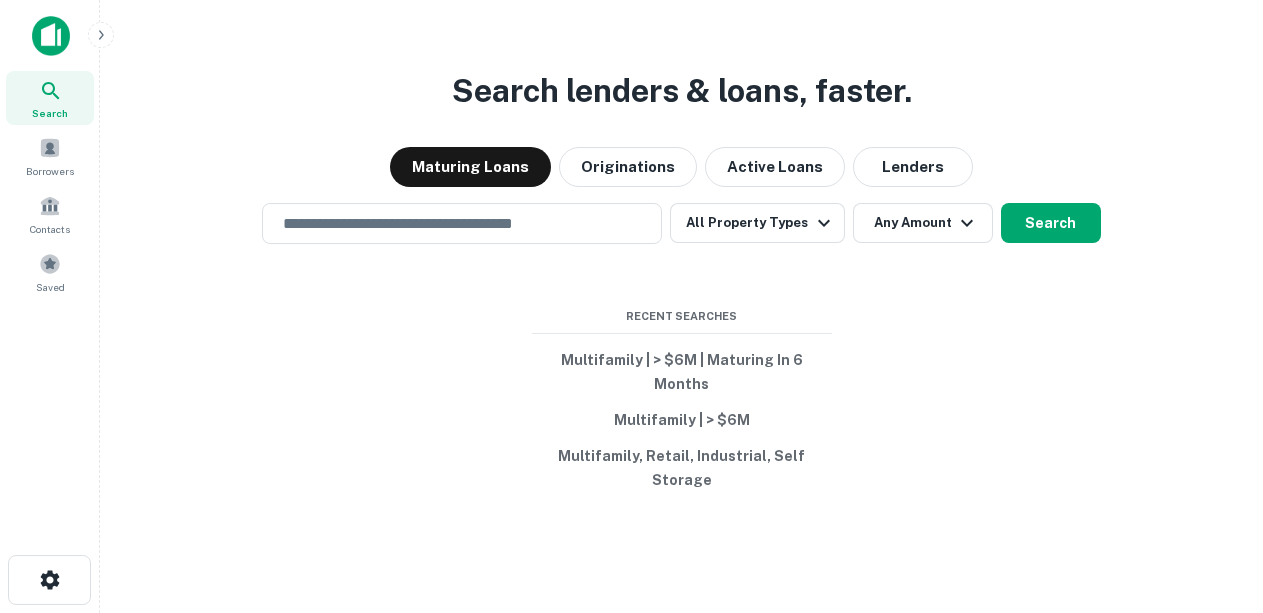 scroll, scrollTop: 0, scrollLeft: 0, axis: both 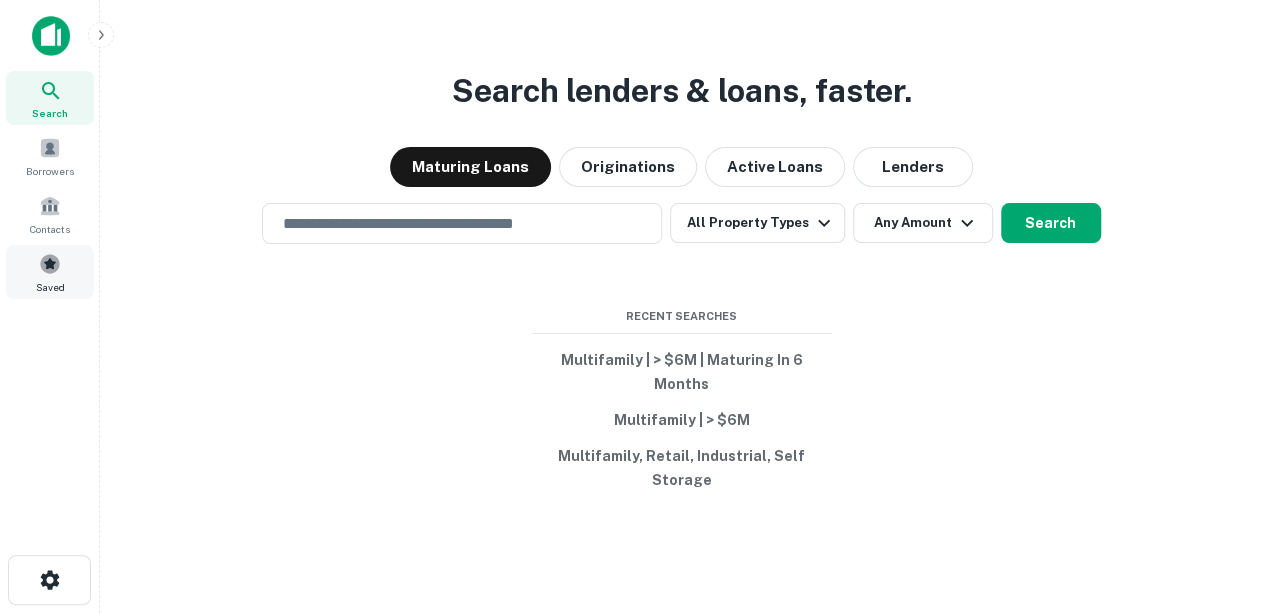 click on "Saved" at bounding box center (50, 287) 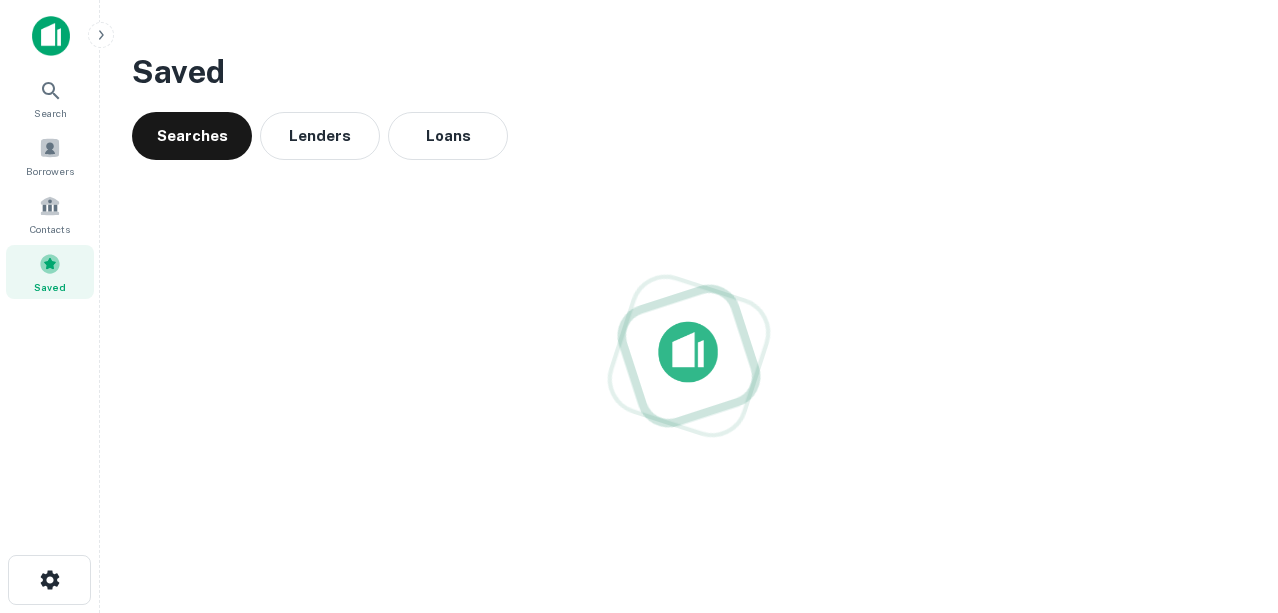 scroll, scrollTop: 0, scrollLeft: 0, axis: both 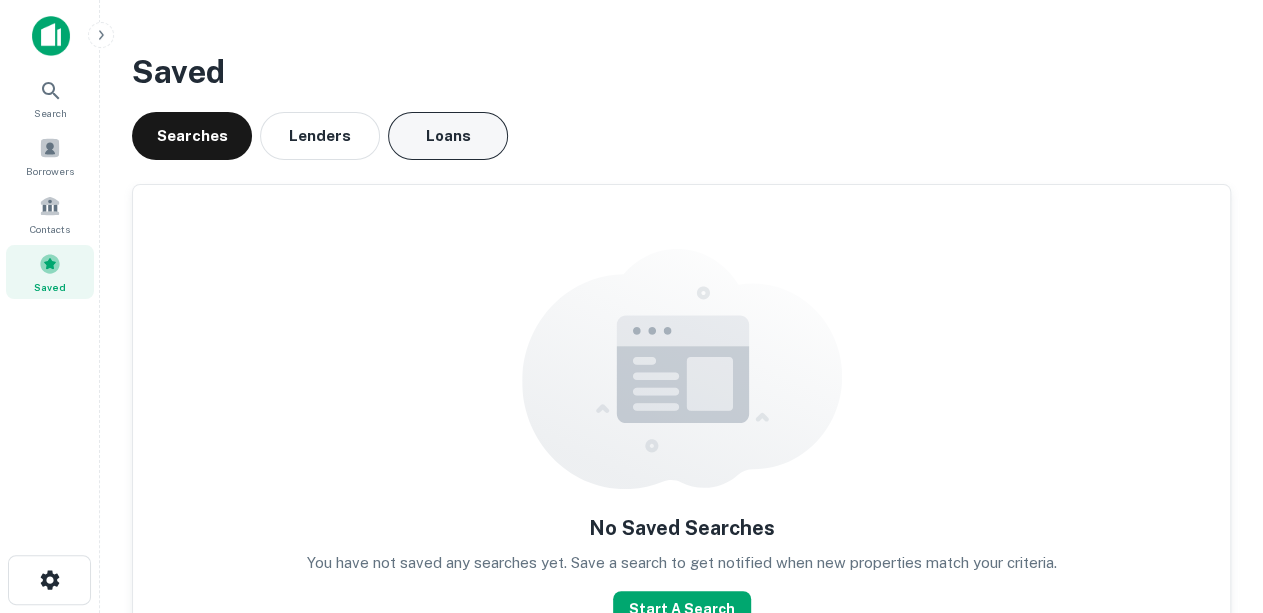 click on "Loans" at bounding box center [448, 136] 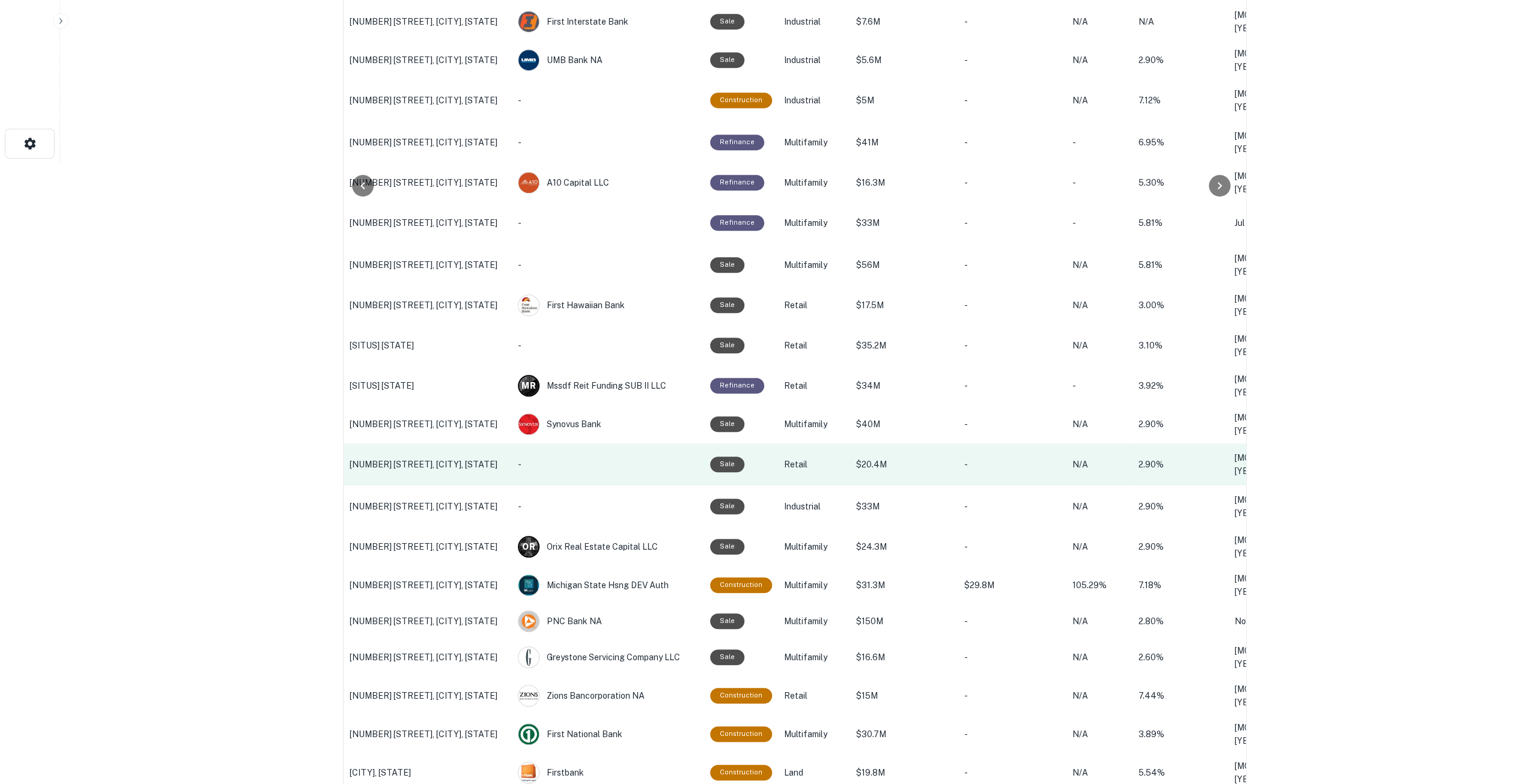 scroll, scrollTop: 637, scrollLeft: 0, axis: vertical 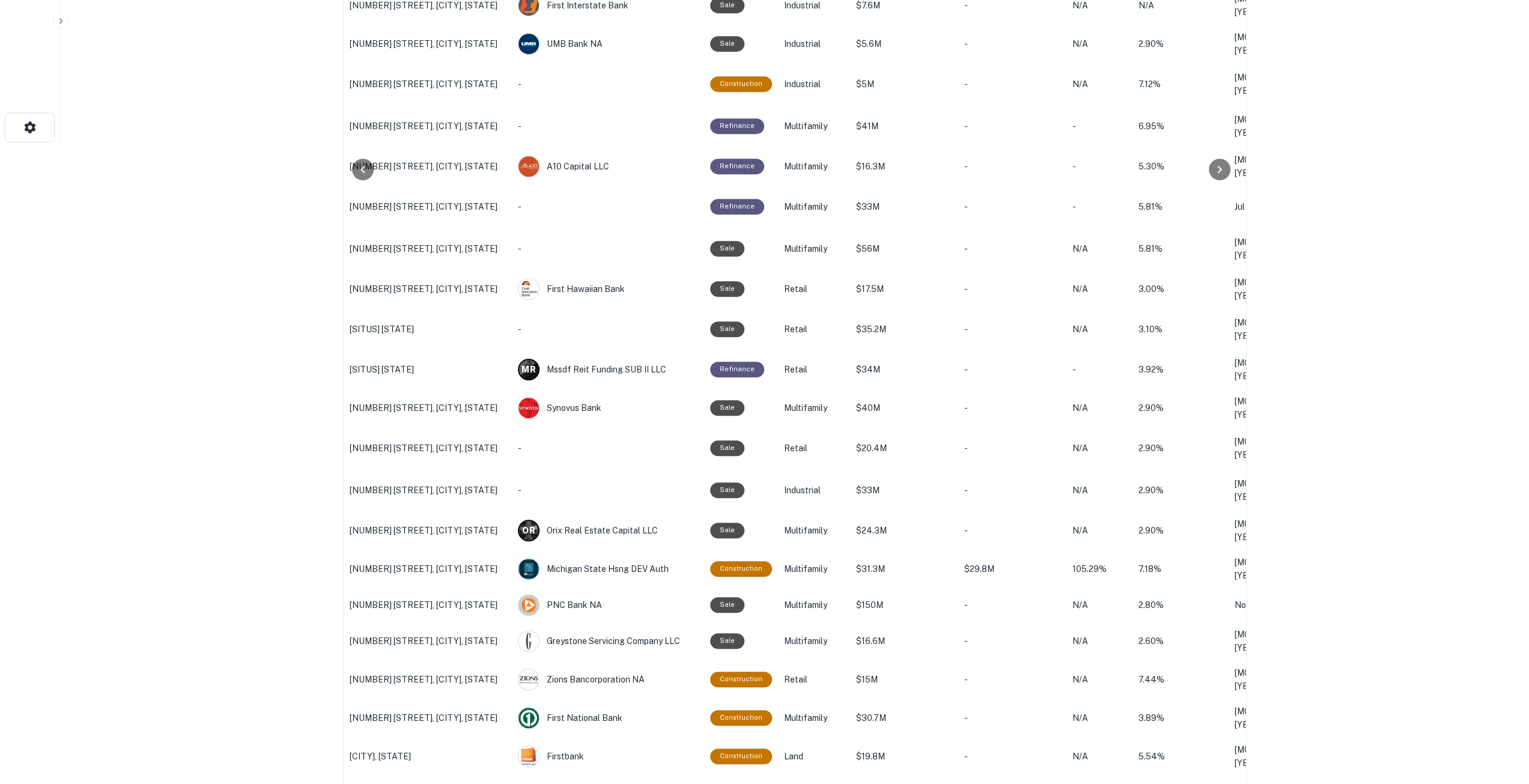 click on "Search         Borrowers         Contacts         Saved     Saved Searches Lenders Loans Location Lender Purpose Type Mortgage Amount Sale Amount LTV Int. Rate Origination Date Maturity Date [NUMBER] [STREET], [CITY], [STATE] Ready Capital Refinance Multifamily $16.1M - - 6.61% [MONTH] [NUMBER], [YEAR] [MONTH] [NUMBER], [YEAR] [NUMBER] [STREET], [CITY], [STATE] Ready Capital Sale Multifamily $24.5M $23.1M 106.20% 3.55% [MONTH] [NUMBER], [YEAR] [MONTH] [NUMBER], [YEAR] [NUMBER] [STREET], [CITY], [STATE] Ready Capital Sale Multifamily $39.2M - N/A 2.70% [MONTH] [NUMBER], [YEAR] [MONTH] [NUMBER], [YEAR] [NUMBER] [STREET], [CITY], [STATE] Arixa Fund I LLC Sale Retail $6.2M $3.4M 182.35% 2.90% [MONTH] [NUMBER], [YEAR] [MONTH] [NUMBER], [YEAR] [NUMBER], [STATE] Arixa Enhanced Income Fund LP Construction Multifamily $31.8M - N/A 6.86% [MONTH] [NUMBER], [YEAR] [MONTH] [NUMBER], [YEAR] [NUMBER] [STREET], [CITY], [STATE] Arixa Enhanced Income Fund LP Construction Multifamily $7.4M $4.9M 149.34% 6.32% [MONTH] [NUMBER], [YEAR] [MONTH] [NUMBER], [YEAR] [NUMBER] [STREET], [CITY], [STATE] Arixa Enhanced Income Fund LP Construction Retail $12.9M -" at bounding box center (764, -245) 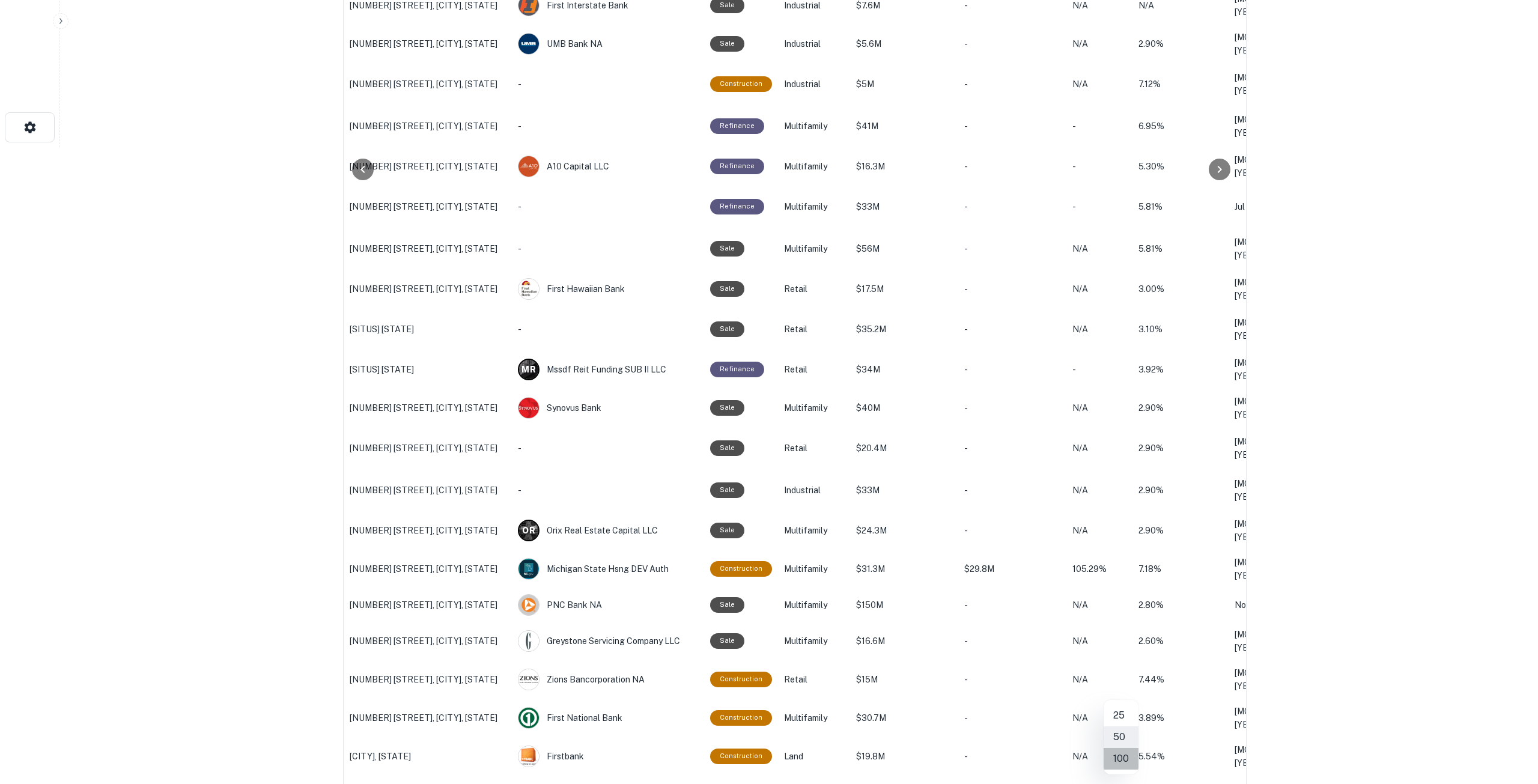 click on "100" at bounding box center (1121, 759) 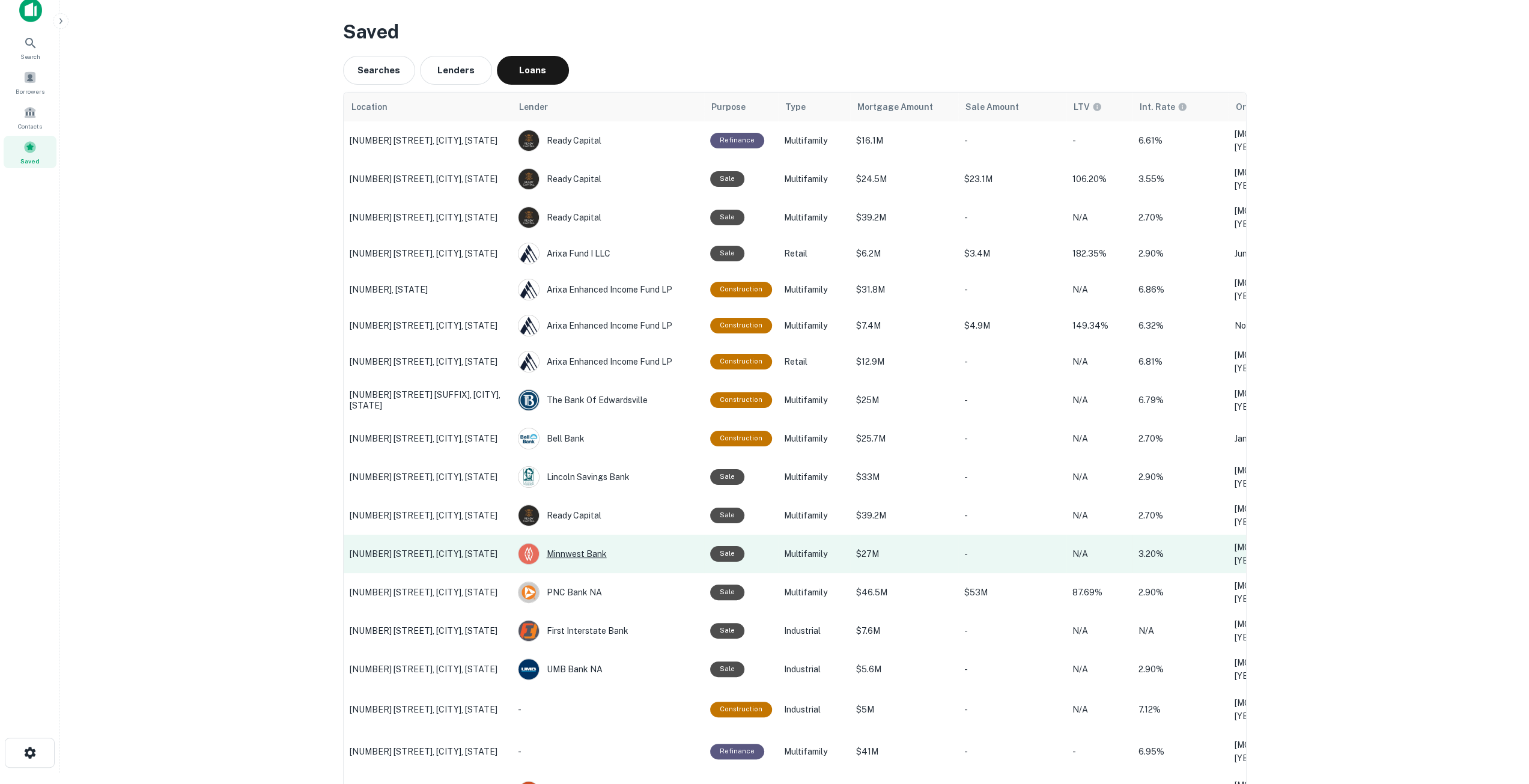 scroll, scrollTop: 0, scrollLeft: 0, axis: both 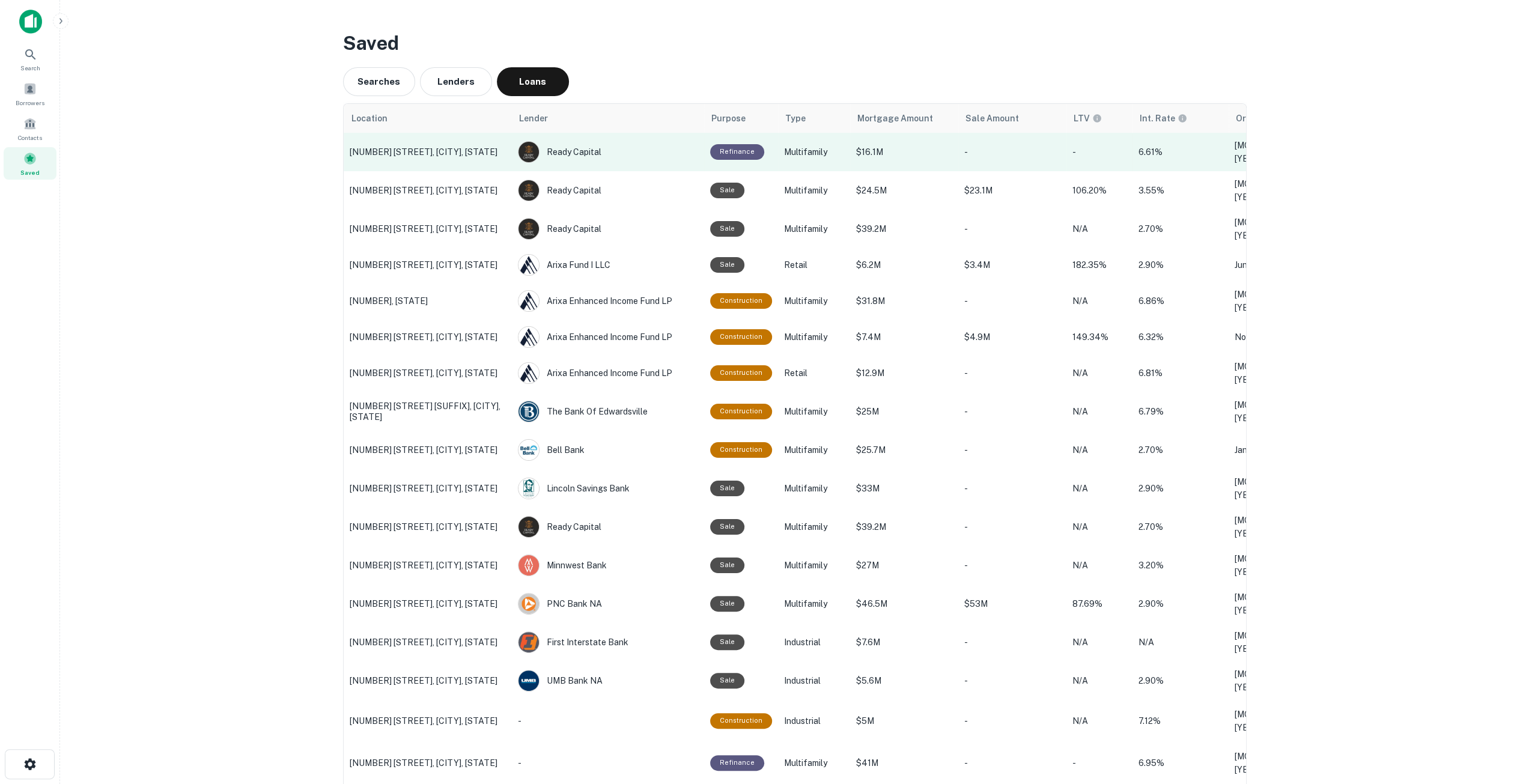 click on "8810 Colby Blvd, Indianapolis, IN" at bounding box center [428, 152] 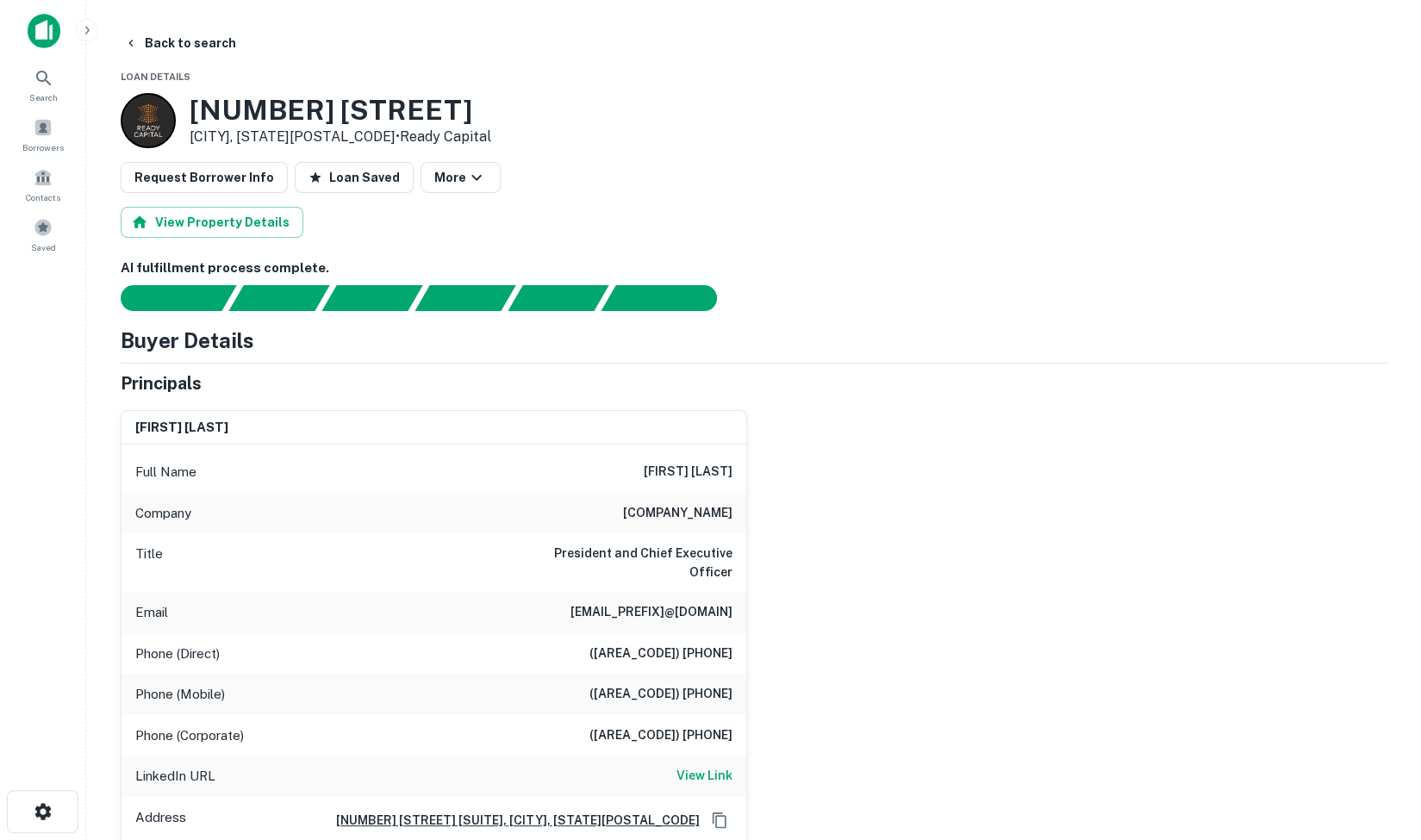 scroll, scrollTop: 34, scrollLeft: 0, axis: vertical 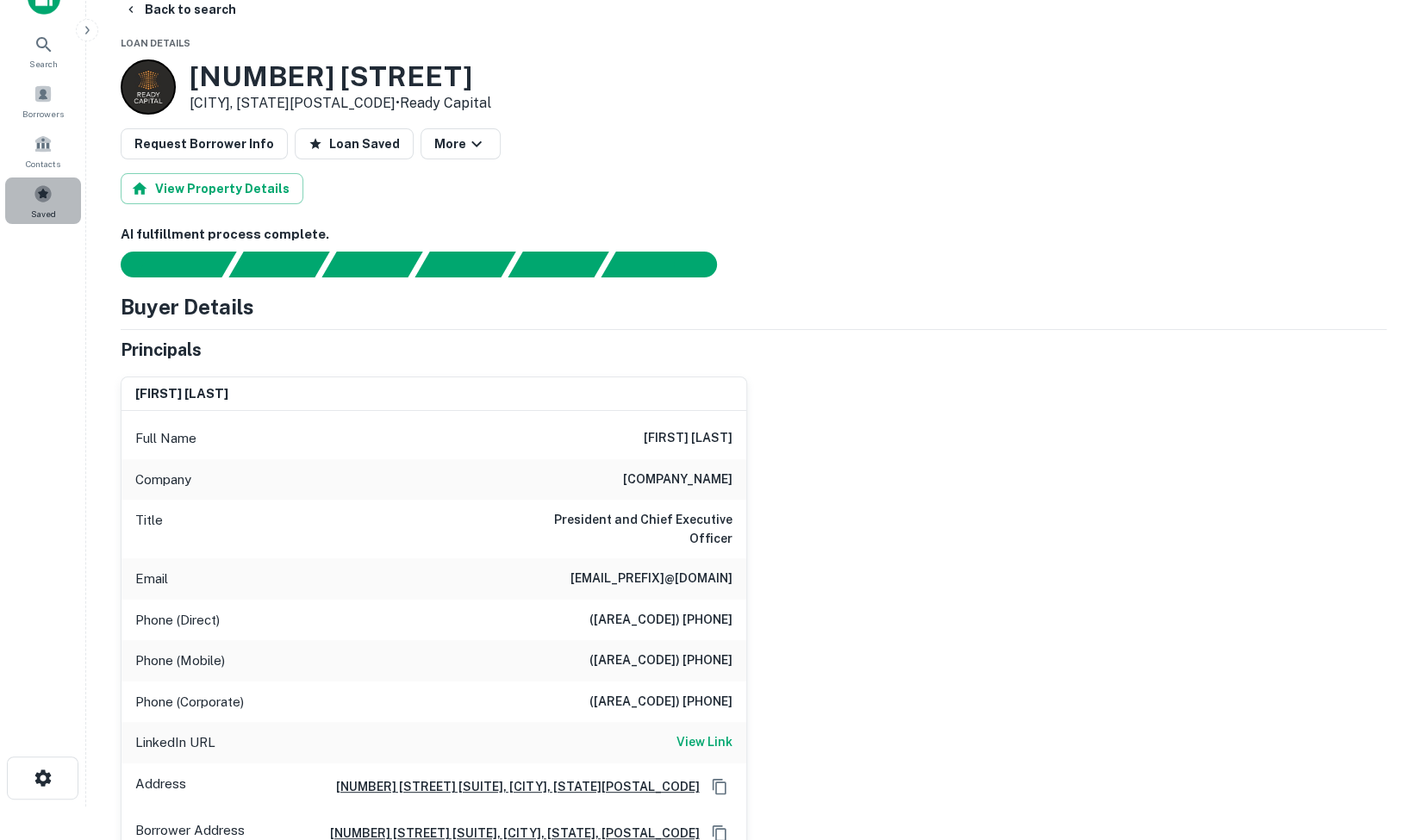 click at bounding box center (43, 194) 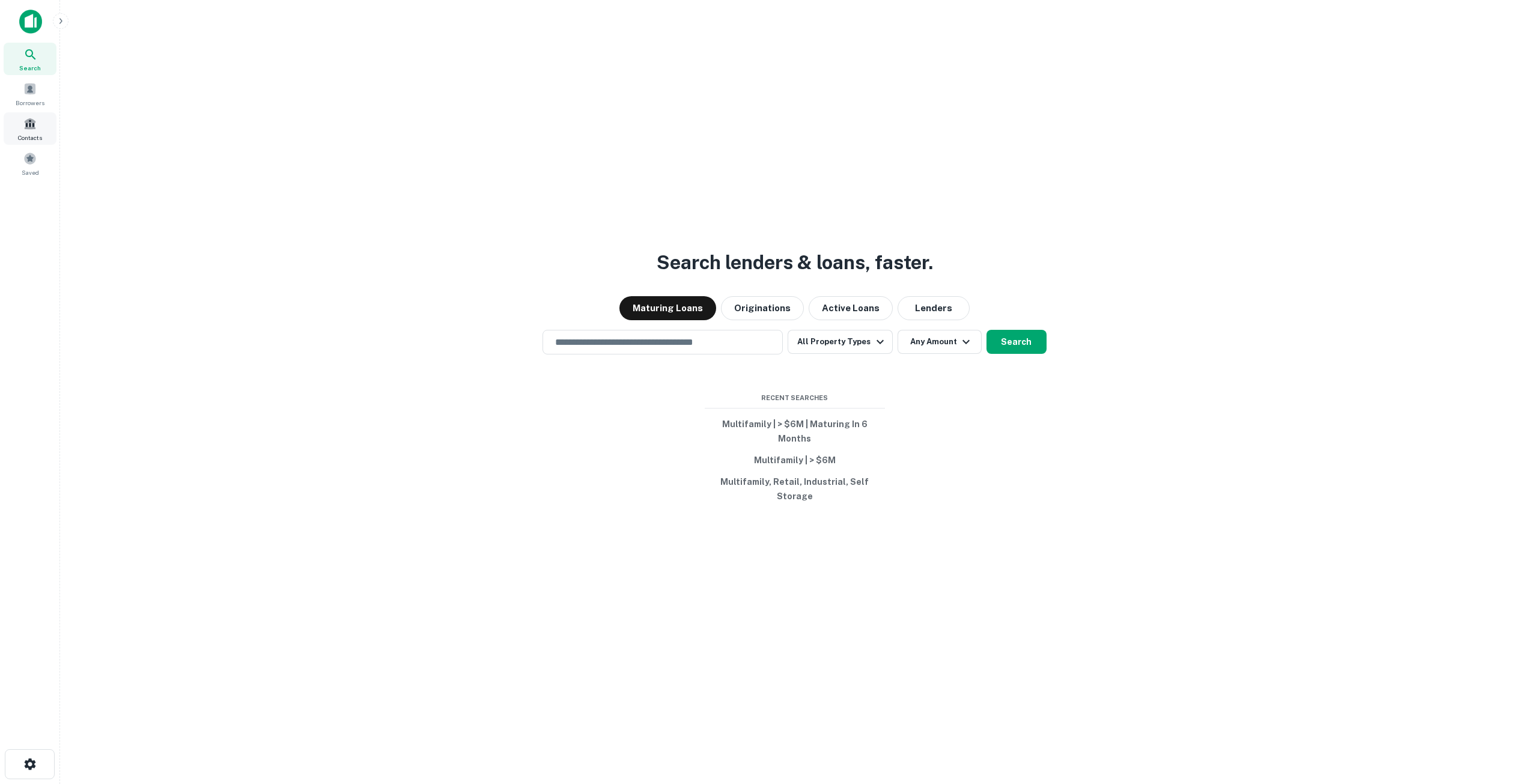 scroll, scrollTop: 0, scrollLeft: 0, axis: both 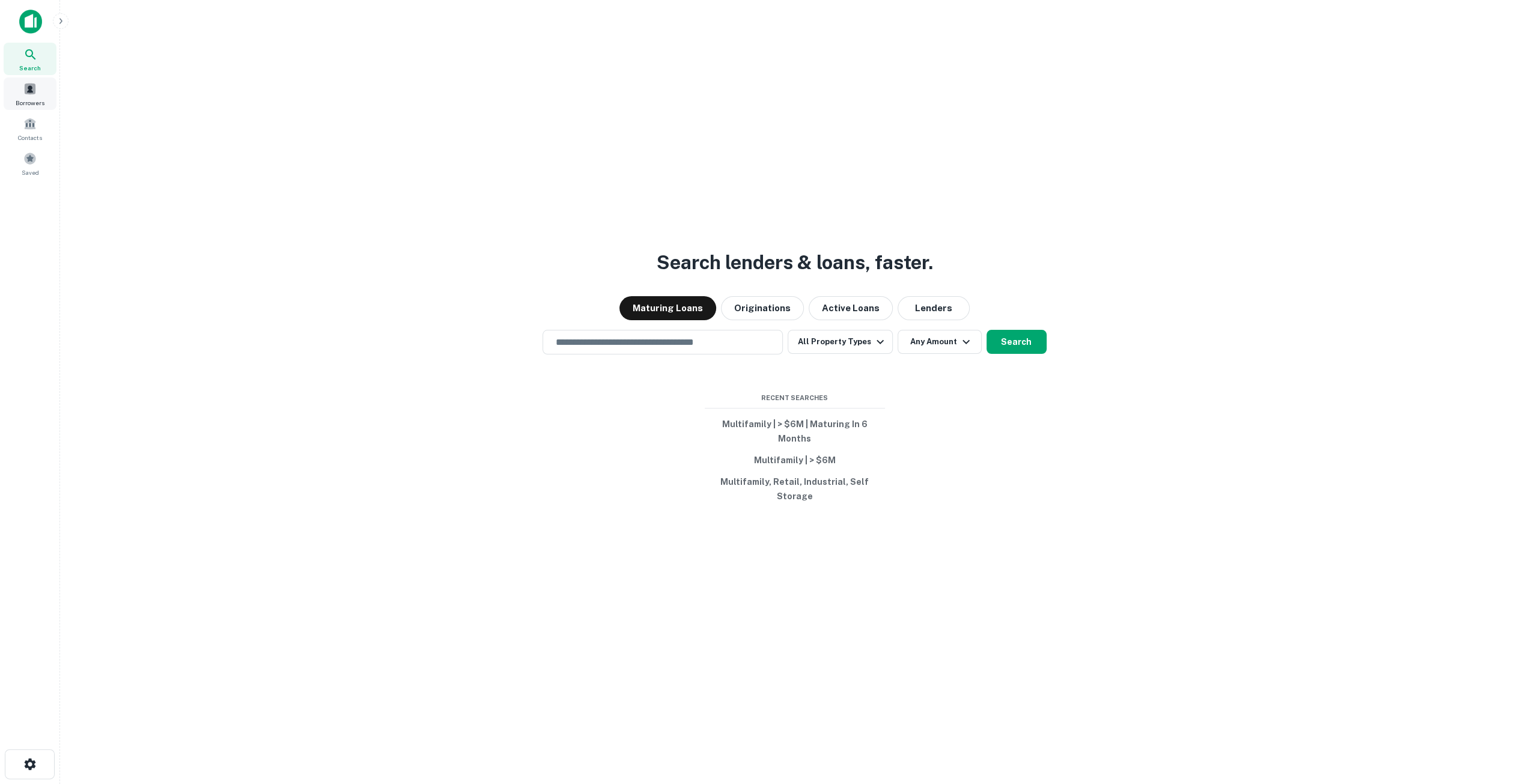 click at bounding box center [30, 89] 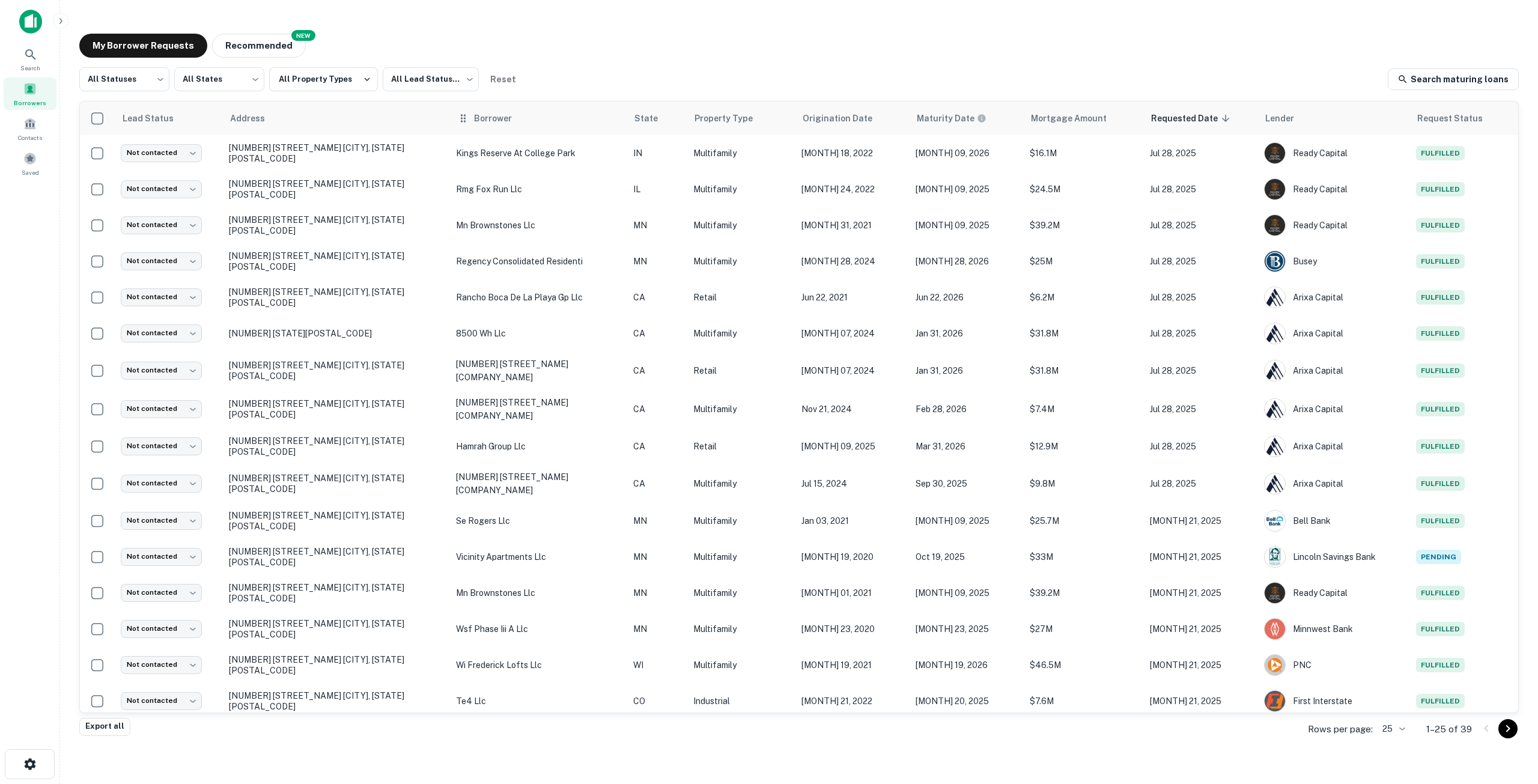 scroll, scrollTop: 0, scrollLeft: 0, axis: both 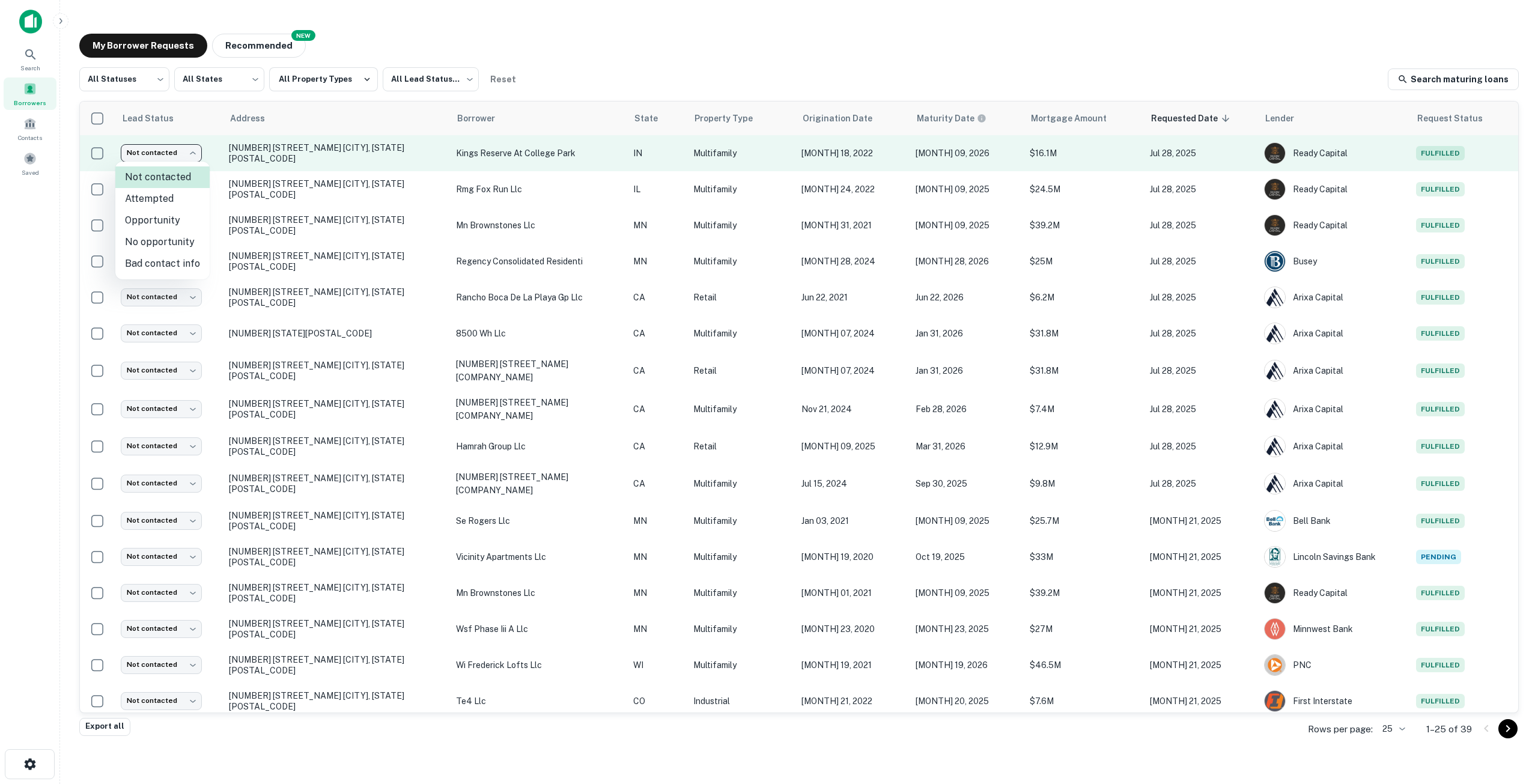 click on "Search         Borrowers         Contacts         Saved     My Borrower Requests NEW Recommended All Statuses *** ​ All States *** ​ All Property Types All Lead Statuses *** ​ Reset Search maturing loans Lead Status Address Borrower State Property Type Origination Date Maturity Date Mortgage Amount Requested Date sorted descending Lender Request Status Not contacted **** ​ 8810 Colby Blvd Indianapolis, IN46268  kings reserve at college park IN Multifamily Dec 18, 2022 Jan 09, 2026 $16.1M Jul 28, 2025 Ready Capital Fulfilled Not contacted **** ​ 115 Walnut Dr Saint Charles, IL60174  rmg fox run llc IL Multifamily Feb 24, 2022 Oct 09, 2025 $24.5M Jul 28, 2025 Ready Capital Fulfilled Not contacted **** ​ 214 Oak Grove St Minneapolis, MN55403  mn brownstones llc MN Multifamily Aug 31, 2021 Sep 09, 2025 $39.2M Jul 28, 2025 Ready Capital Fulfilled Not contacted **** ​ 4685 Pines View Pl Nw Rochester, MN55901  regency consolidated residenti MN Multifamily Apr 28, 2024 Apr 28, 2026 $25M ****" at bounding box center [769, 392] 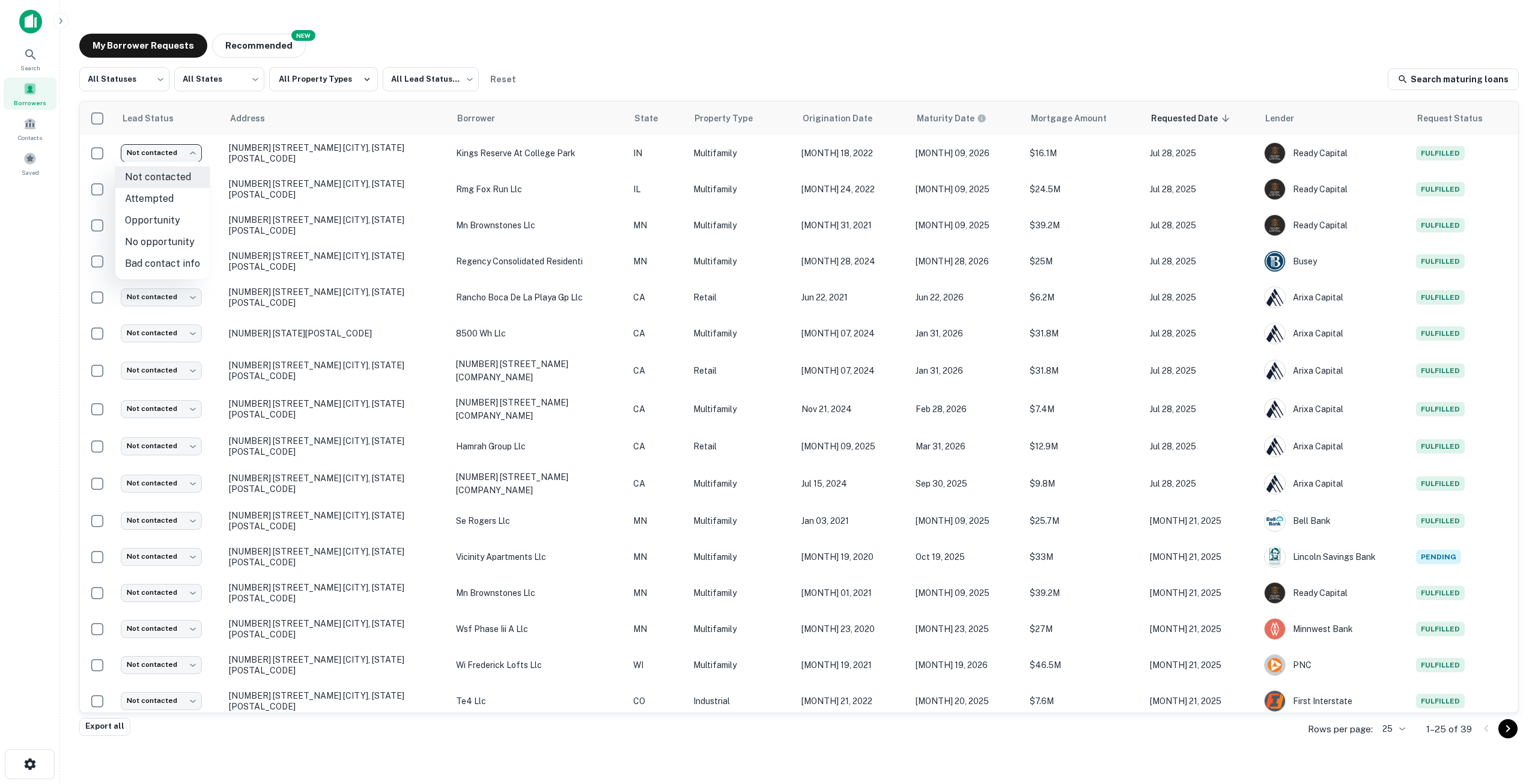 click at bounding box center [769, 392] 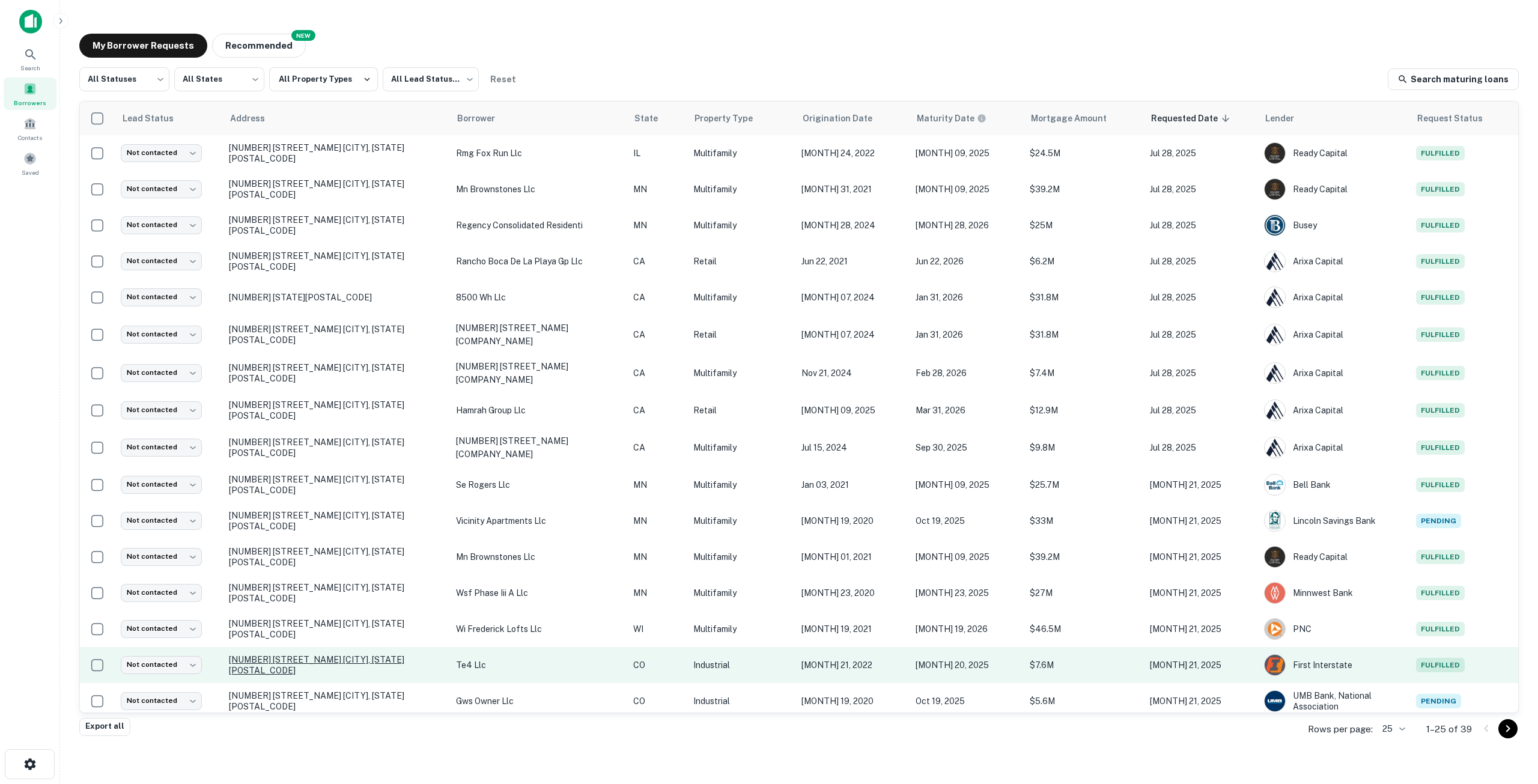 scroll, scrollTop: 0, scrollLeft: 0, axis: both 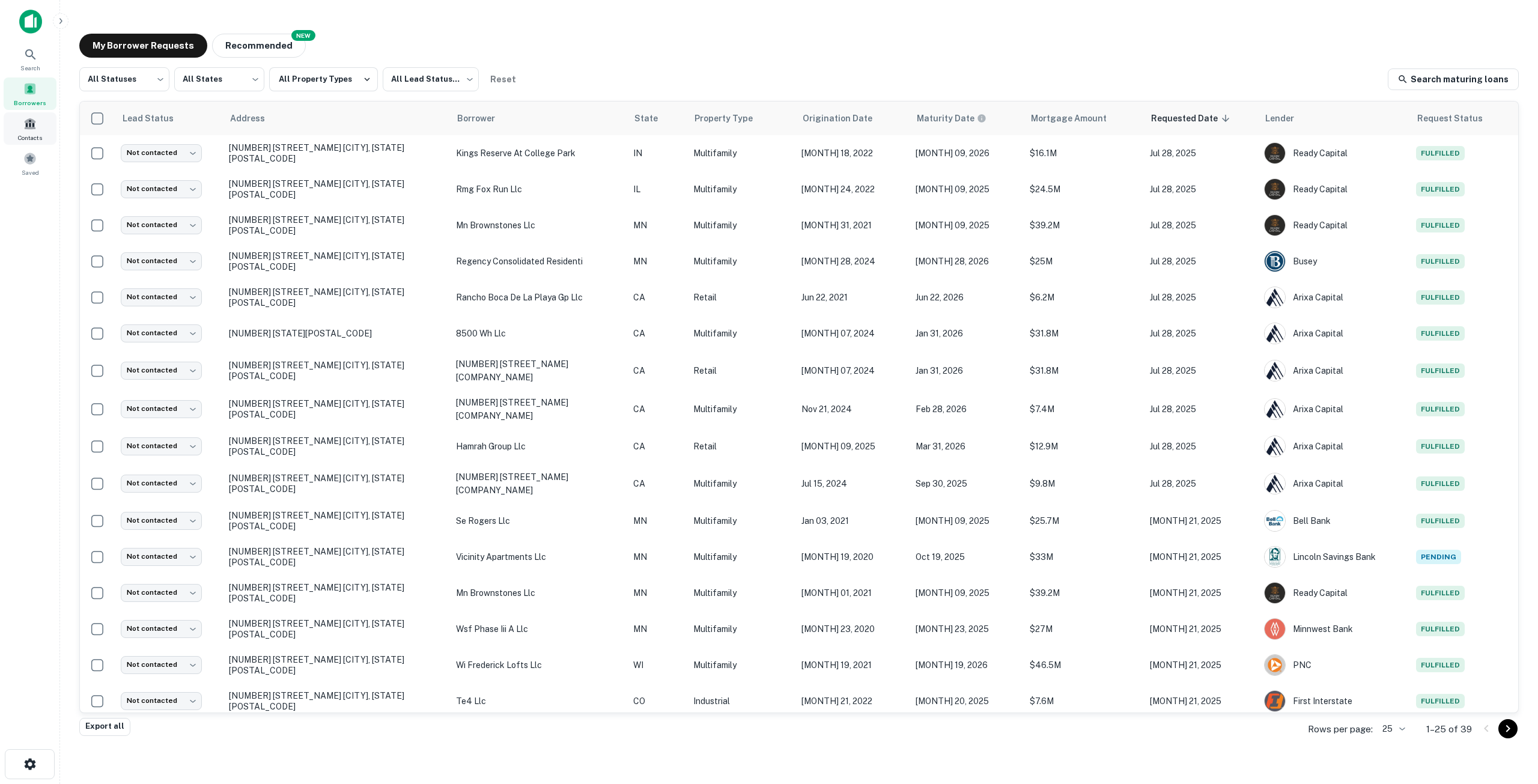 click at bounding box center (30, 124) 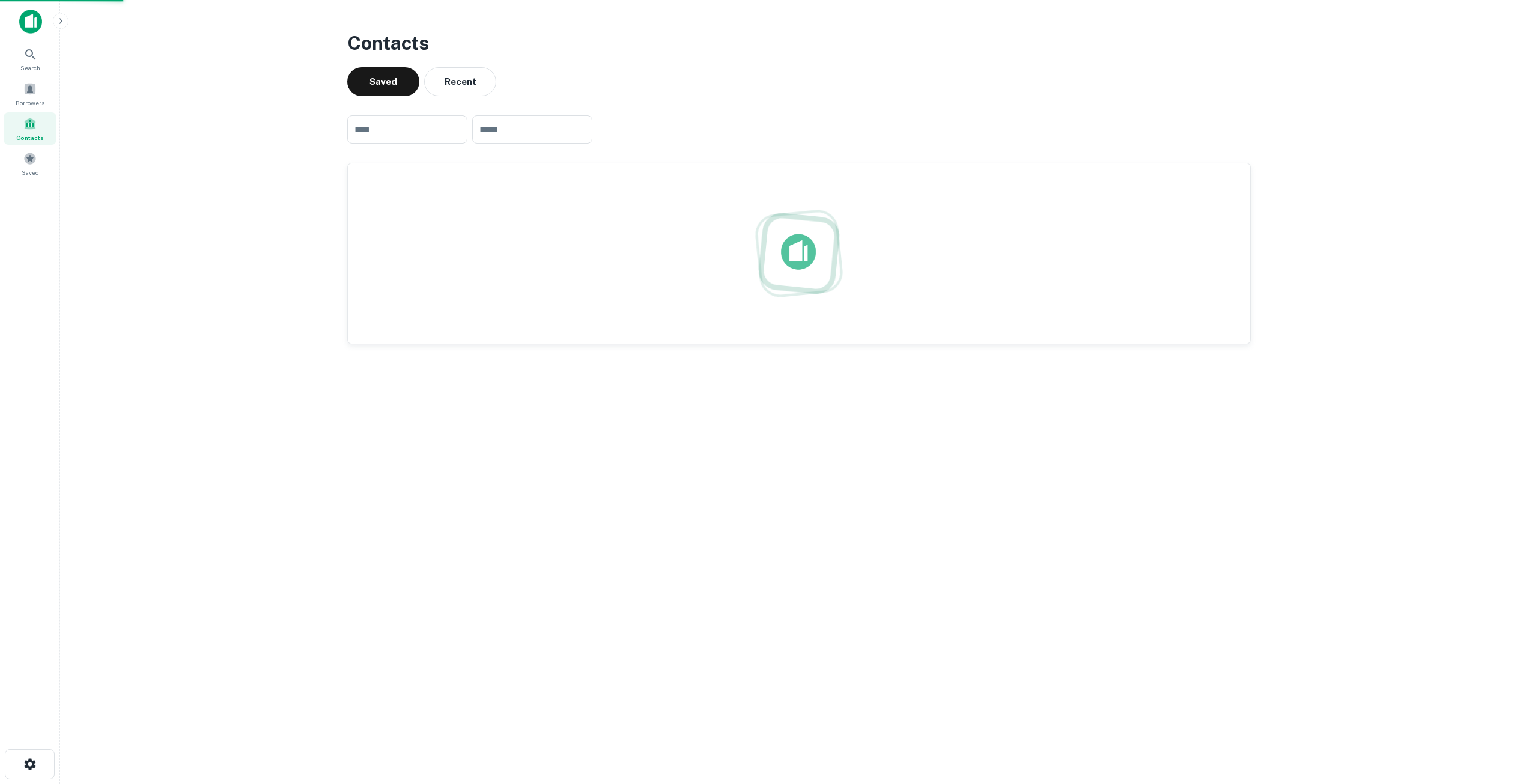 scroll, scrollTop: 0, scrollLeft: 0, axis: both 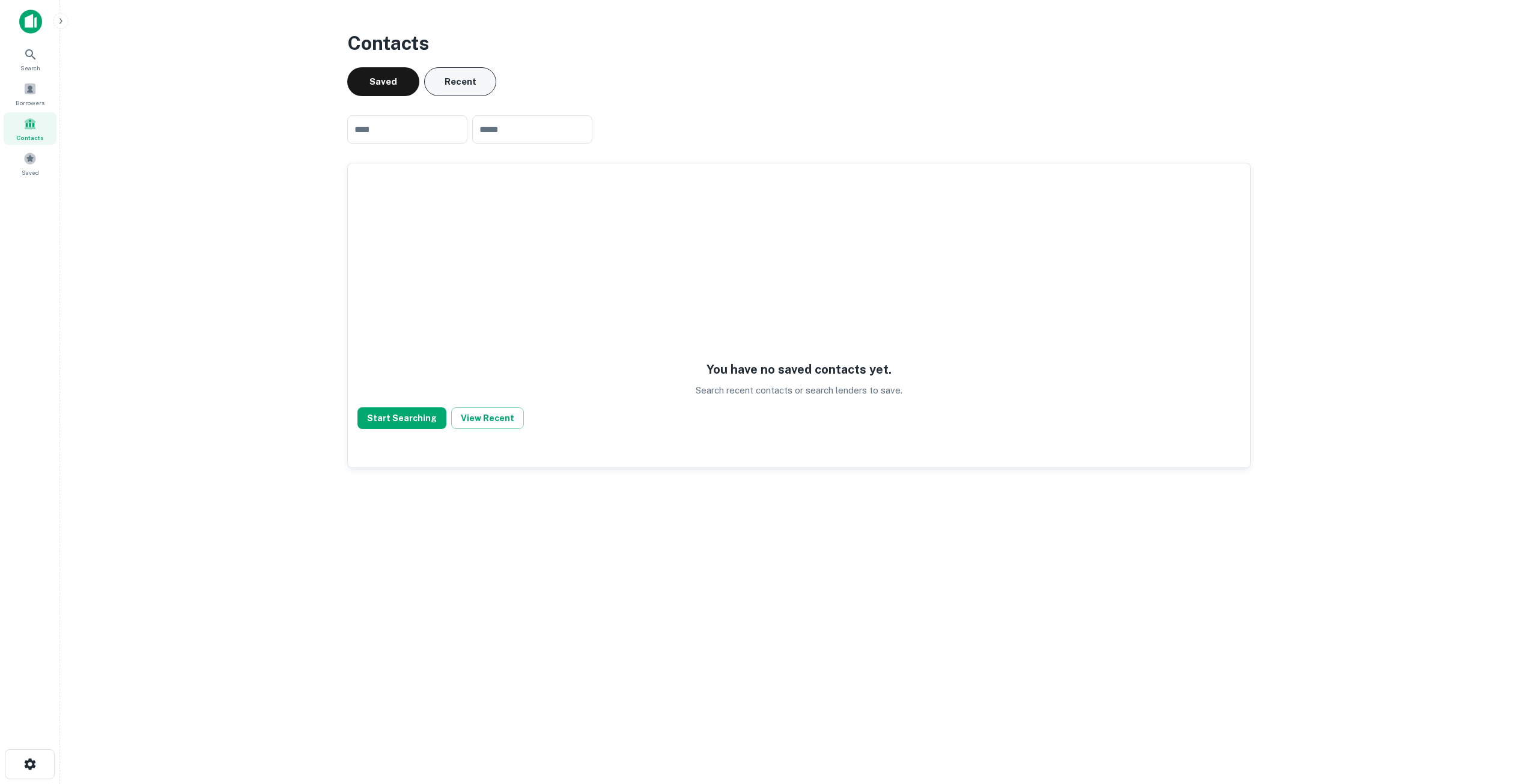 click on "Recent" at bounding box center (460, 82) 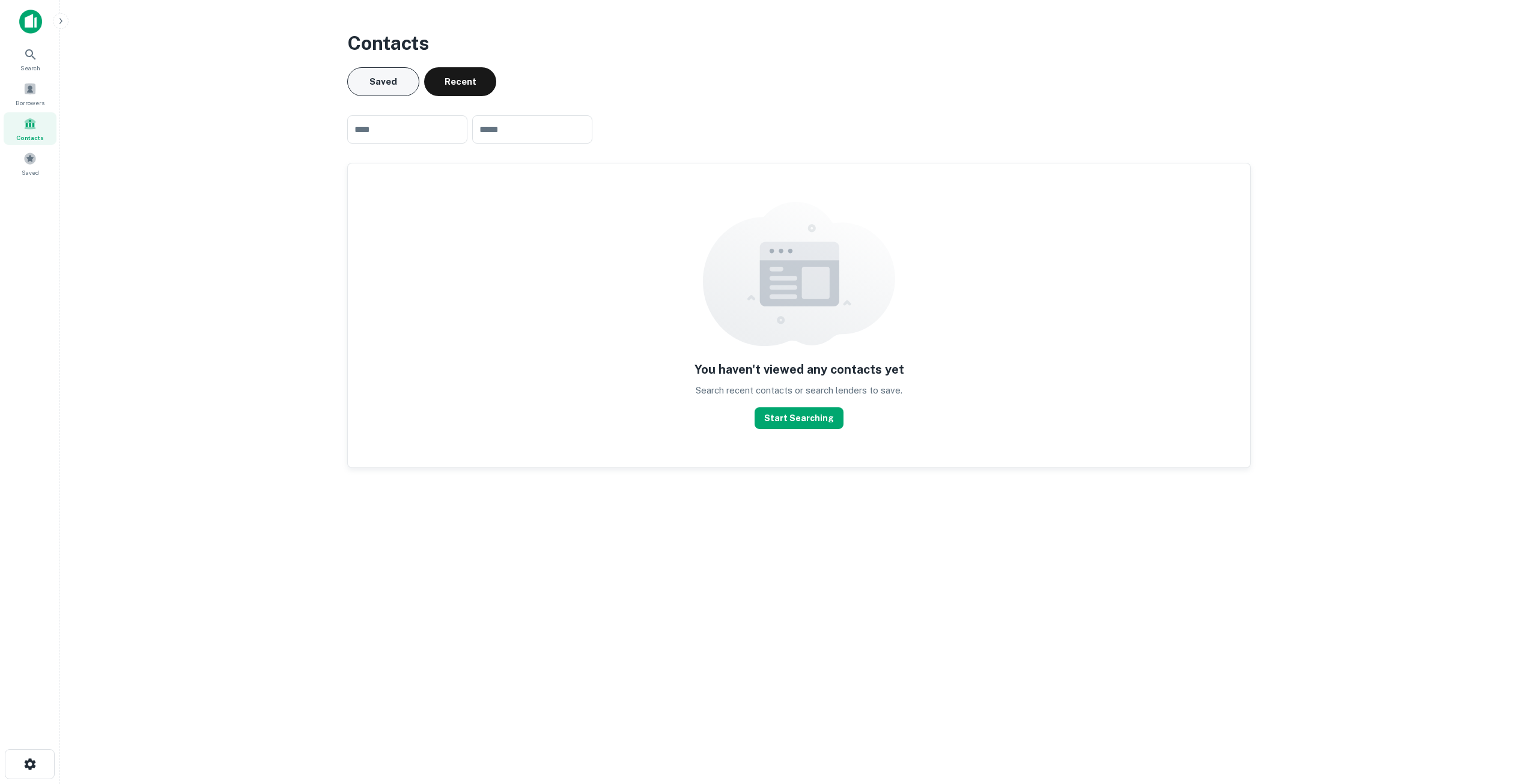 click on "Saved" at bounding box center [383, 82] 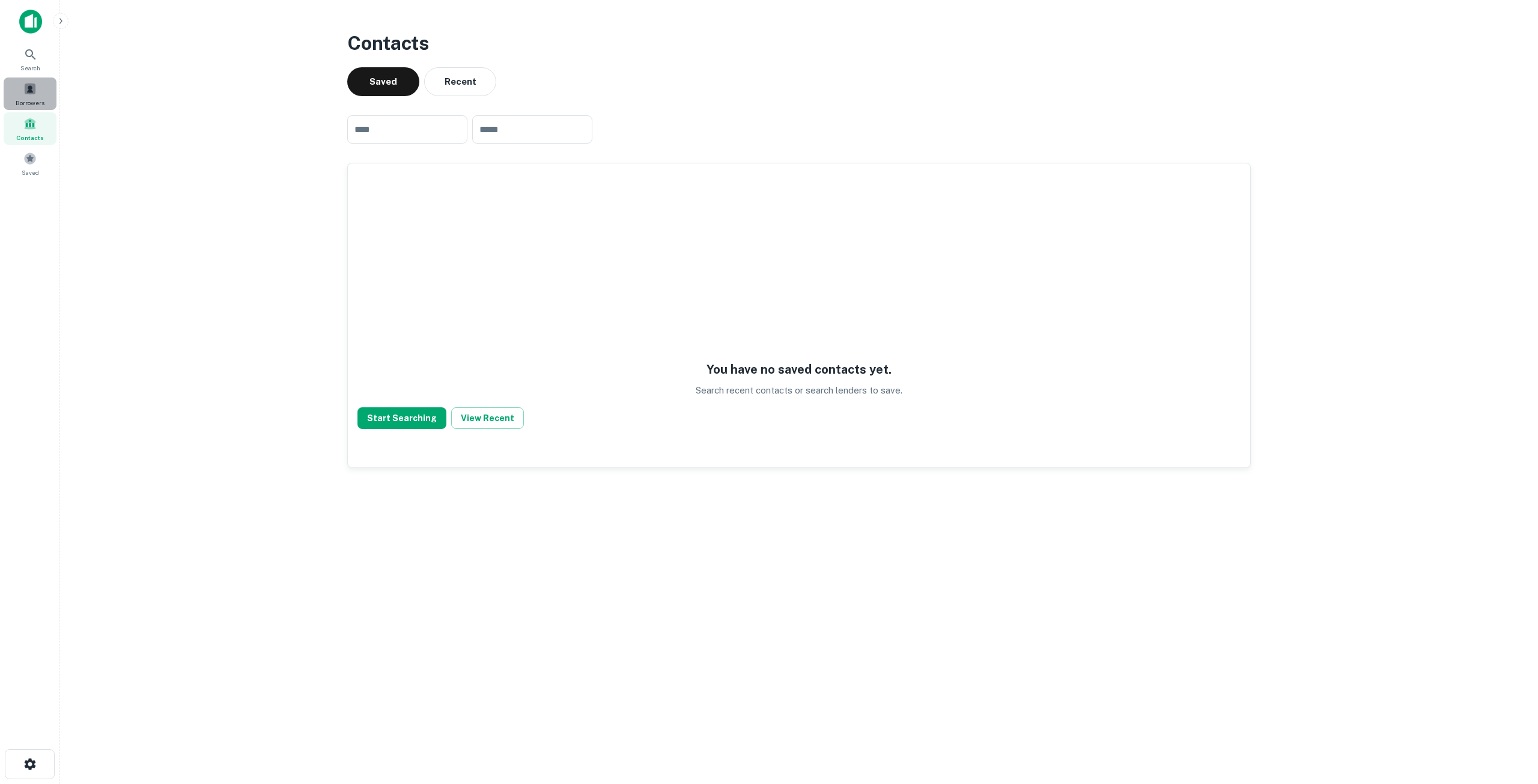 click on "Borrowers" at bounding box center (30, 94) 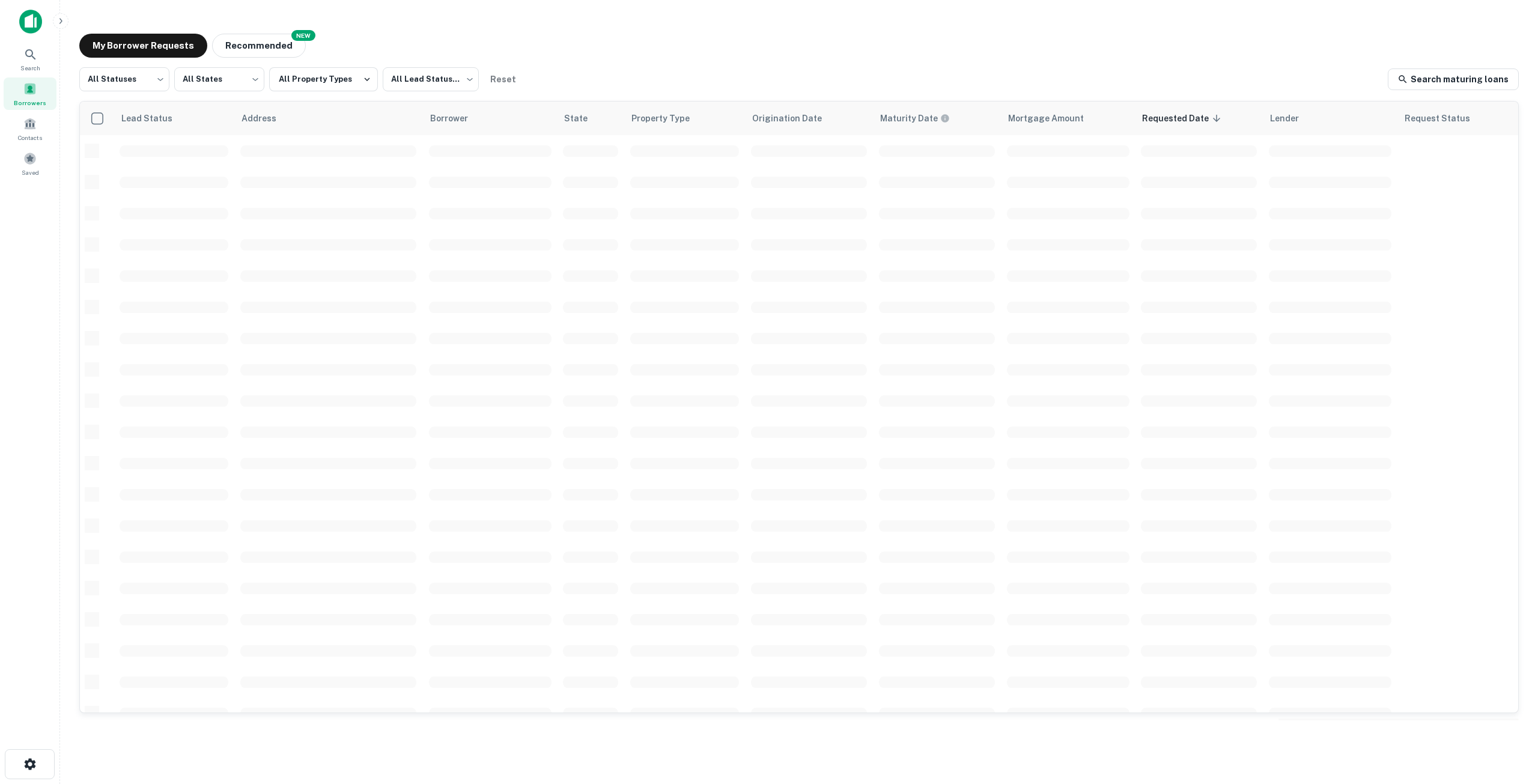 scroll, scrollTop: 0, scrollLeft: 0, axis: both 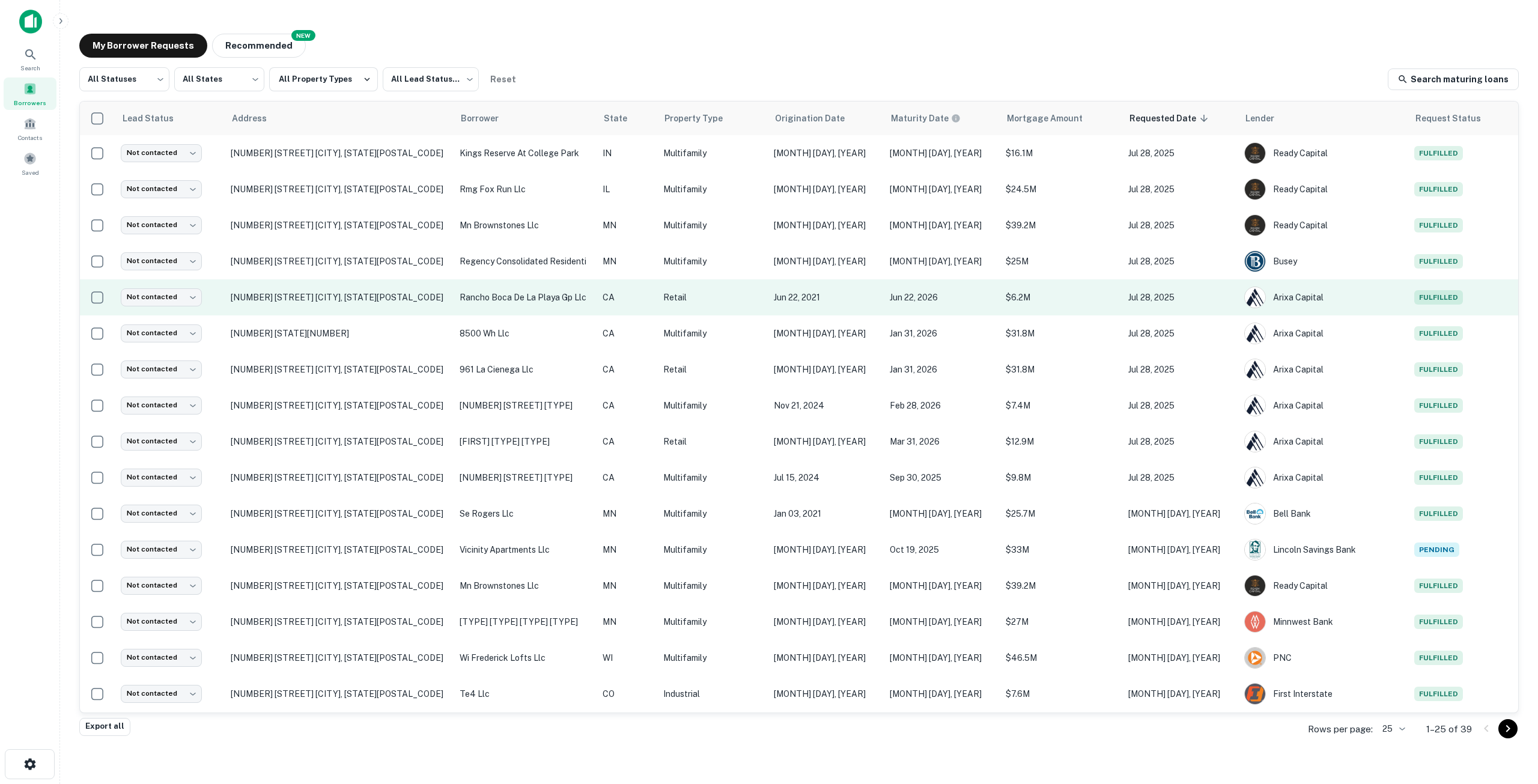 click on "[NUMBER] [STREET_NAME] [CITY], [STATE][POSTAL_CODE]" at bounding box center [339, 297] 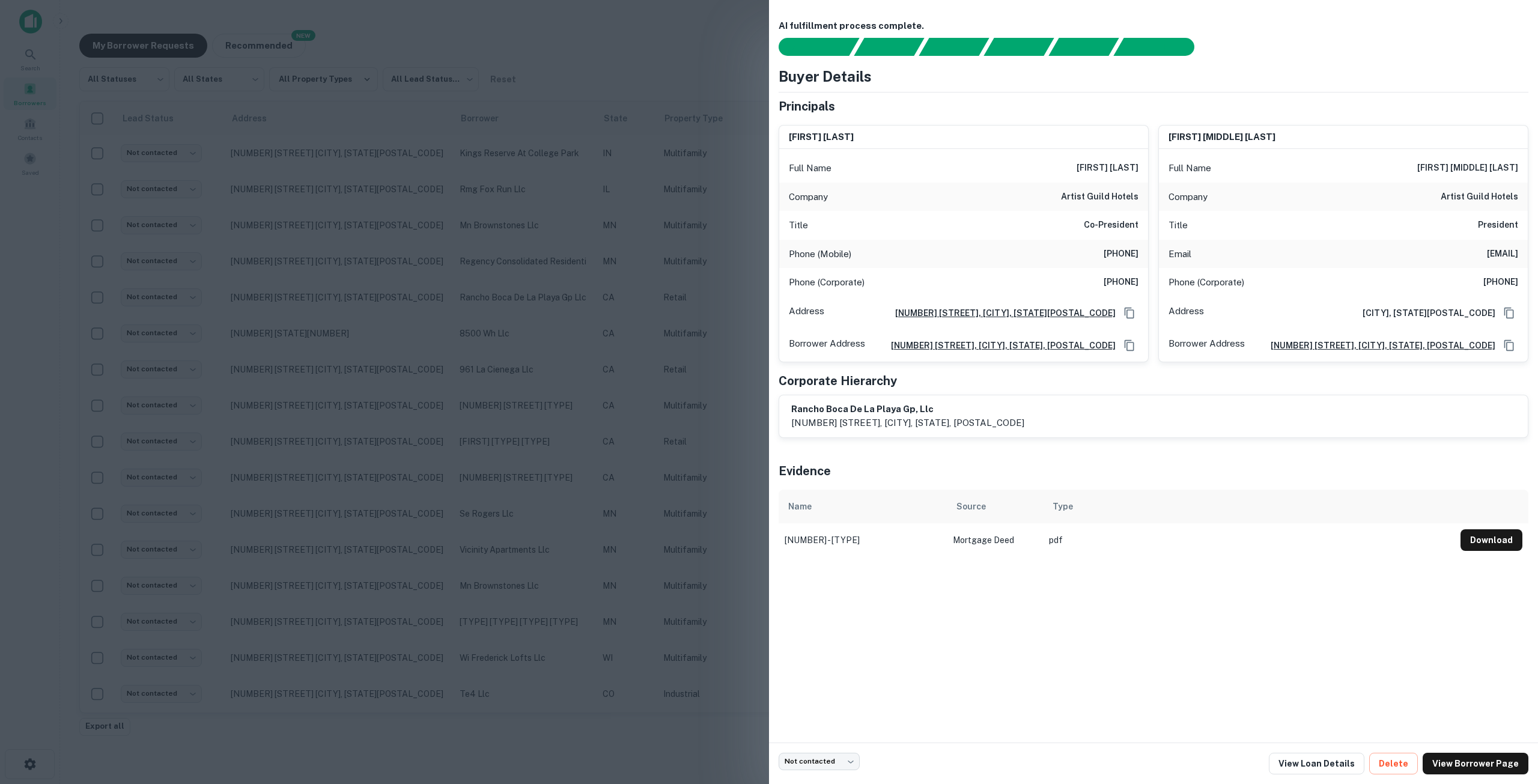 click at bounding box center (769, 392) 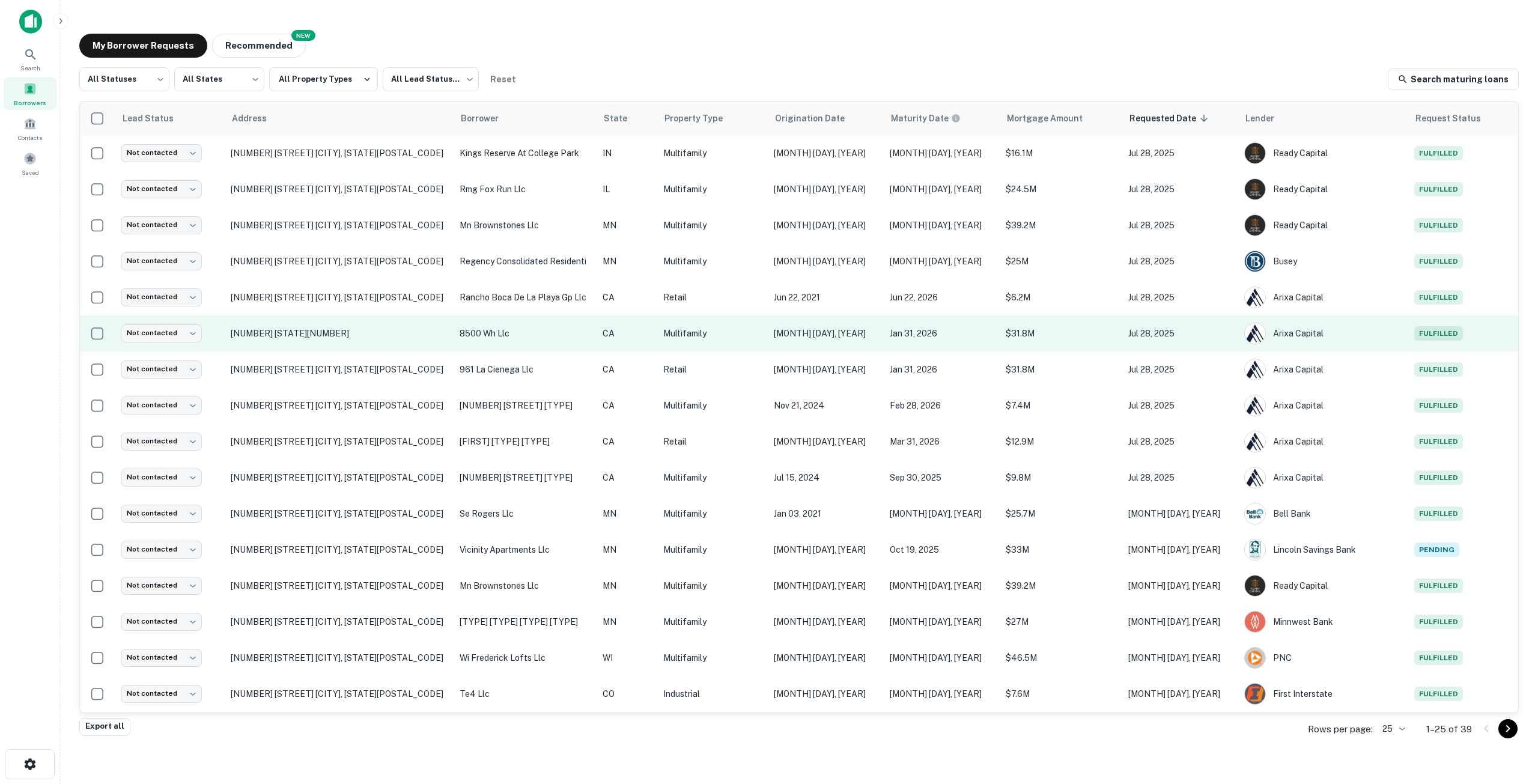 click on "0000 CA00000" at bounding box center [339, 333] 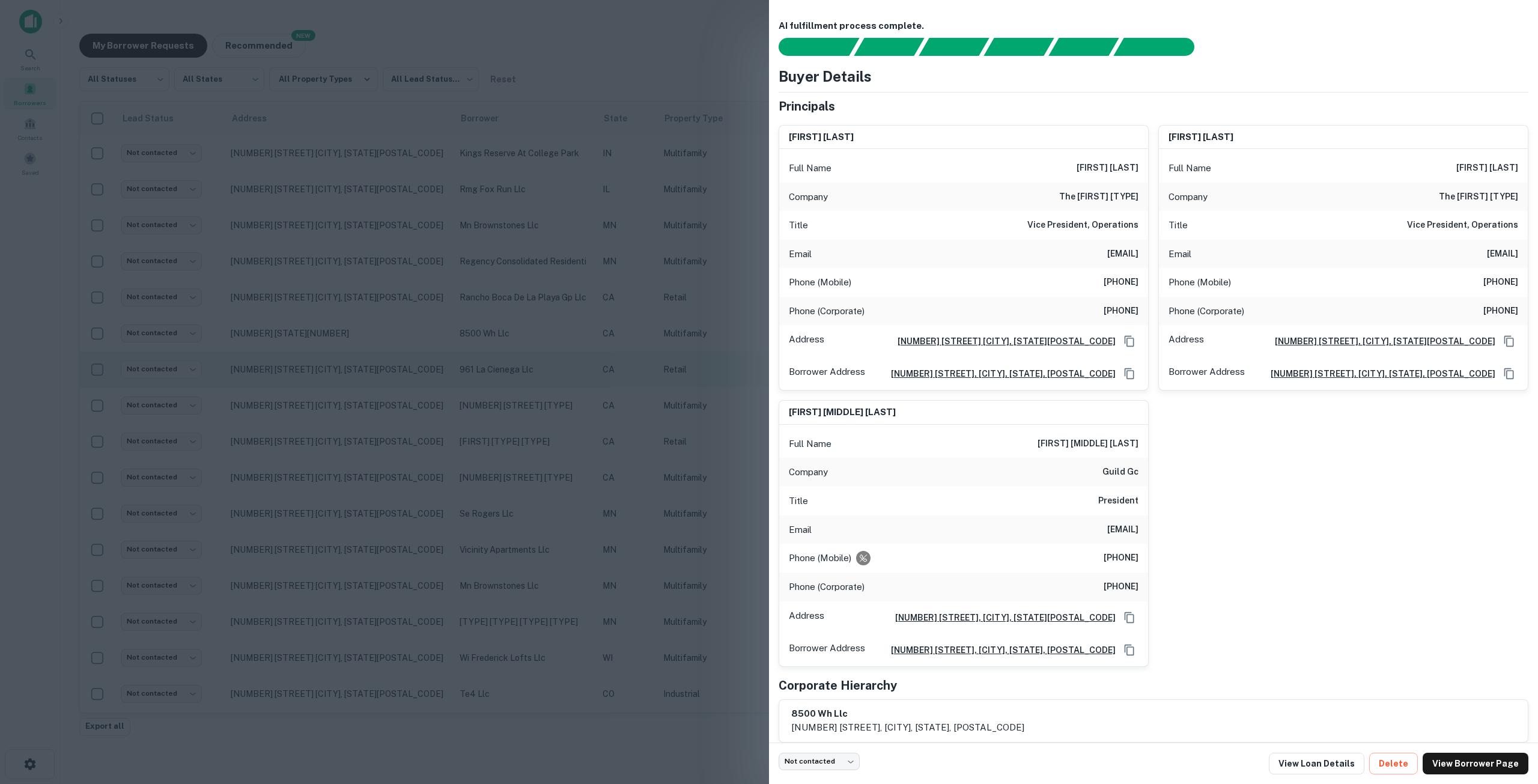 click at bounding box center (769, 392) 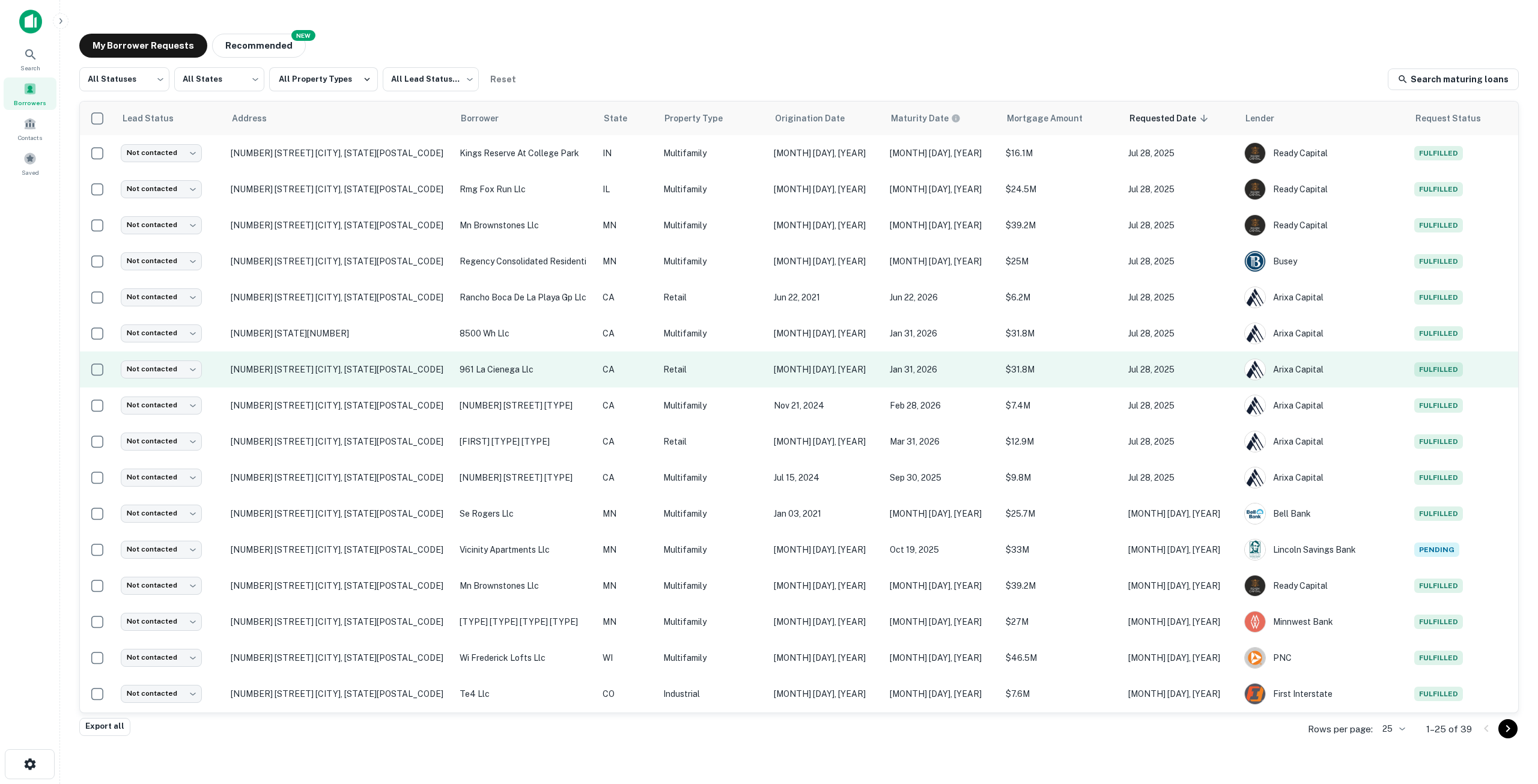 click on "951 N La Cienega Blvd West Hollywood, CA90069" at bounding box center [339, 369] 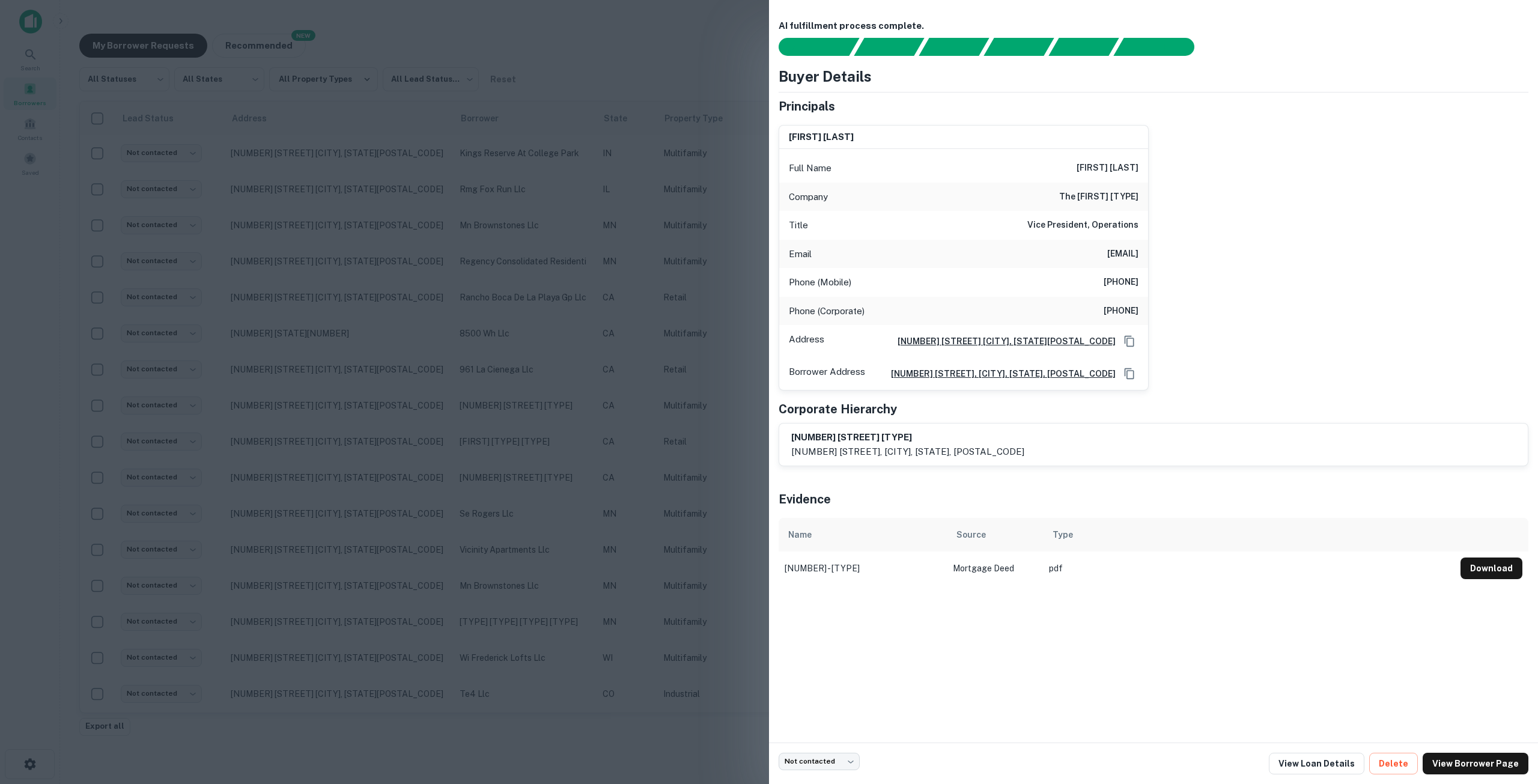 click at bounding box center (769, 392) 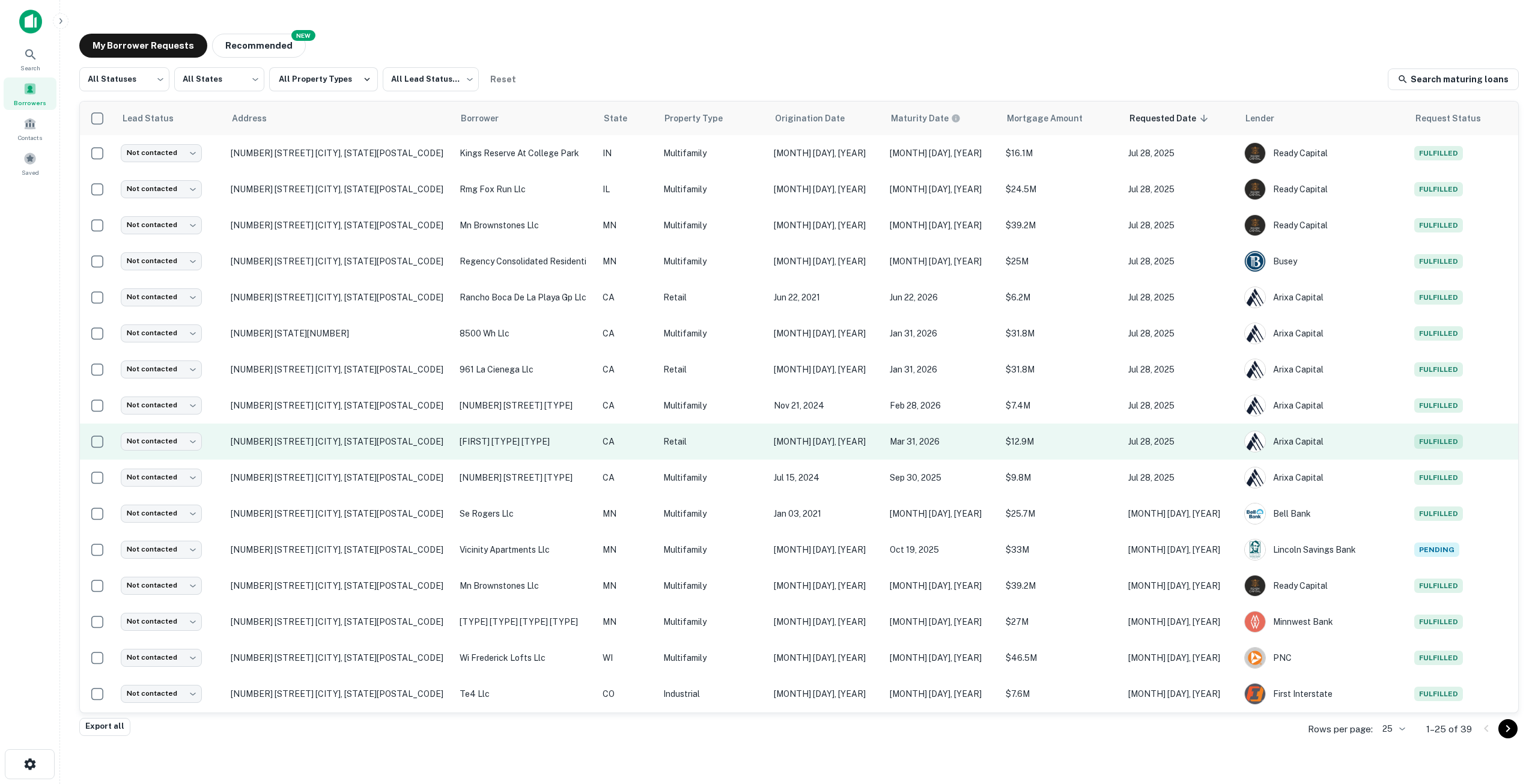 click on "4135 California St San Francisco, CA94118" at bounding box center [339, 442] 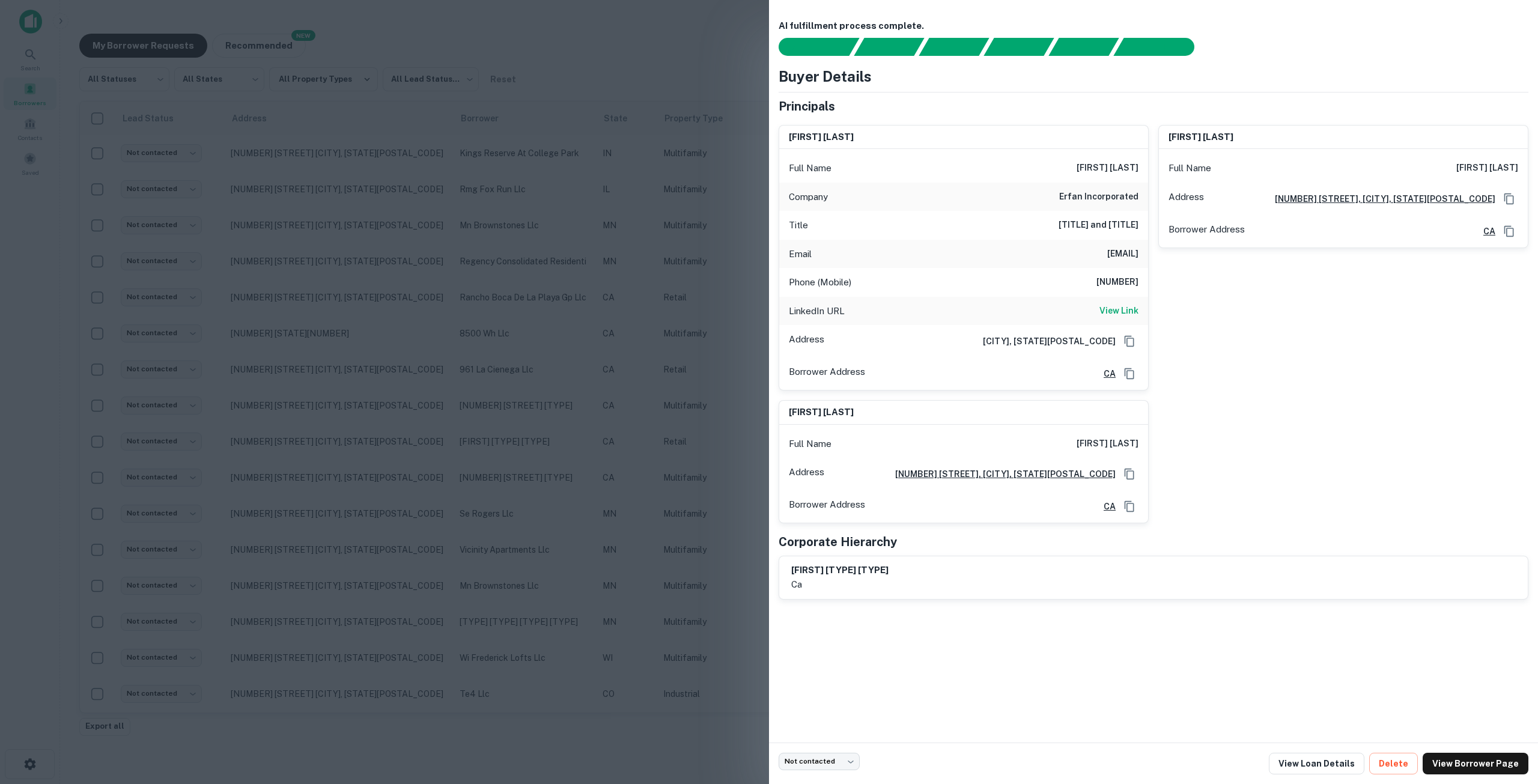 click at bounding box center [769, 392] 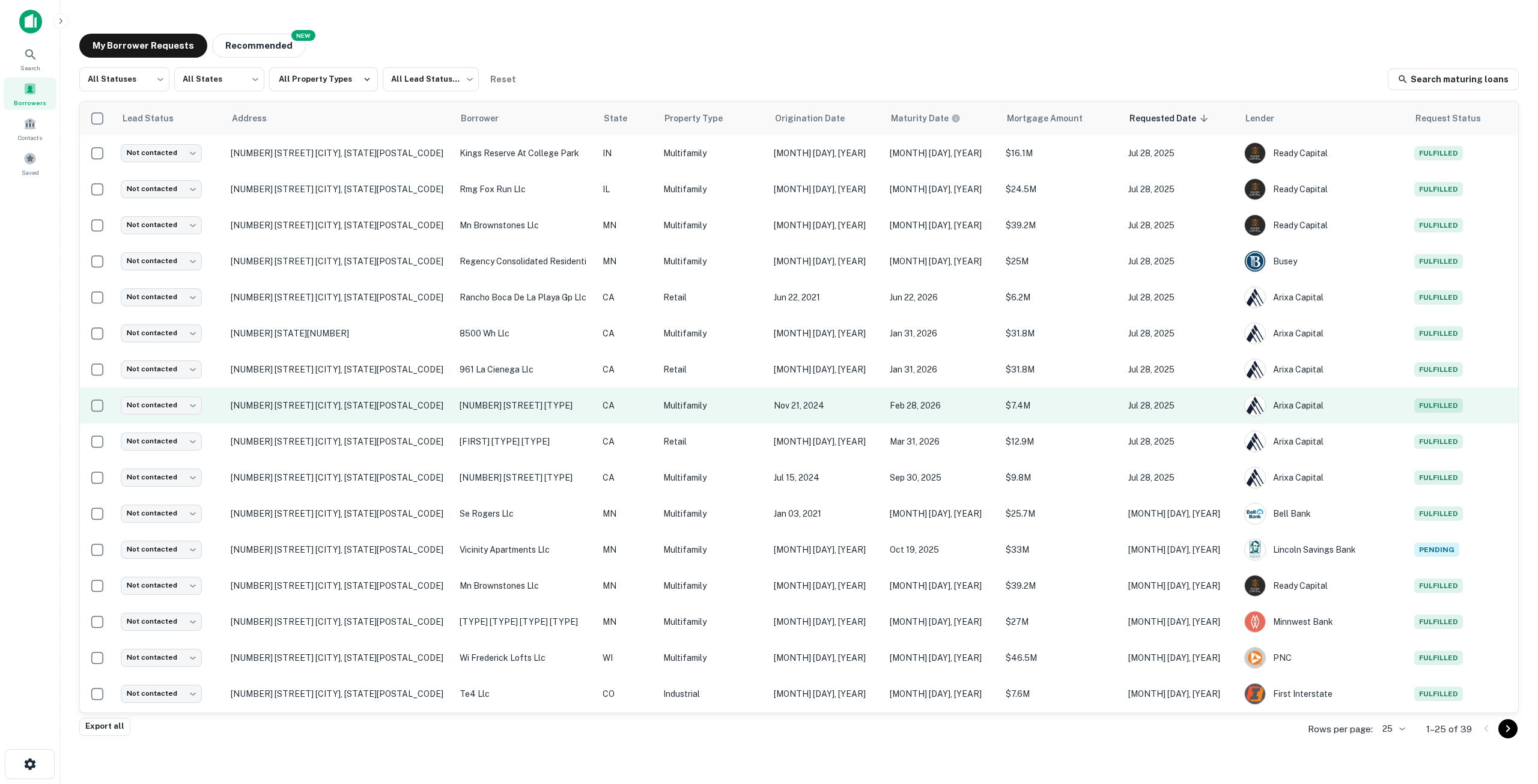 click on "420 S Sepulveda Blvd Los Angeles, CA90049" at bounding box center (339, 406) 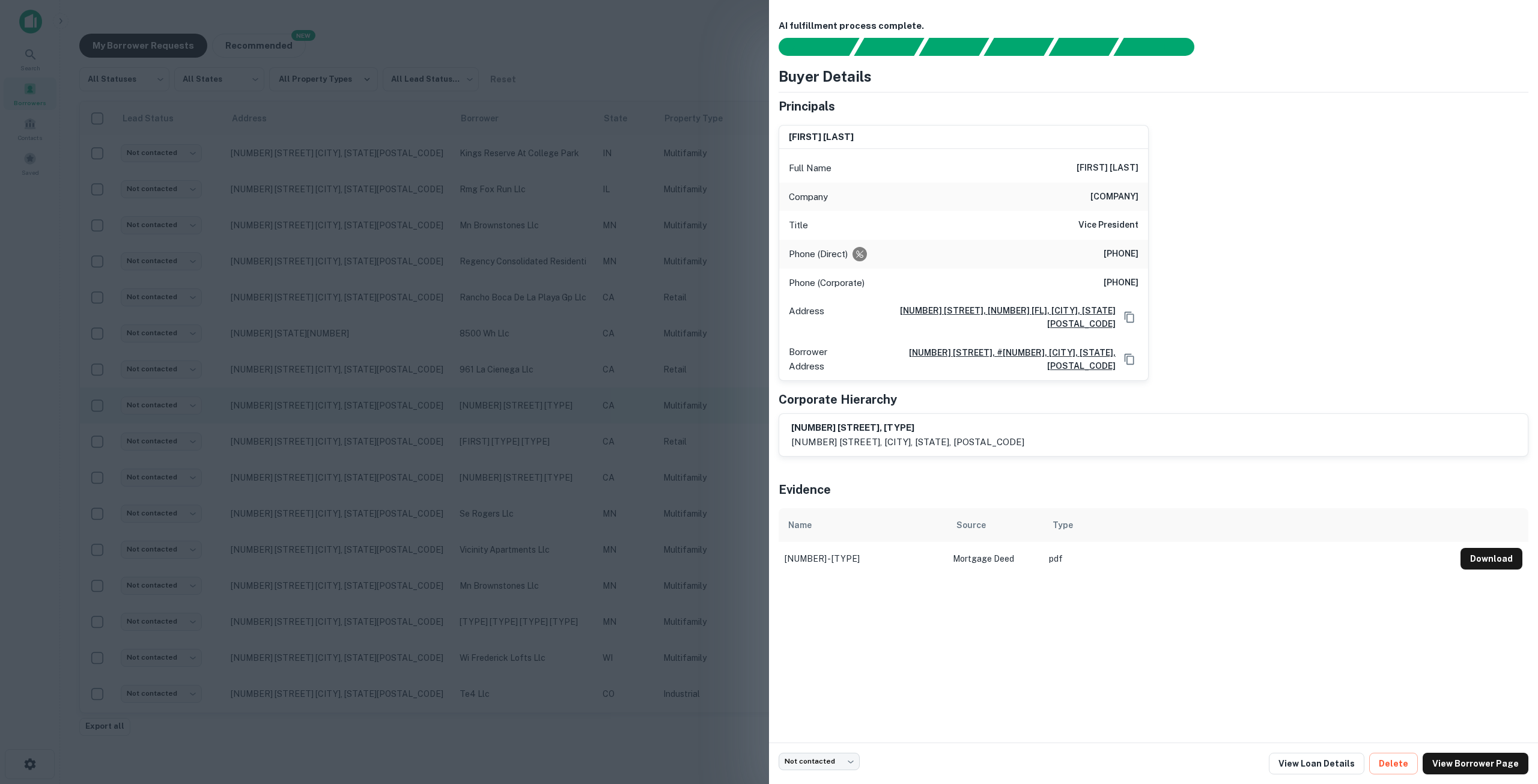 click at bounding box center [769, 392] 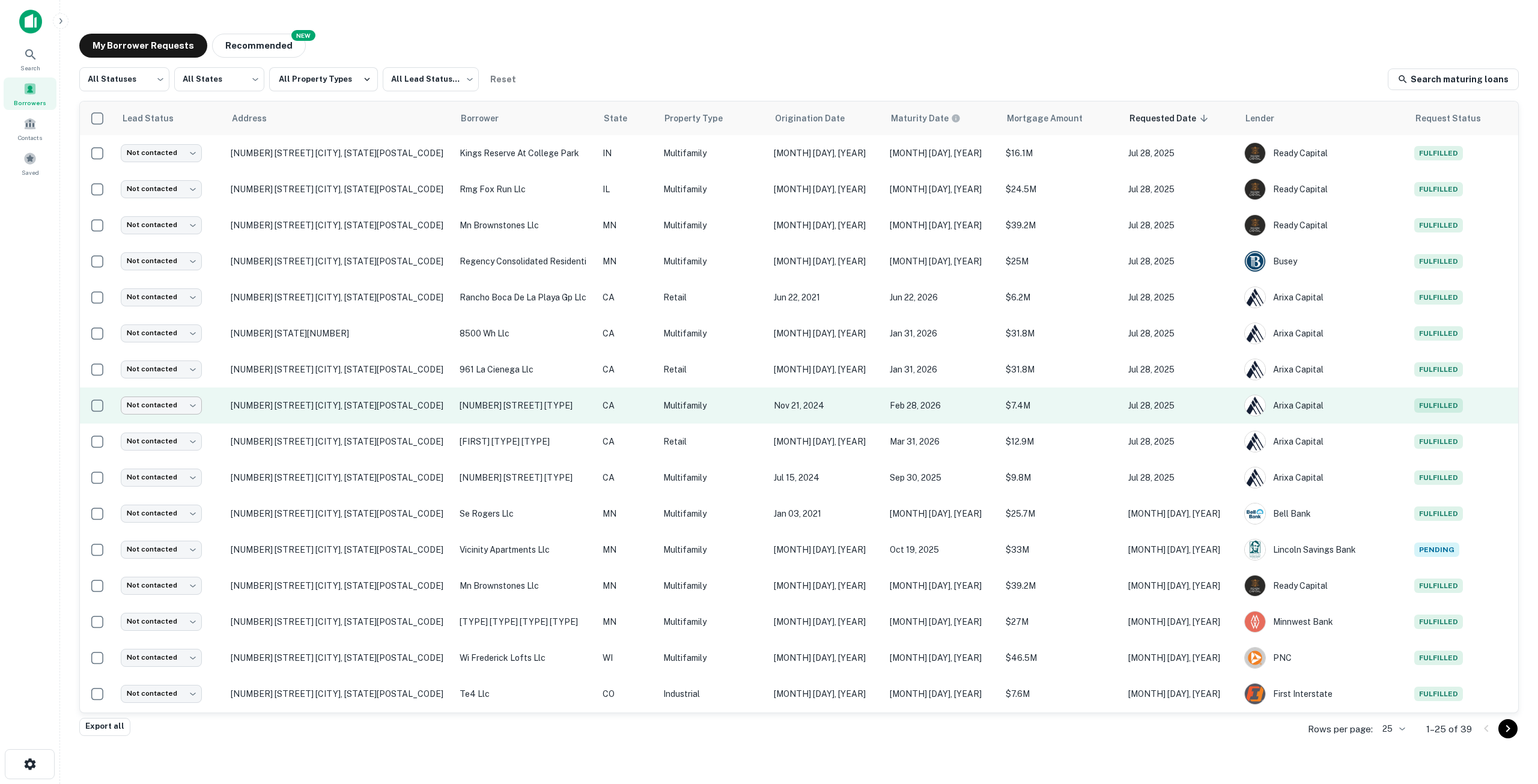 click on "Search         Borrowers         Contacts         Saved     My Borrower Requests NEW Recommended All Statuses *** ​ All States *** ​ All Property Types All Lead Statuses *** ​ Reset Search maturing loans Lead Status Address Borrower State Property Type Origination Date Maturity Date Mortgage Amount Requested Date sorted descending Lender Request Status Not contacted **** ​ 8810 Colby Blvd Indianapolis, IN46268  kings reserve at college park IN Multifamily Dec 18, 2022 Jan 09, 2026 $16.1M Jul 28, 2025 Ready Capital Fulfilled Not contacted **** ​ 115 Walnut Dr Saint Charles, IL60174  rmg fox run llc IL Multifamily Feb 24, 2022 Oct 09, 2025 $24.5M Jul 28, 2025 Ready Capital Fulfilled Not contacted **** ​ 214 Oak Grove St Minneapolis, MN55403  mn brownstones llc MN Multifamily Aug 31, 2021 Sep 09, 2025 $39.2M Jul 28, 2025 Ready Capital Fulfilled Not contacted **** ​ 4685 Pines View Pl Nw Rochester, MN55901  regency consolidated residenti MN Multifamily Apr 28, 2024 Apr 28, 2026 $25M ****" at bounding box center (769, 392) 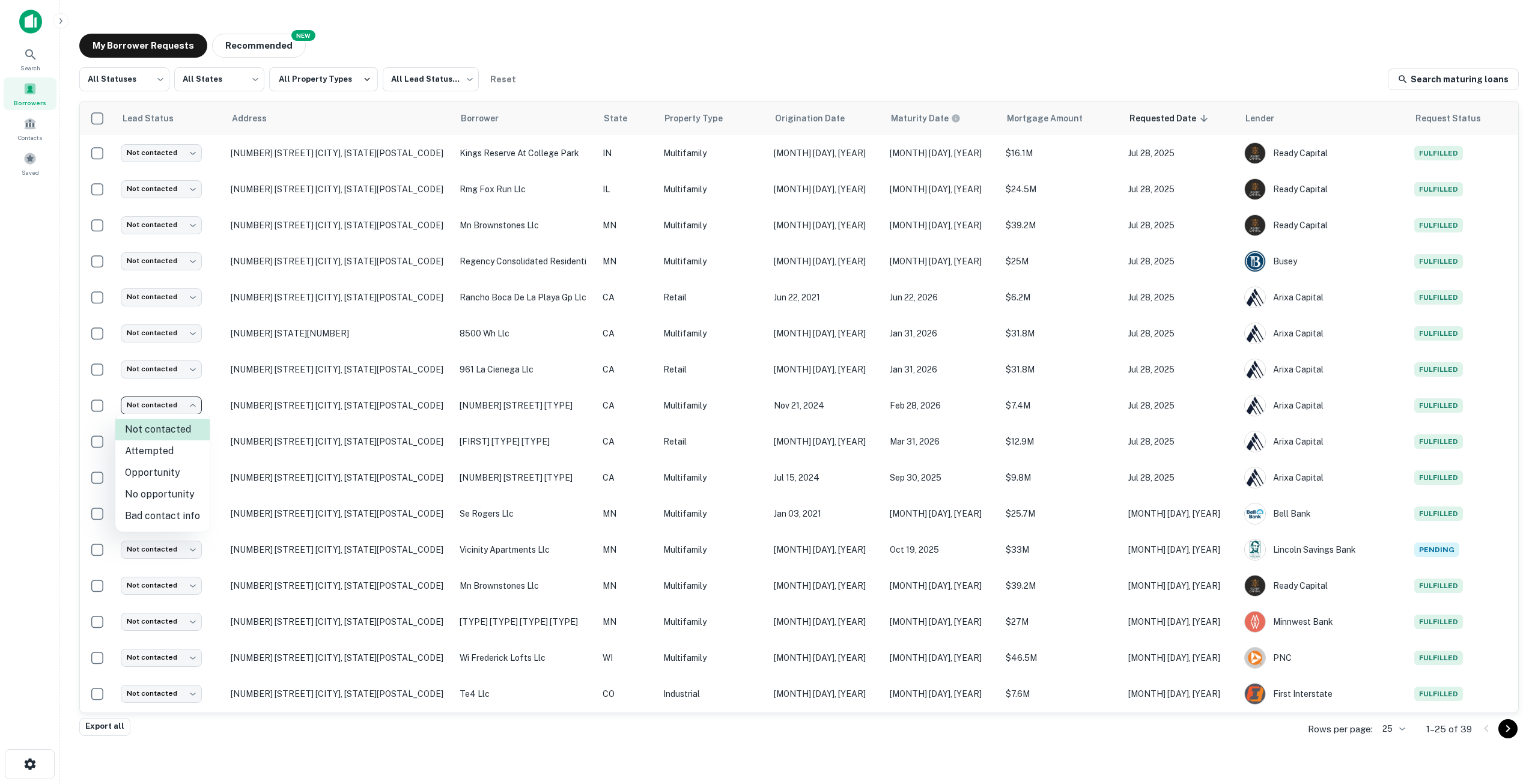 click on "Opportunity" at bounding box center (162, 473) 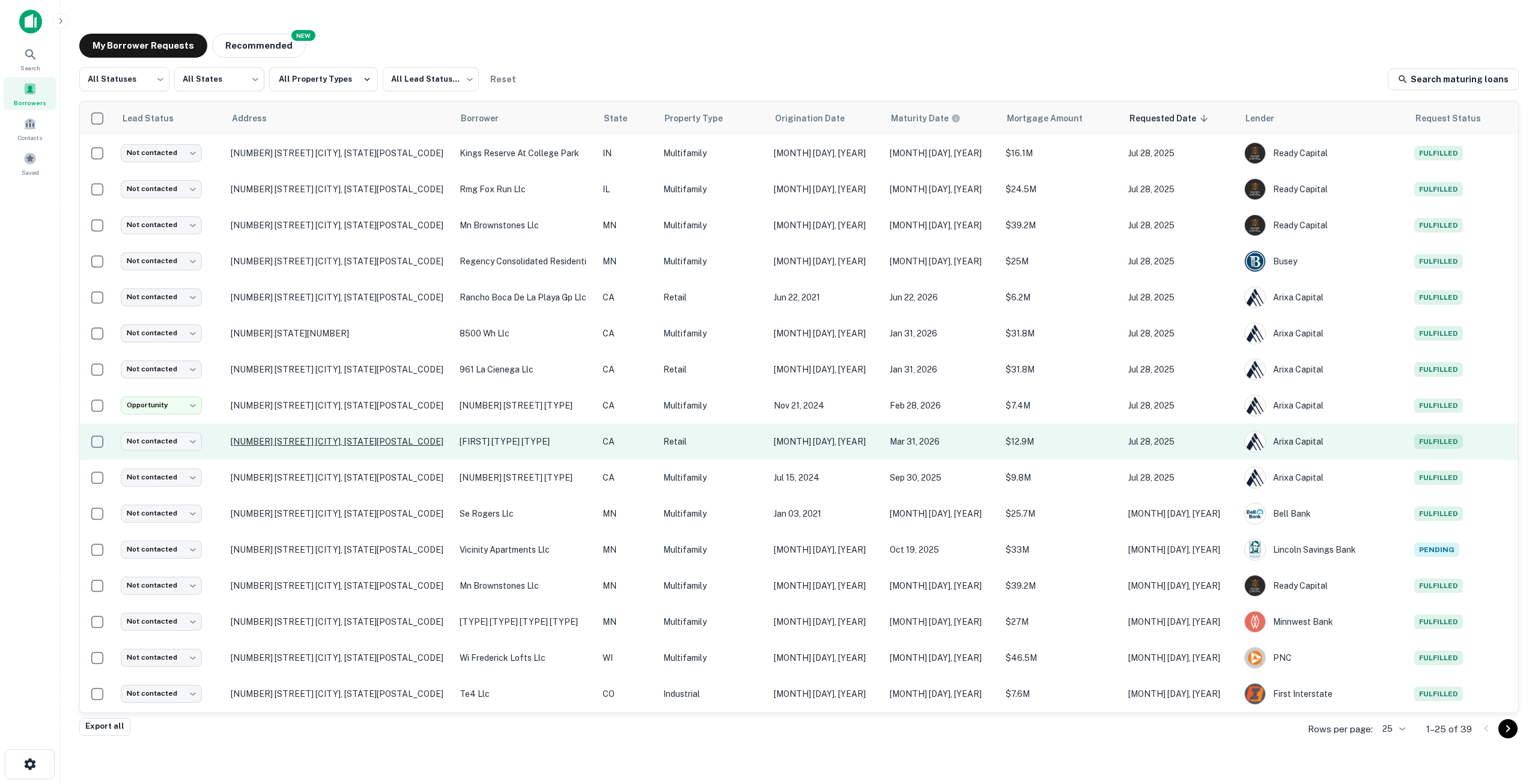 click on "4135 California St San Francisco, CA94118" at bounding box center (339, 442) 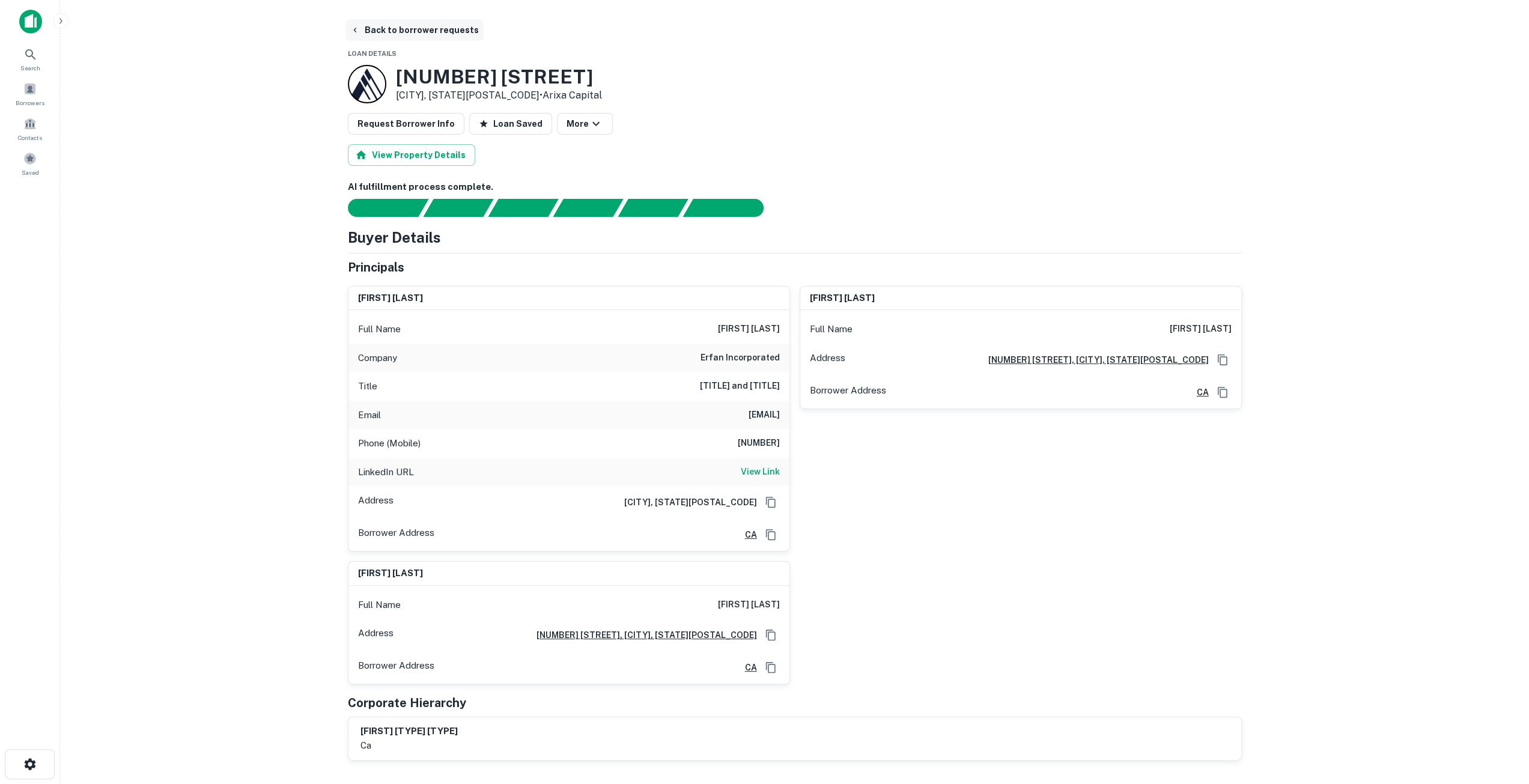 click on "Back to borrower requests" at bounding box center (415, 30) 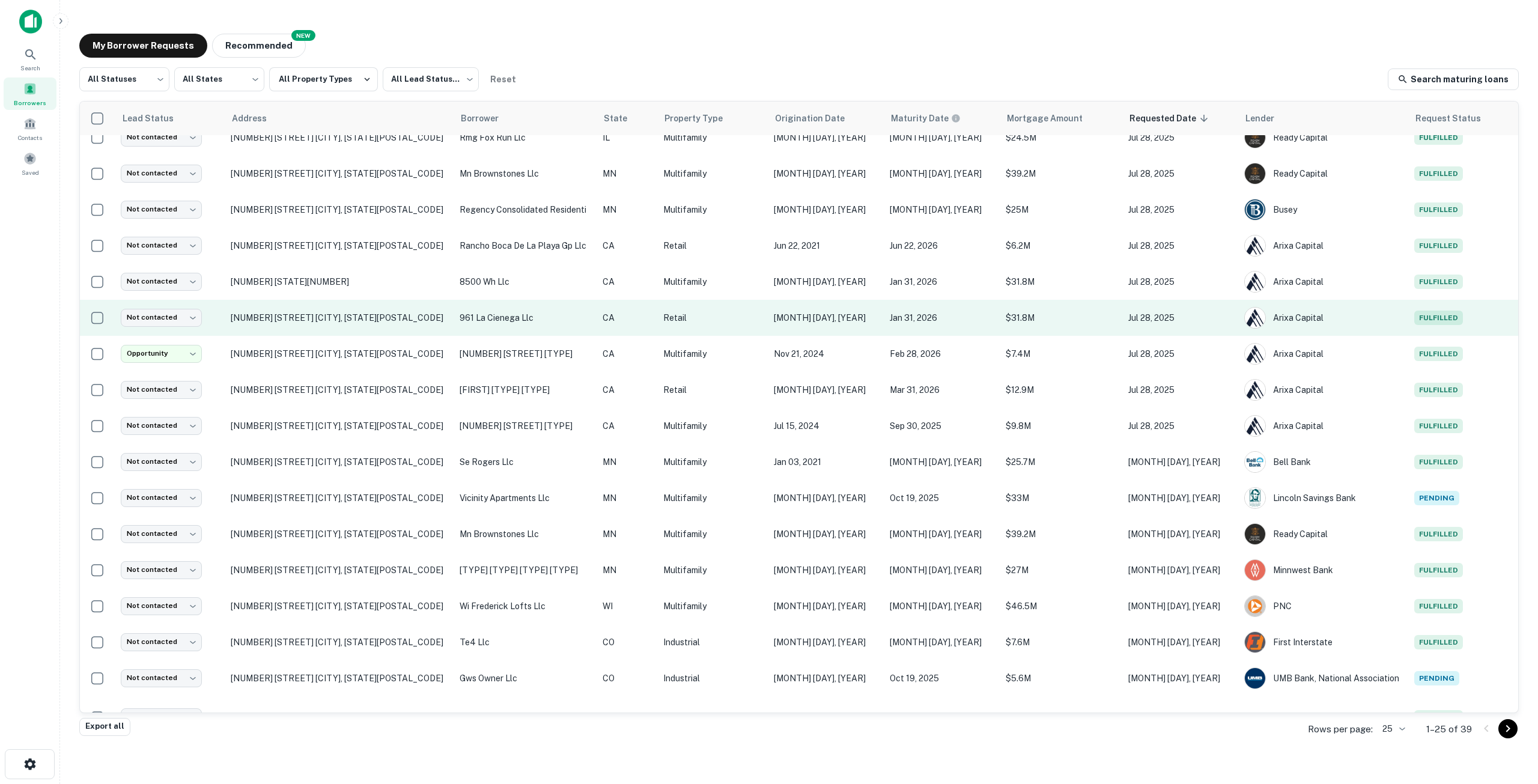 scroll, scrollTop: 0, scrollLeft: 0, axis: both 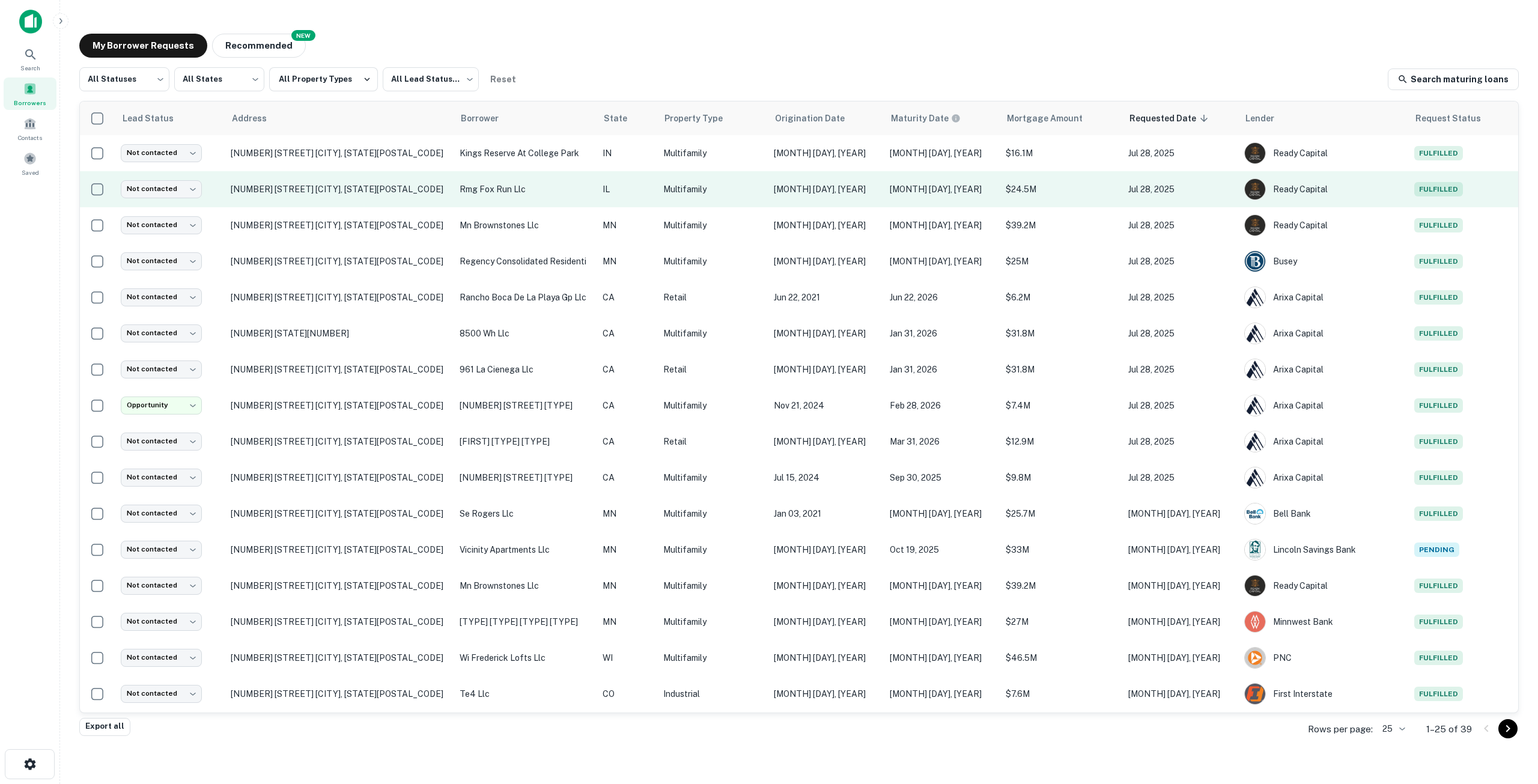 click on "115 Walnut Dr Saint Charles, IL60174" at bounding box center [339, 189] 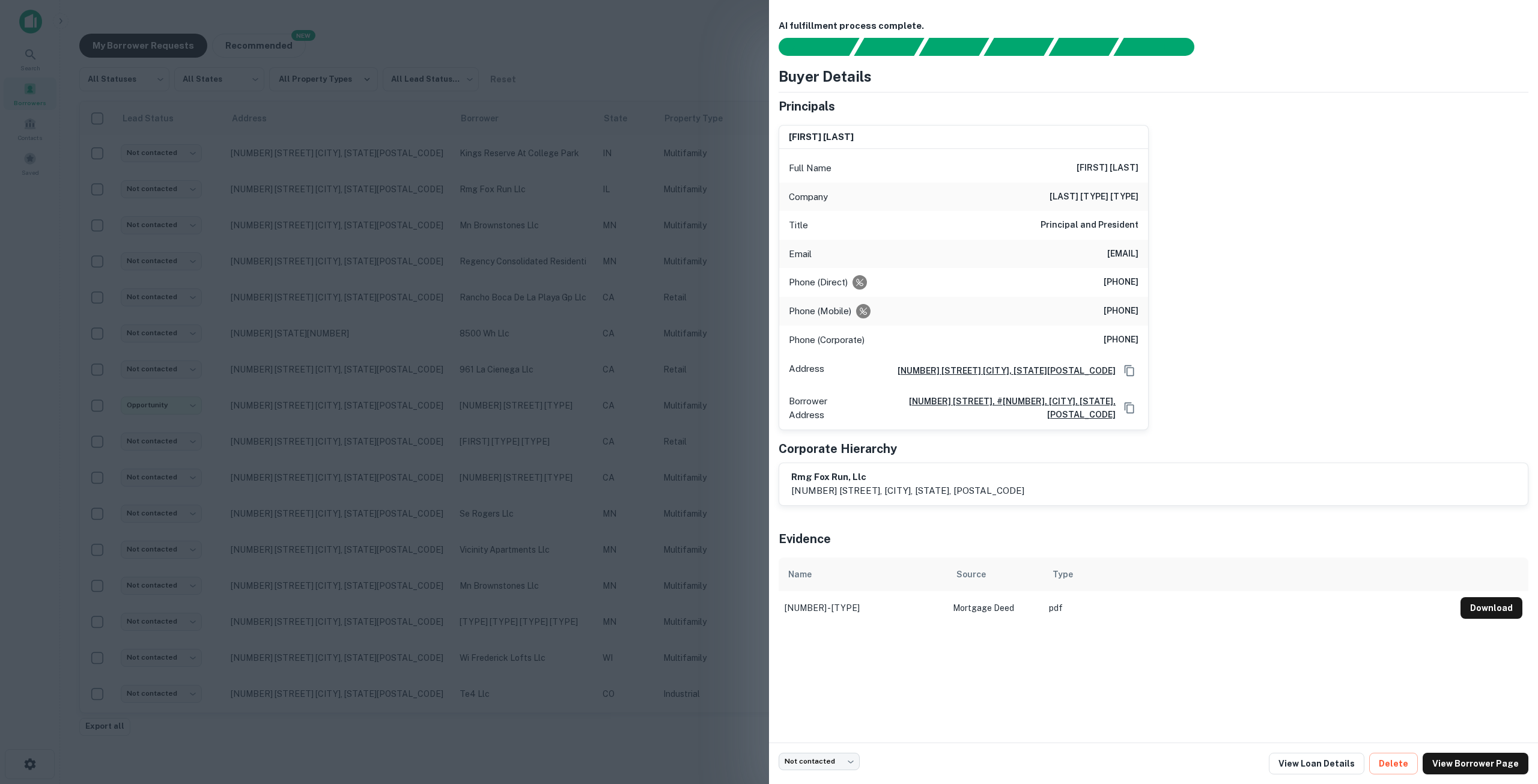 click at bounding box center (769, 392) 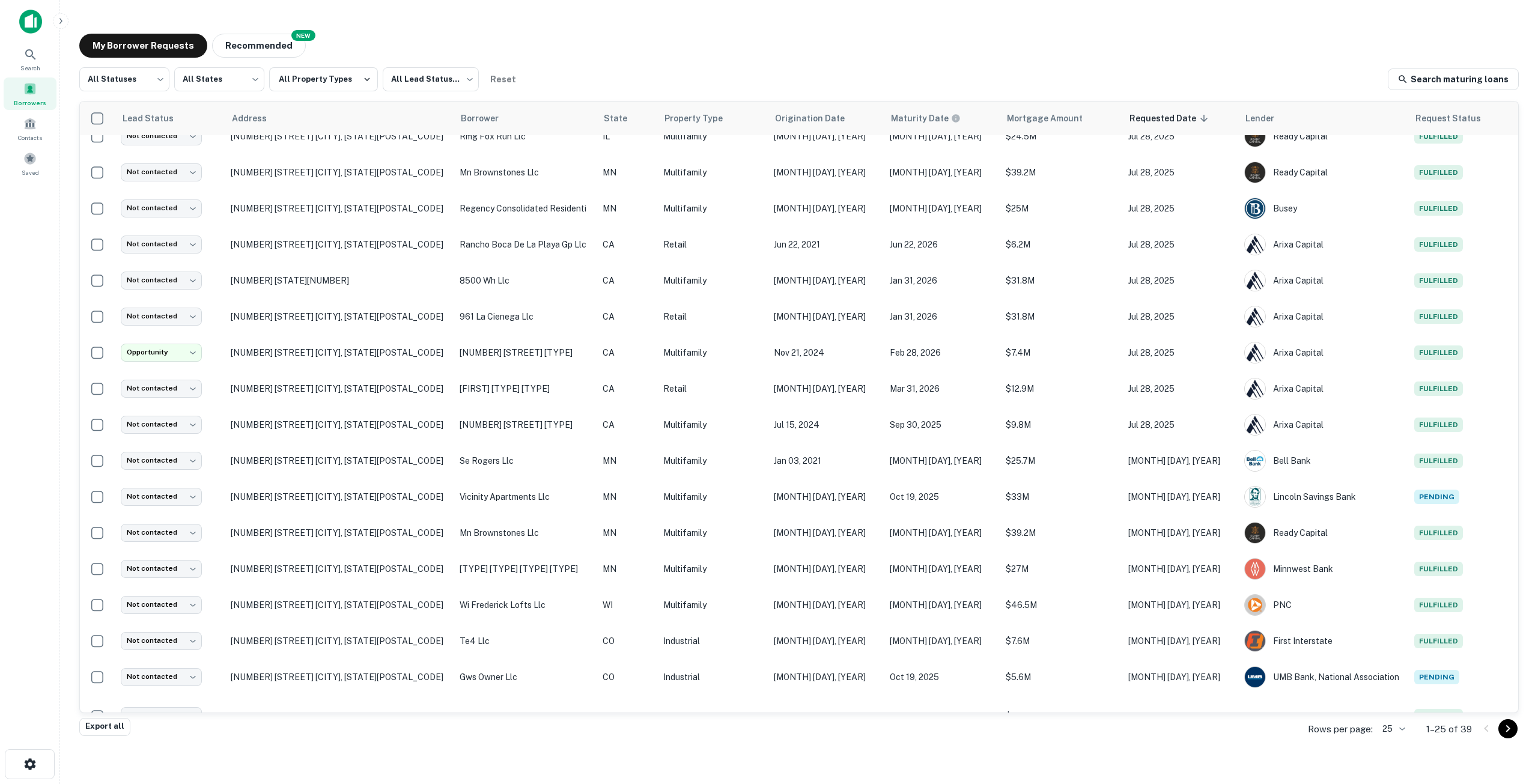 scroll, scrollTop: 0, scrollLeft: 0, axis: both 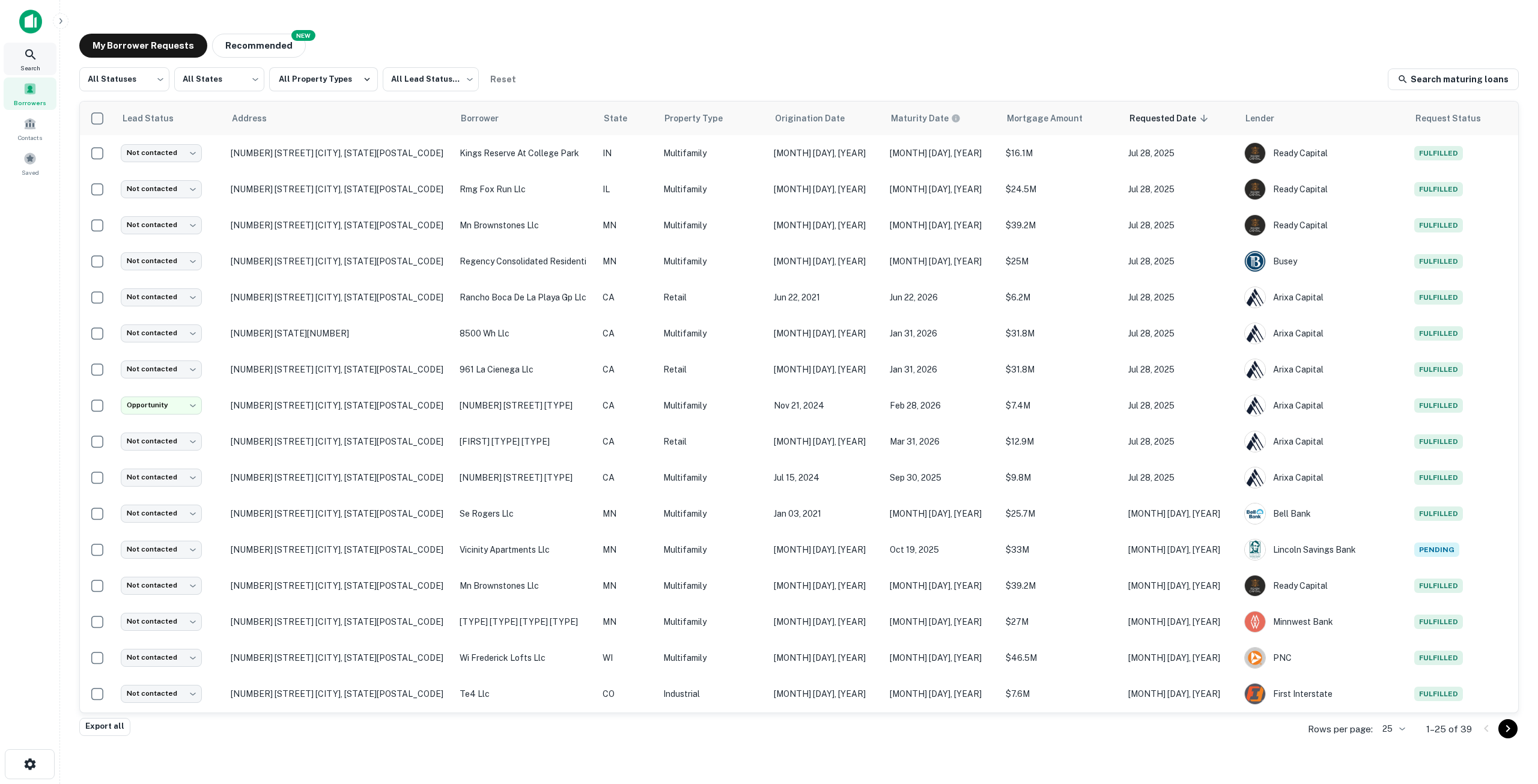 click on "Search" at bounding box center (30, 59) 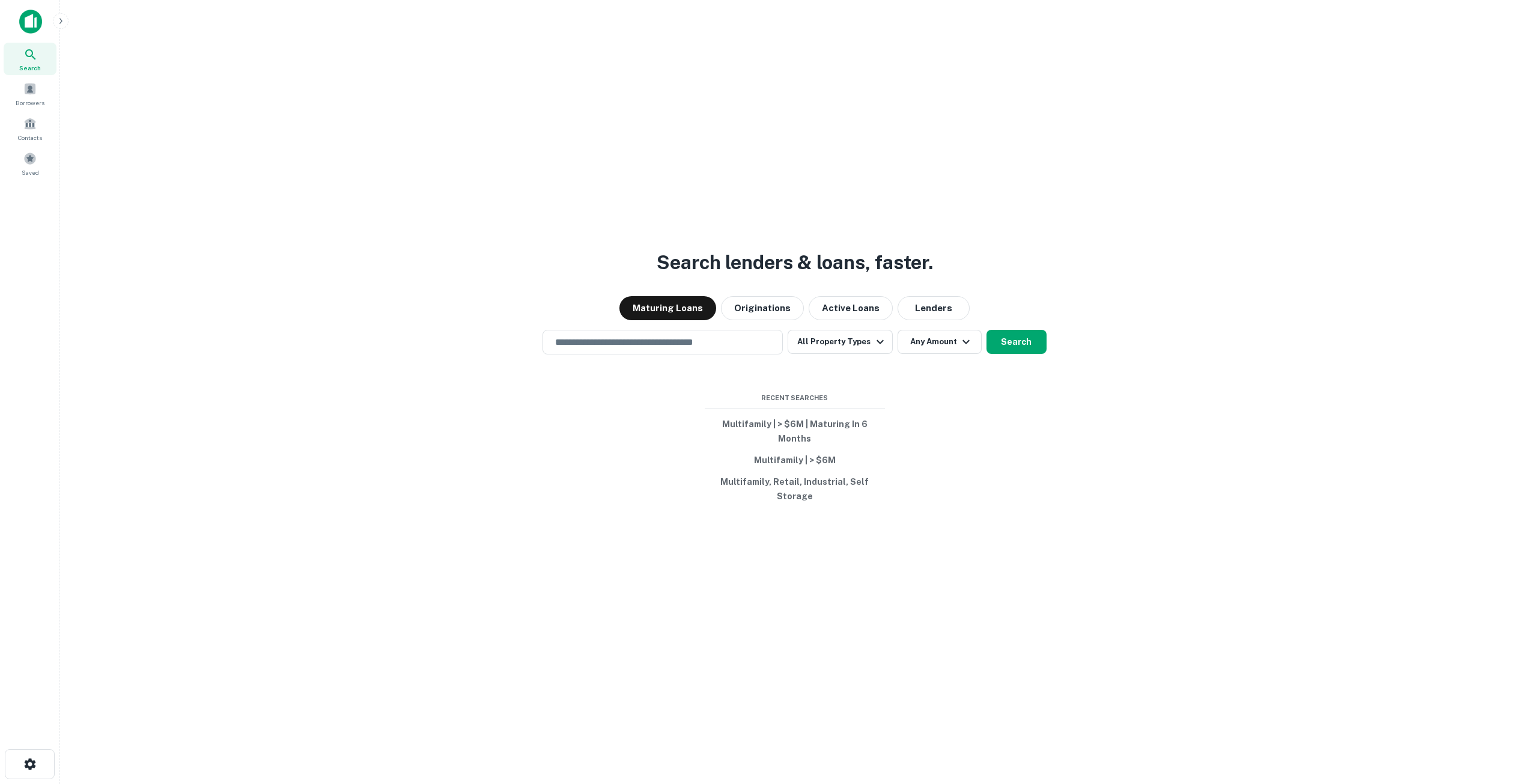 scroll, scrollTop: 0, scrollLeft: 0, axis: both 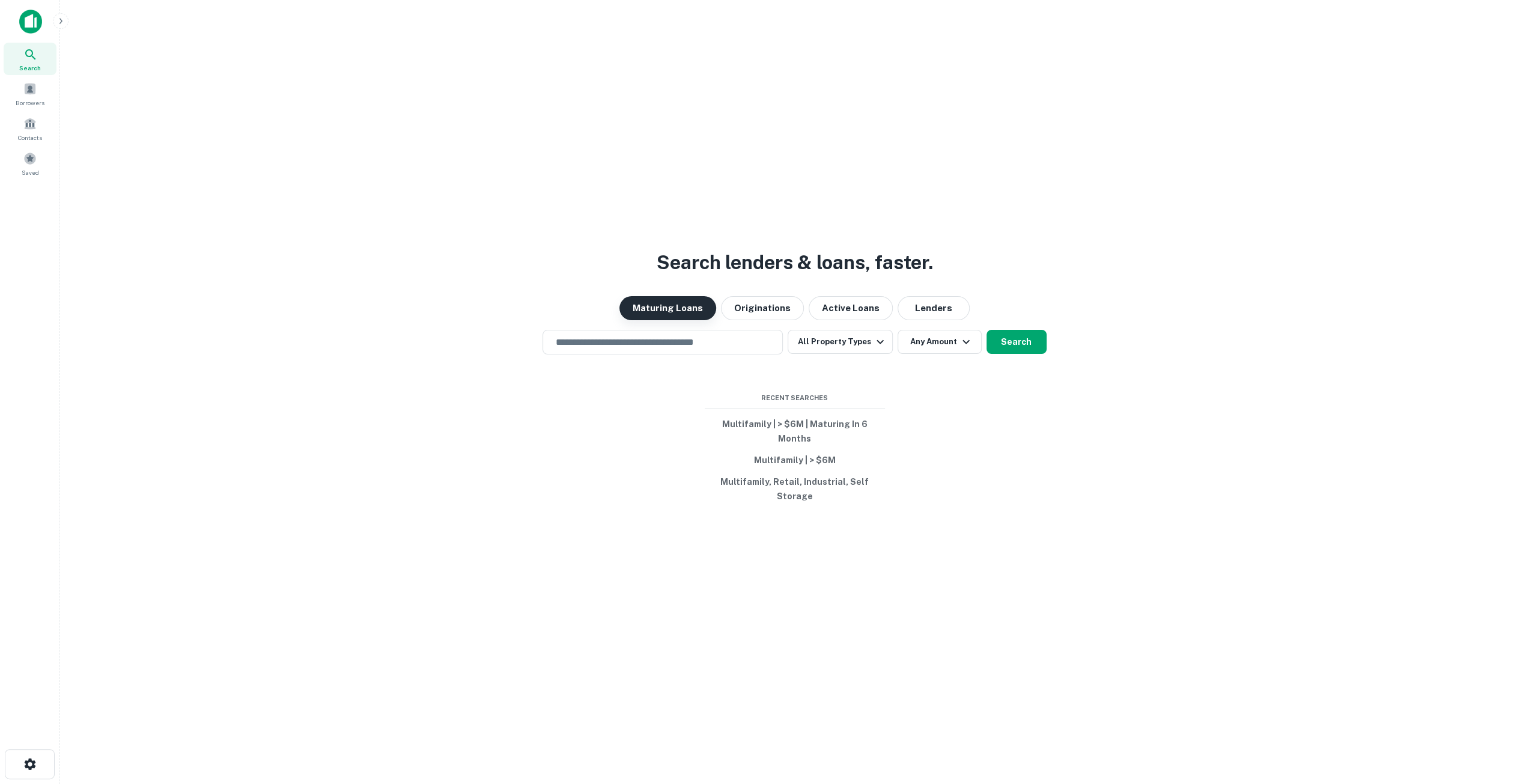 click on "Maturing Loans" at bounding box center [667, 308] 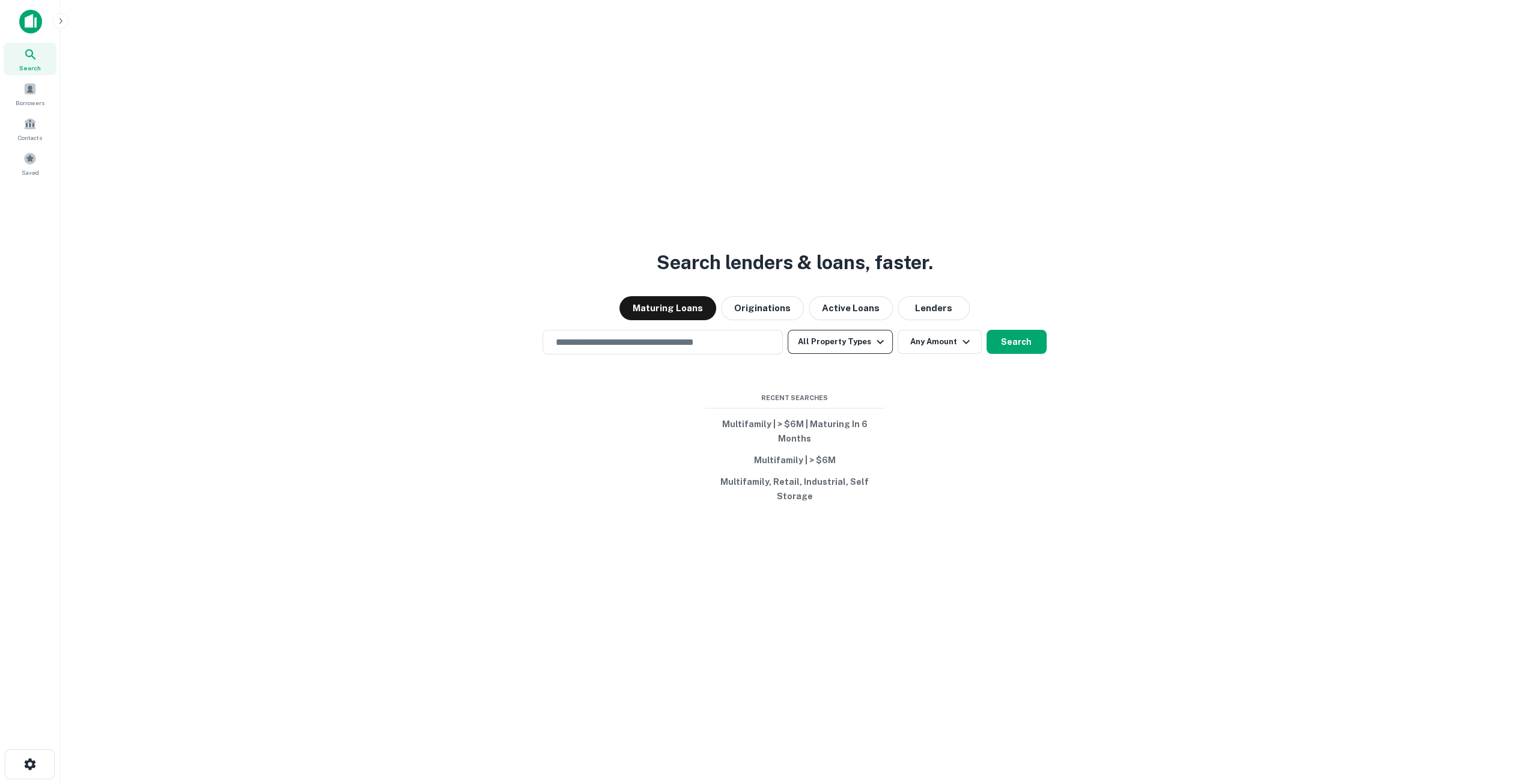 click 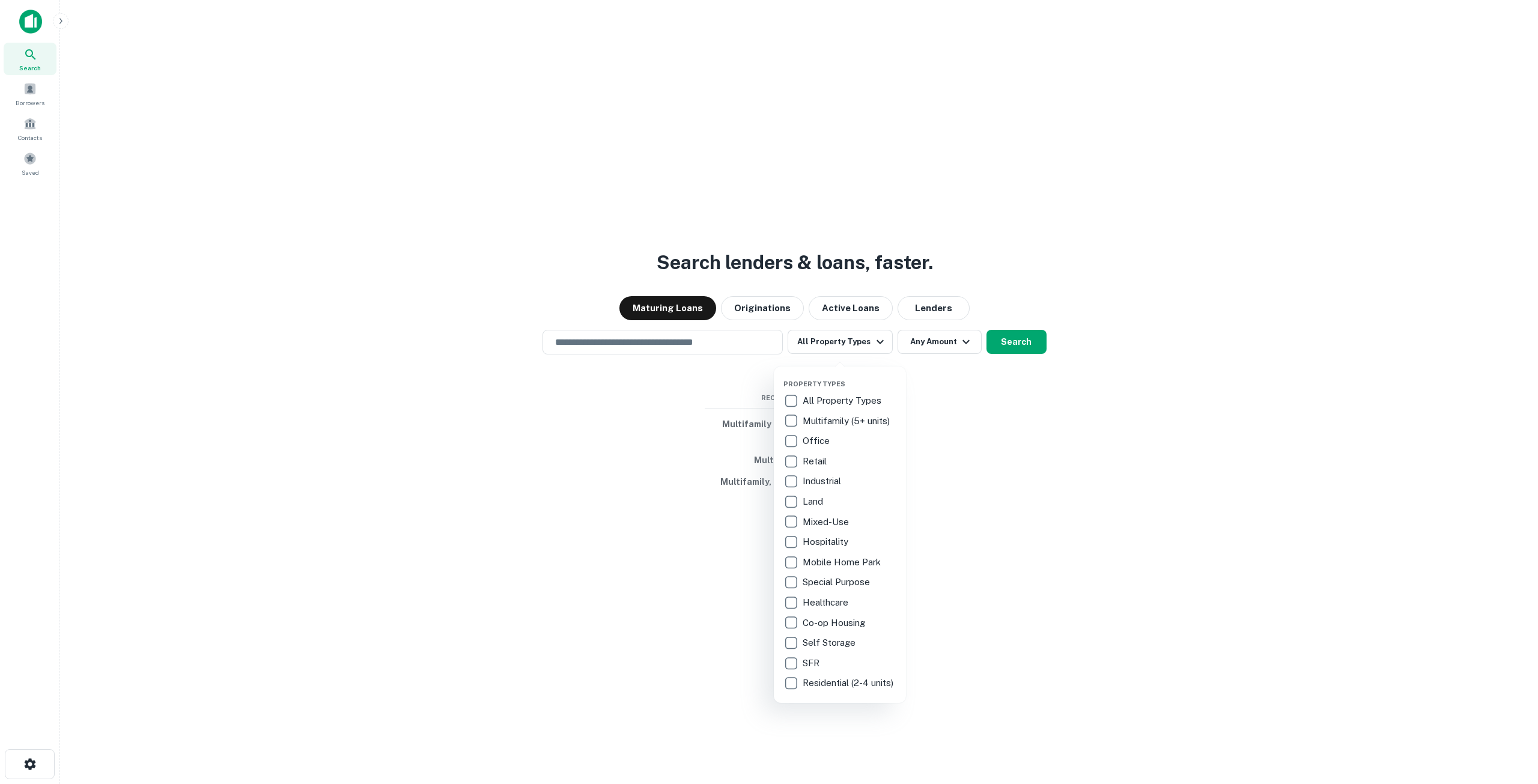 drag, startPoint x: 645, startPoint y: 569, endPoint x: 669, endPoint y: 534, distance: 42.43819 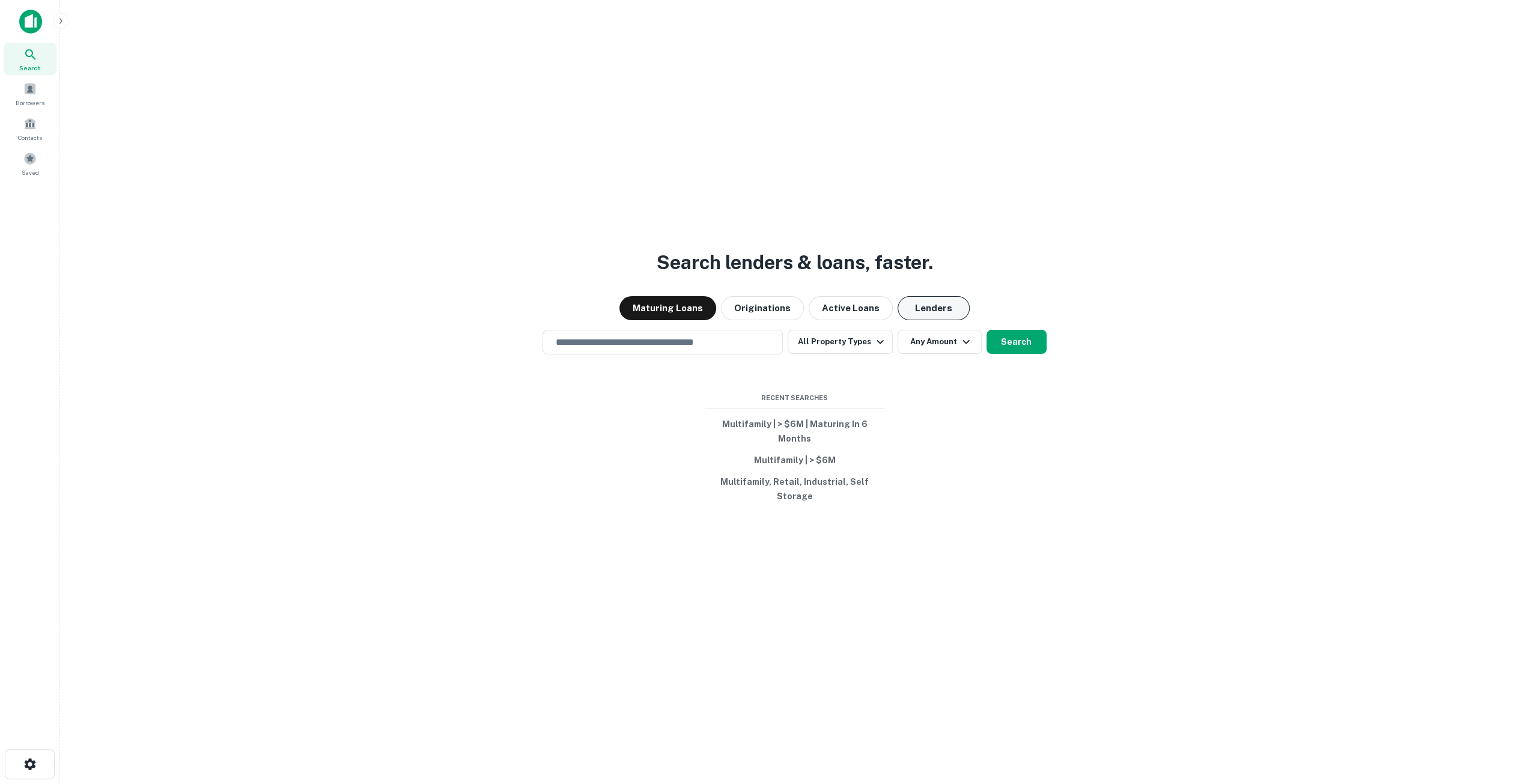 click on "Lenders" at bounding box center (934, 308) 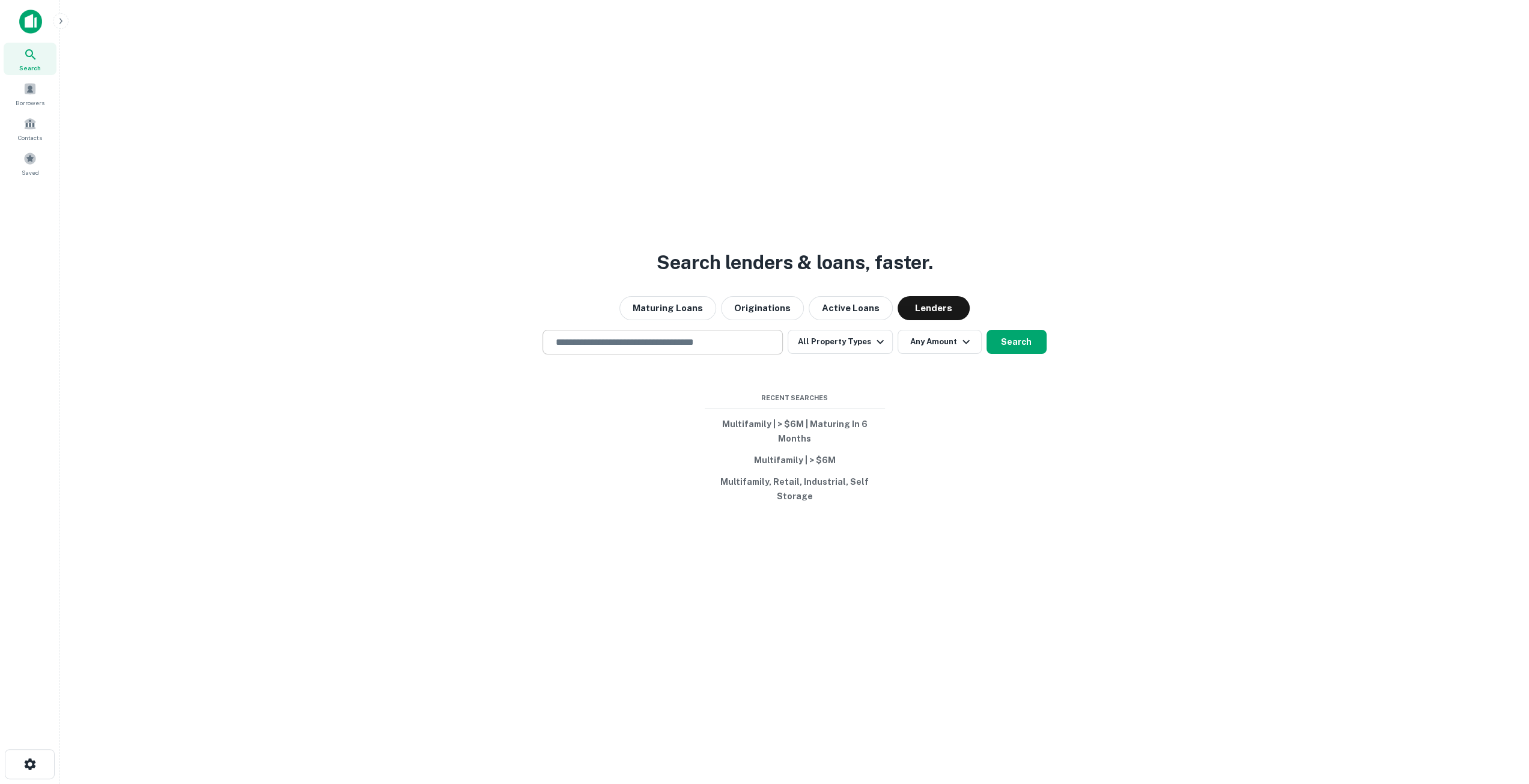 click at bounding box center (663, 342) 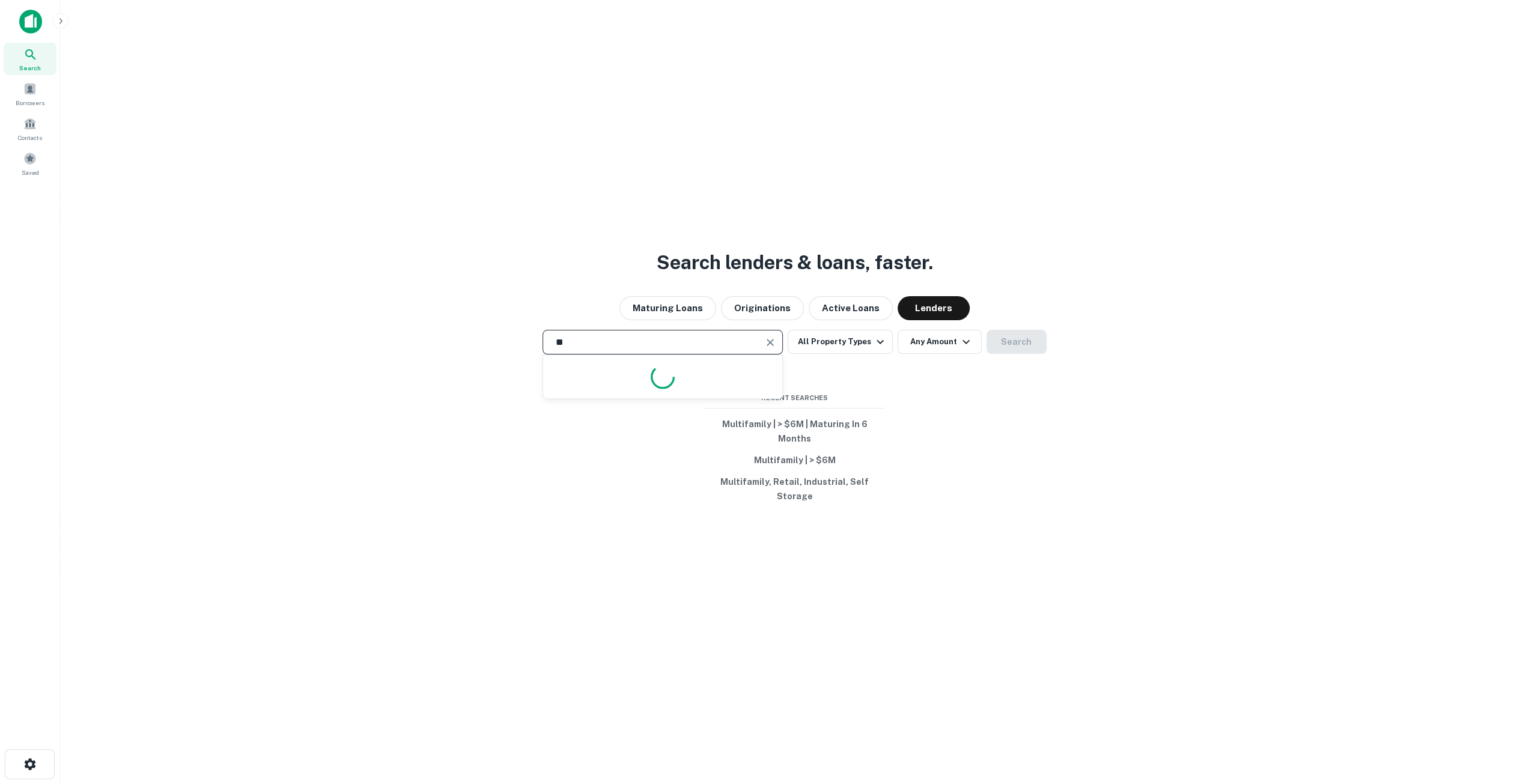 type on "***" 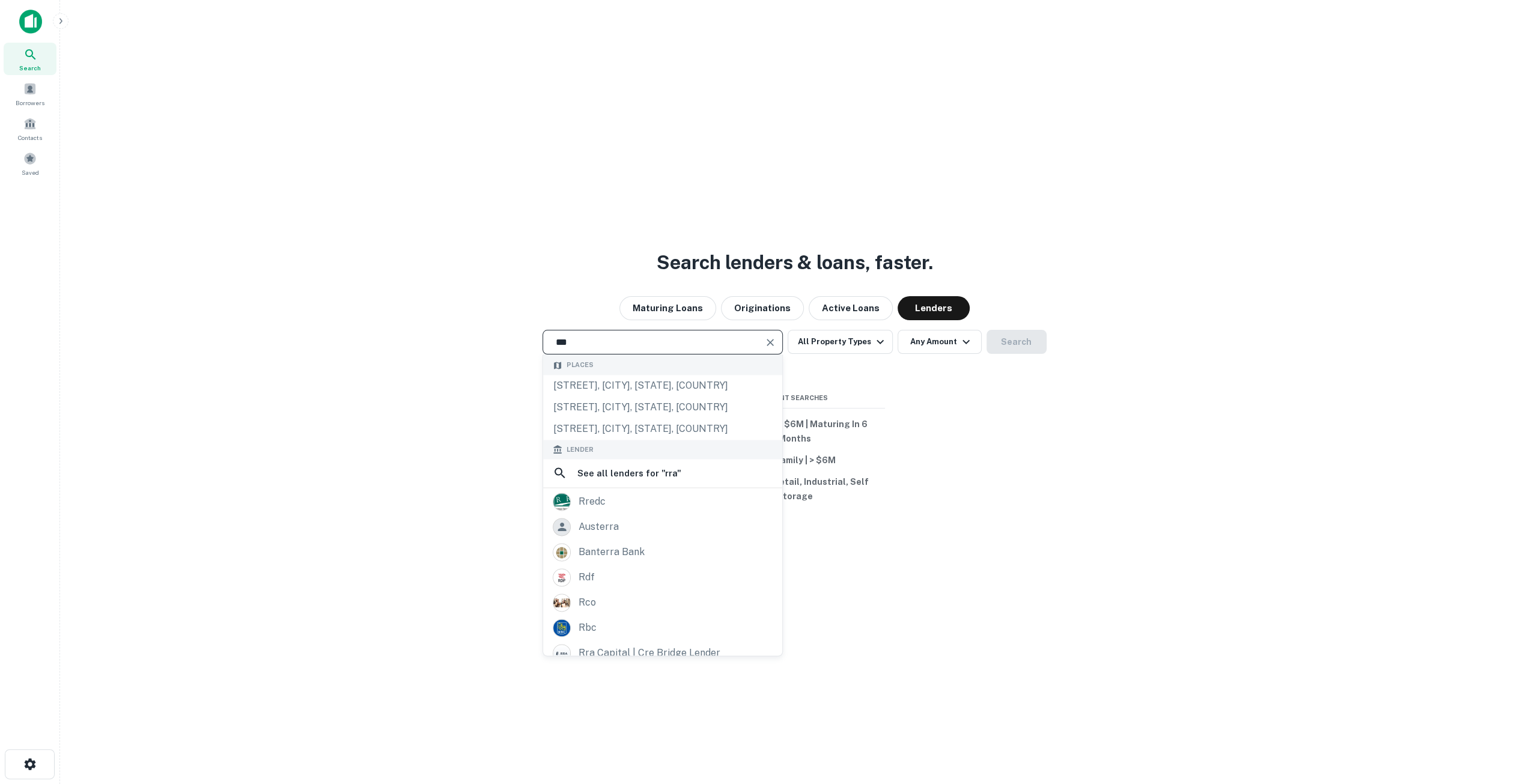 click on "***" at bounding box center (654, 342) 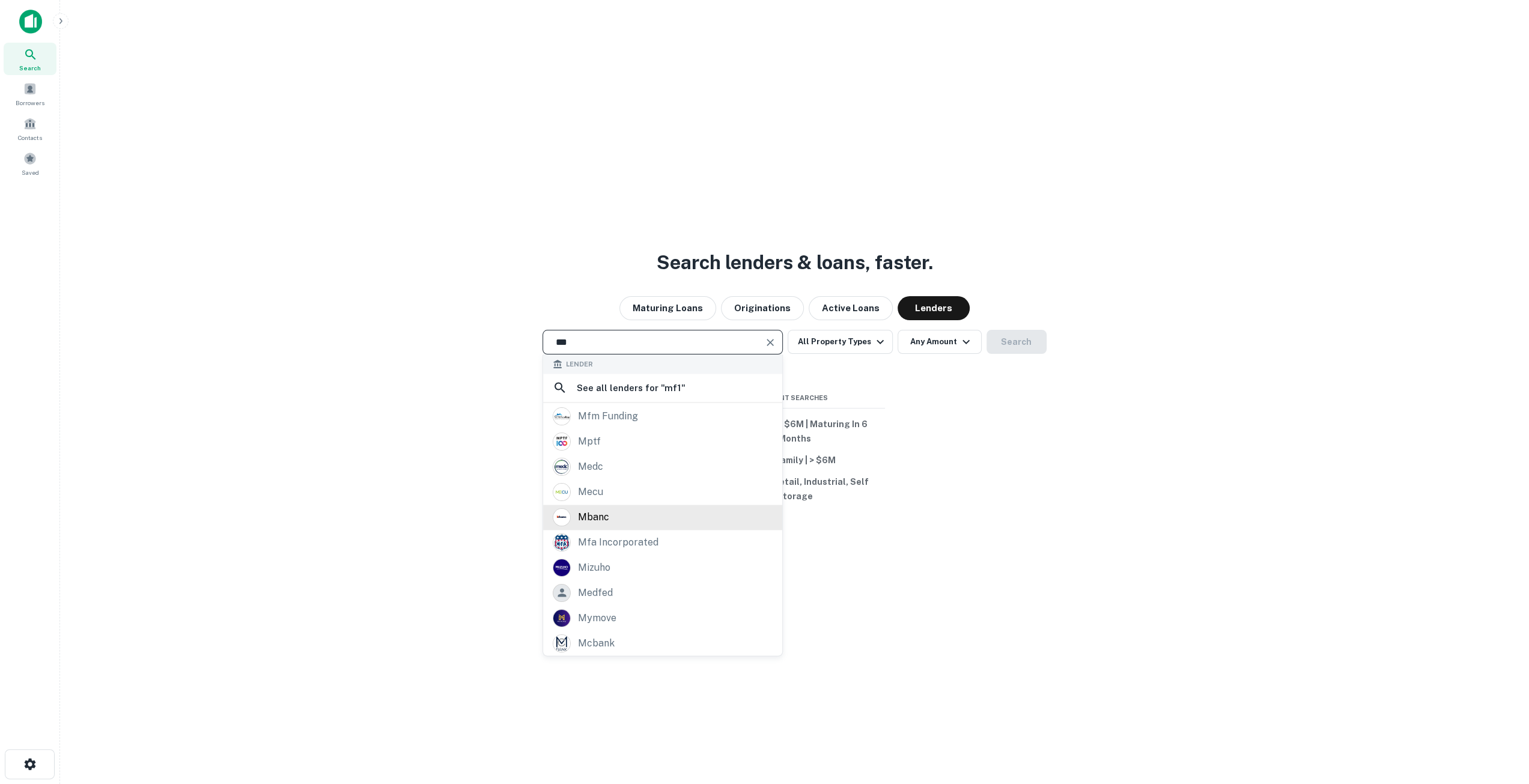 scroll, scrollTop: 0, scrollLeft: 0, axis: both 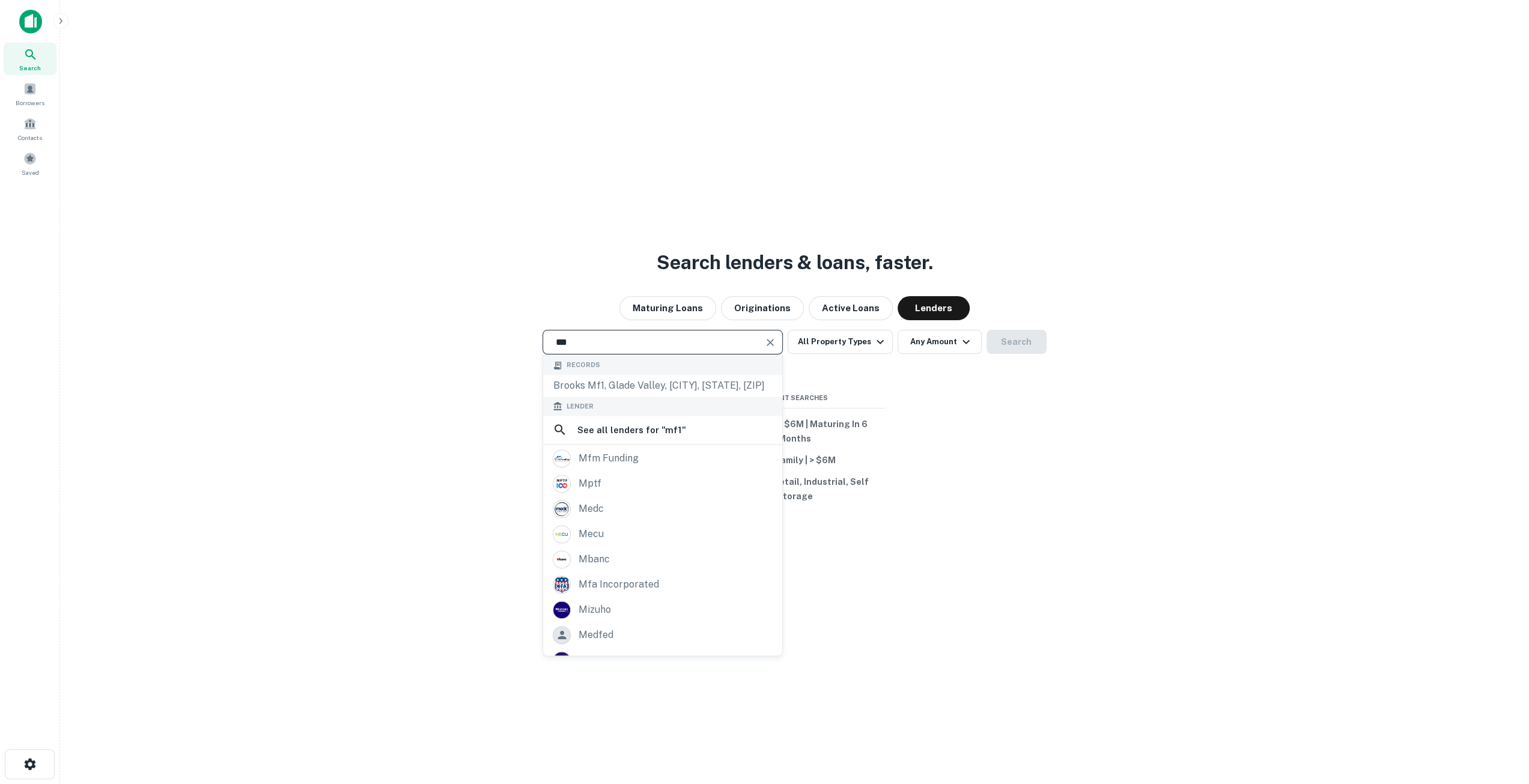 type on "***" 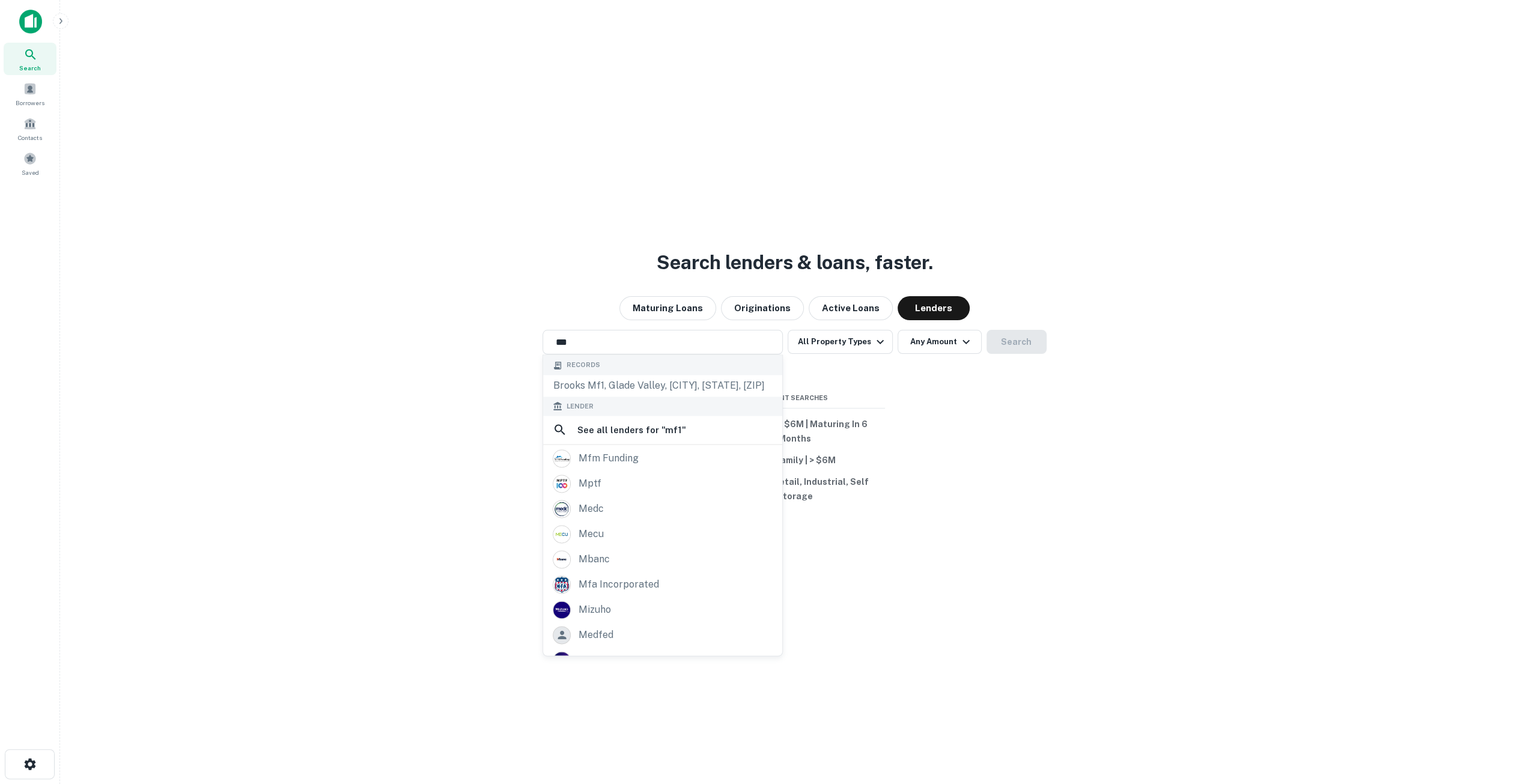 drag, startPoint x: 895, startPoint y: 588, endPoint x: 890, endPoint y: 542, distance: 46.270941 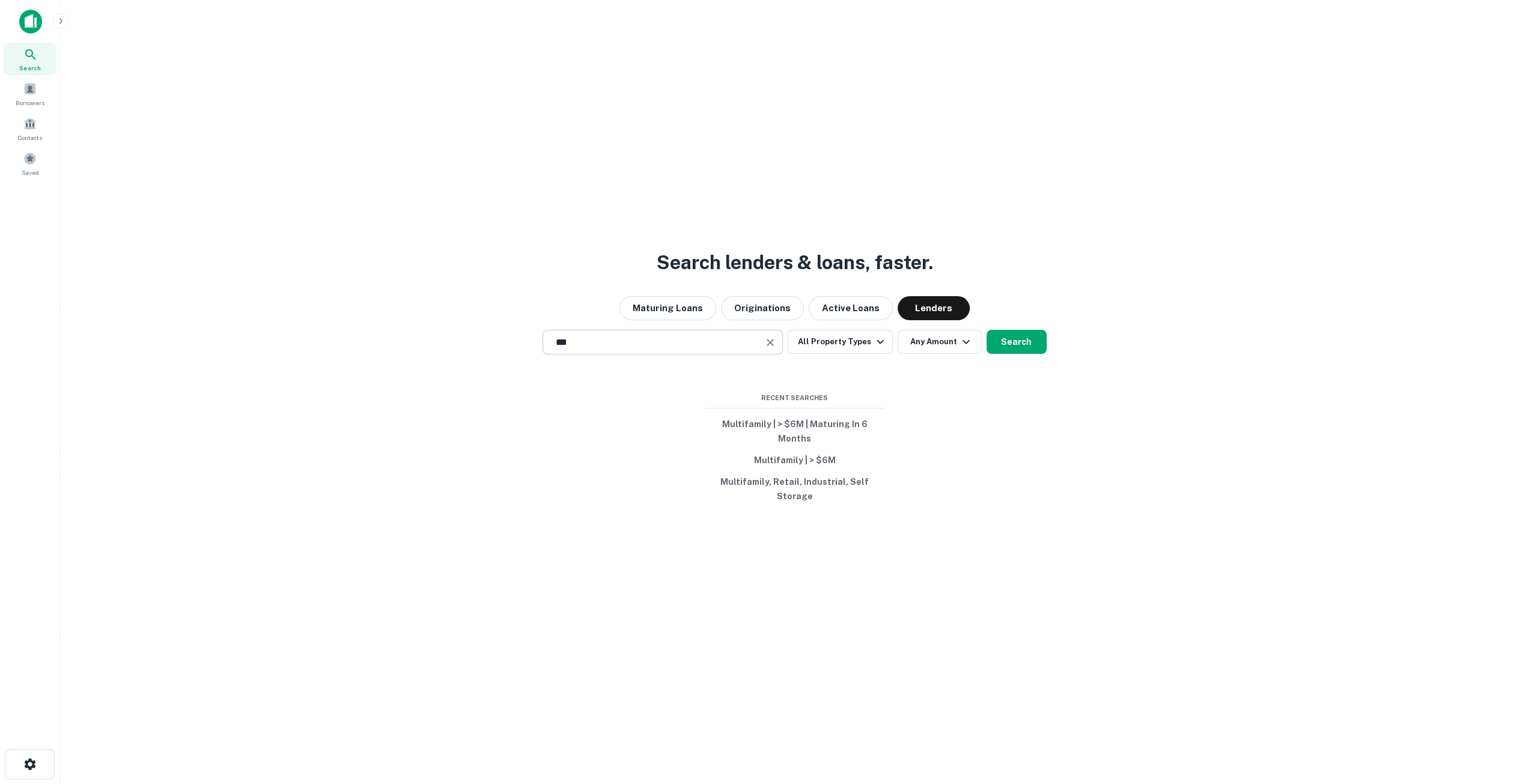 click on "***" at bounding box center (654, 342) 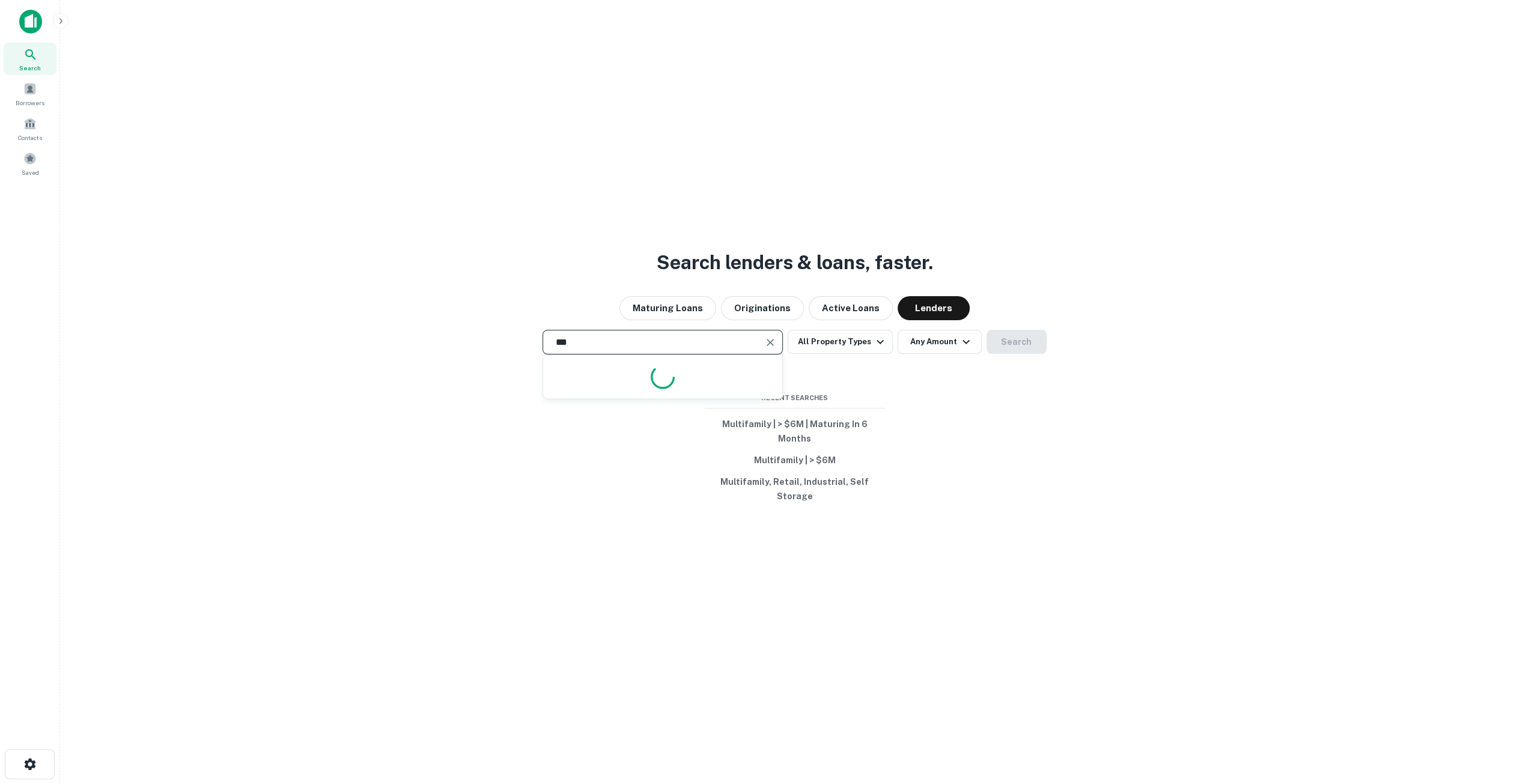 click on "***" at bounding box center (654, 342) 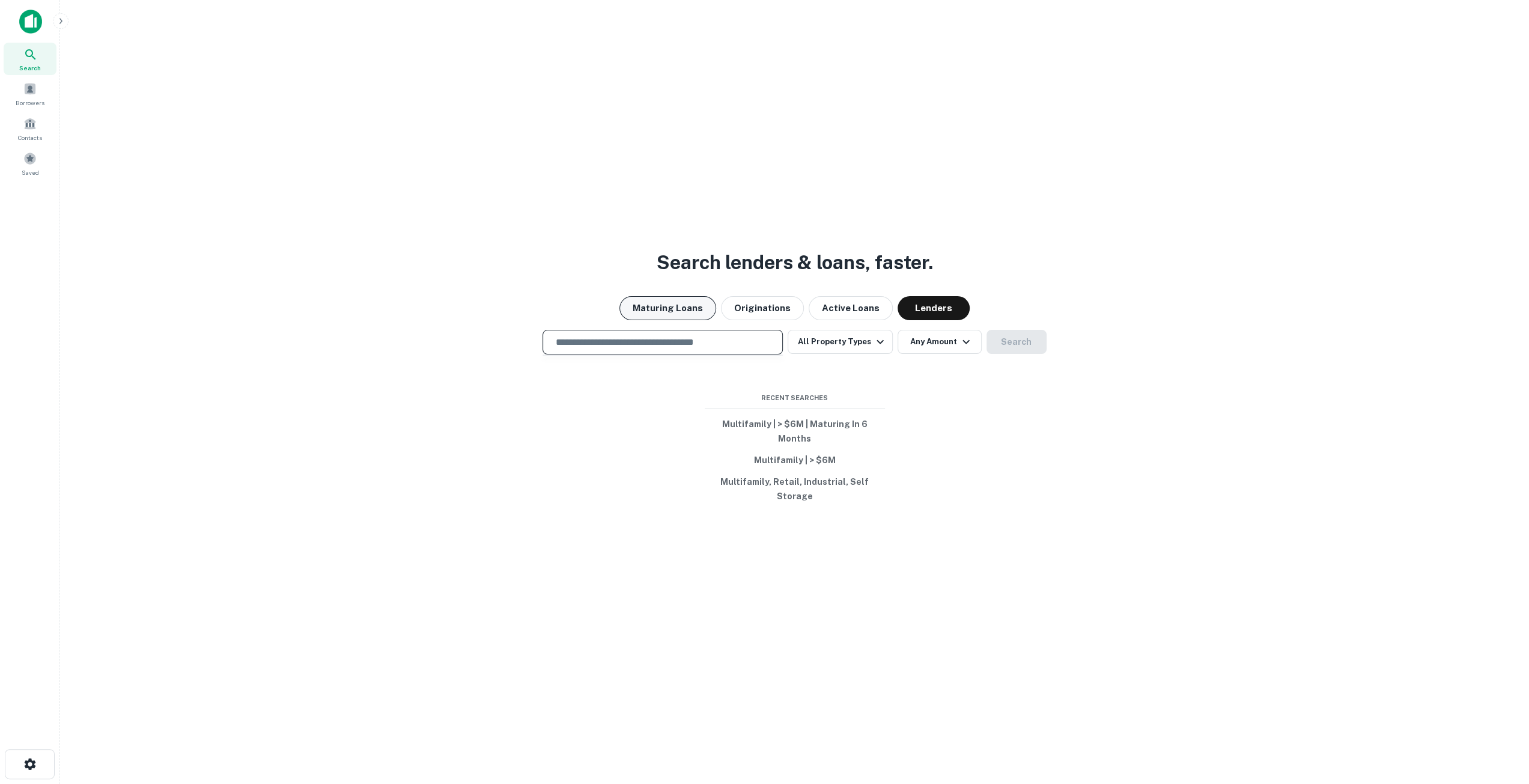 type 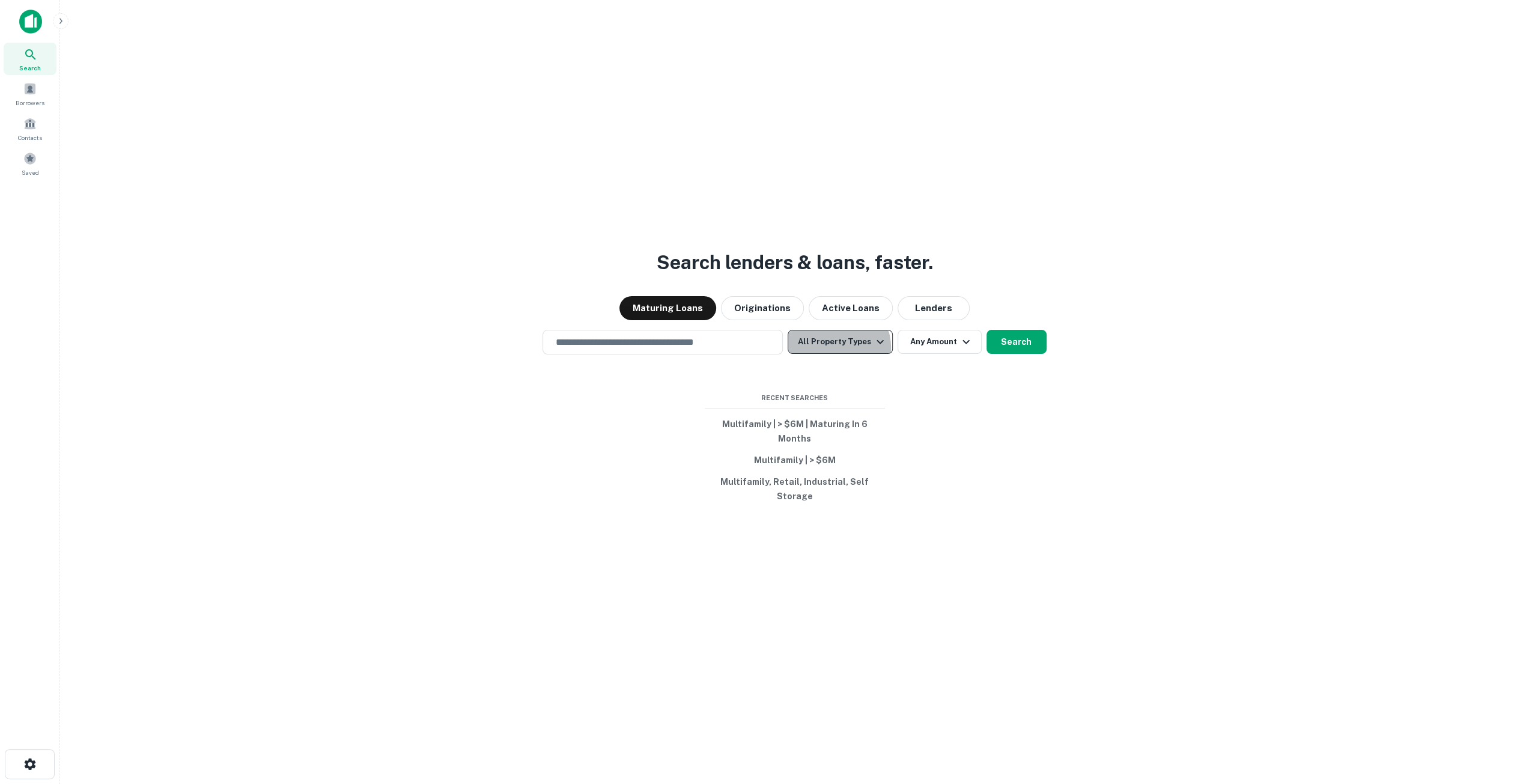 click on "All Property Types" at bounding box center (840, 342) 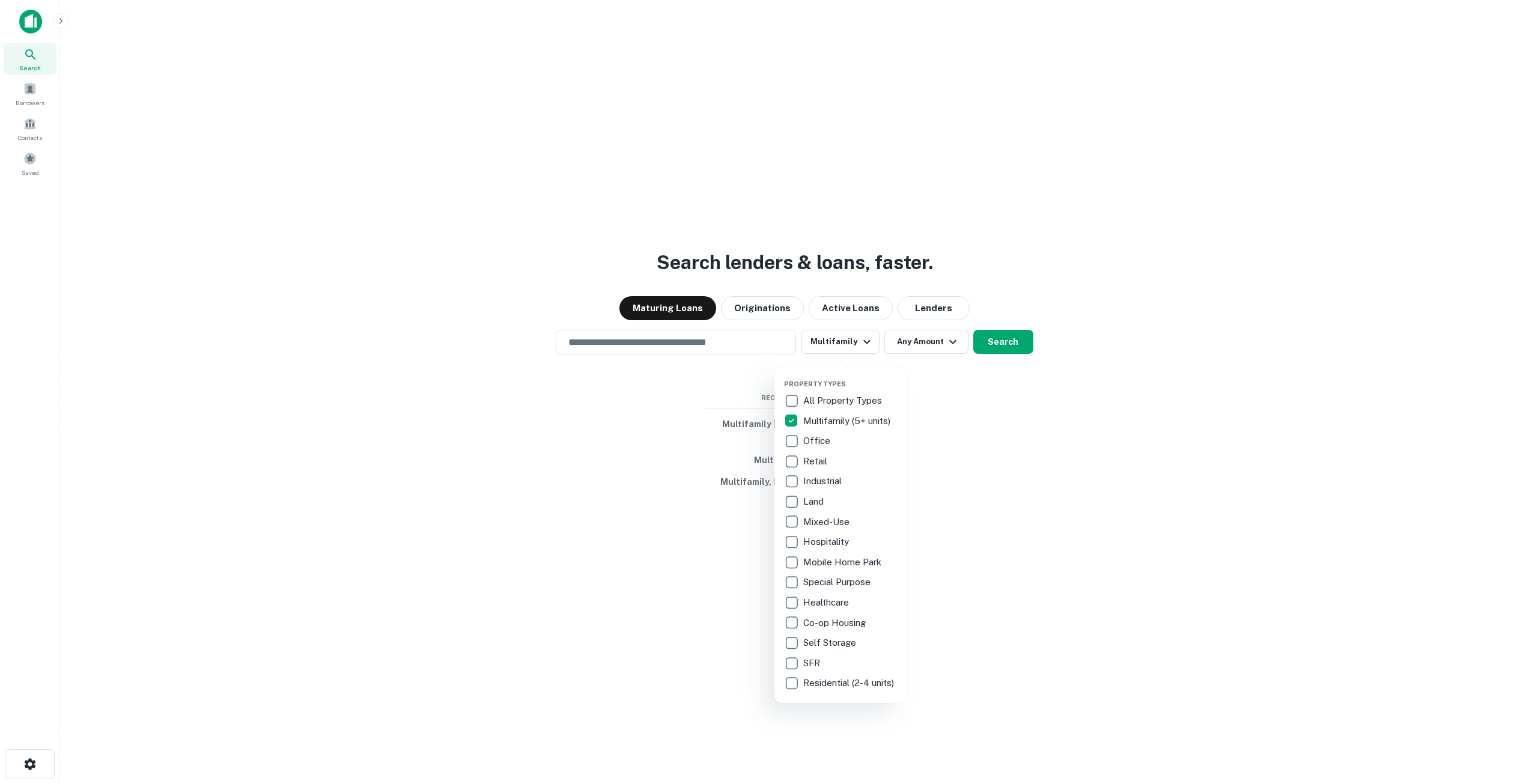 click at bounding box center [769, 392] 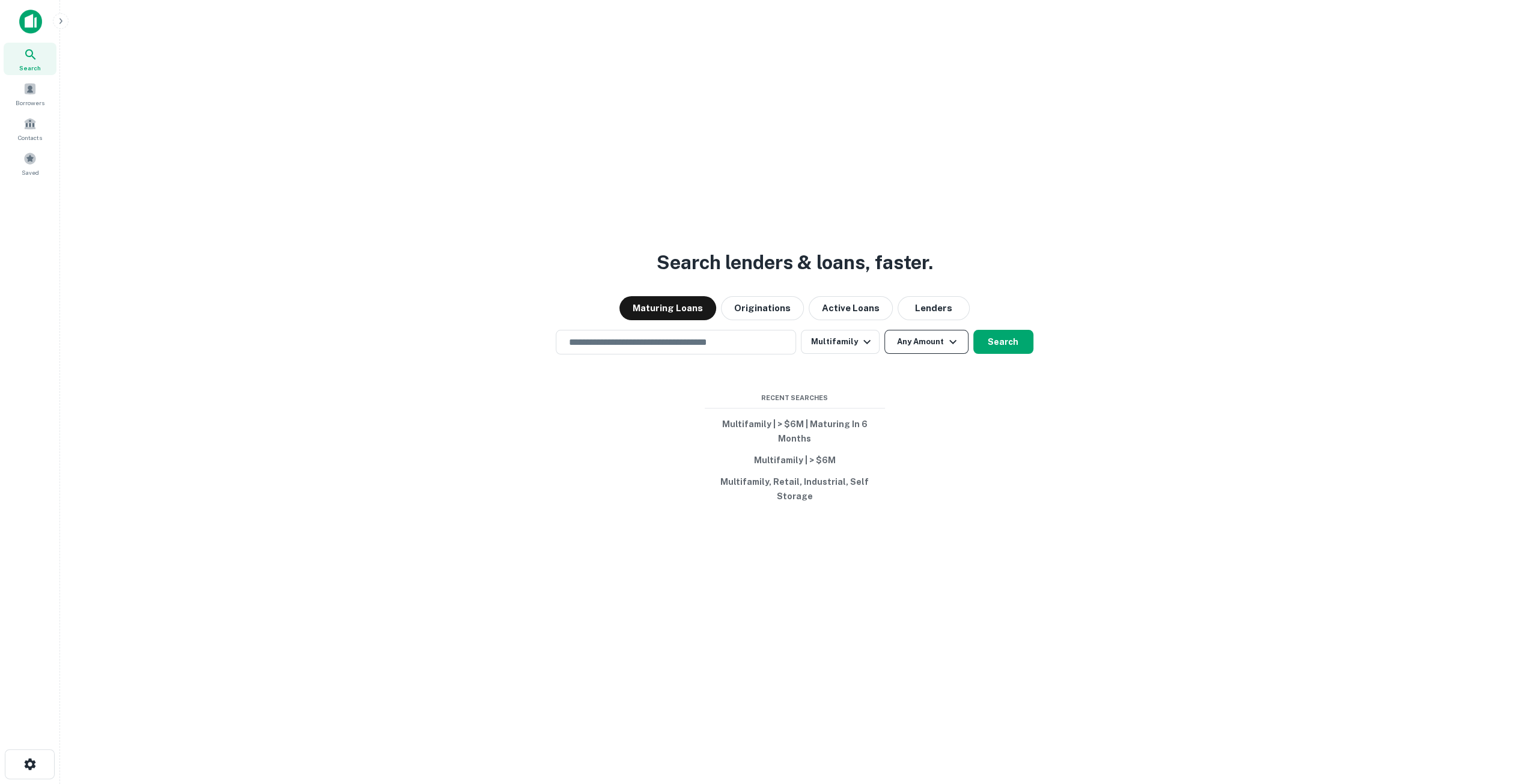 click on "Any Amount" at bounding box center [926, 342] 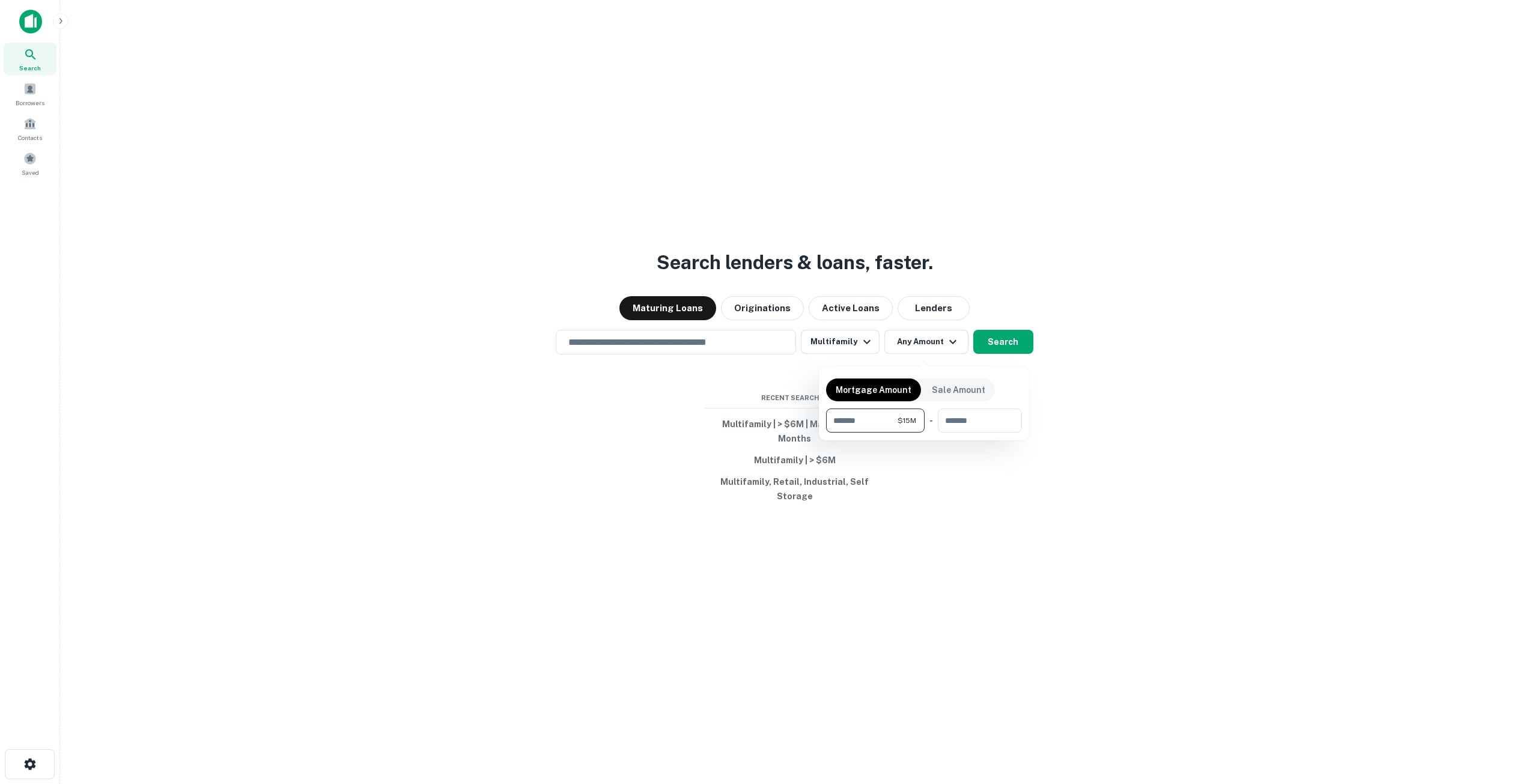 type on "********" 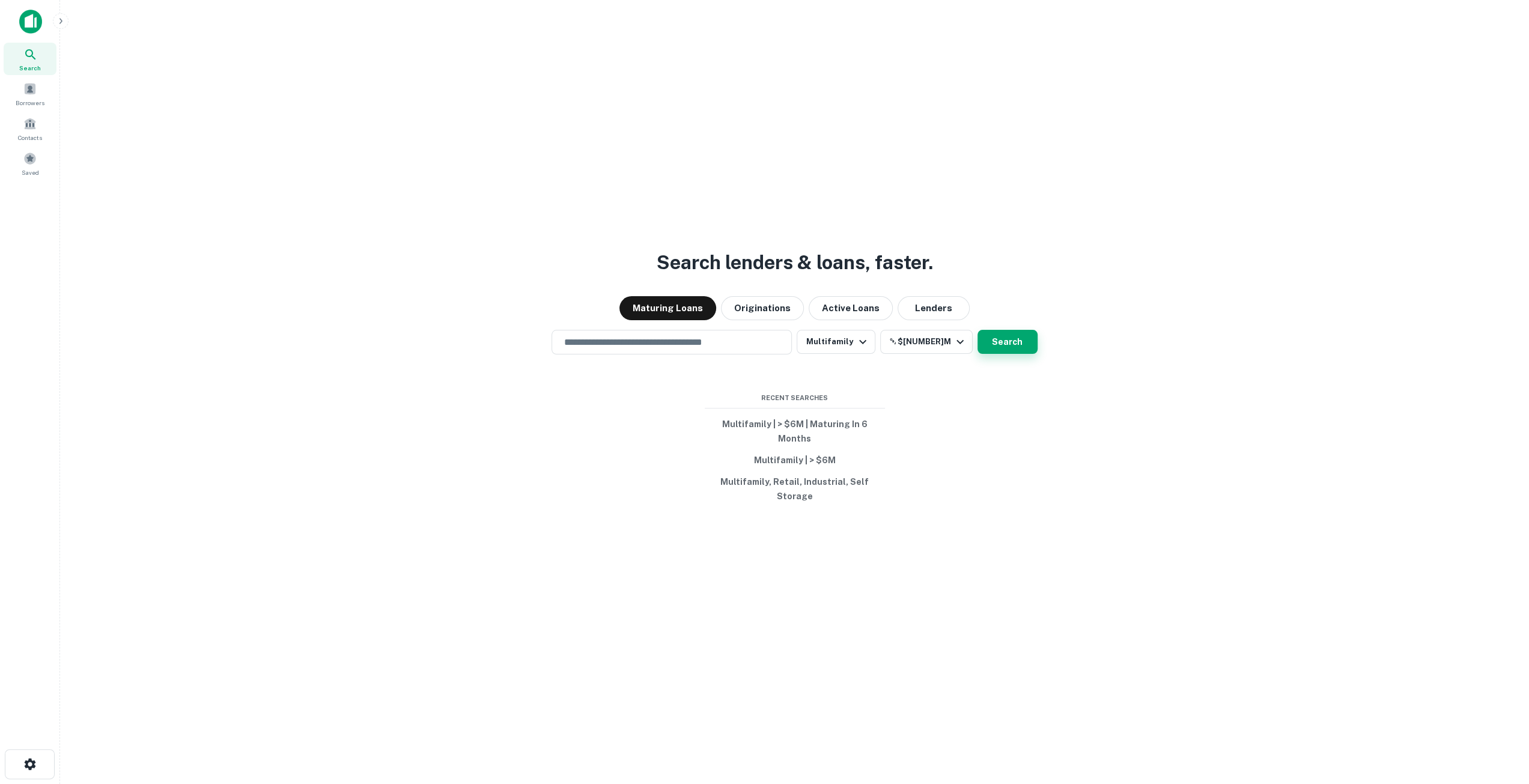 click on "Search" at bounding box center (1008, 342) 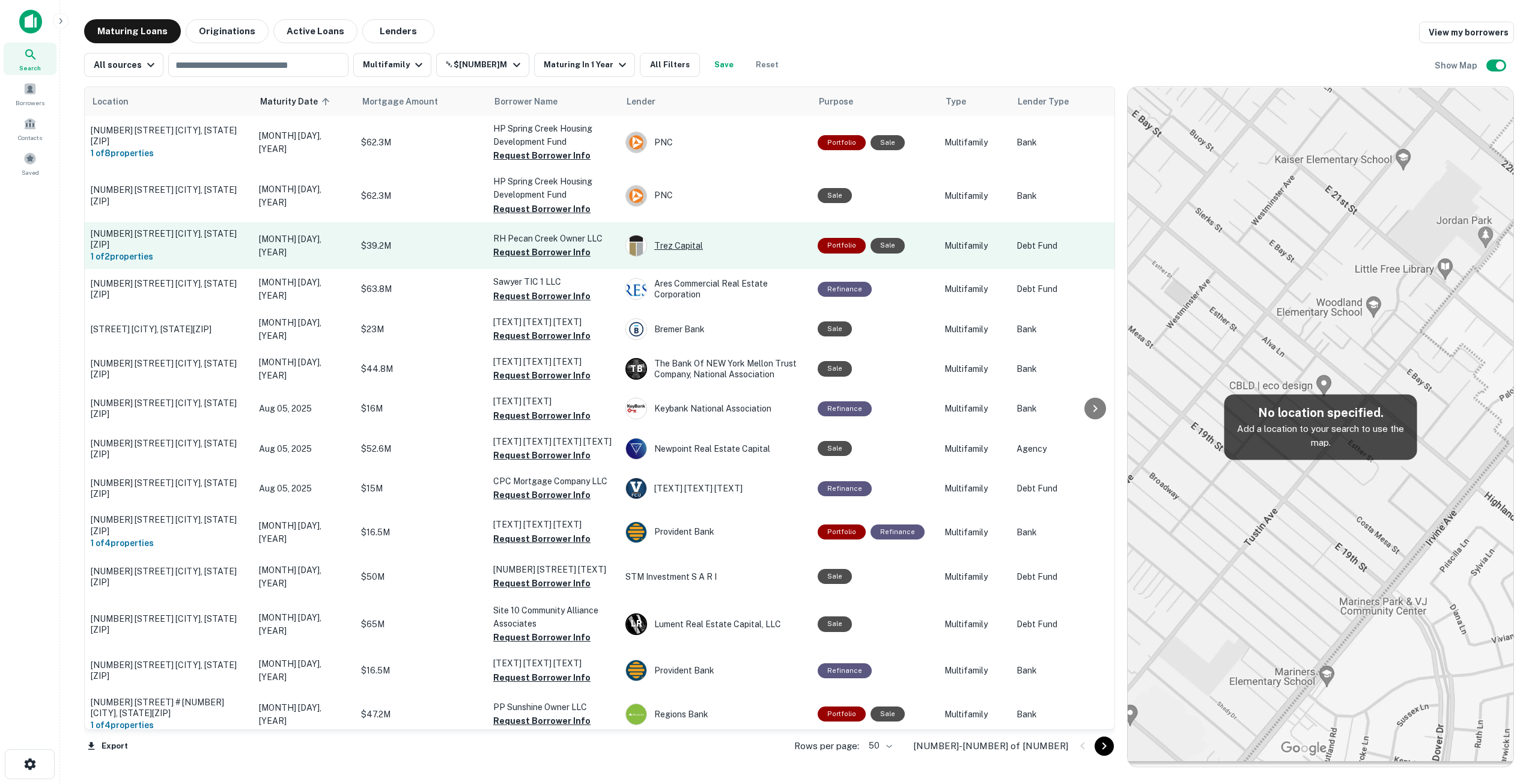 click on "Trez Capital" at bounding box center (716, 246) 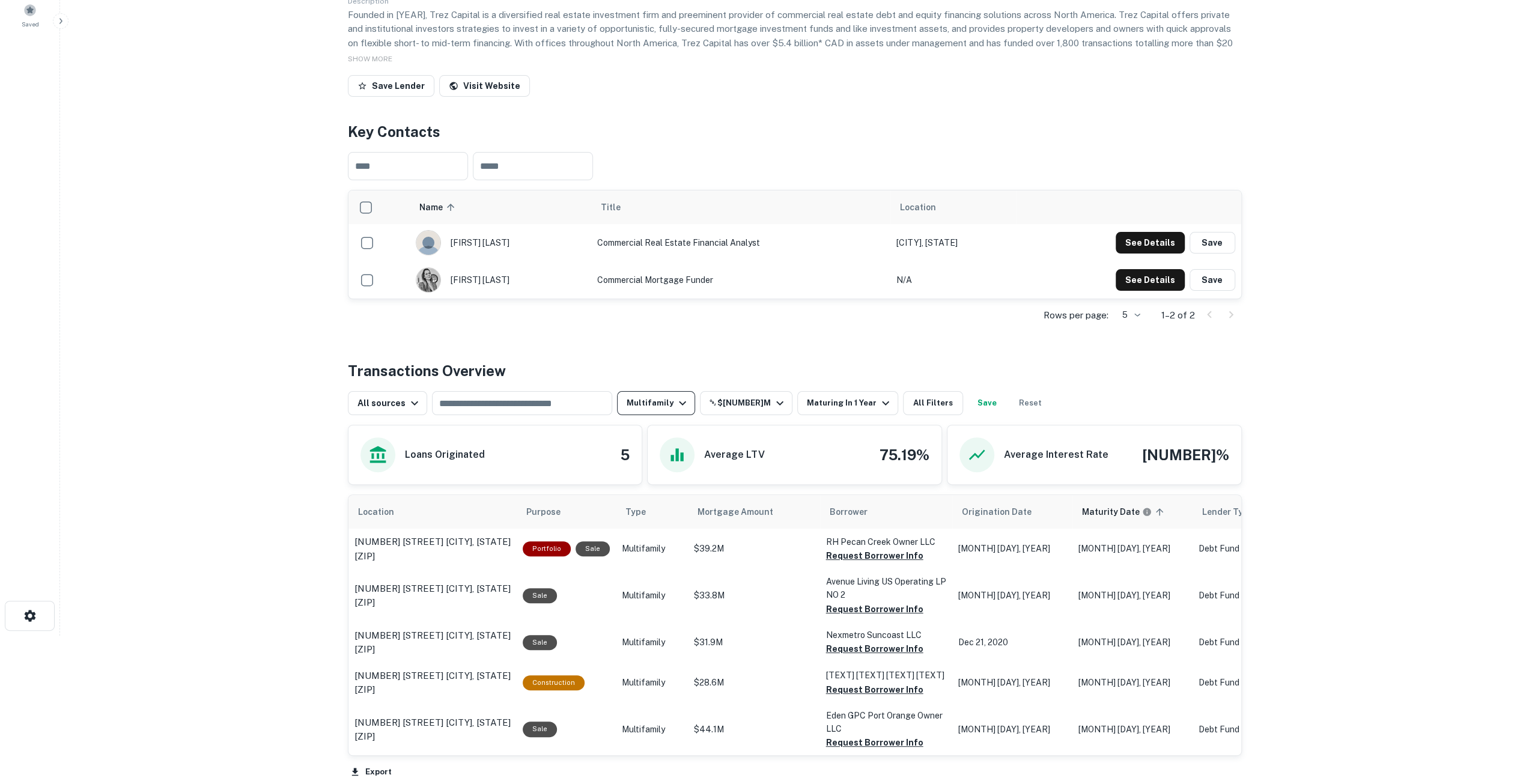 scroll, scrollTop: 120, scrollLeft: 0, axis: vertical 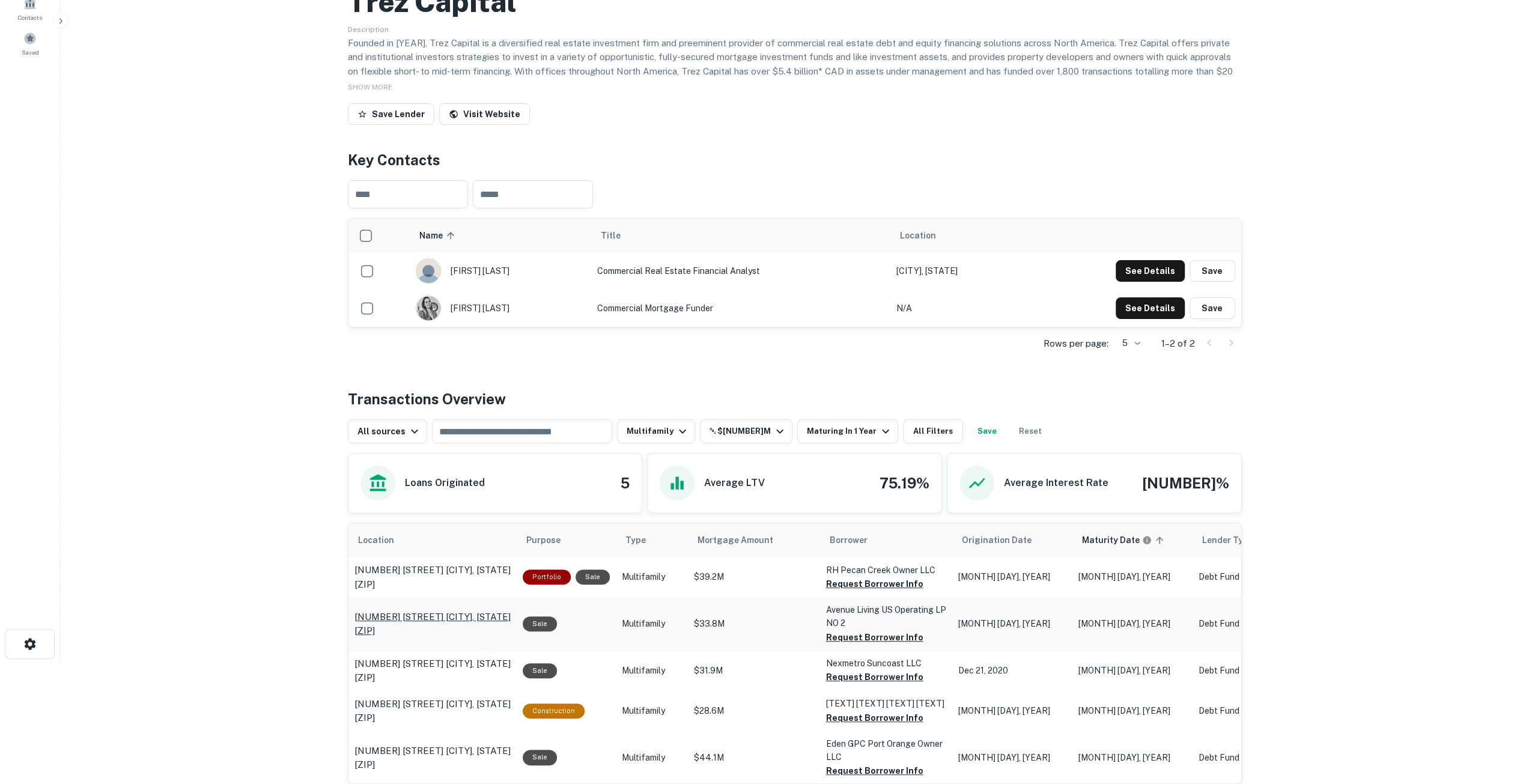 click on "8018 Mohawk St Prairie Village, KS66208" at bounding box center (433, 624) 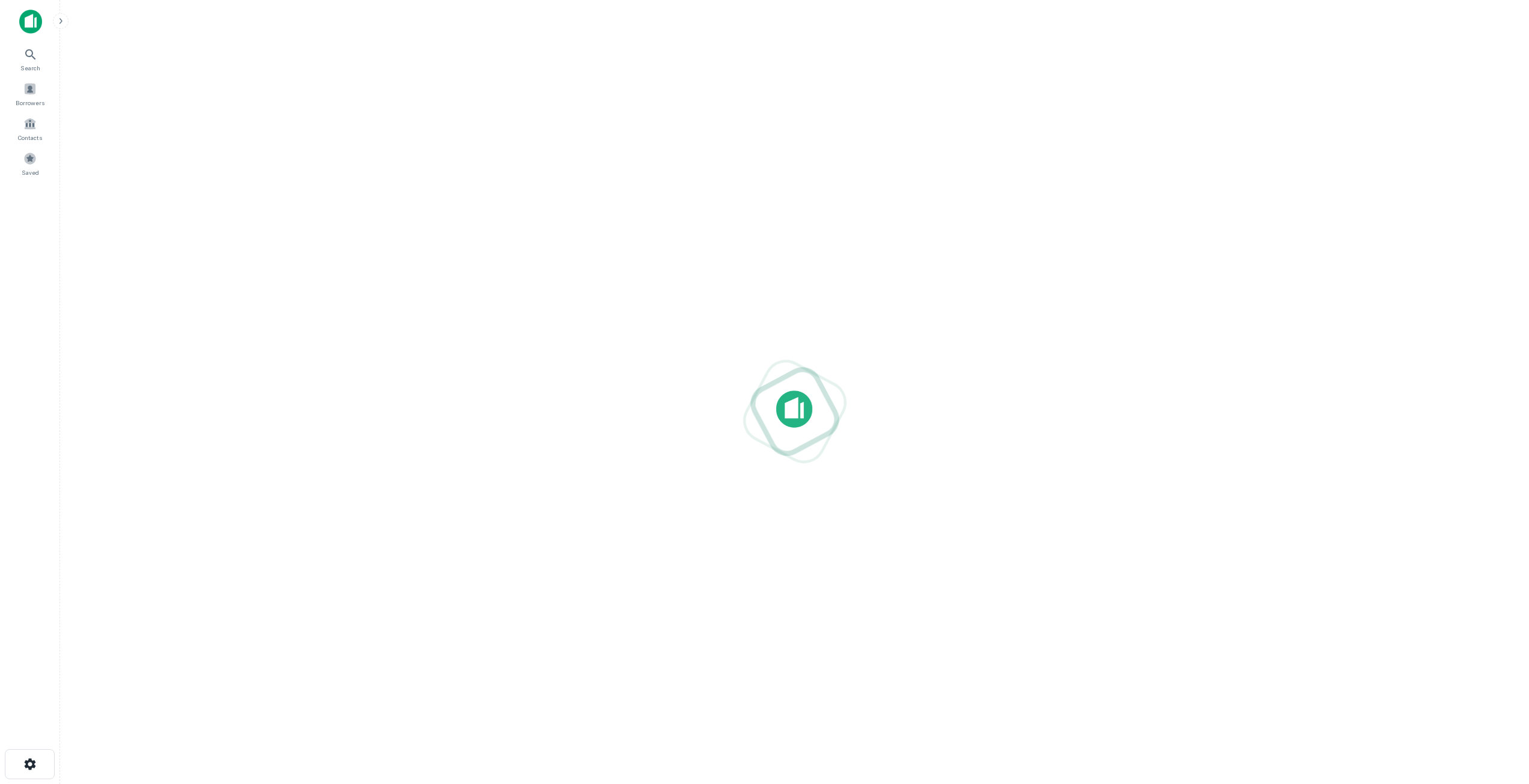 scroll, scrollTop: 0, scrollLeft: 0, axis: both 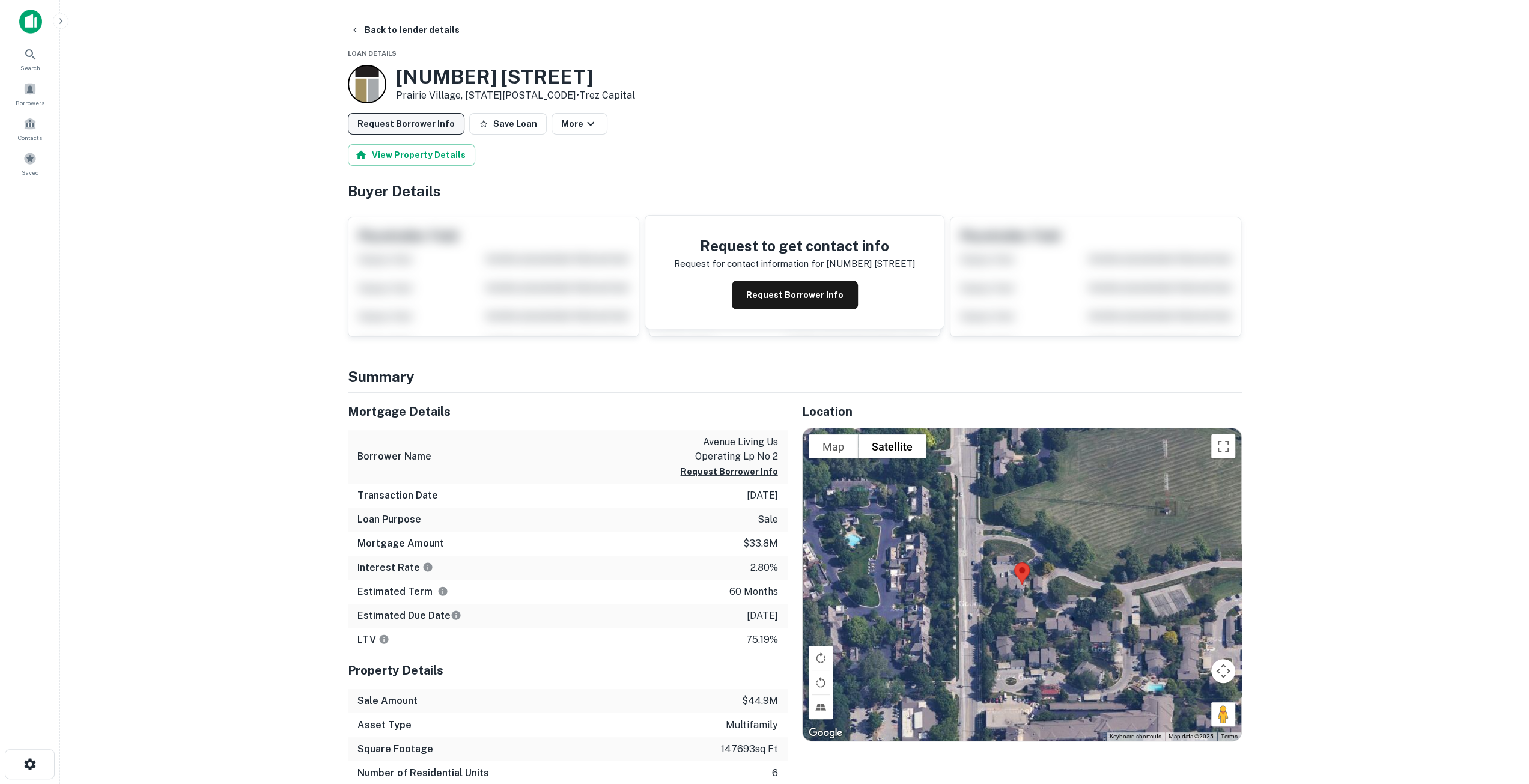 click on "Request Borrower Info" at bounding box center [406, 124] 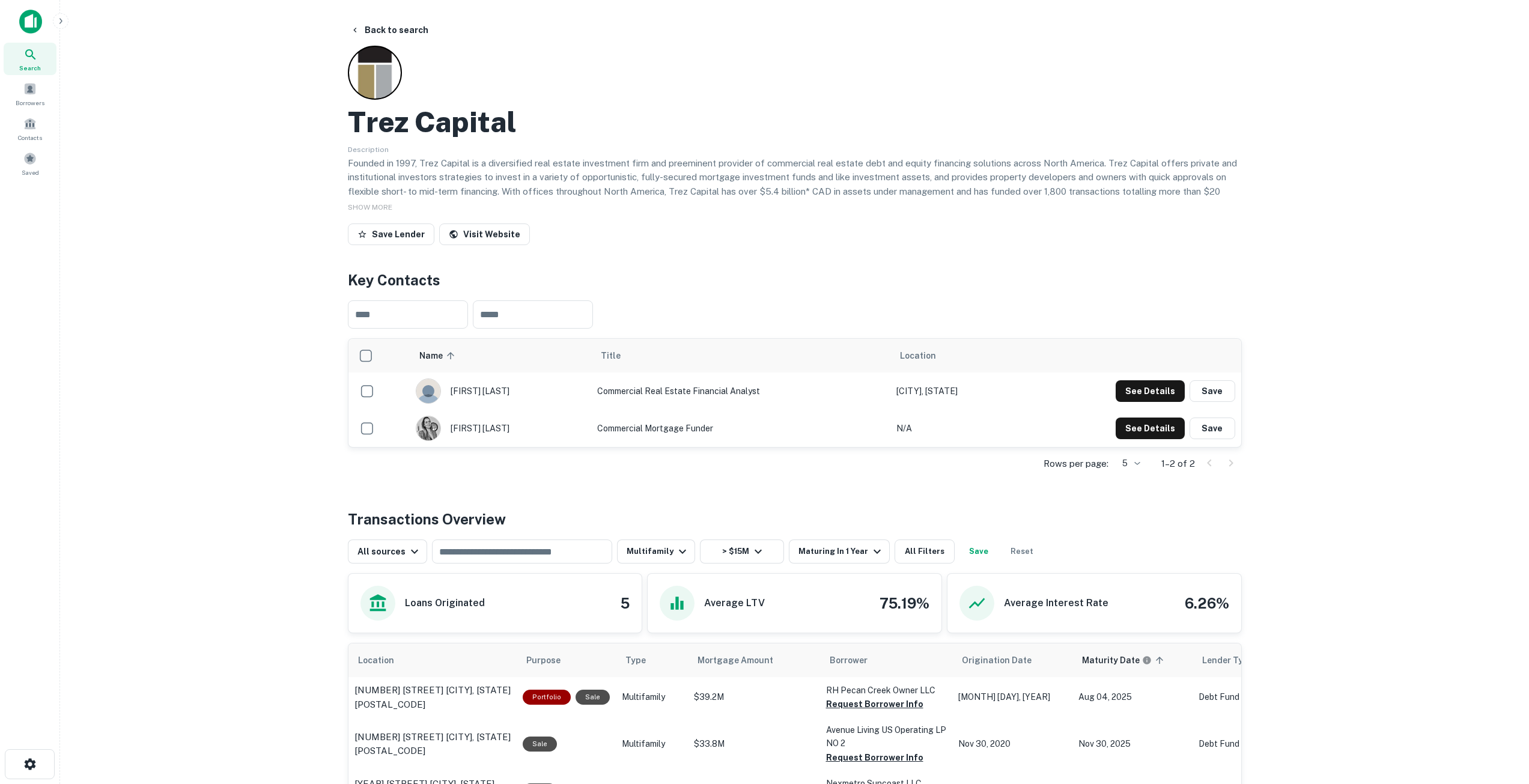 scroll, scrollTop: 120, scrollLeft: 0, axis: vertical 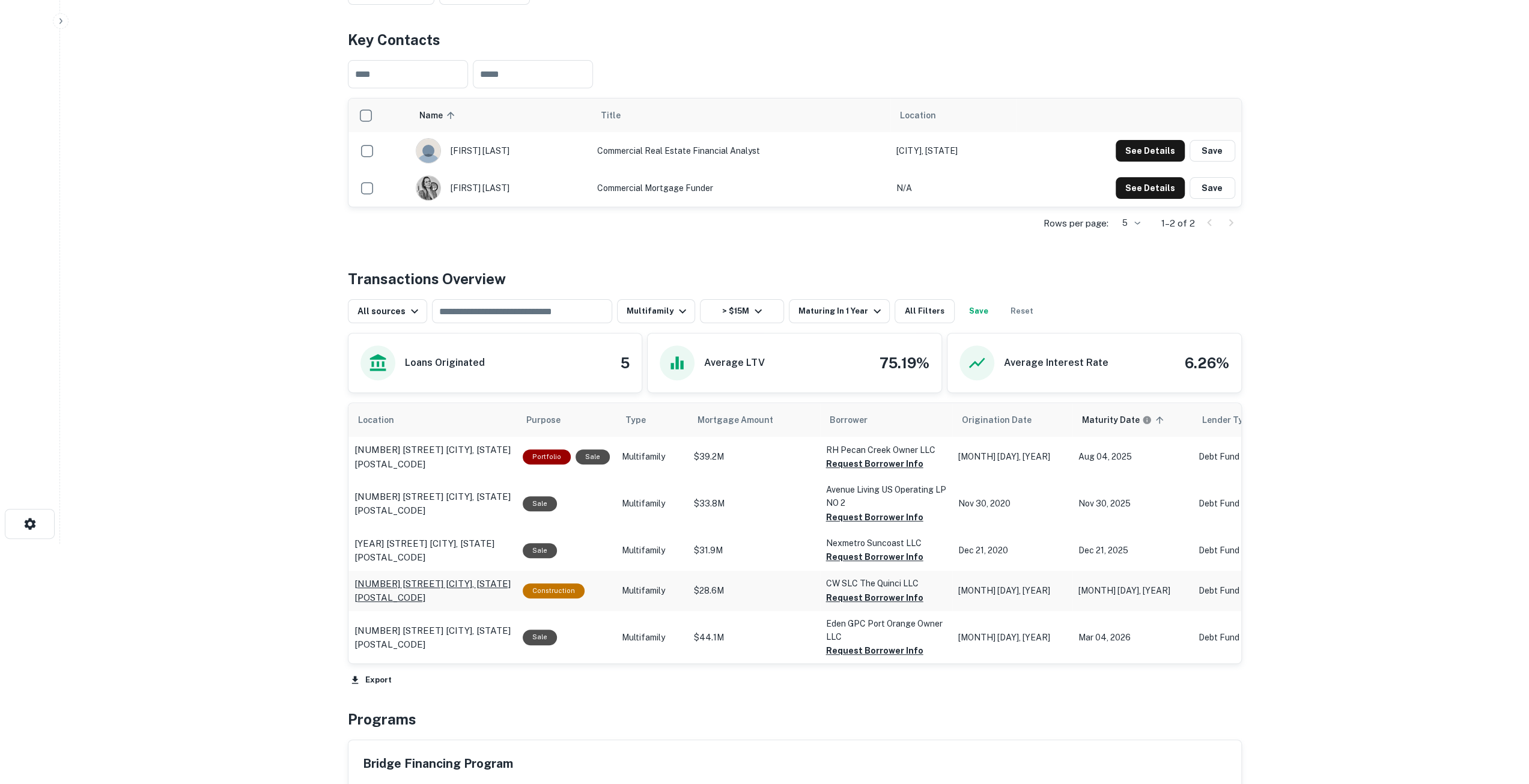click on "[NUMBER] [STREET] [CITY], [STATE][POSTAL_CODE]" at bounding box center (433, 591) 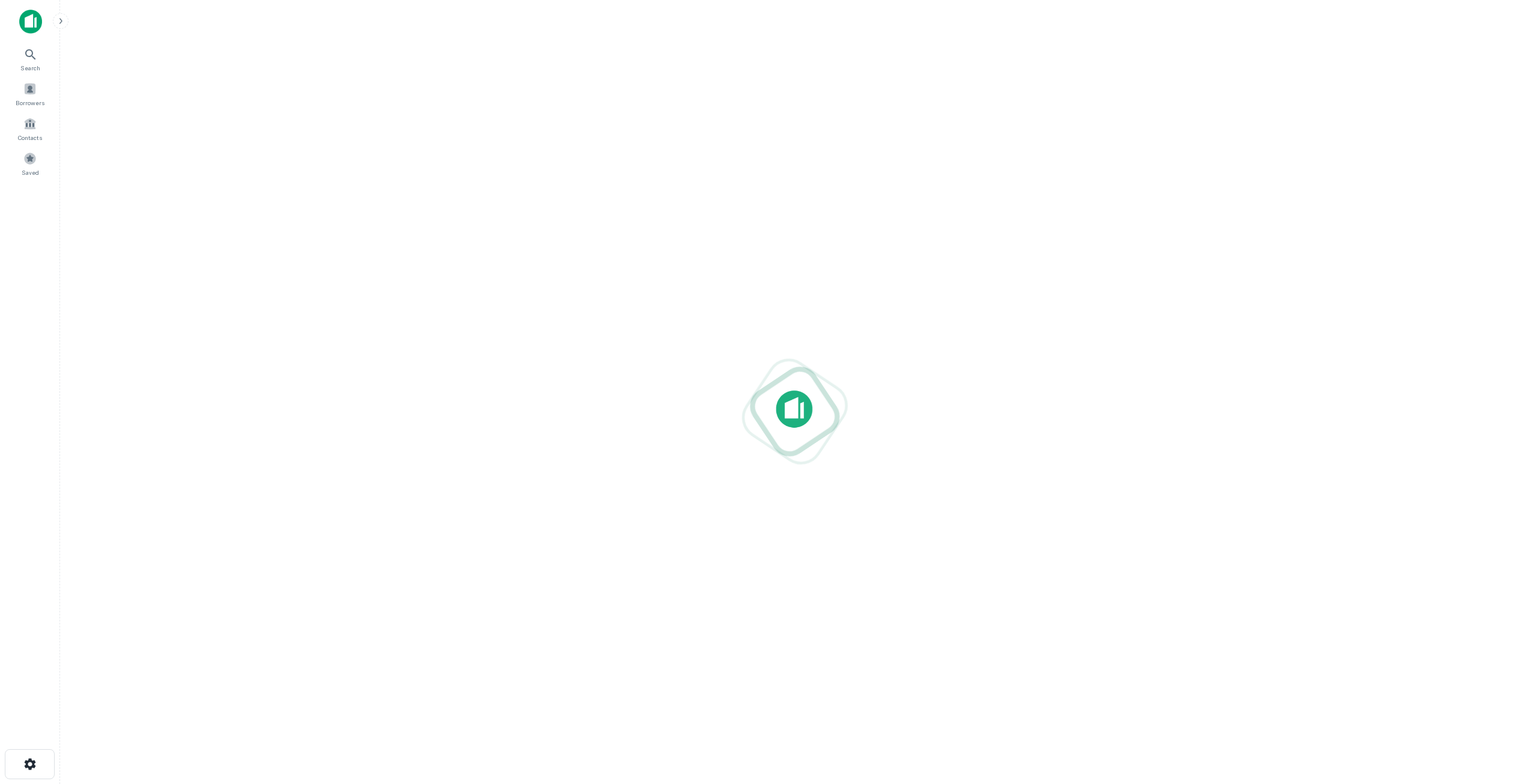 scroll, scrollTop: 0, scrollLeft: 0, axis: both 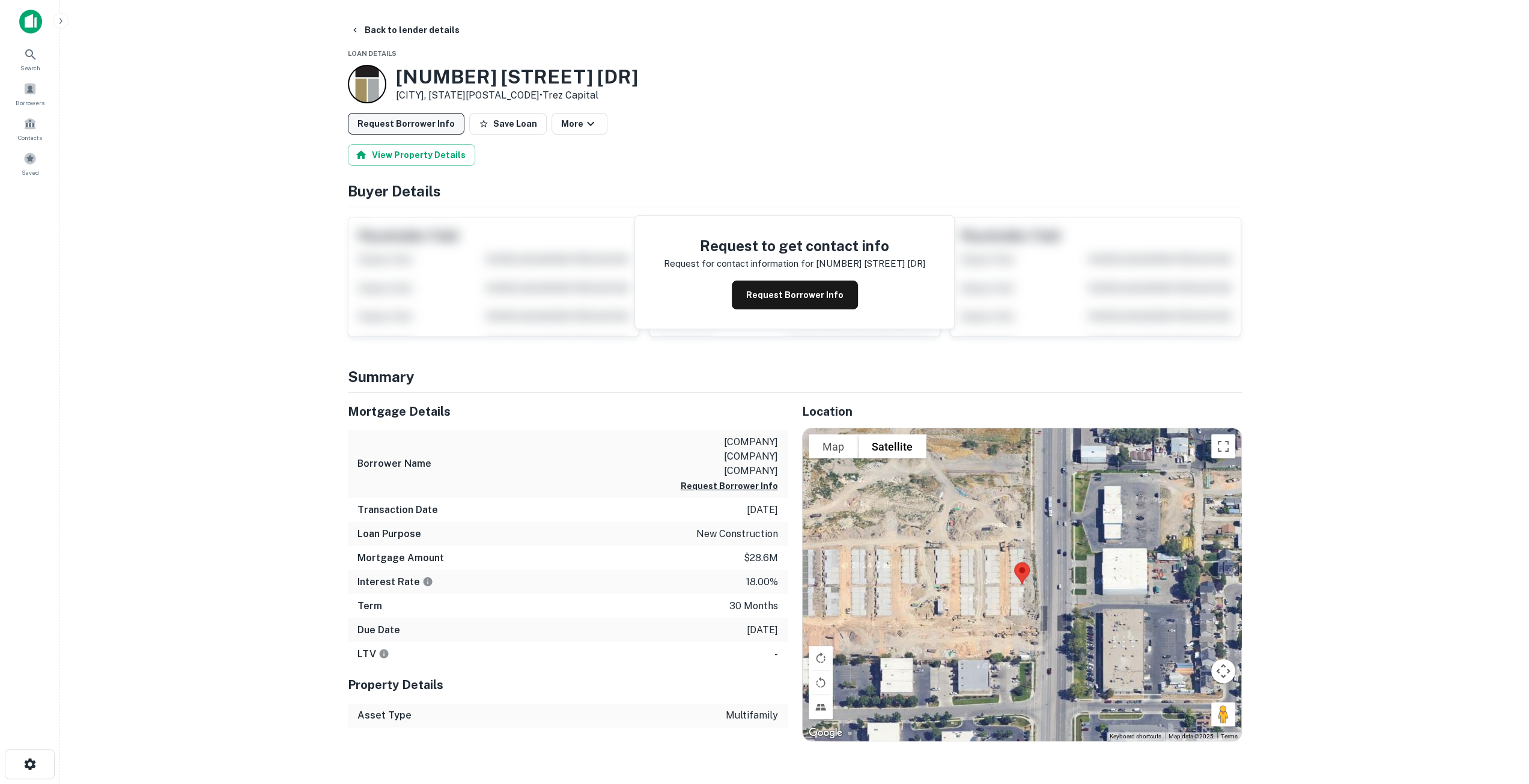 click on "Request Borrower Info" at bounding box center [406, 124] 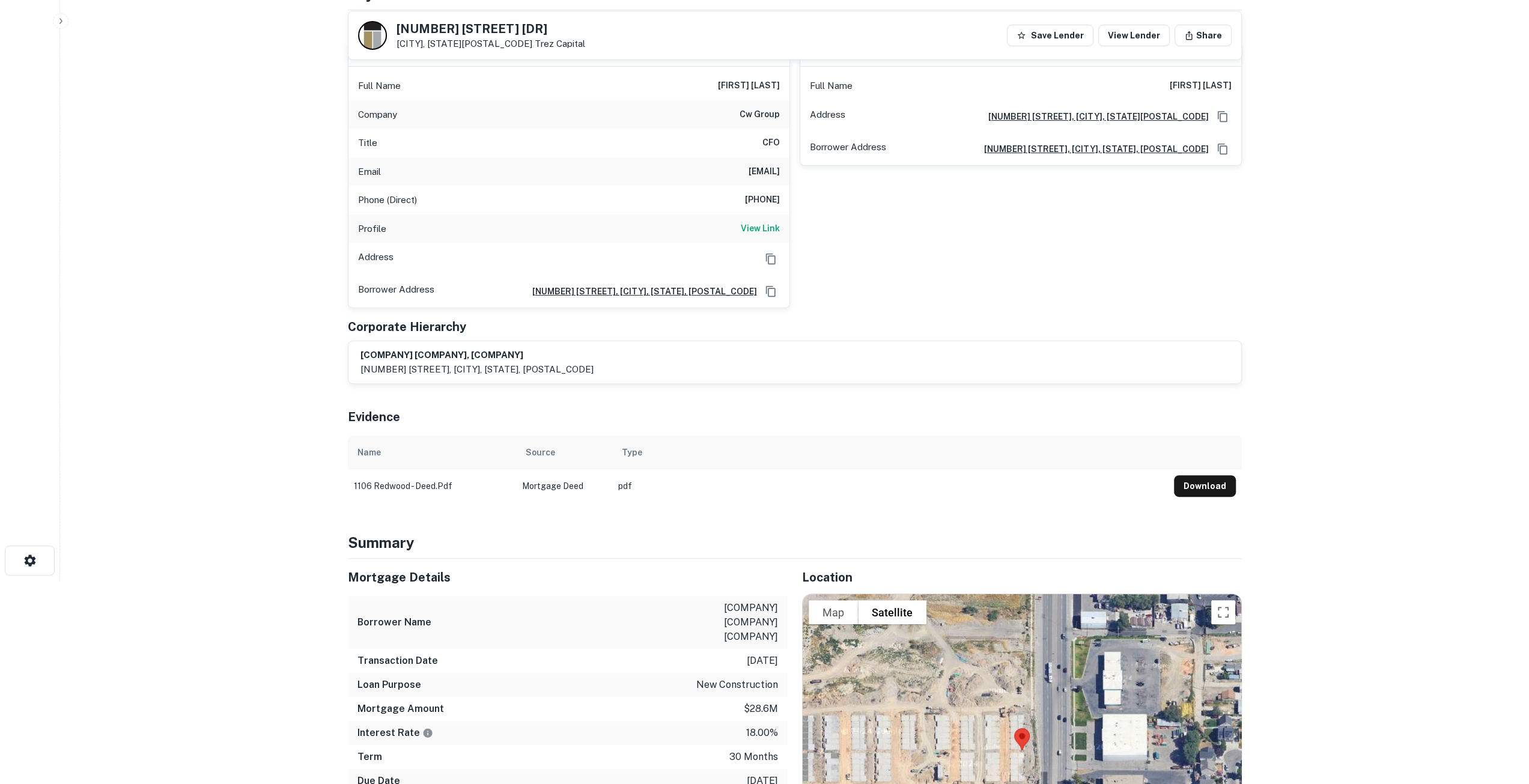 scroll, scrollTop: 421, scrollLeft: 0, axis: vertical 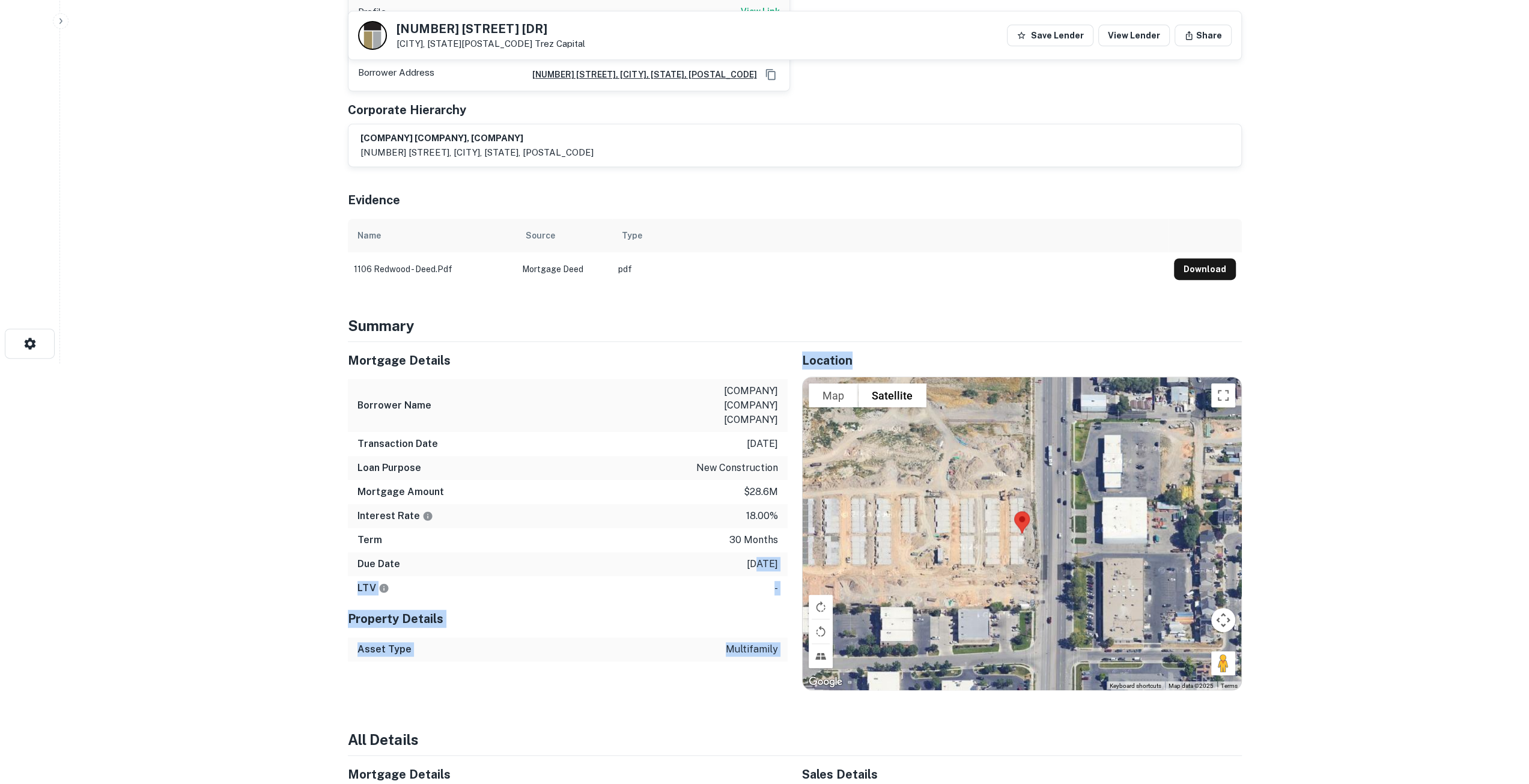 drag, startPoint x: 739, startPoint y: 532, endPoint x: 787, endPoint y: 532, distance: 48 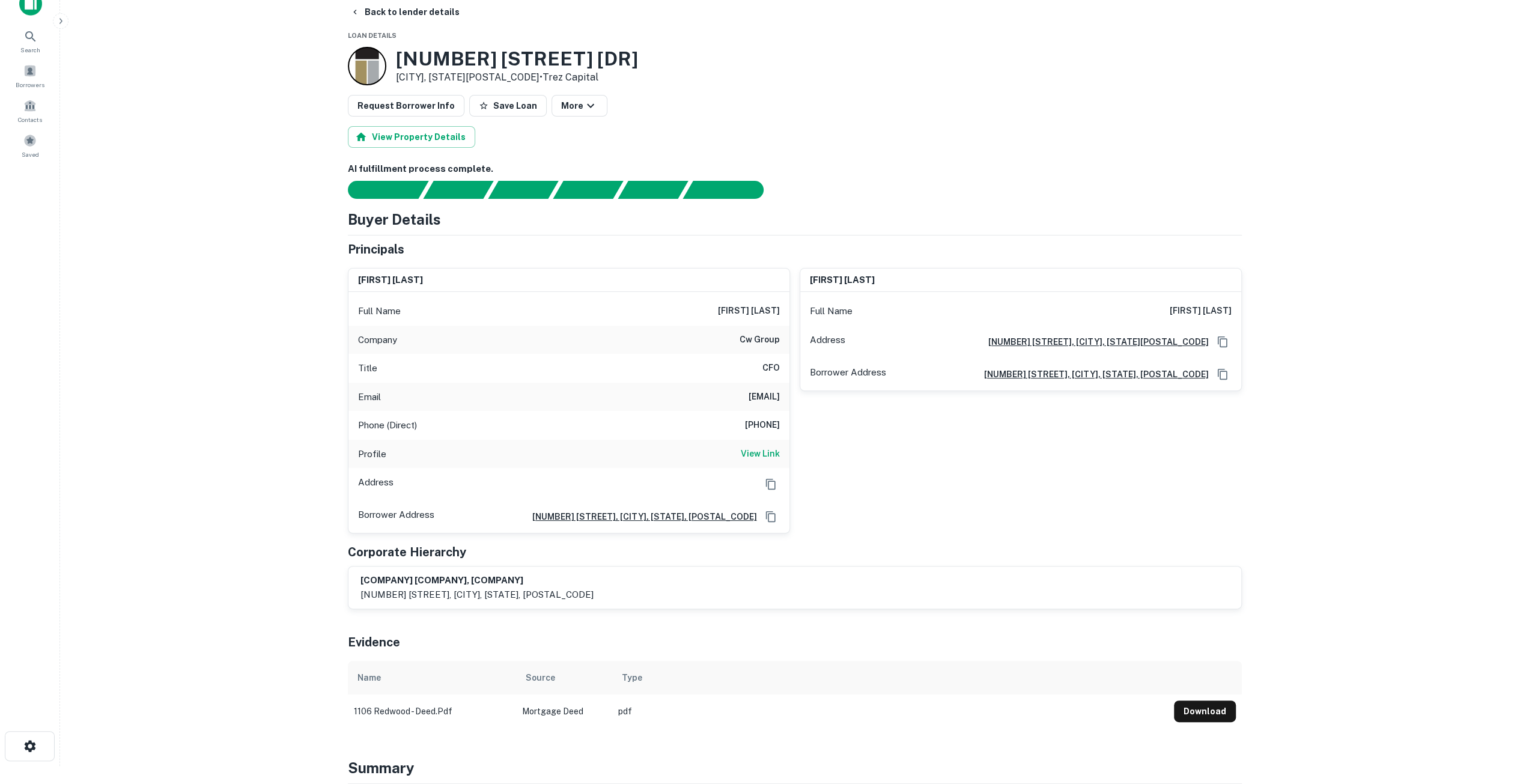 scroll, scrollTop: 0, scrollLeft: 0, axis: both 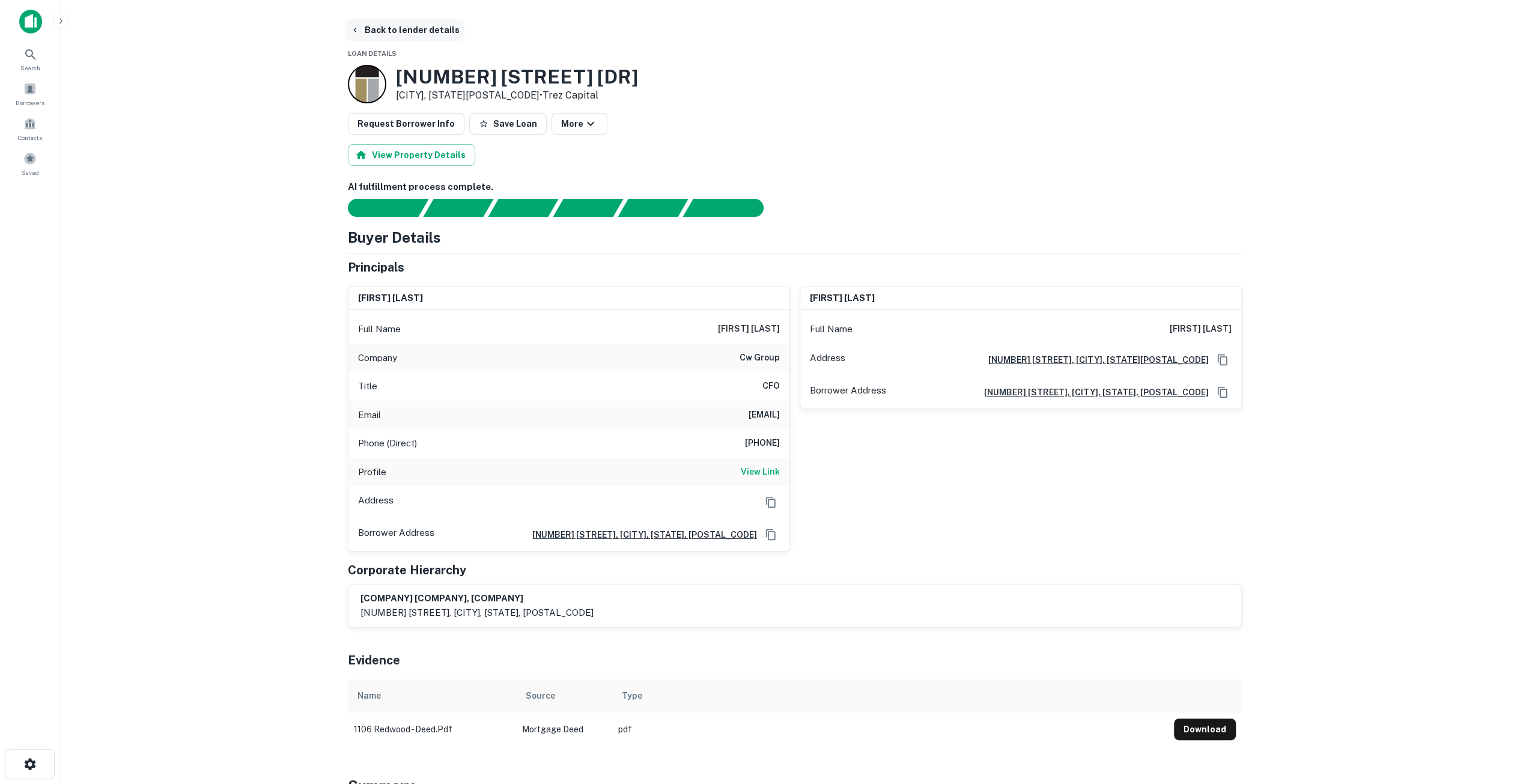click on "Back to lender details" at bounding box center [405, 30] 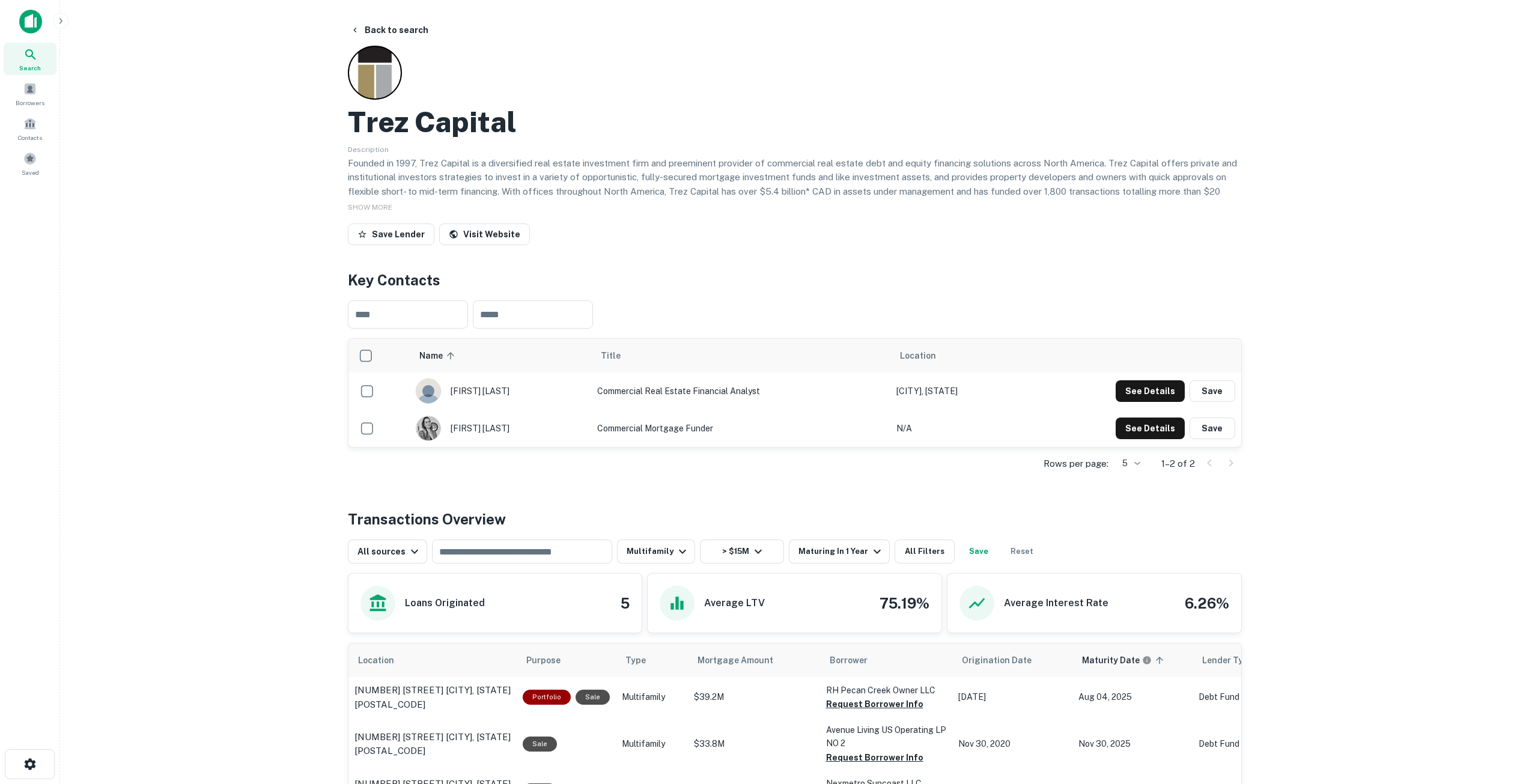 scroll, scrollTop: 240, scrollLeft: 0, axis: vertical 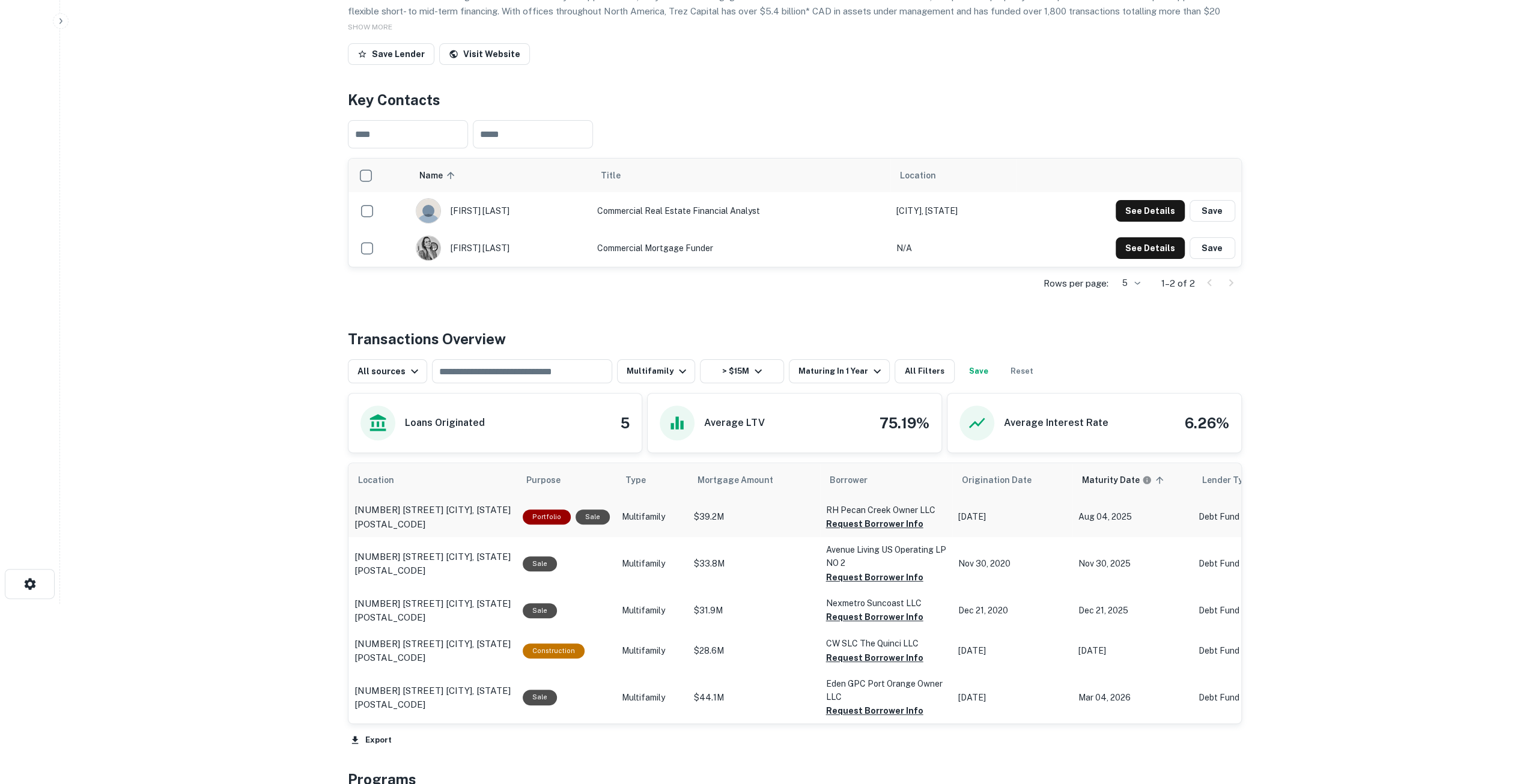 click on "[NUMBER] [STREET] [CITY], [STATE][POSTAL_CODE]" at bounding box center (433, 517) 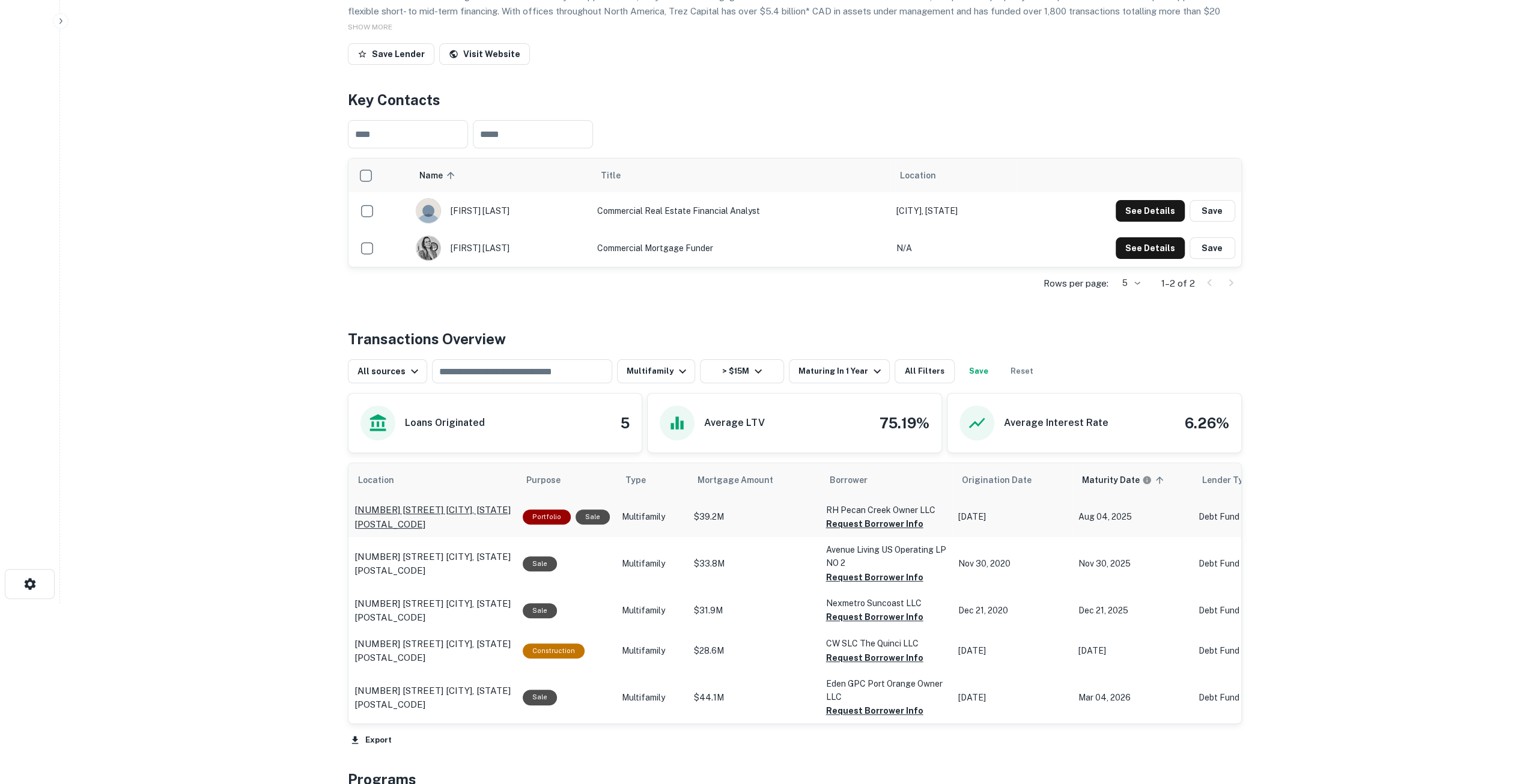 click on "[NUMBER] [STREET] [CITY], [STATE][POSTAL_CODE]" at bounding box center [433, 517] 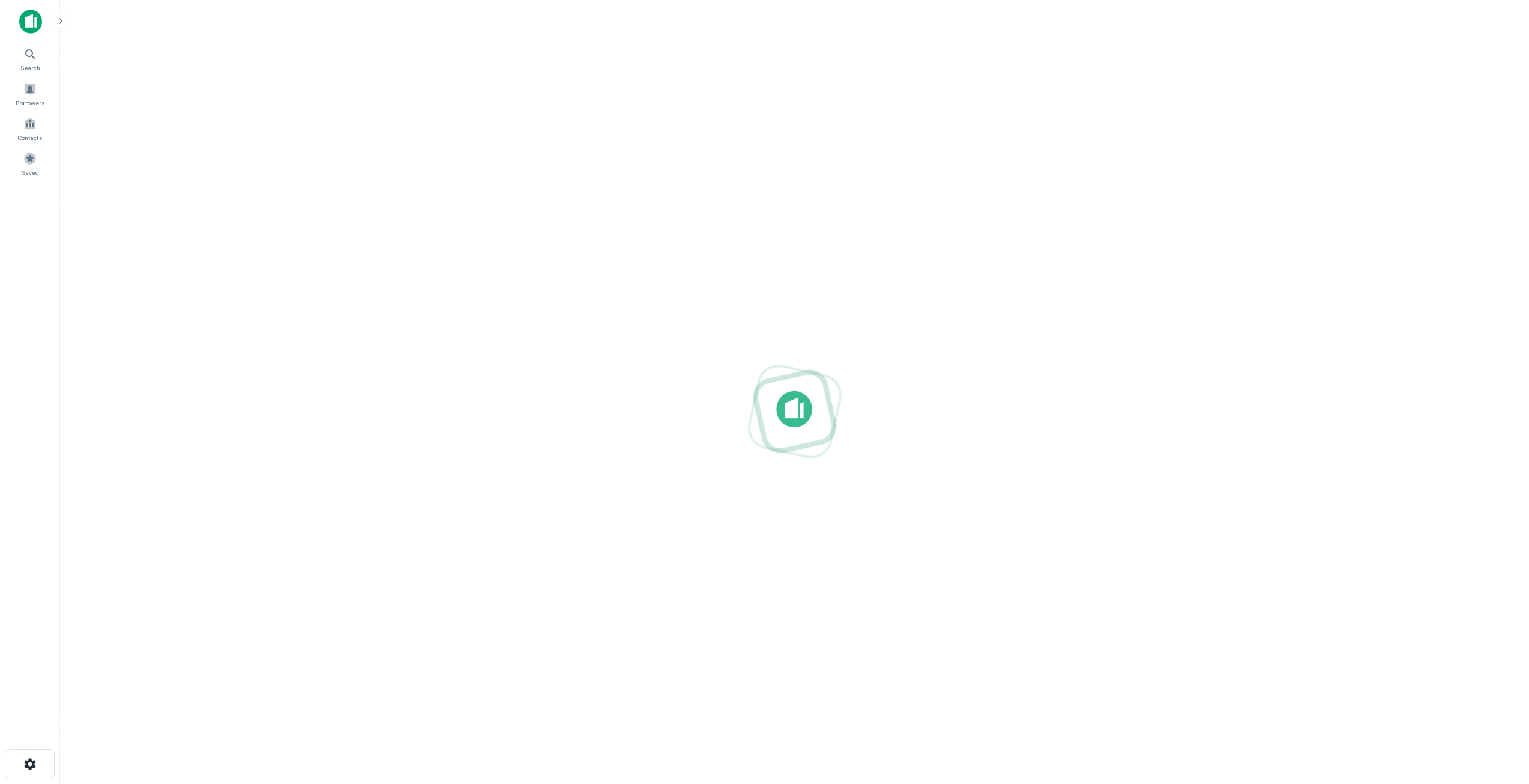 scroll, scrollTop: 0, scrollLeft: 0, axis: both 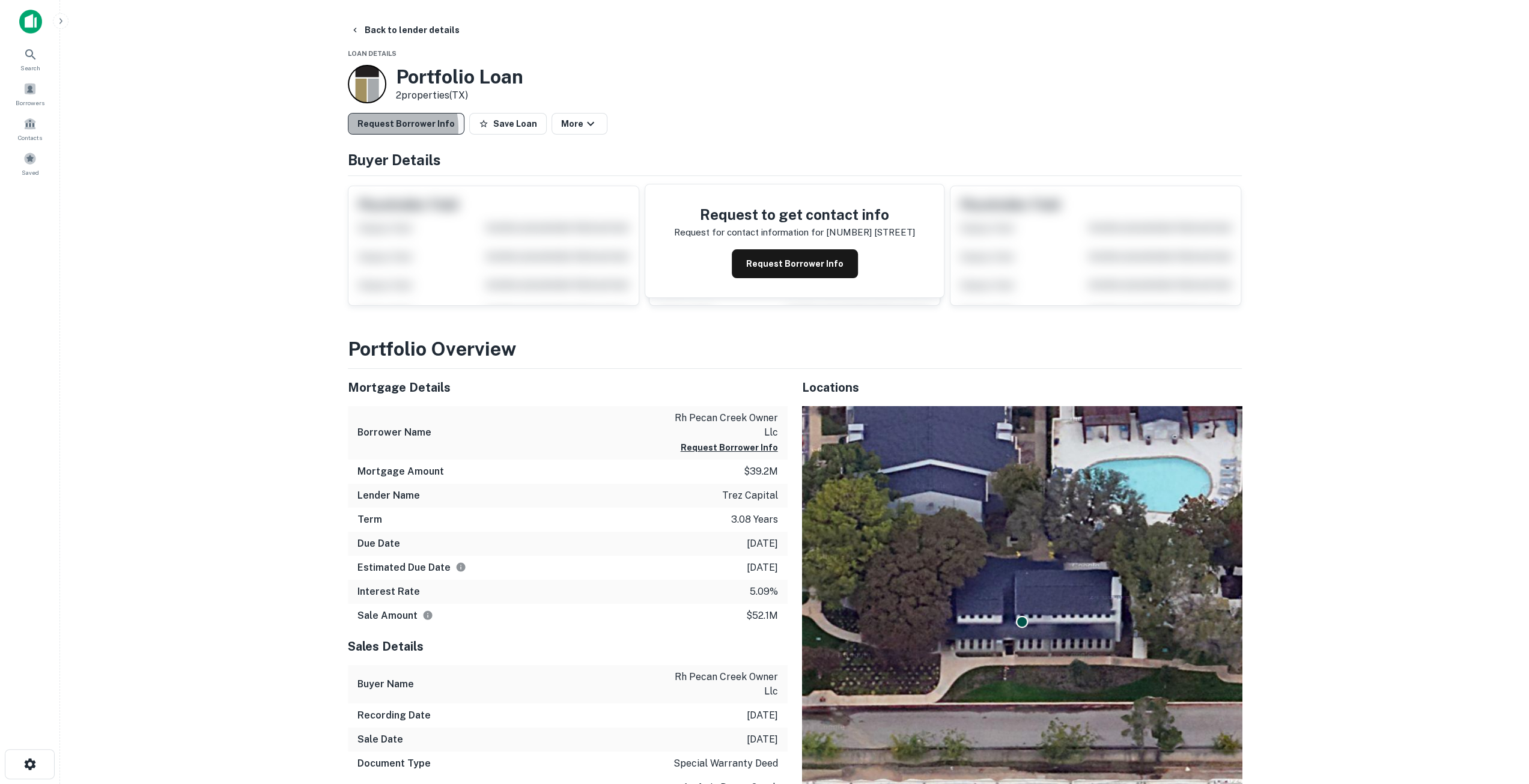 click on "Request Borrower Info" at bounding box center (406, 124) 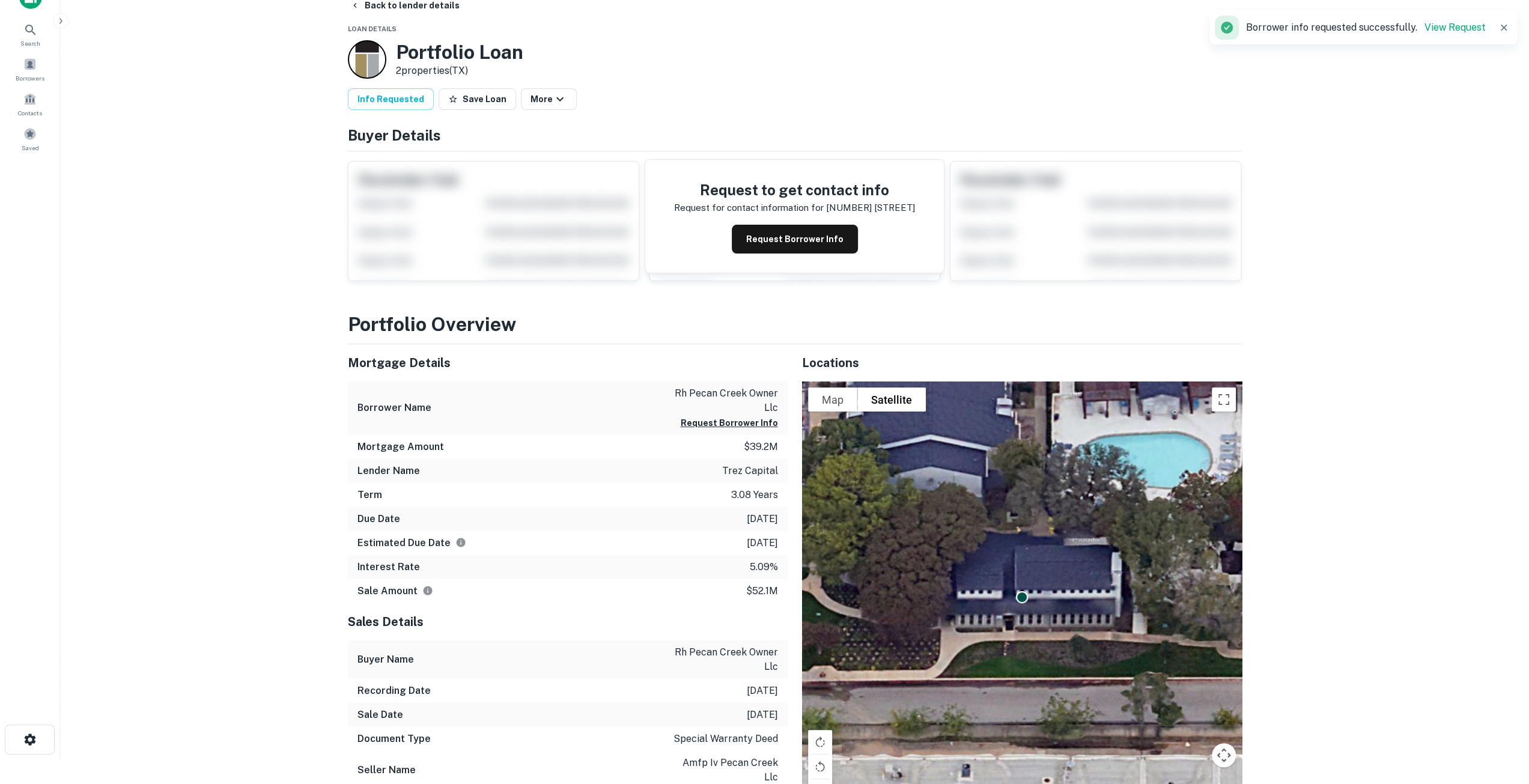 scroll, scrollTop: 0, scrollLeft: 0, axis: both 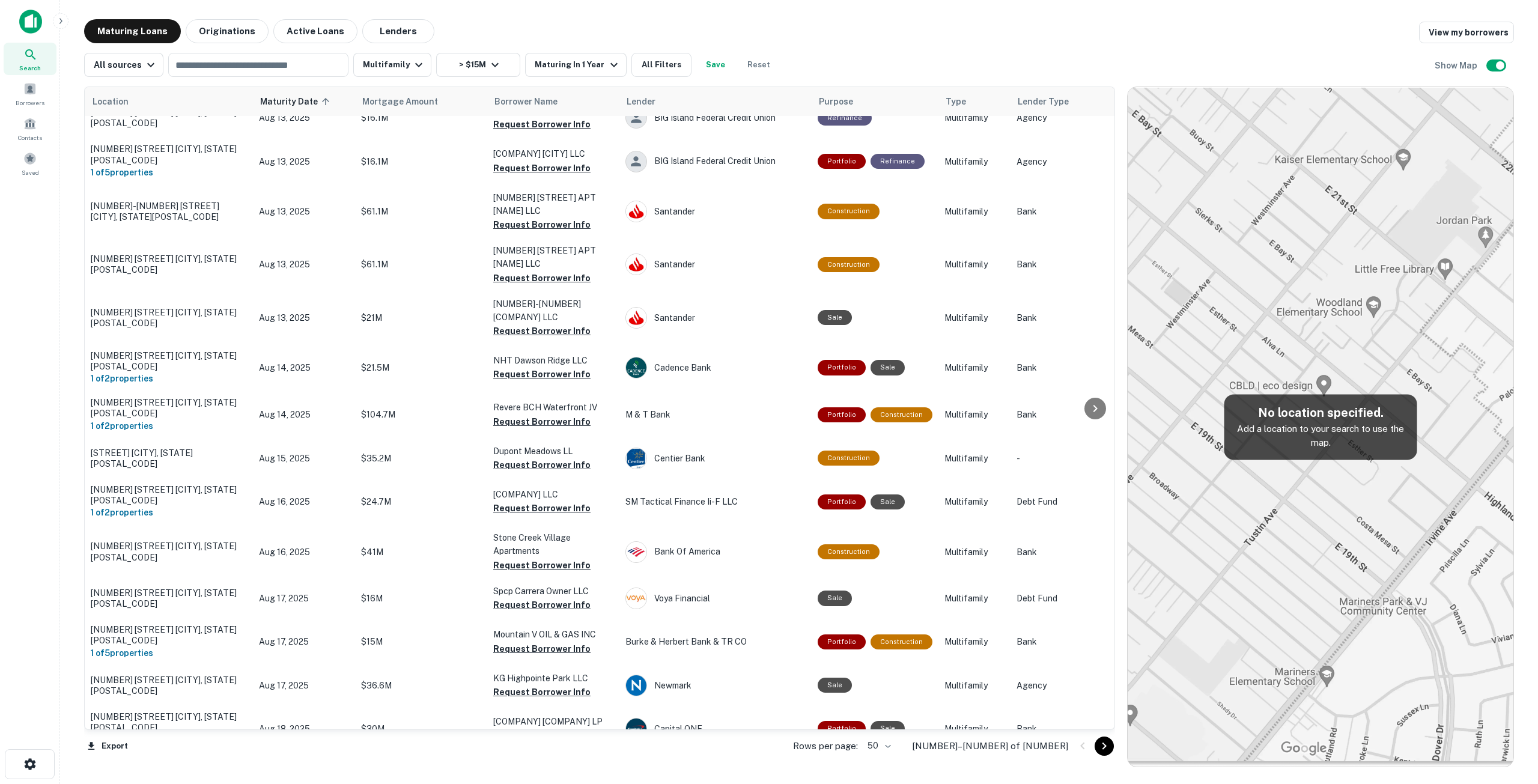 click on "Search         Borrowers         Contacts         Saved     Maturing Loans Originations Active Loans Lenders View my borrowers All sources ​ Multifamily > $15M Maturing In 1 Year All Filters Save Reset Show Map Location Maturity Date sorted ascending Mortgage Amount Borrower Name Lender Purpose Type Lender Type Sale Amount LTV Interest Rate Year Built Unit Count 902 Drew St Brooklyn, NY11208  1 of  8  properties Aug 04, 2025 $62.3M HP Spring Creek Housing Development Fund Request Borrower Info PNC Portfolio Sale Multifamily Bank $35.1M 177.44% 3.10% - 260 903 Drew St Brooklyn, NY11208  Aug 04, 2025 $62.3M HP Spring Creek Housing Development Fund Request Borrower Info PNC Sale Multifamily Bank $24.4M 255.51% 3.10% - 179 2500 Central Dr Bedford, TX76021  1 of  2  properties Aug 04, 2025 $39.2M RH Pecan Creek Owner LLC View Details Trez Capital Portfolio Sale Multifamily Debt Fund $52.1M 75.19% 5.09% 1980 - 9910 Shining Willow Dr Louisville, KY40241  Aug 04, 2025 $63.8M Sawyer TIC 1 LLC Refinance -" at bounding box center [769, 392] 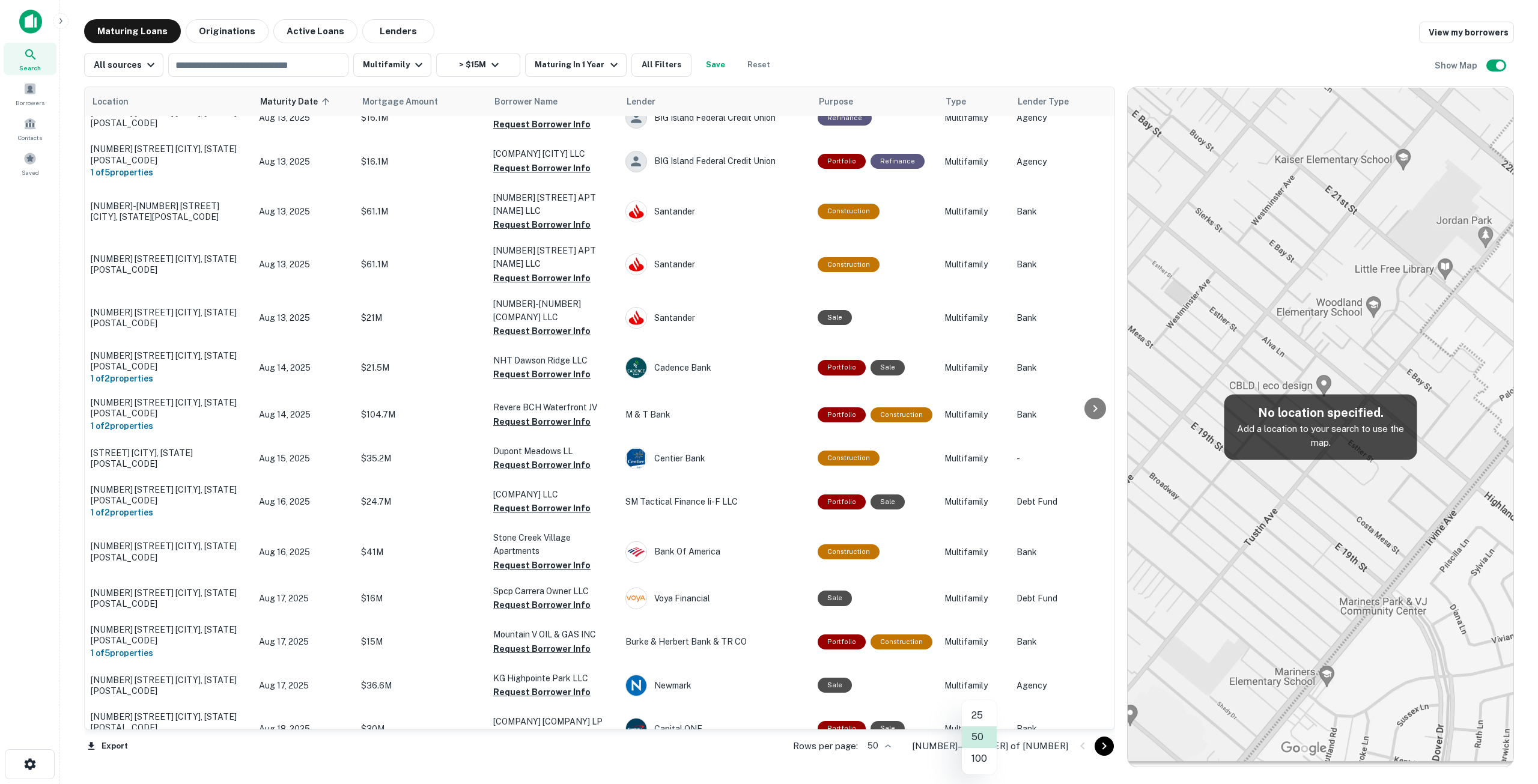 click on "100" at bounding box center [979, 759] 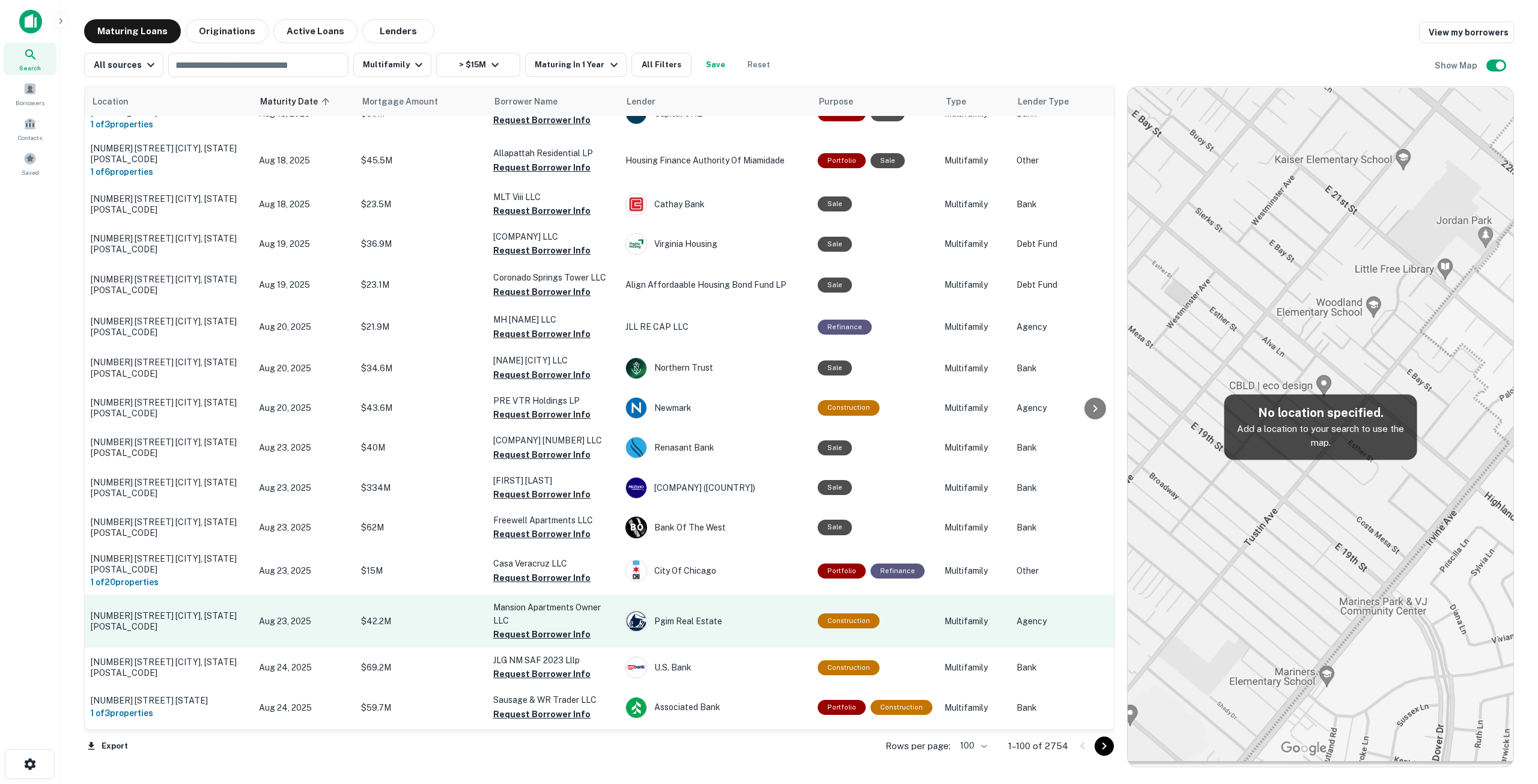 scroll, scrollTop: 2383, scrollLeft: 0, axis: vertical 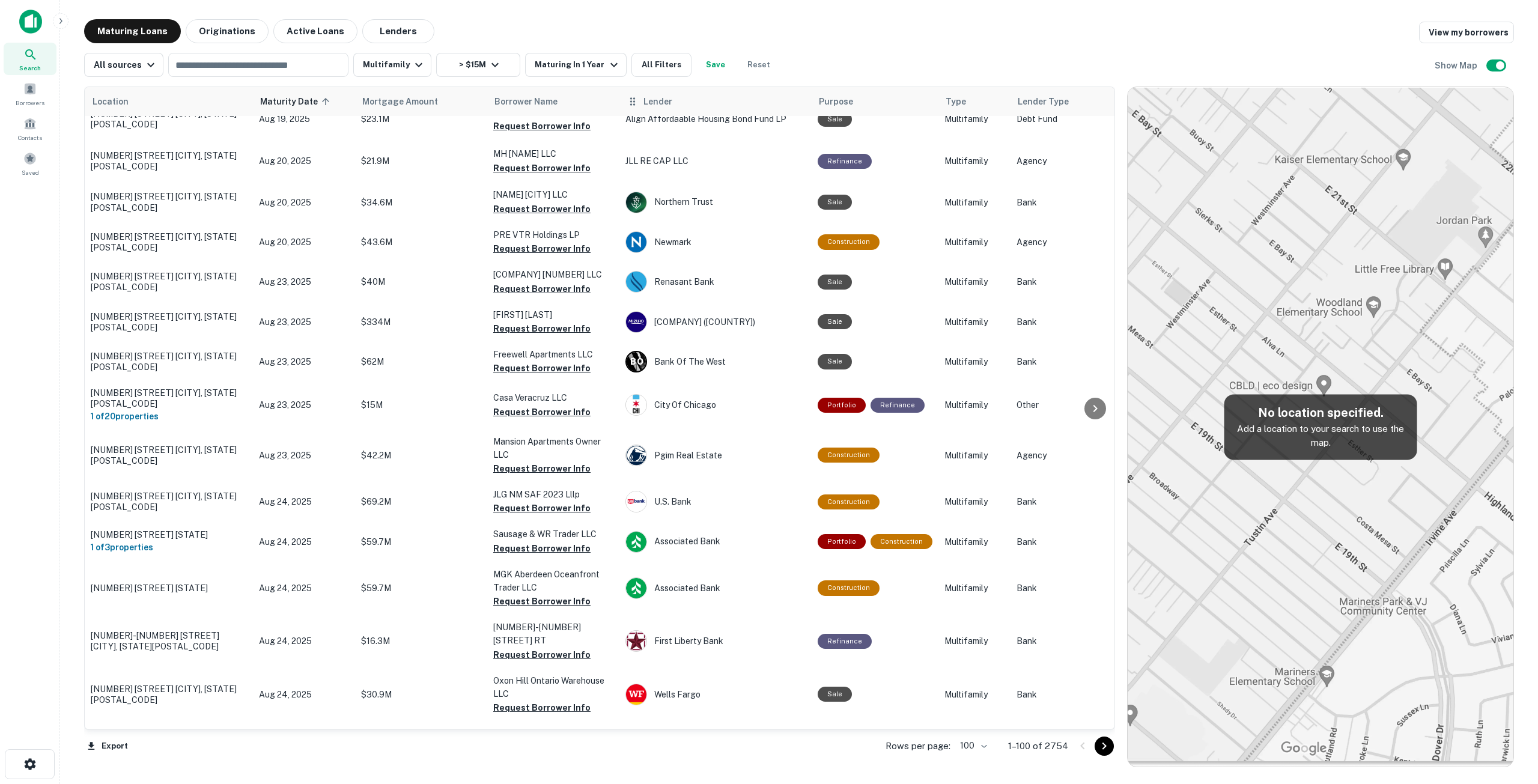click on "Lender" at bounding box center [716, 102] 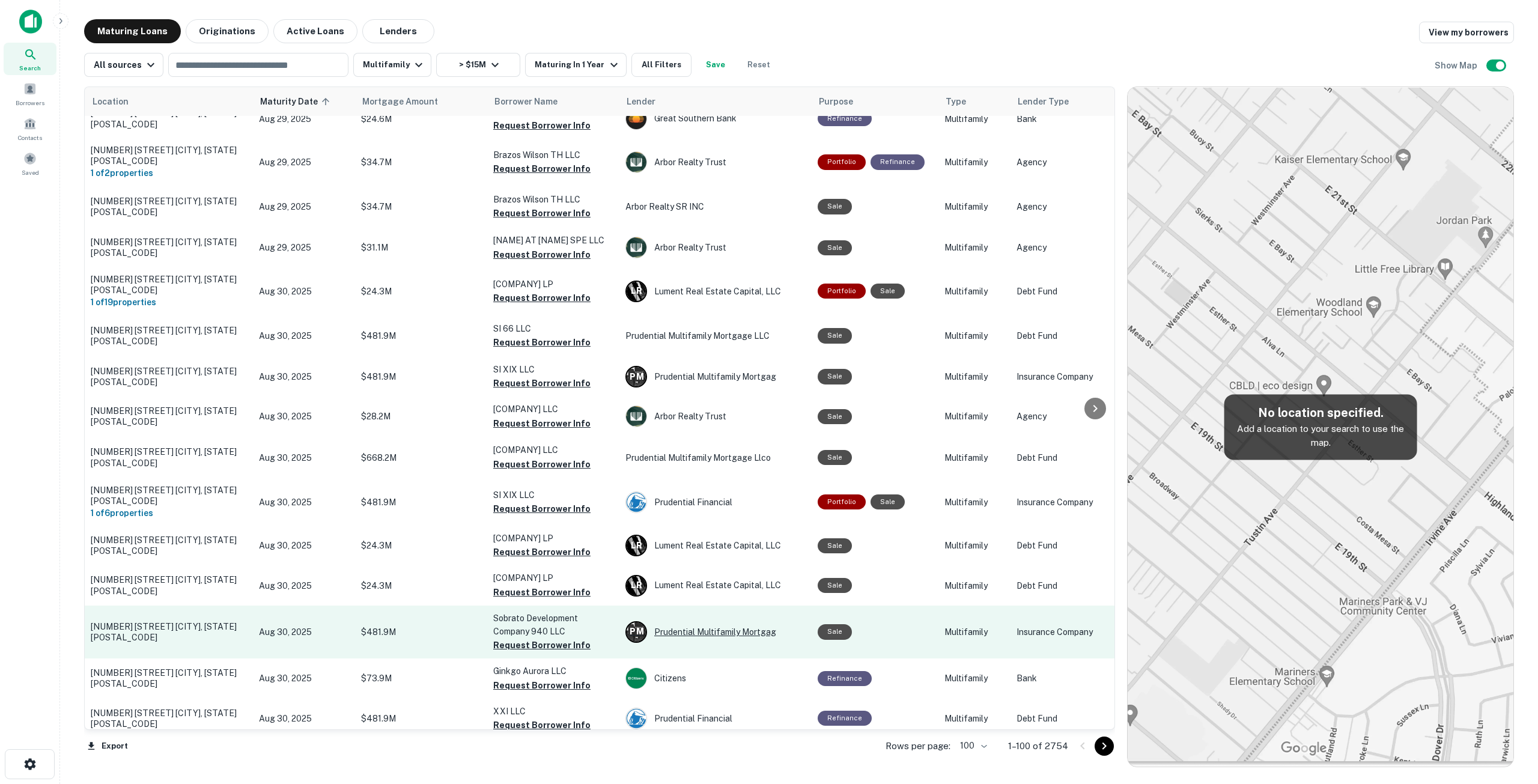 scroll, scrollTop: 3751, scrollLeft: 0, axis: vertical 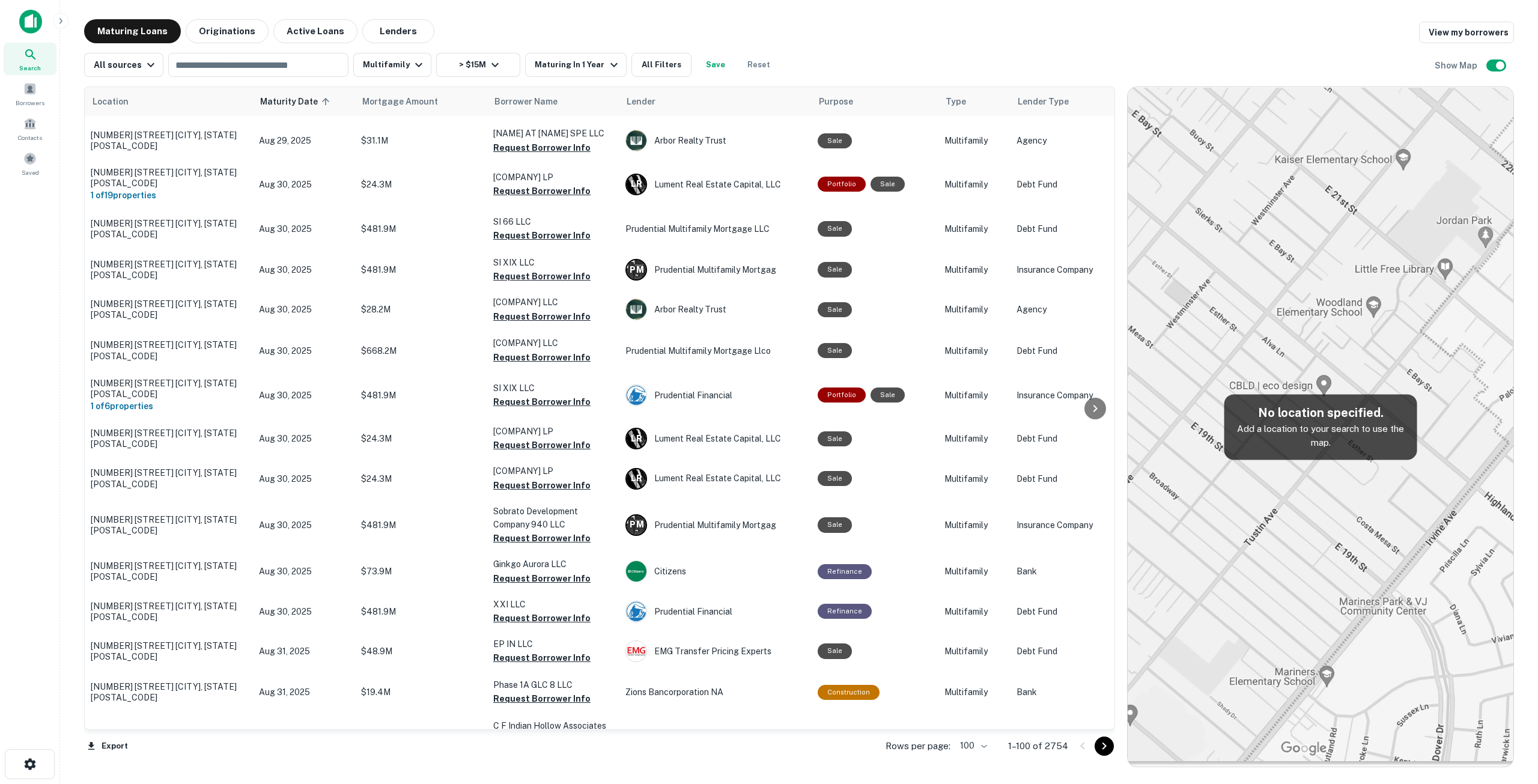 click 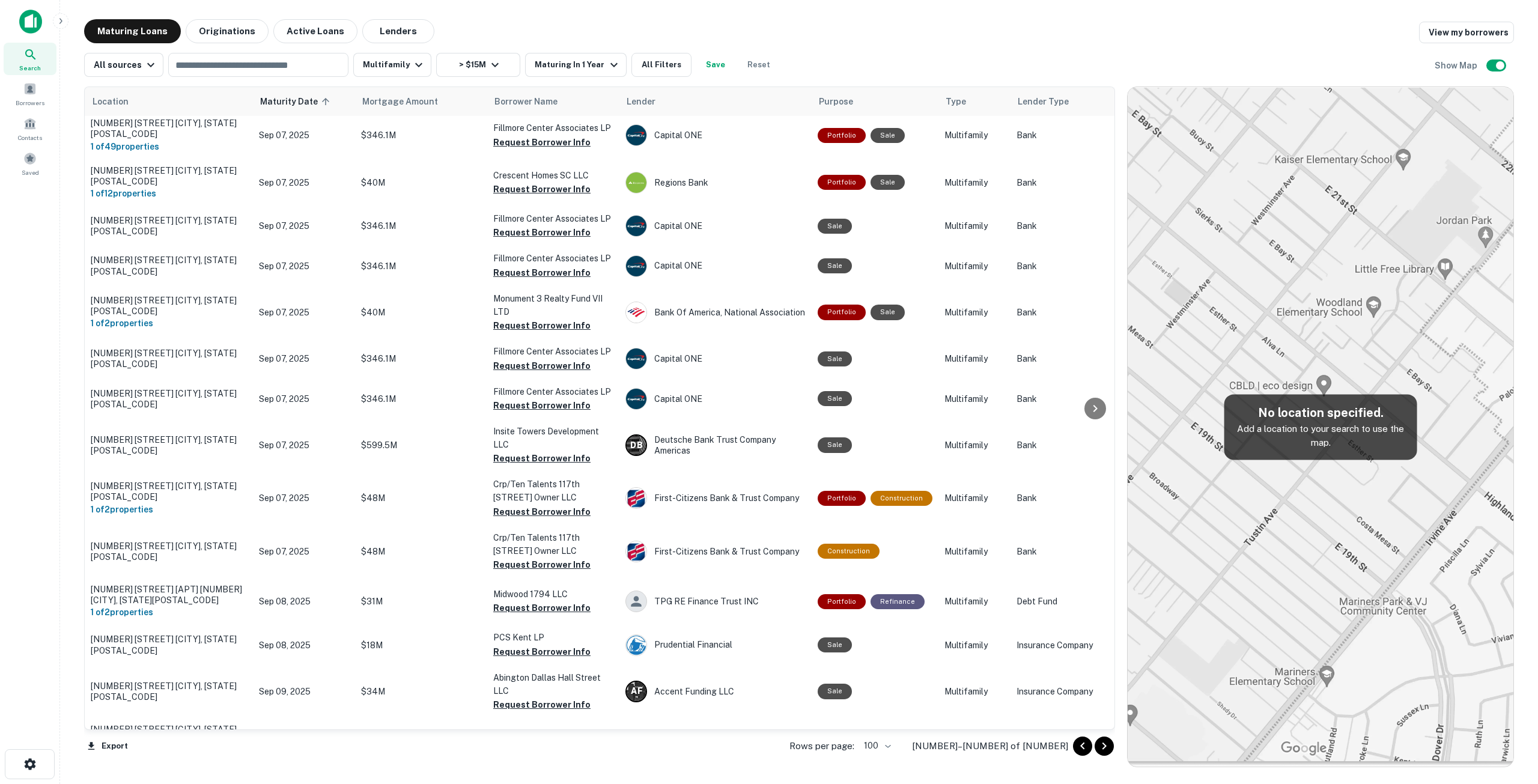 scroll, scrollTop: 3751, scrollLeft: 0, axis: vertical 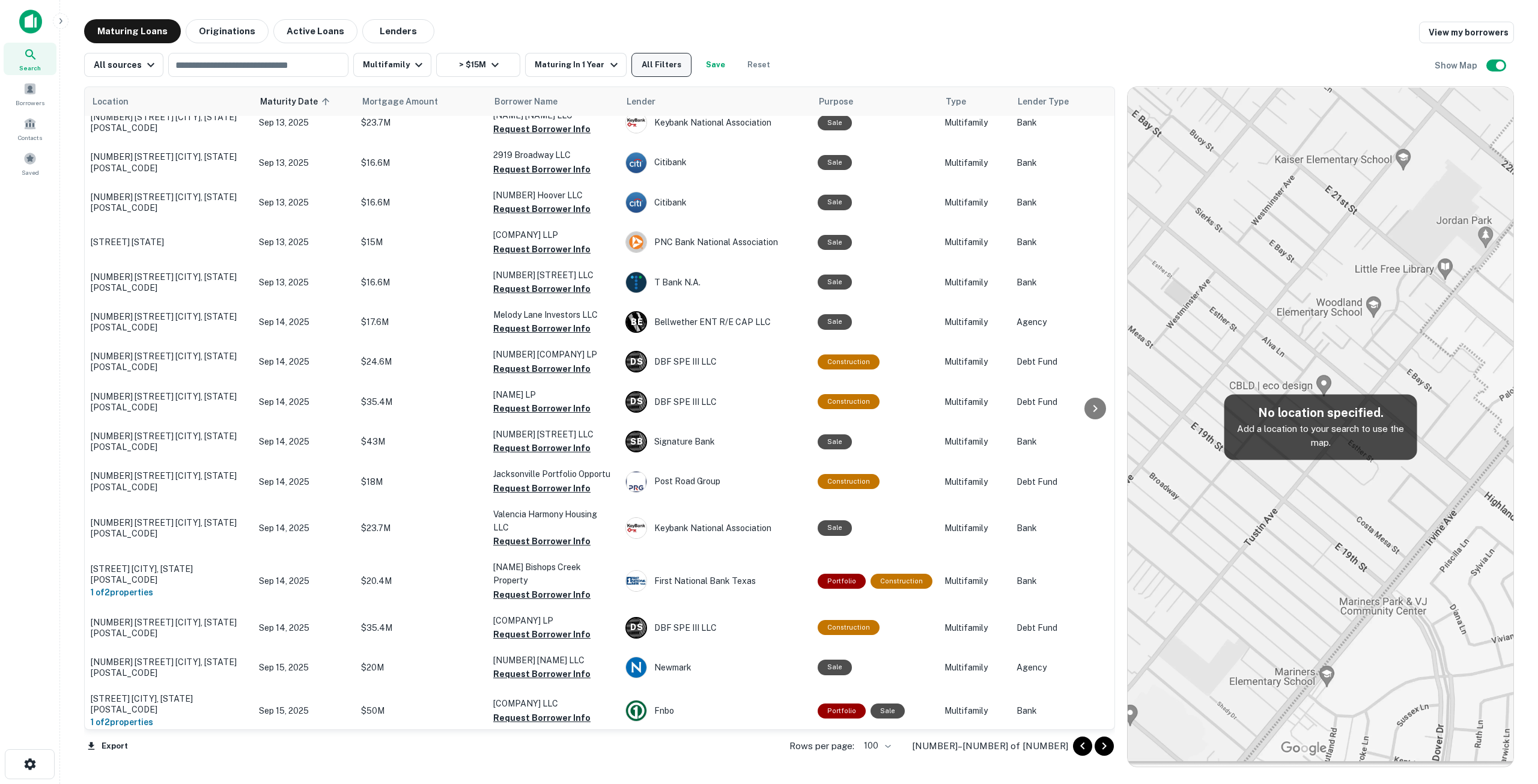 click on "All Filters" at bounding box center [661, 65] 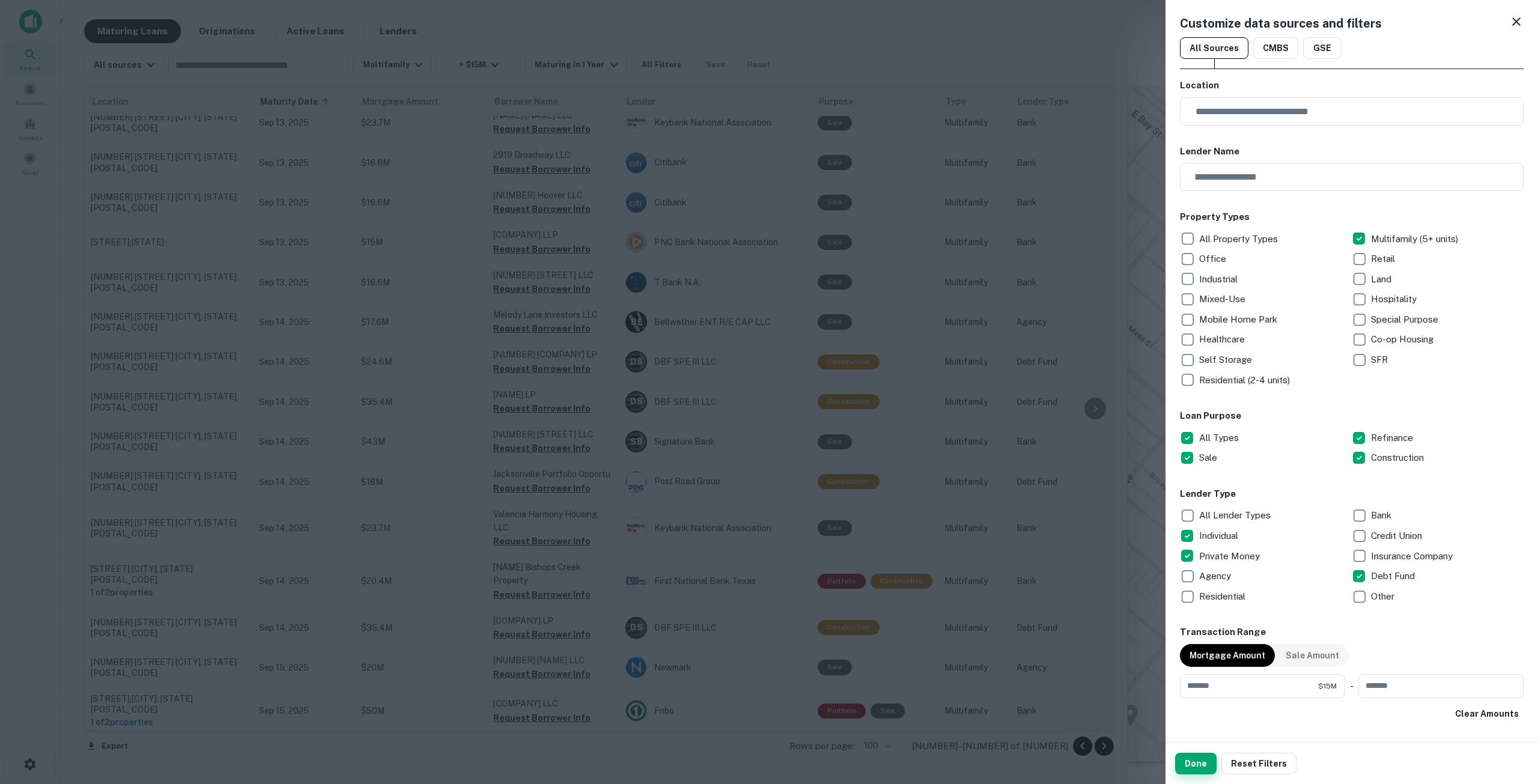 click on "Done" at bounding box center (1196, 764) 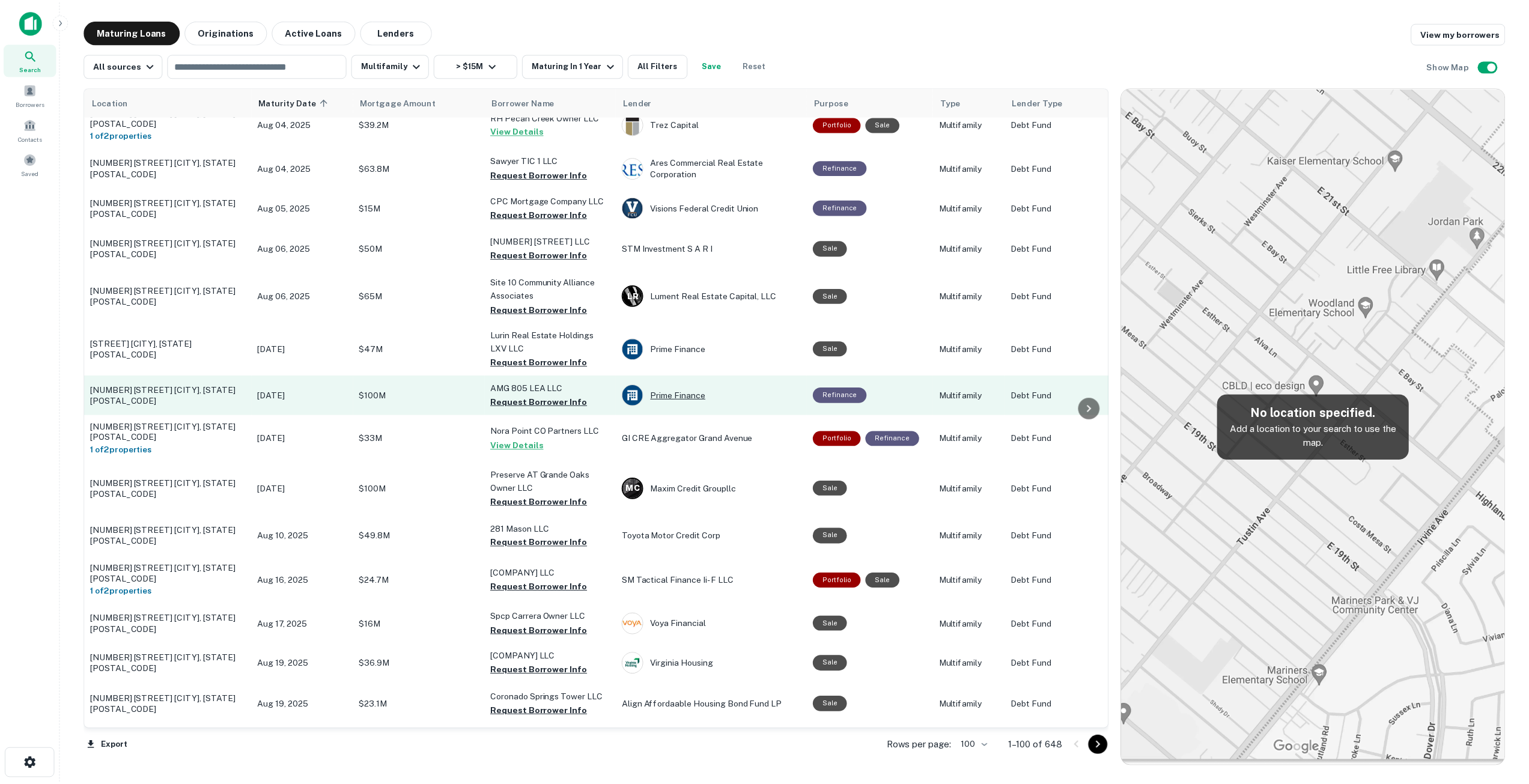 scroll, scrollTop: 0, scrollLeft: 0, axis: both 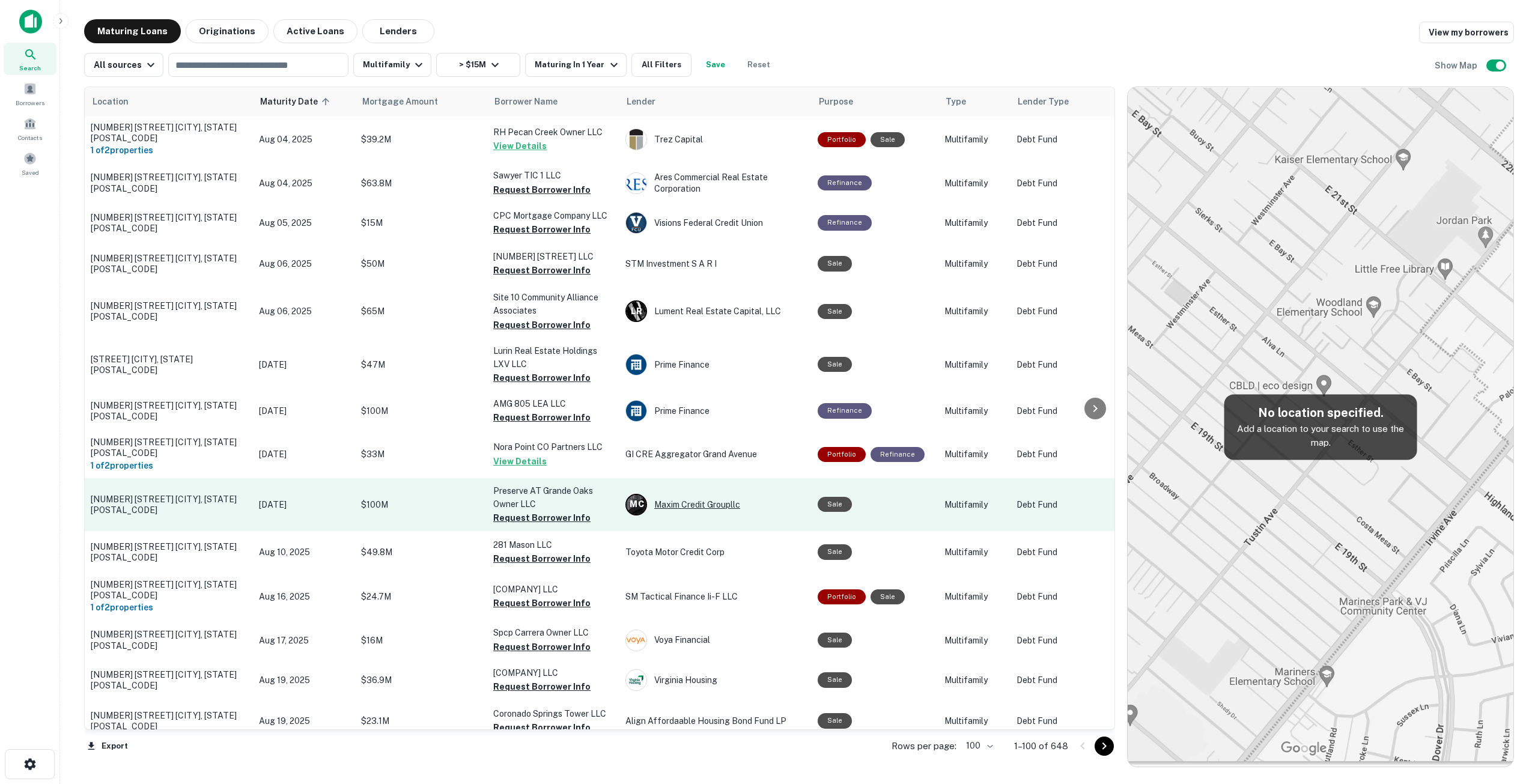 click on "M   C Maxim Credit Groupllc" at bounding box center (716, 505) 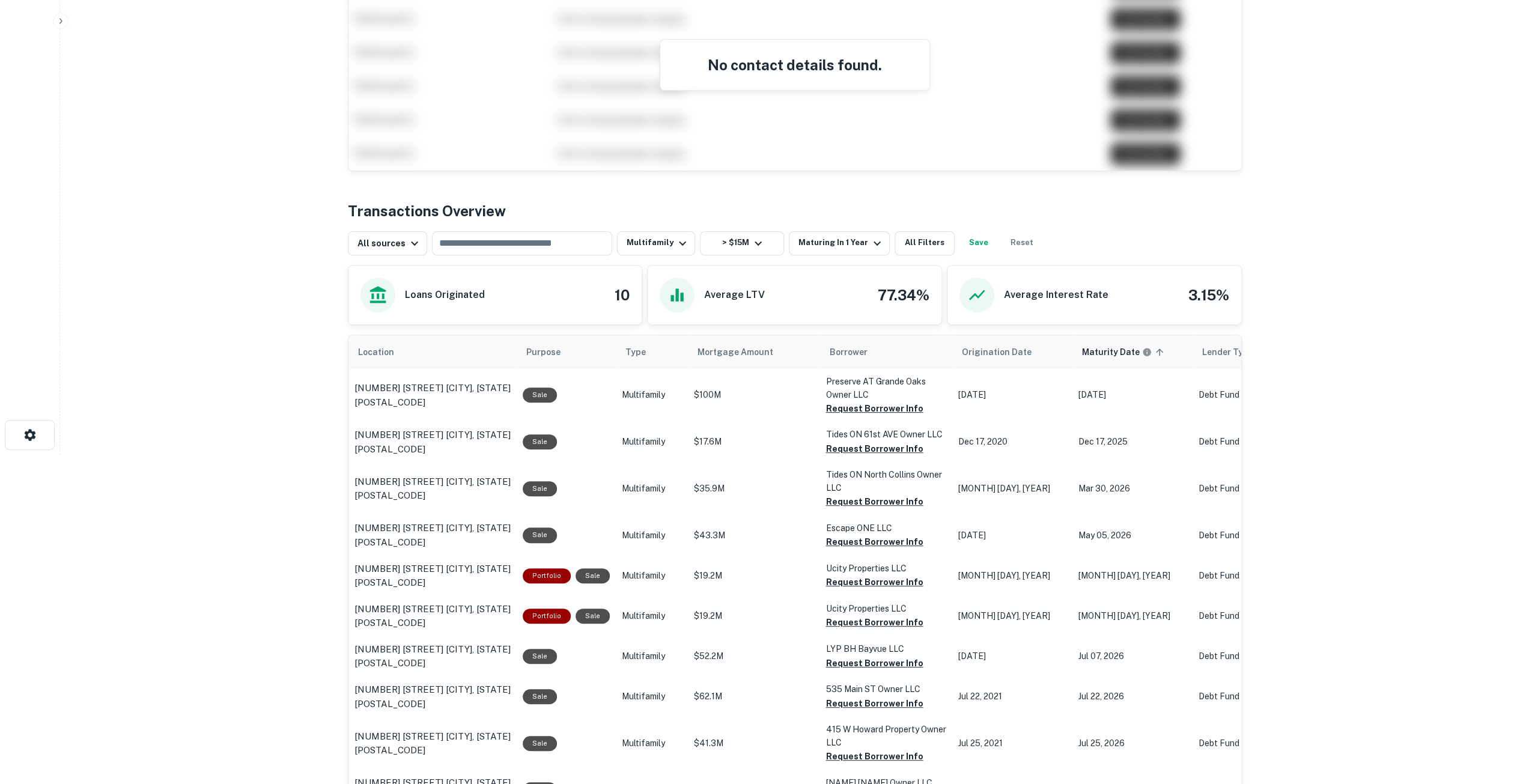 scroll, scrollTop: 360, scrollLeft: 0, axis: vertical 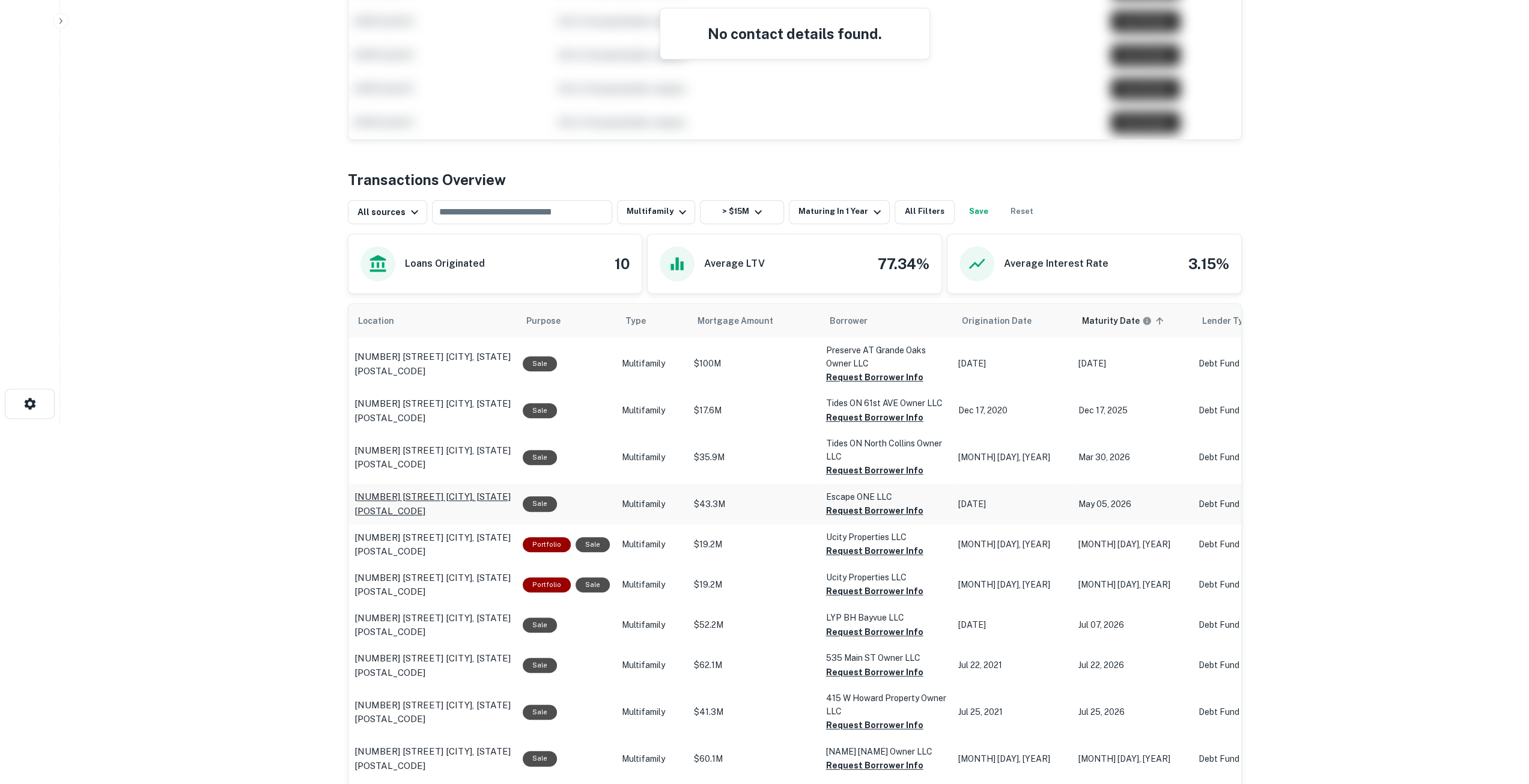 click on "7951 W Beardsley Rd Peoria, AZ85382" at bounding box center (433, 503) 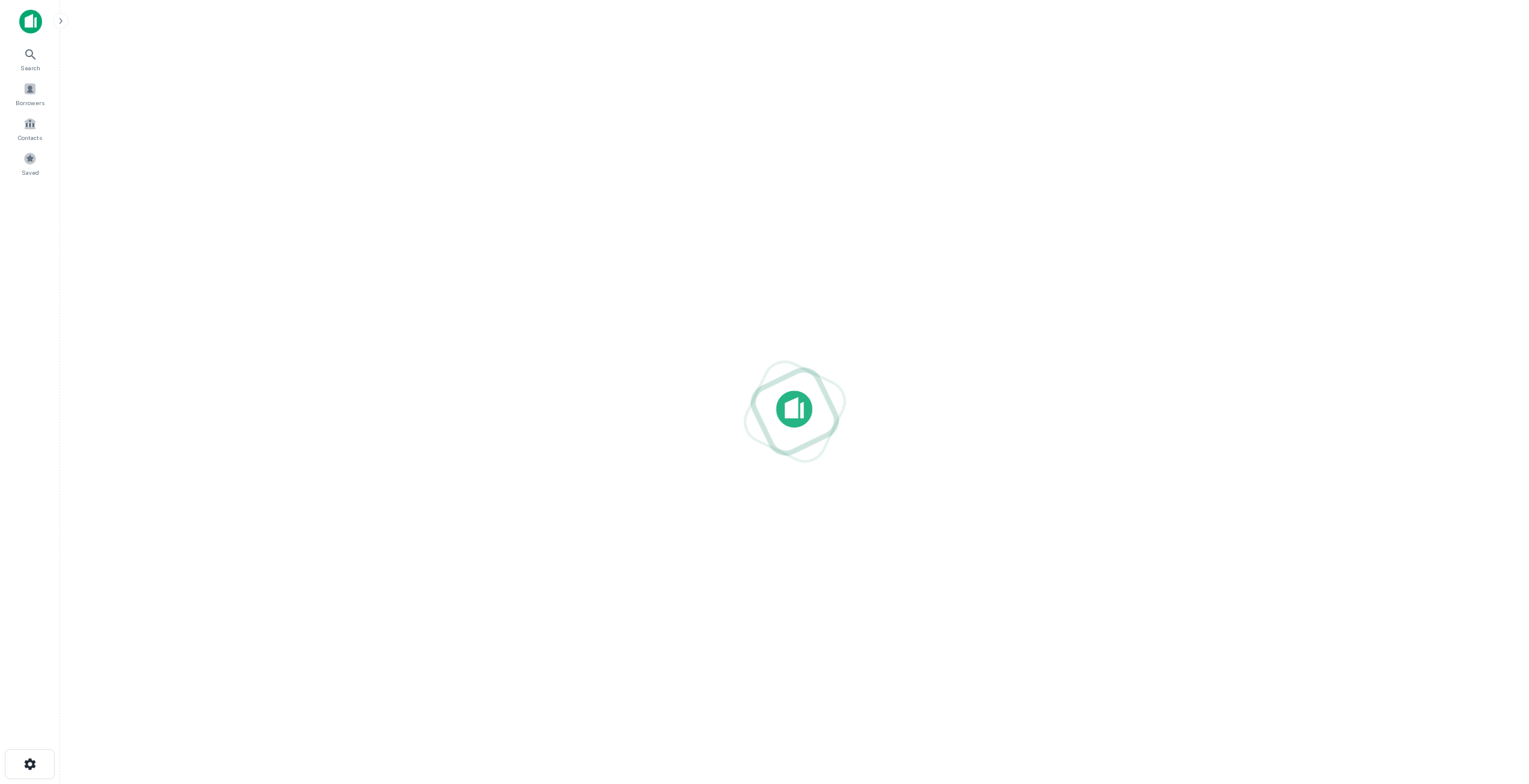 scroll, scrollTop: 0, scrollLeft: 0, axis: both 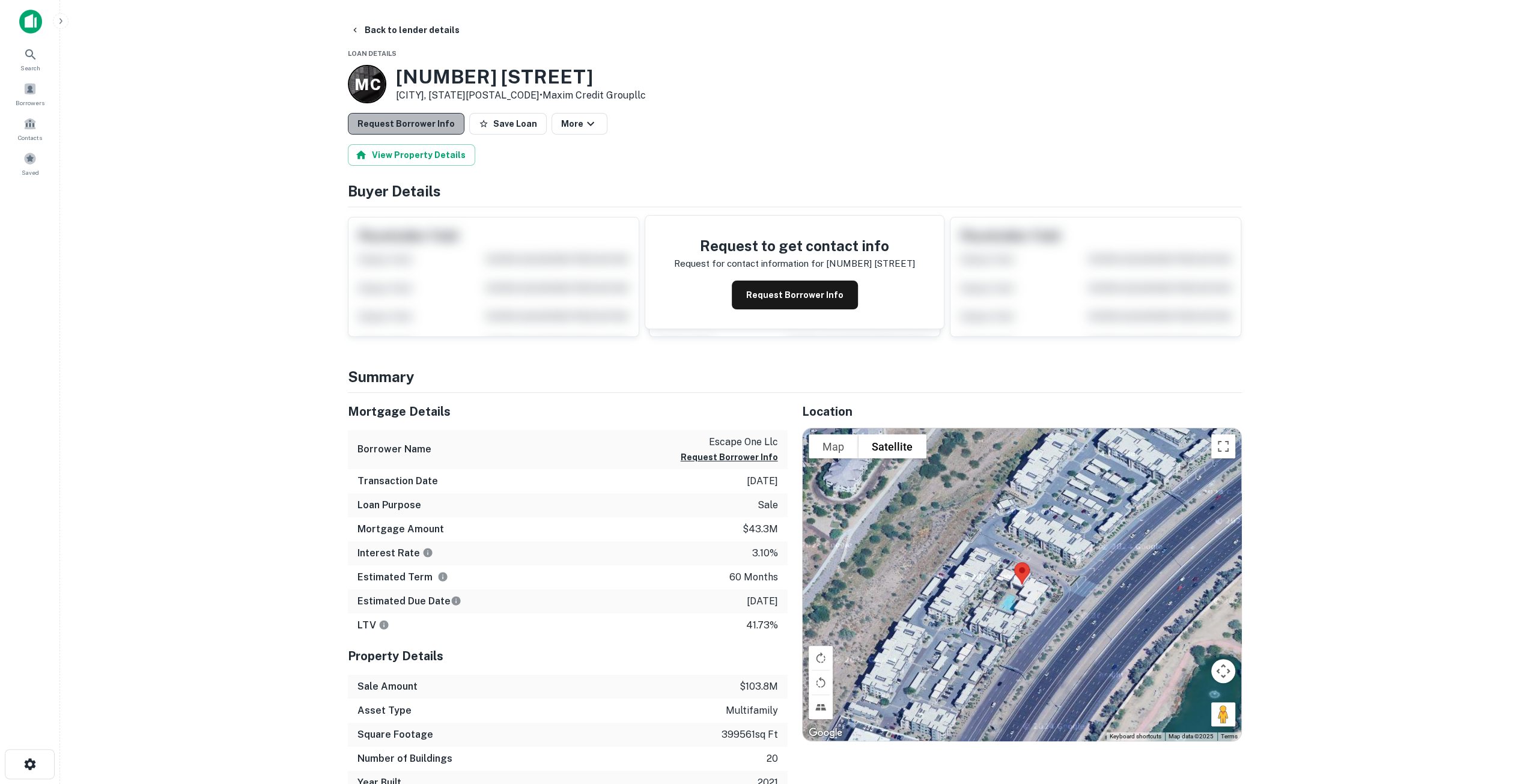 click on "Request Borrower Info" at bounding box center [406, 124] 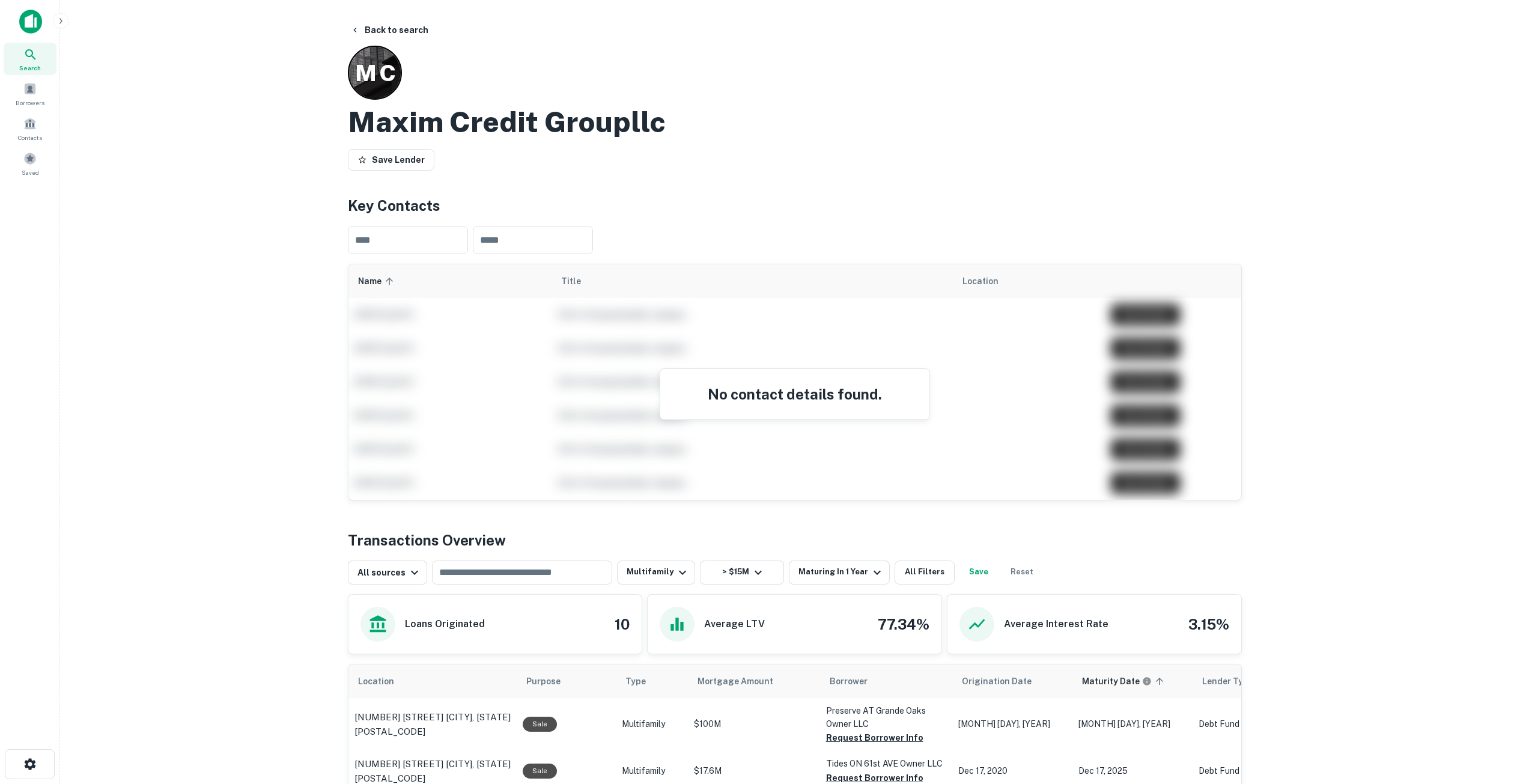 scroll, scrollTop: 360, scrollLeft: 0, axis: vertical 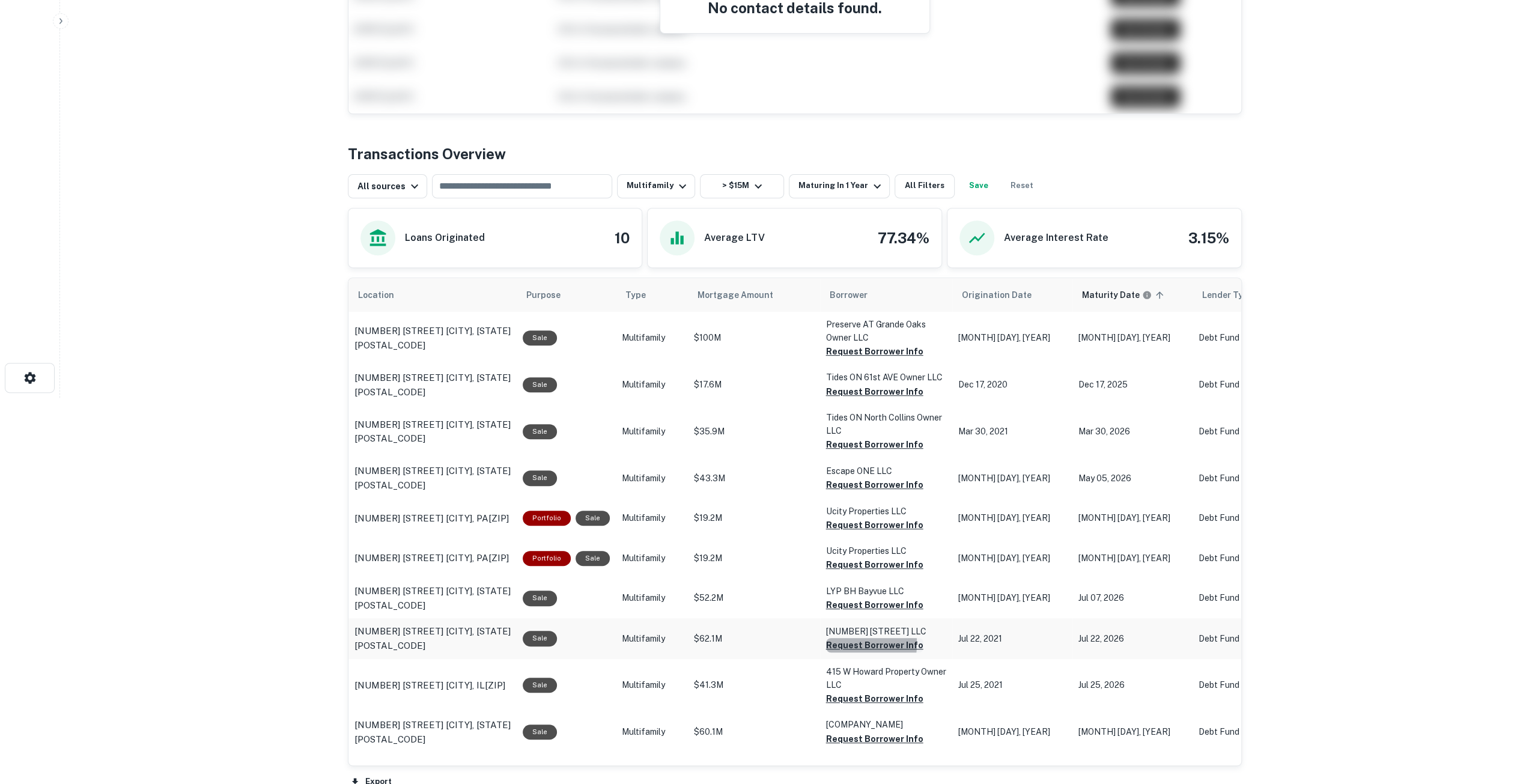 click on "Request Borrower Info" at bounding box center [875, 351] 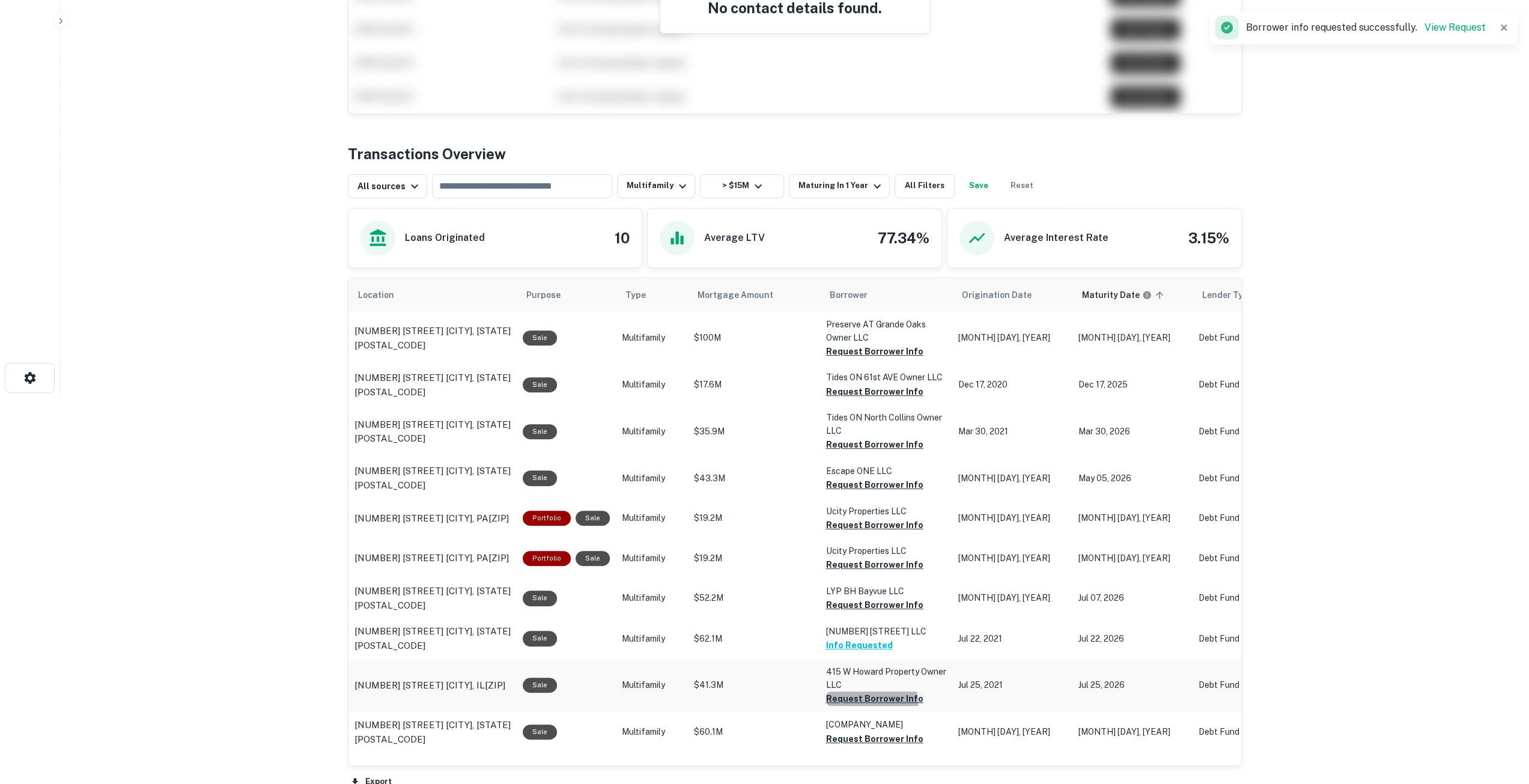click on "Request Borrower Info" at bounding box center (875, 351) 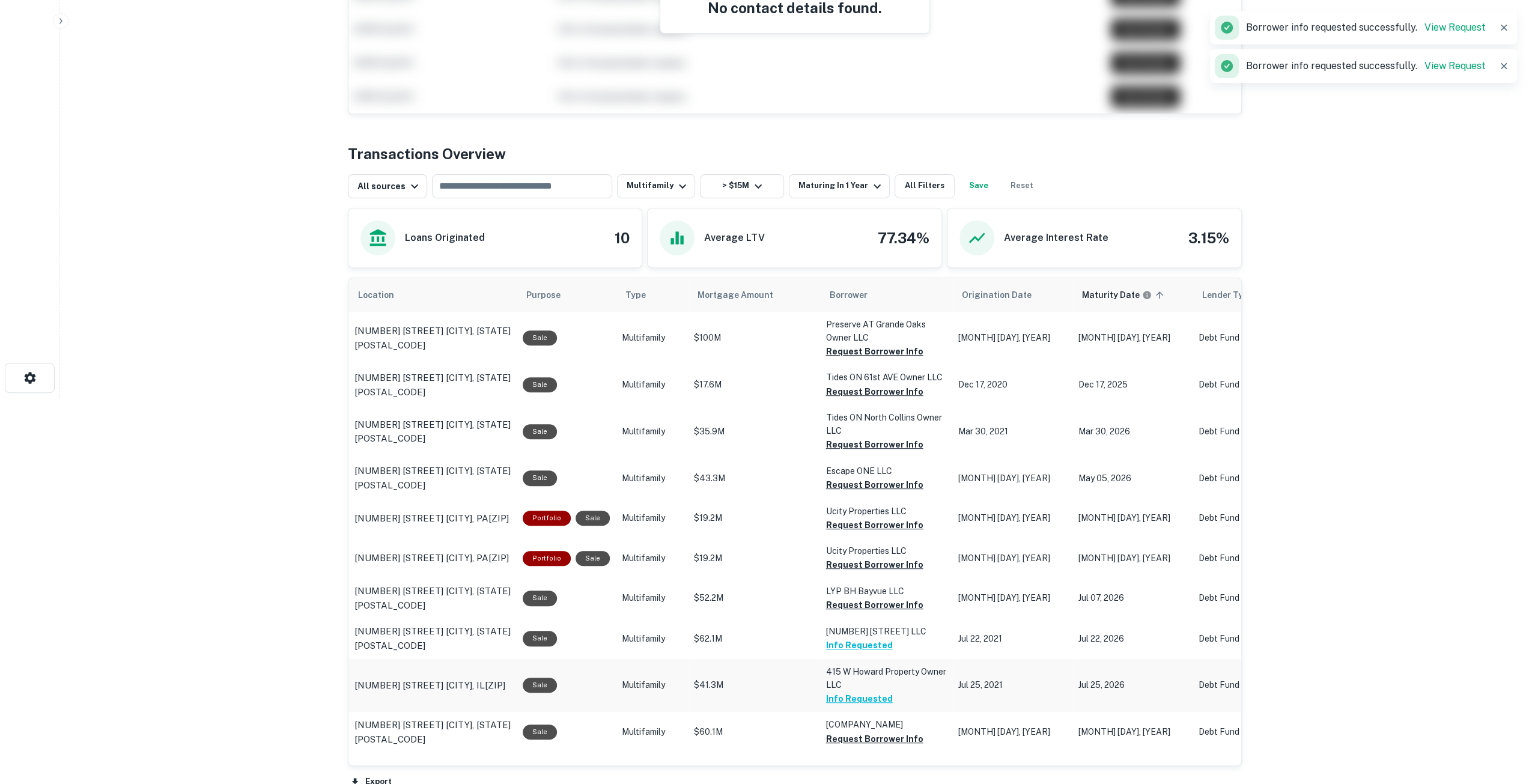 scroll, scrollTop: 446, scrollLeft: 0, axis: vertical 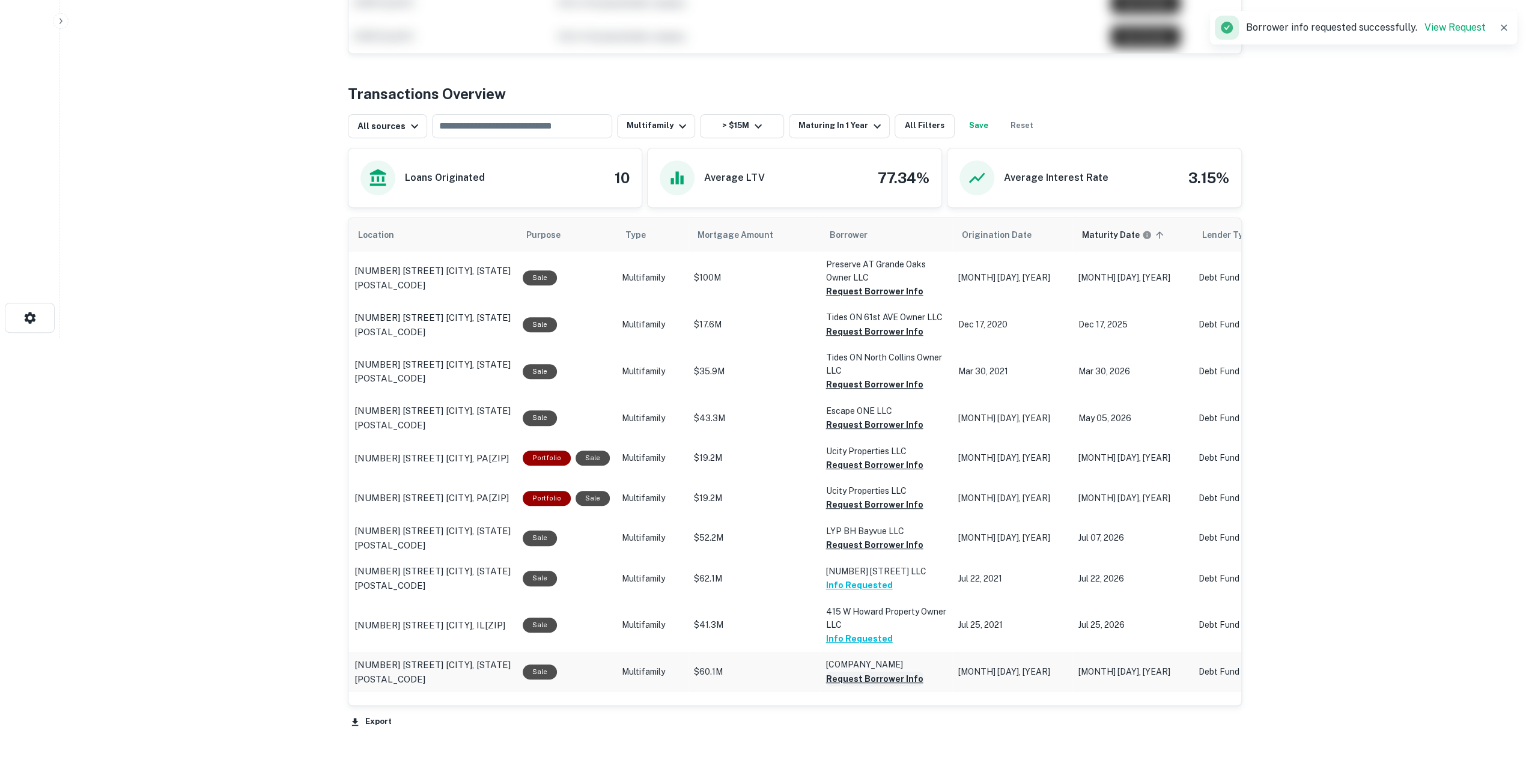 click on "Request Borrower Info" at bounding box center (875, 291) 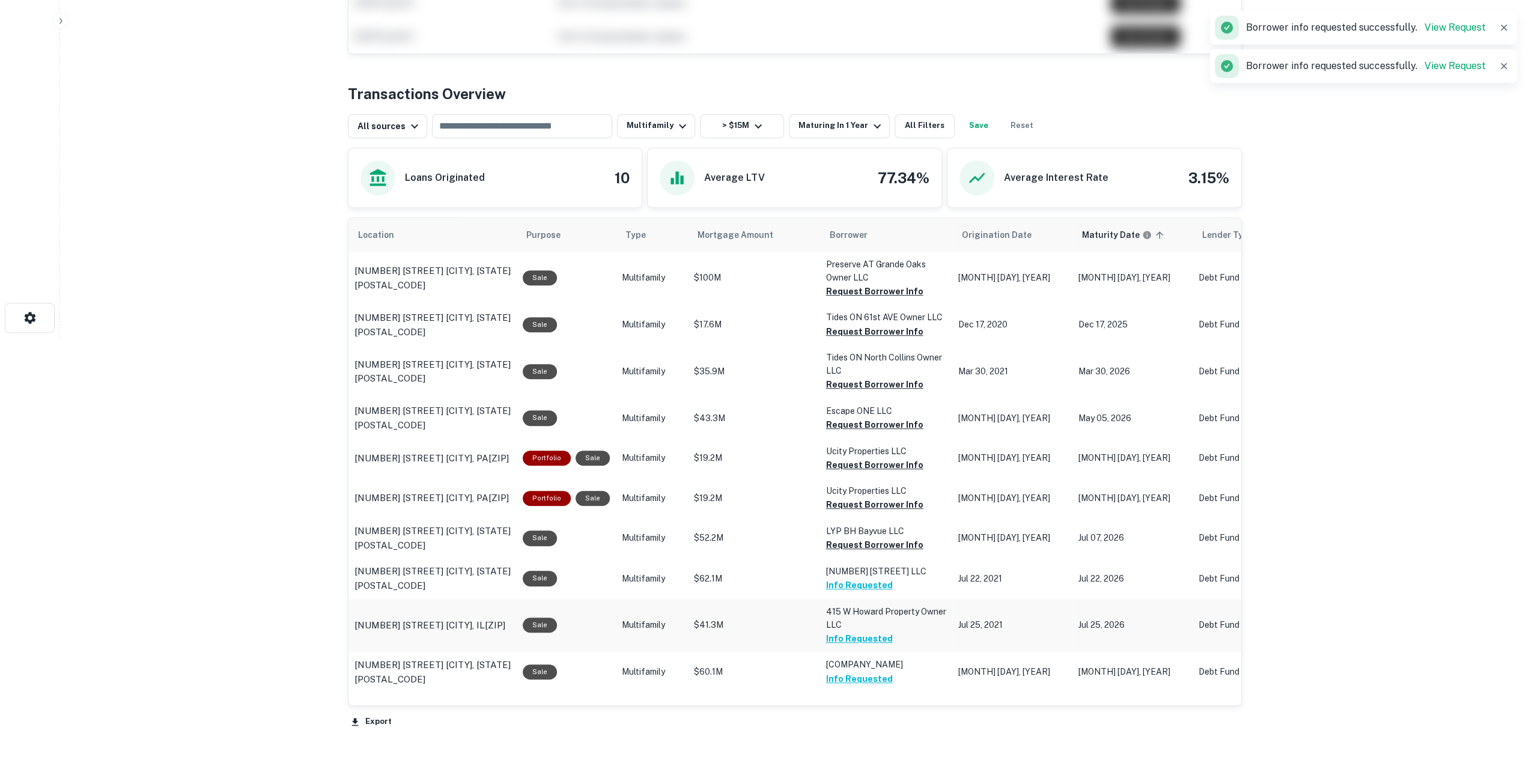 scroll, scrollTop: 386, scrollLeft: 0, axis: vertical 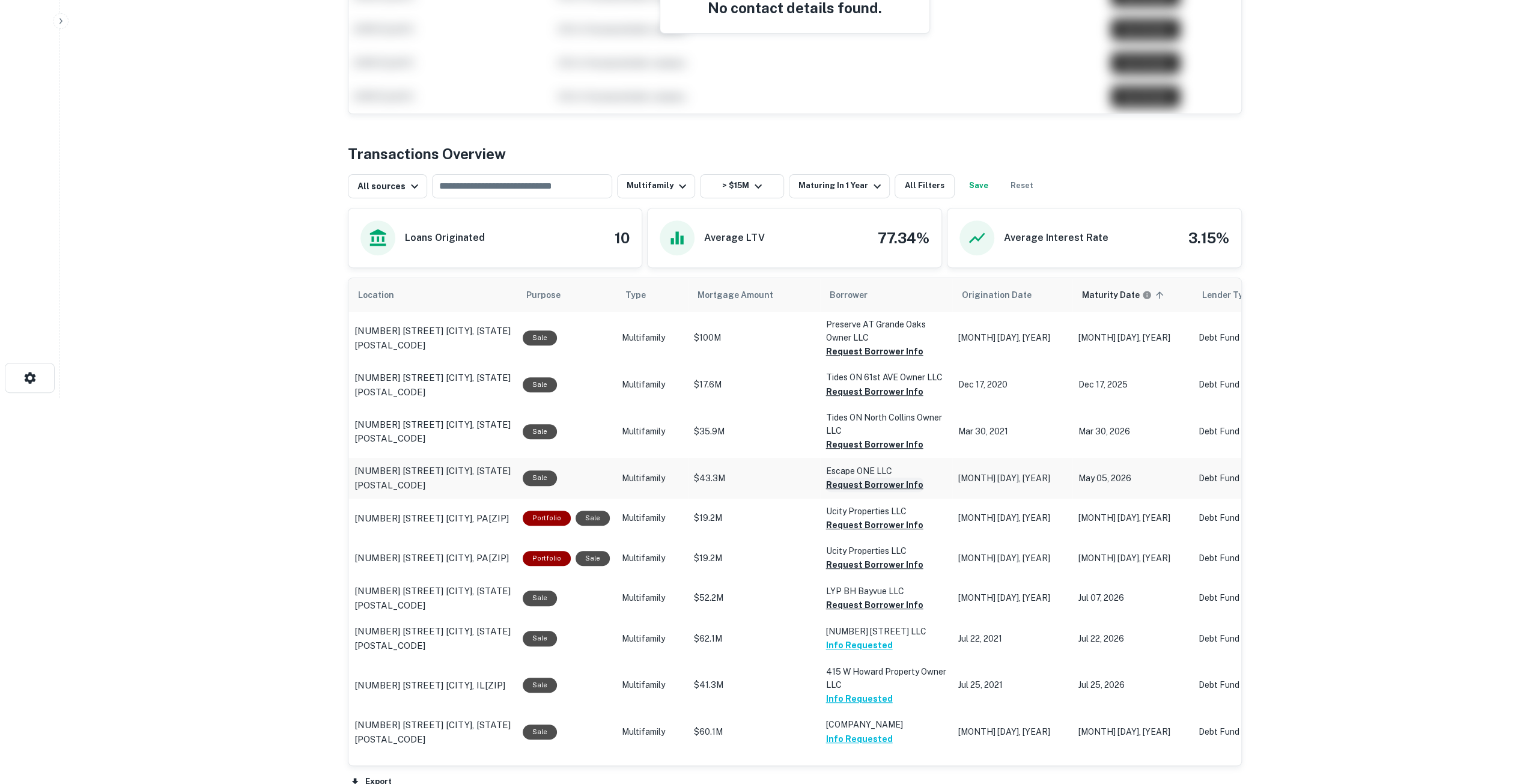 click on "Request Borrower Info" at bounding box center [875, 351] 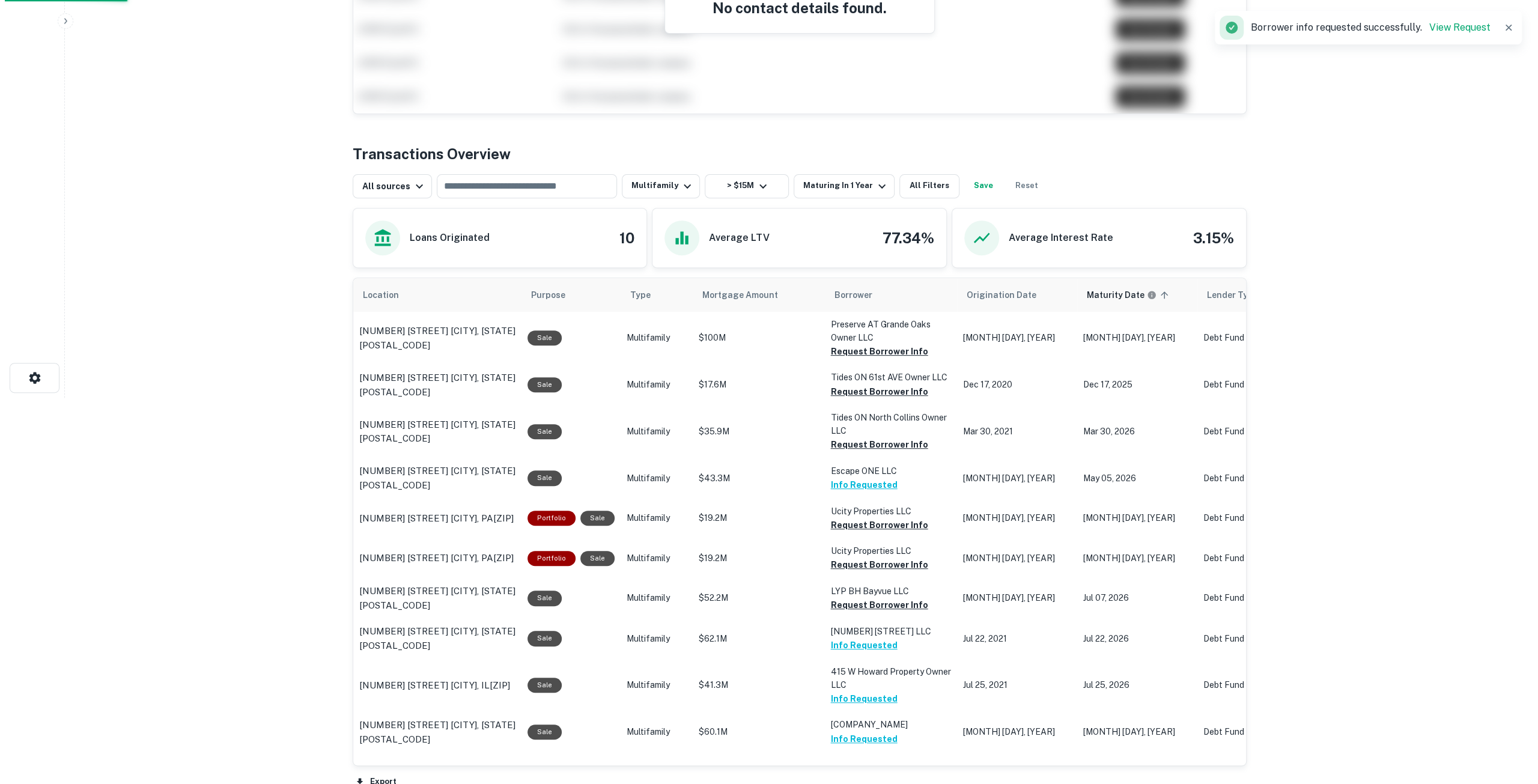 scroll, scrollTop: 0, scrollLeft: 0, axis: both 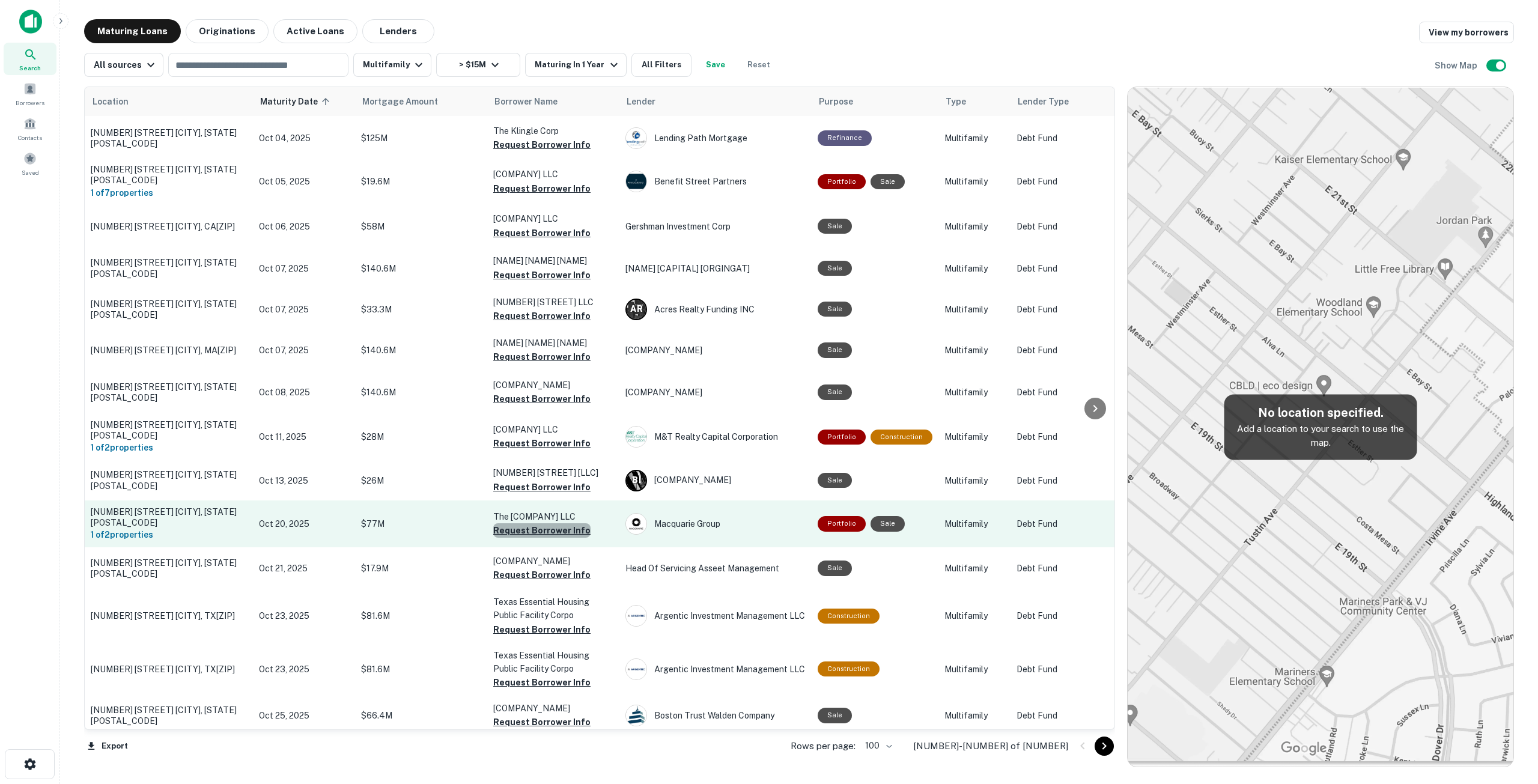 click on "Request Borrower Info" at bounding box center [542, 530] 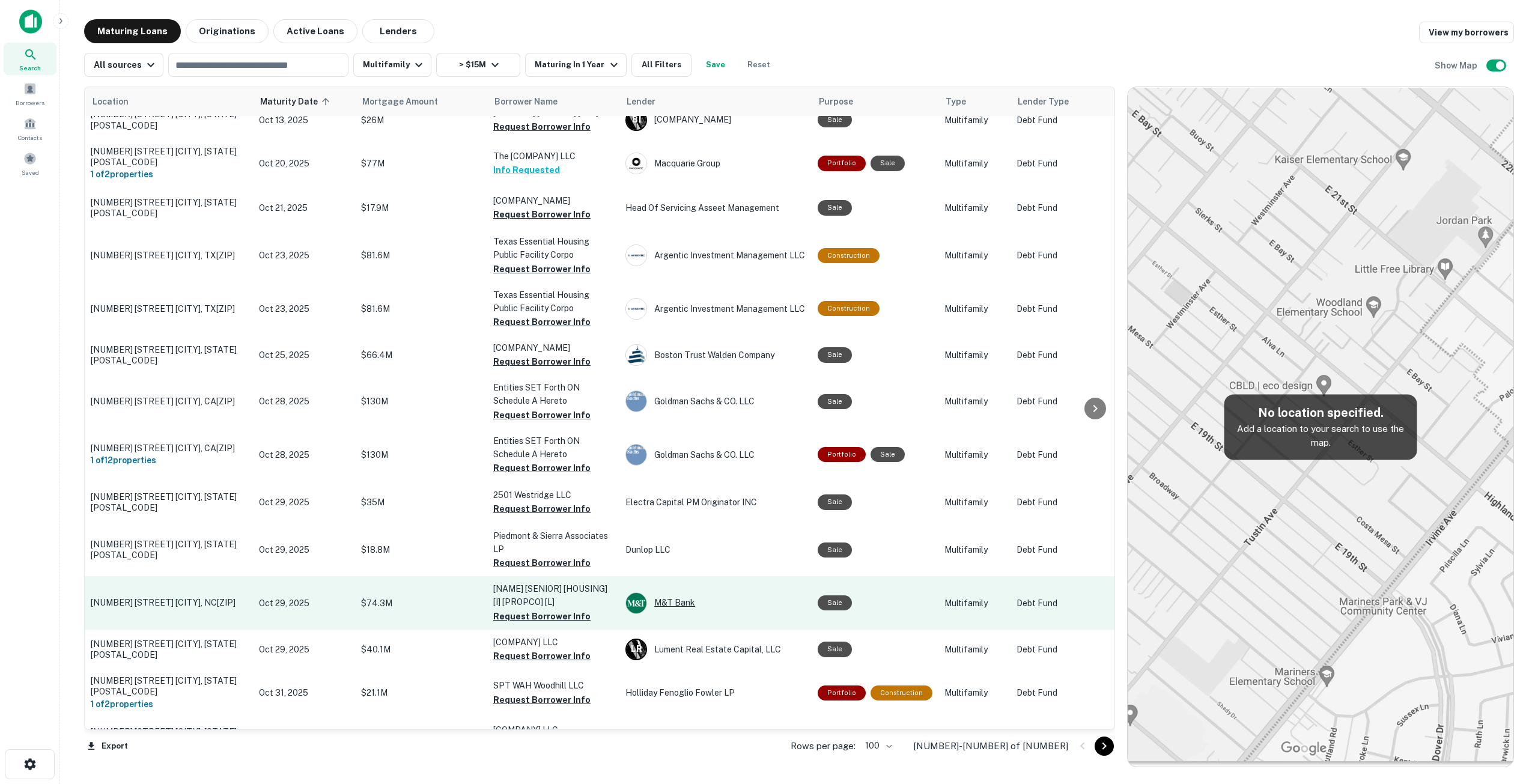 scroll, scrollTop: 3184, scrollLeft: 0, axis: vertical 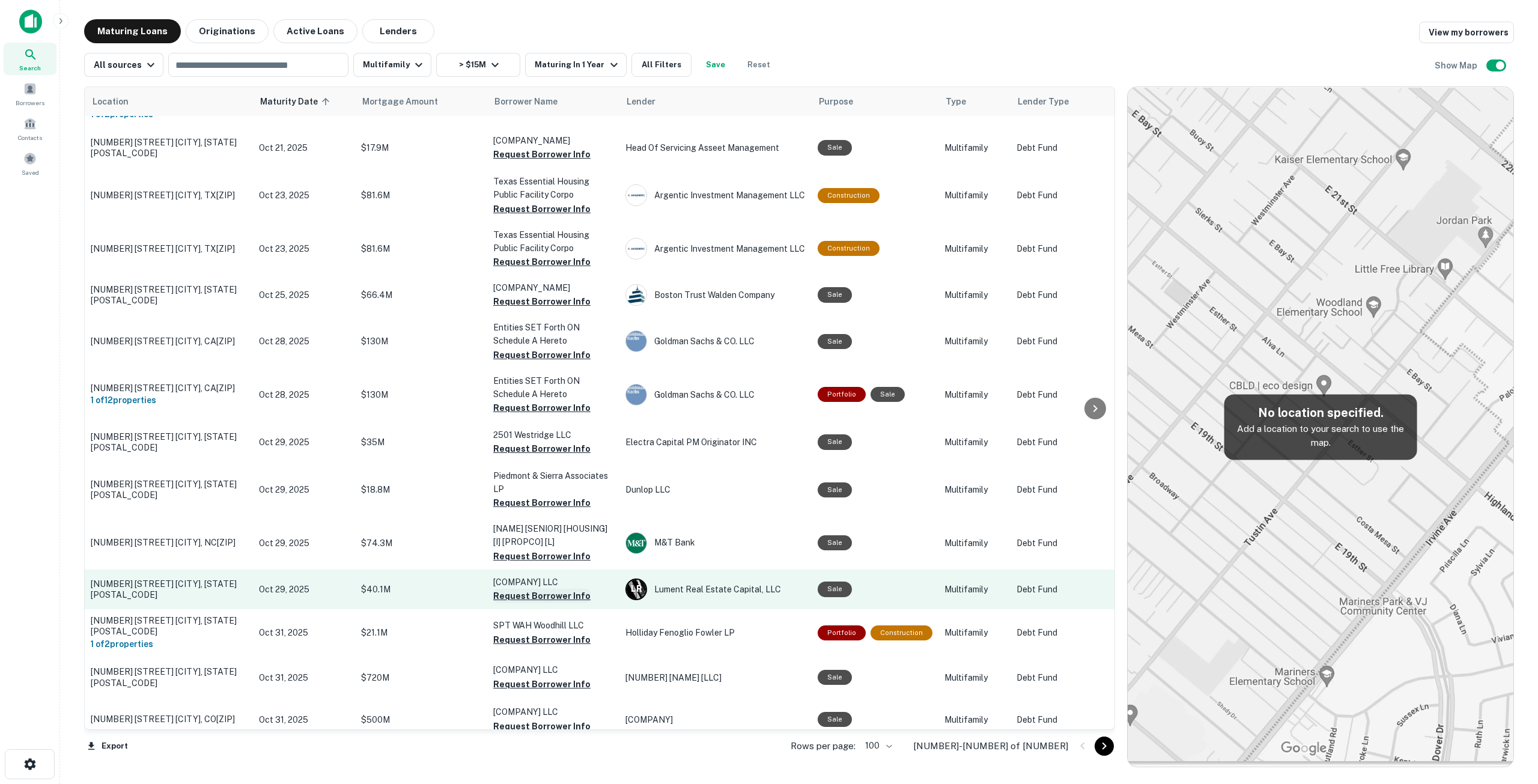click on "Request Borrower Info" at bounding box center [542, 596] 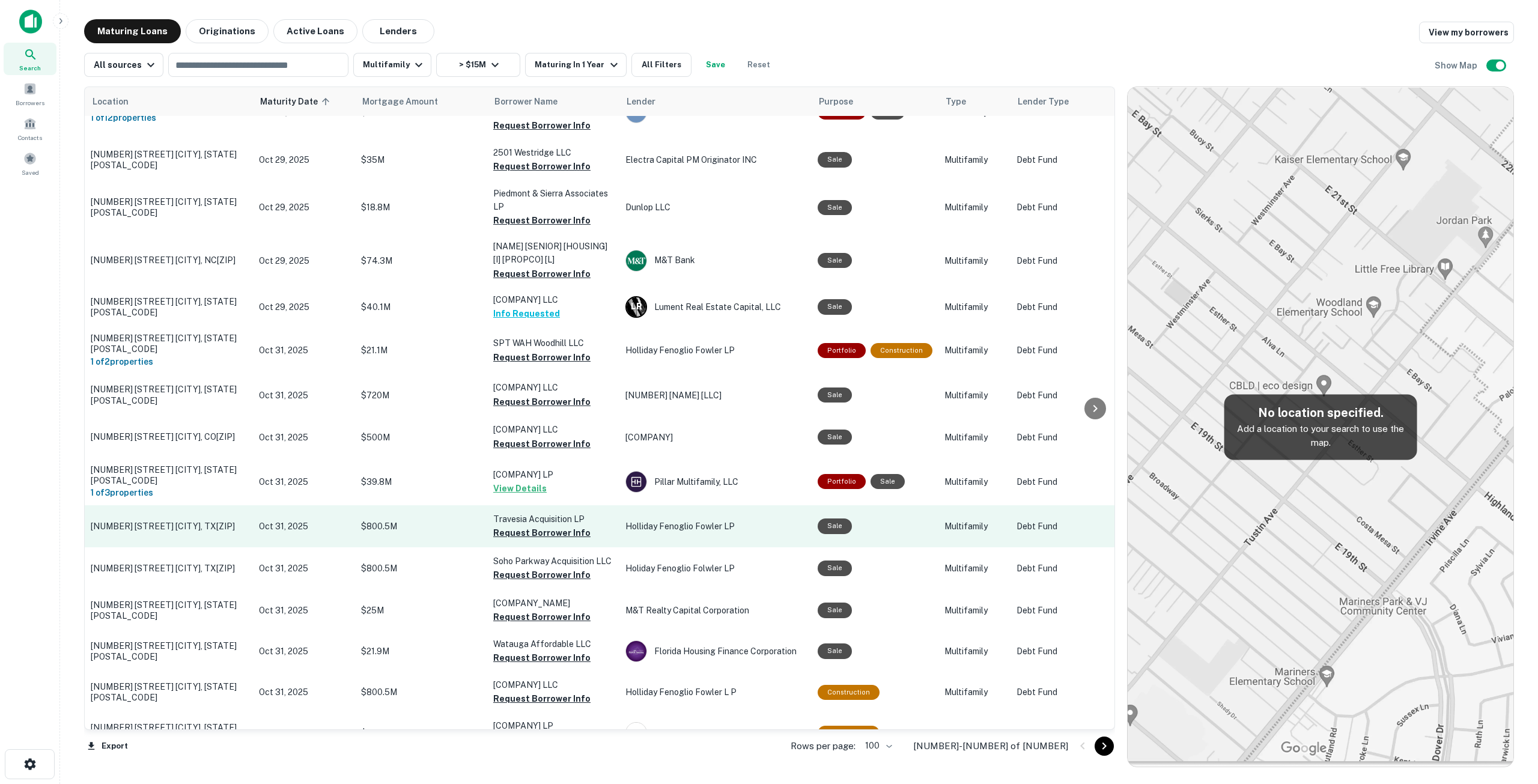 scroll, scrollTop: 3484, scrollLeft: 0, axis: vertical 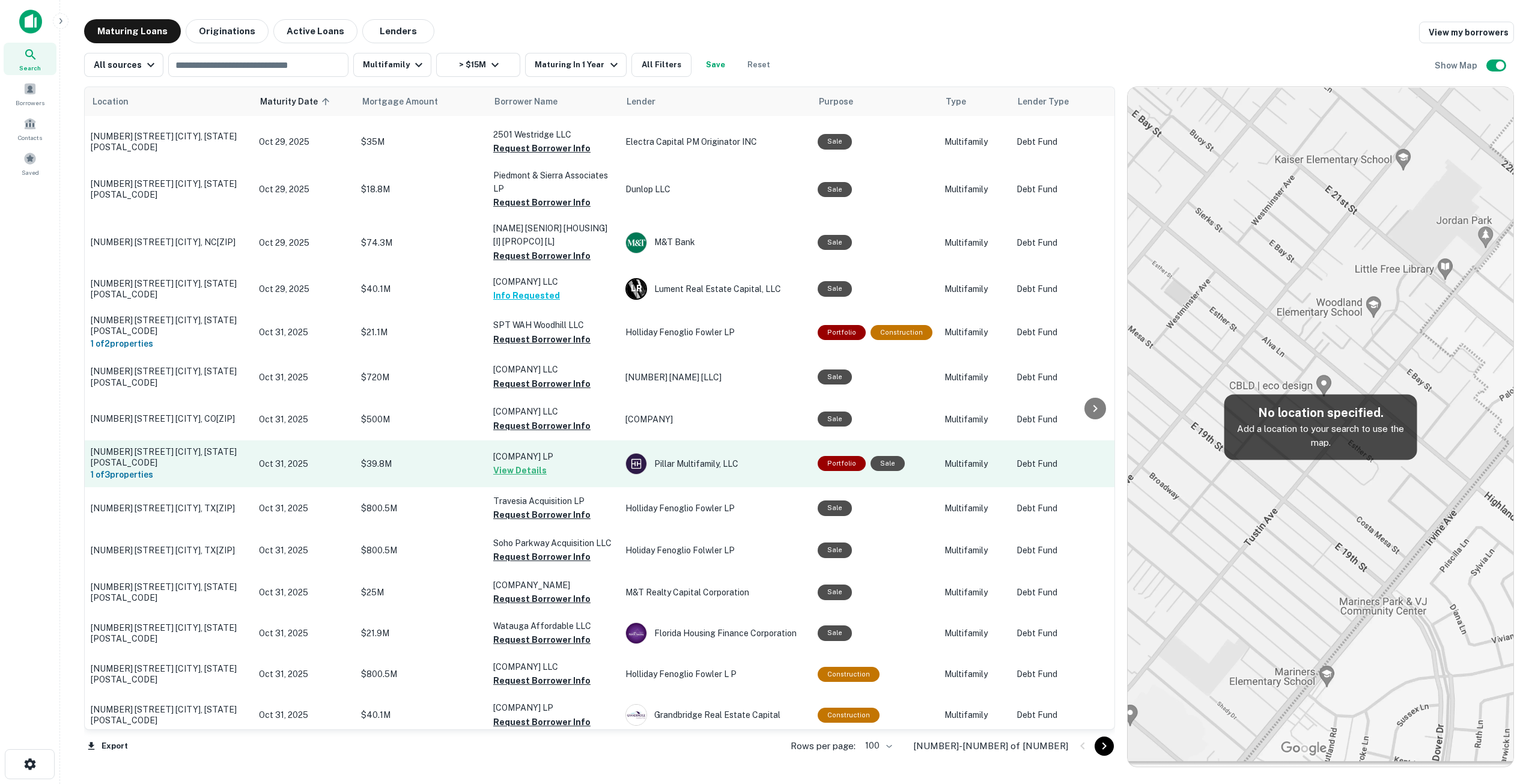 click on "View Details" at bounding box center [520, 470] 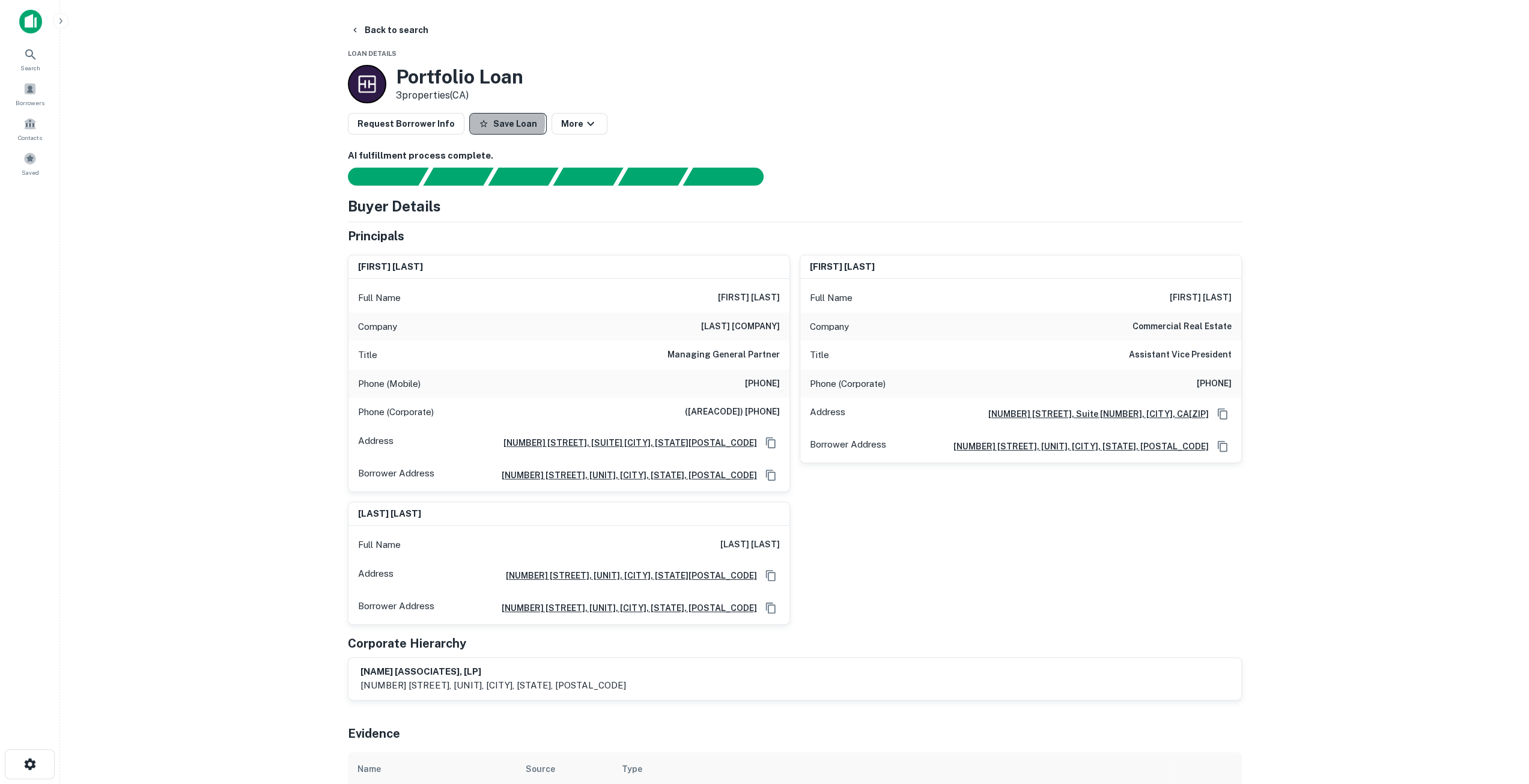 click on "Save Loan" at bounding box center (508, 124) 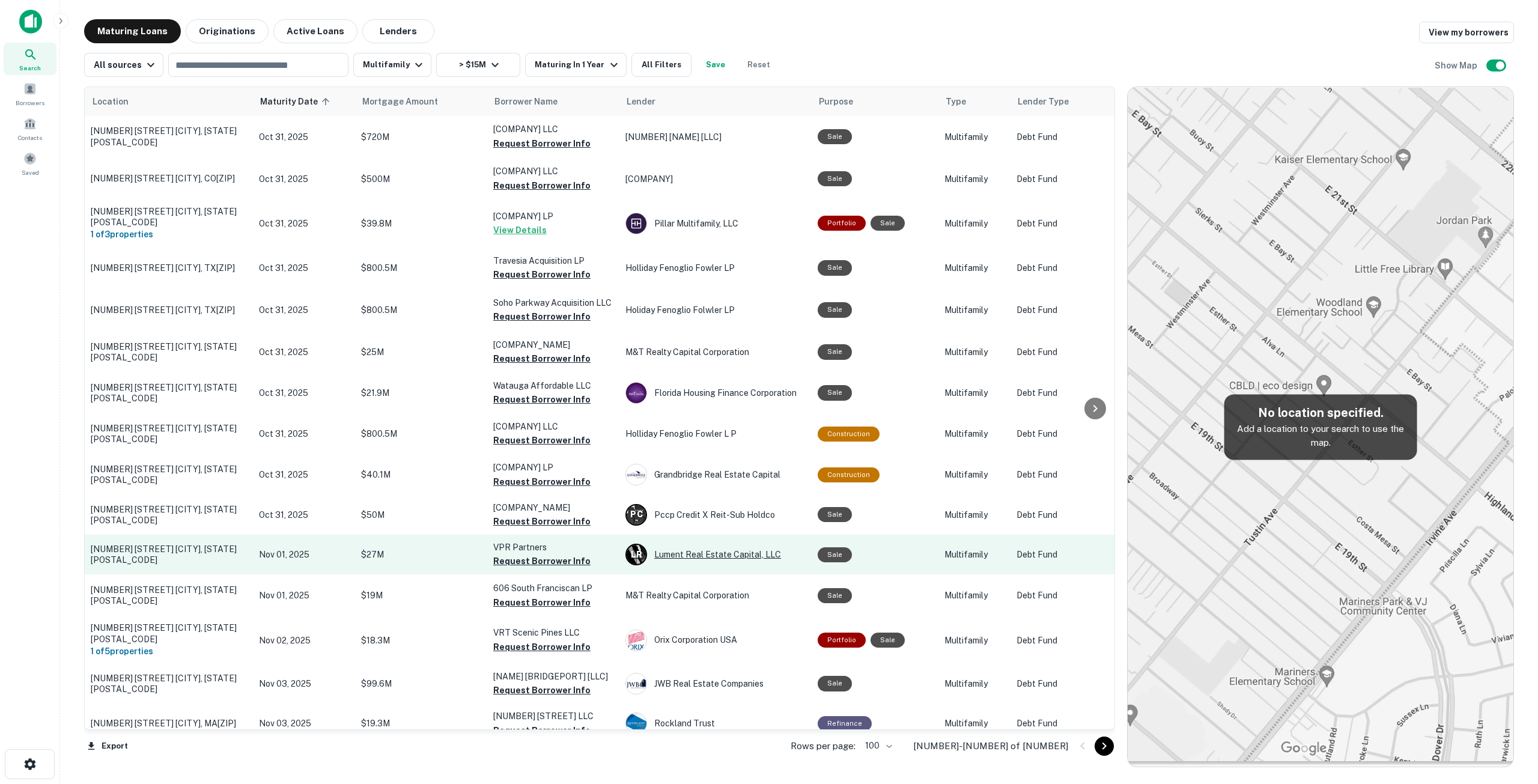 scroll, scrollTop: 3740, scrollLeft: 0, axis: vertical 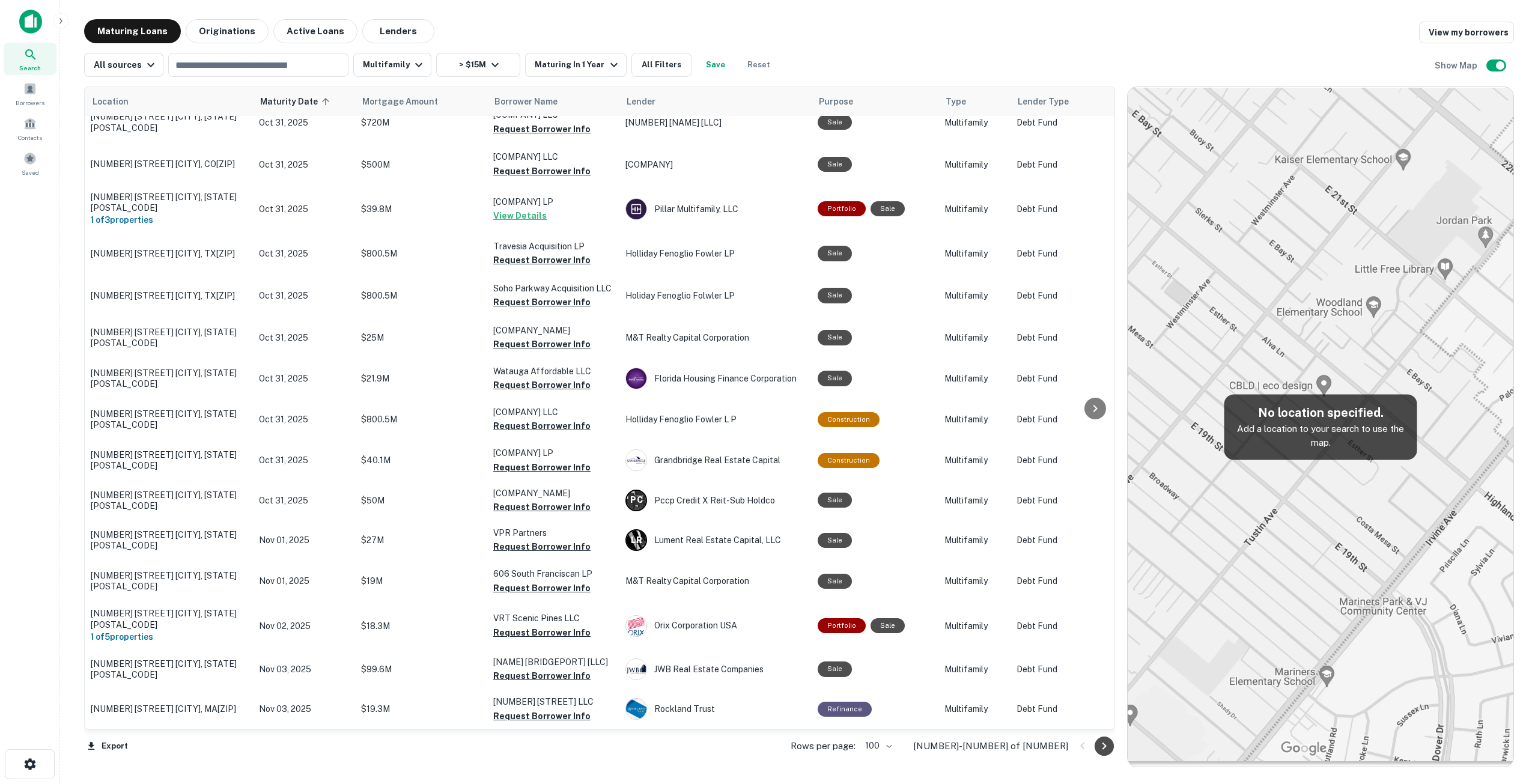click 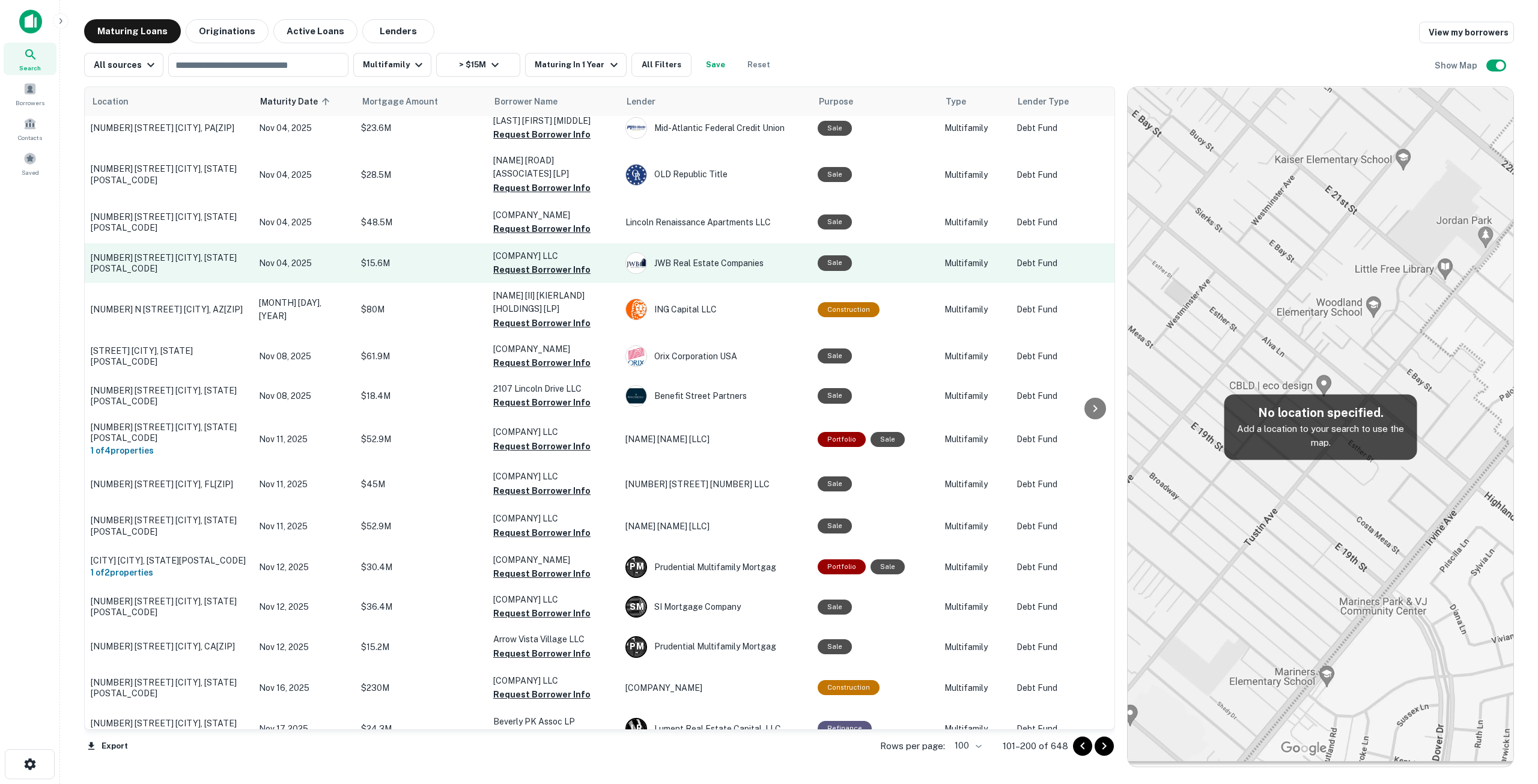 scroll, scrollTop: 0, scrollLeft: 0, axis: both 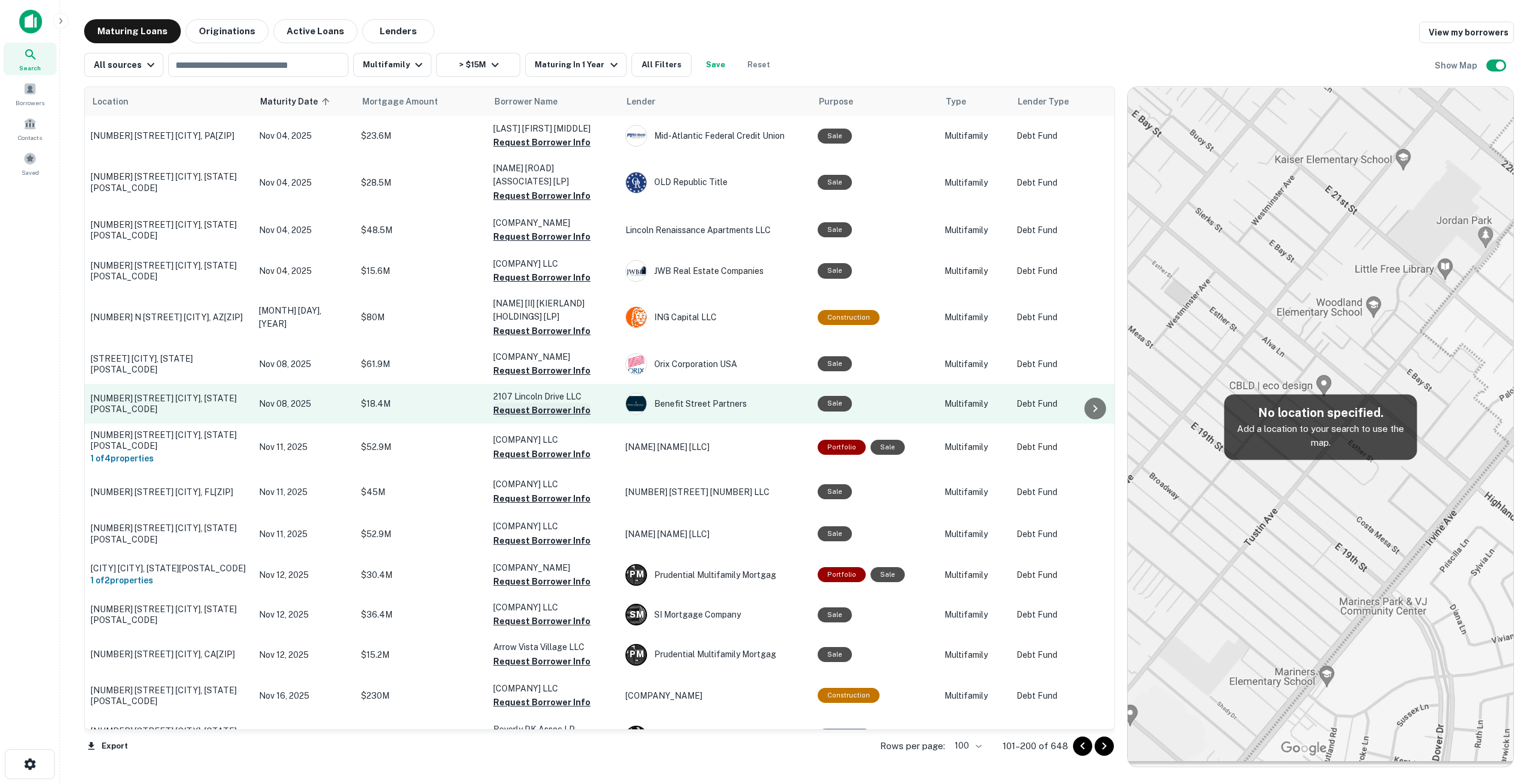 click on "Request Borrower Info" at bounding box center [542, 410] 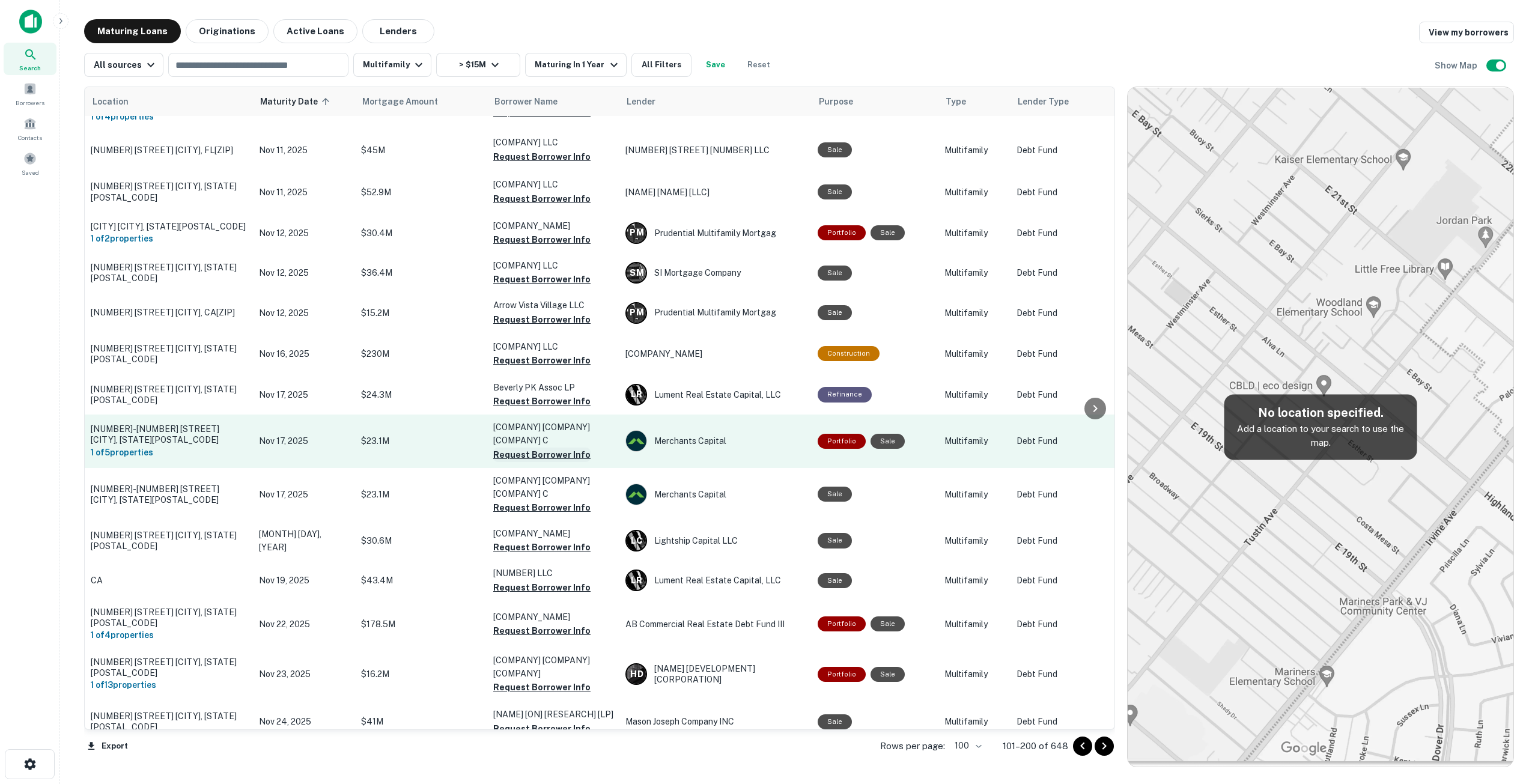 scroll, scrollTop: 360, scrollLeft: 0, axis: vertical 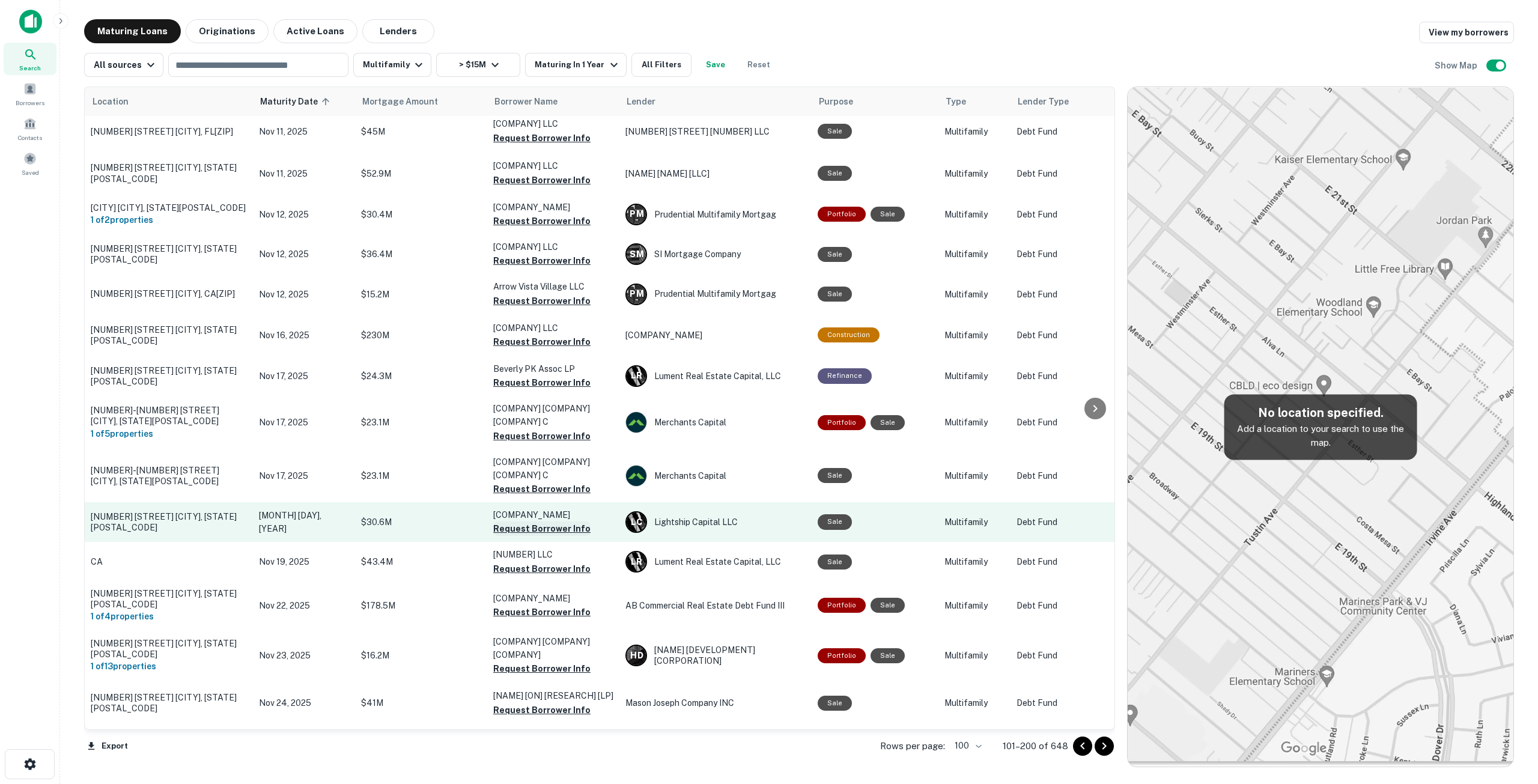 click on "Request Borrower Info" at bounding box center [542, 529] 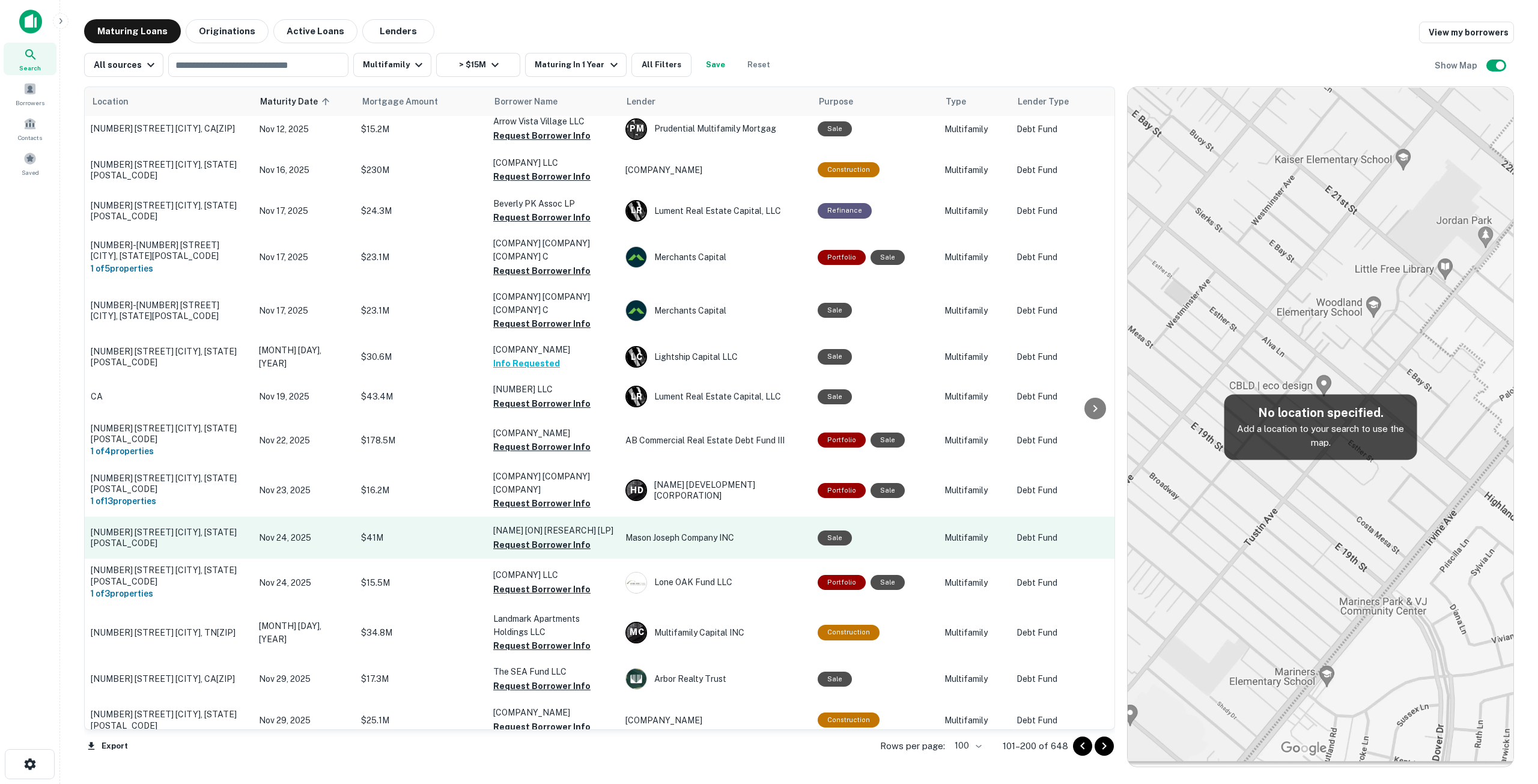 scroll, scrollTop: 601, scrollLeft: 0, axis: vertical 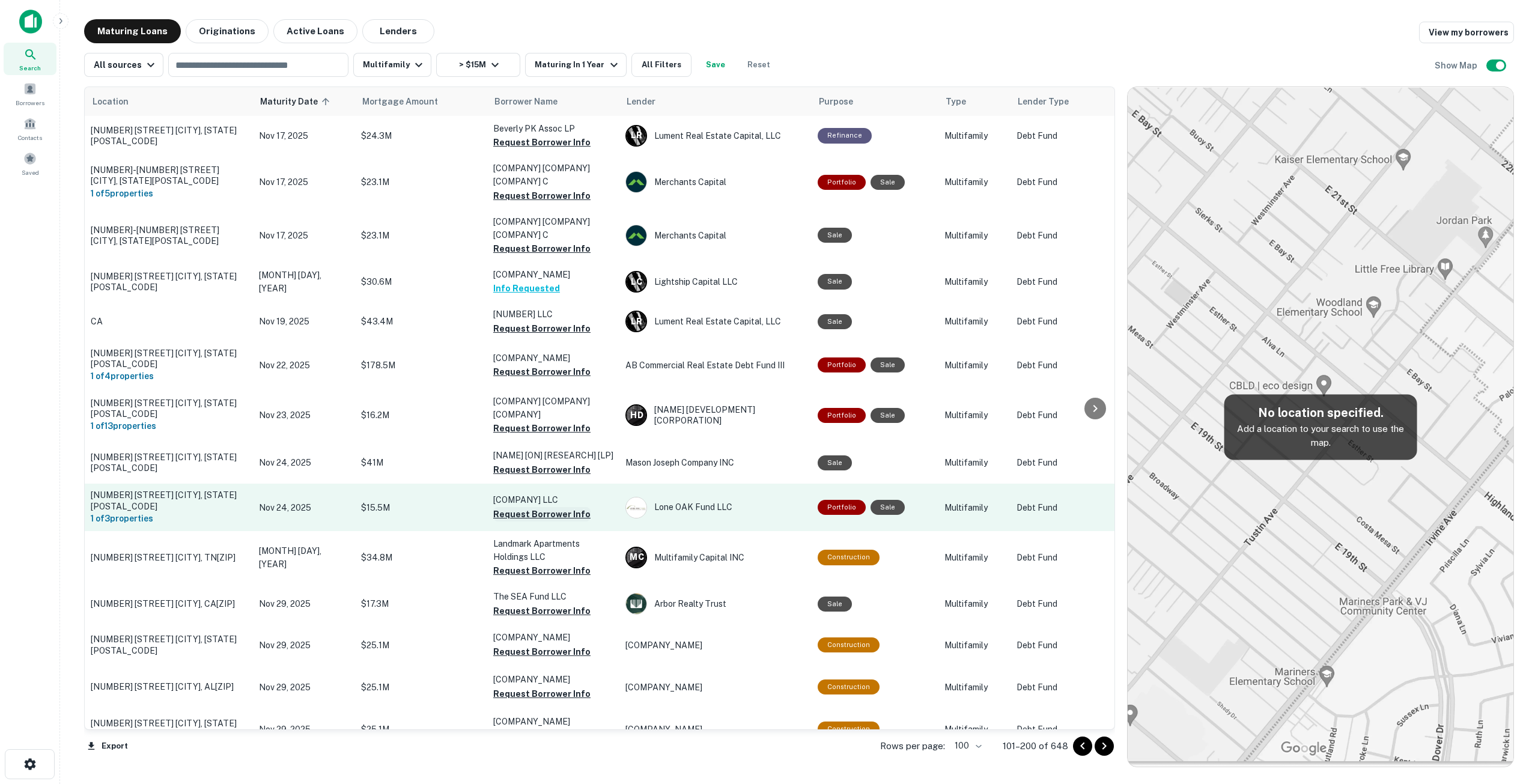 click on "Request Borrower Info" at bounding box center [542, 514] 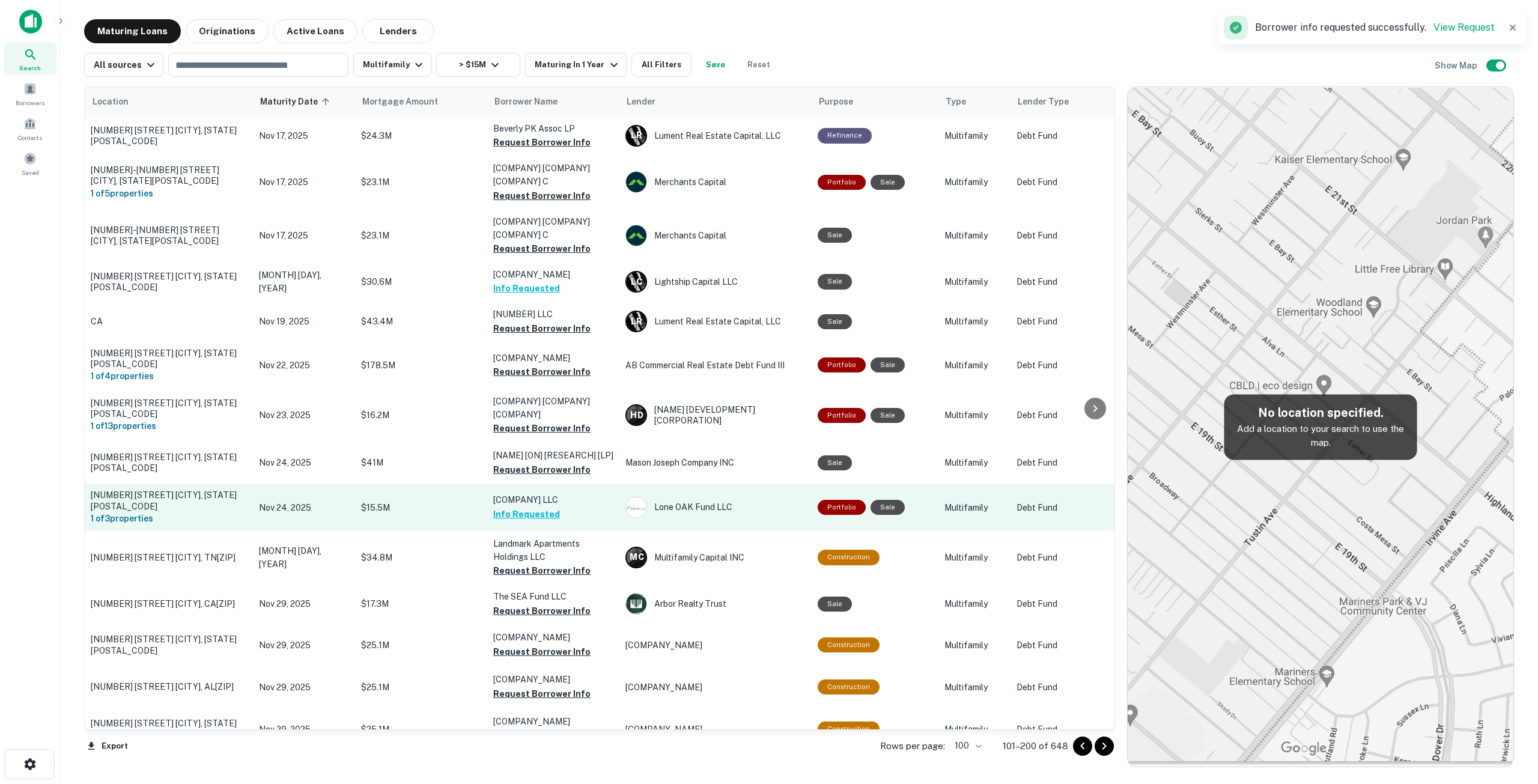 click on "[NUMBER] [STREET] [CITY], [STATE][ZIP]" at bounding box center (169, 500) 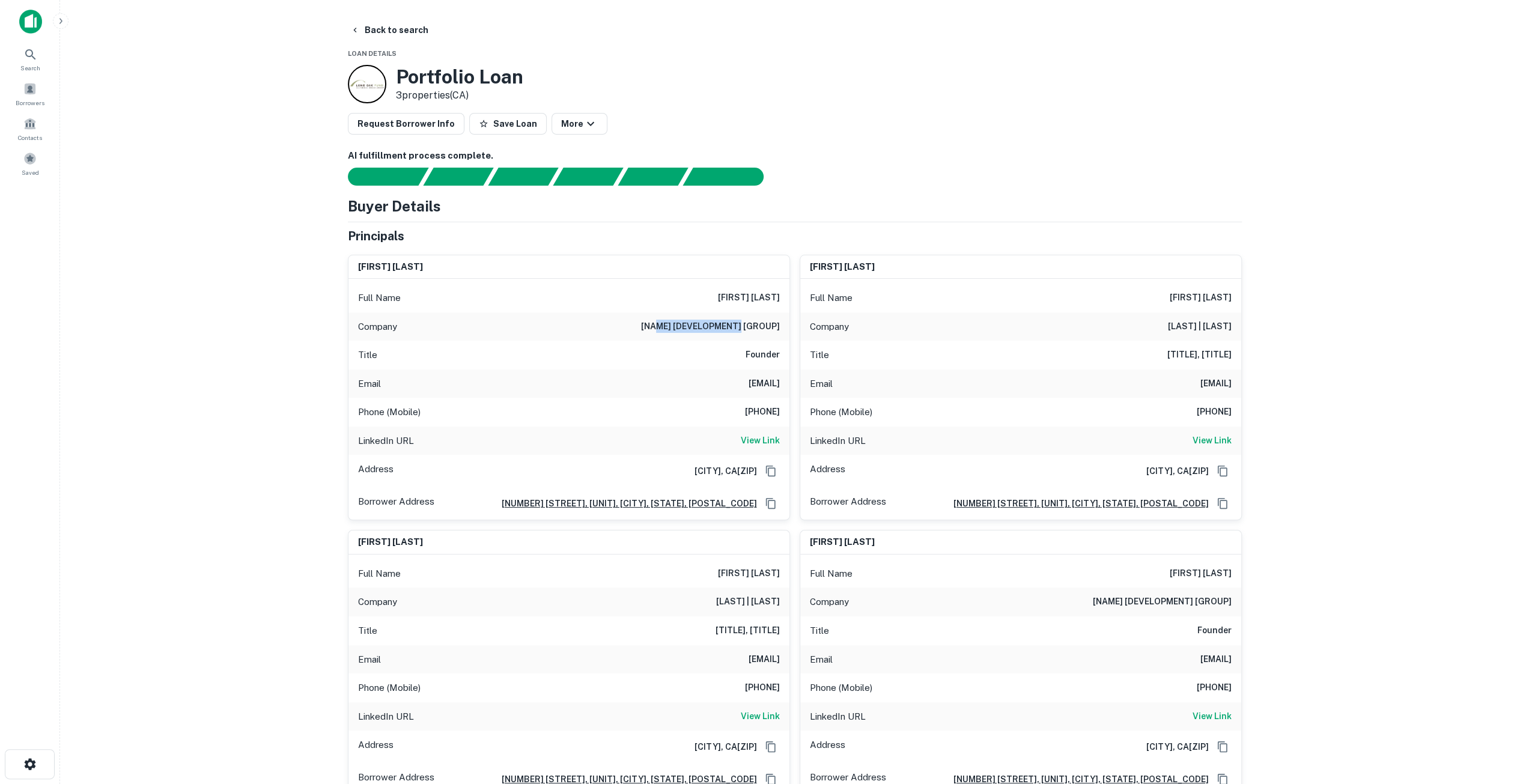 drag, startPoint x: 688, startPoint y: 327, endPoint x: 765, endPoint y: 326, distance: 77.00649 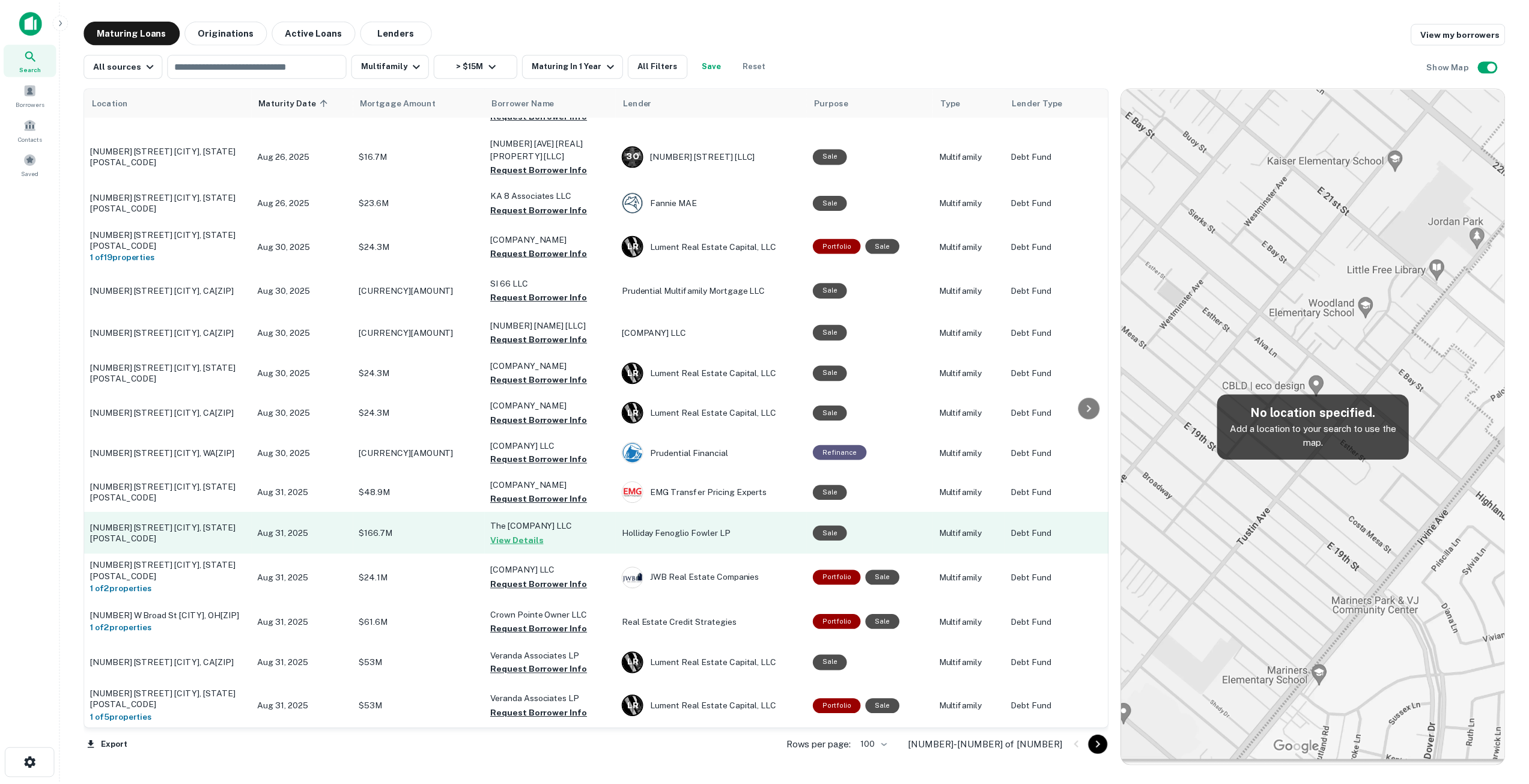 scroll, scrollTop: 661, scrollLeft: 0, axis: vertical 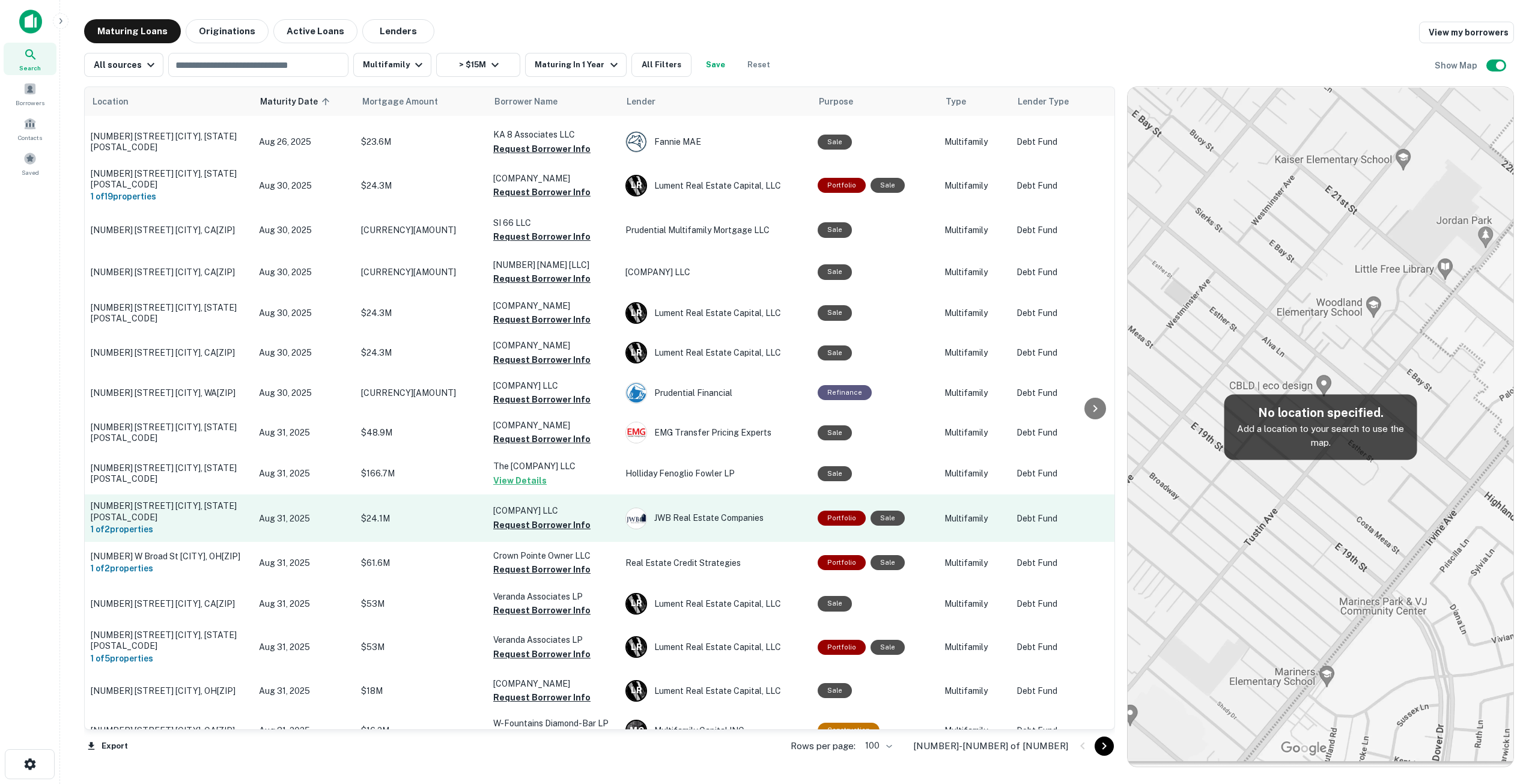 click on "[NUMBER] [STREET] [CITY], [STATE][ZIP]" at bounding box center (169, 511) 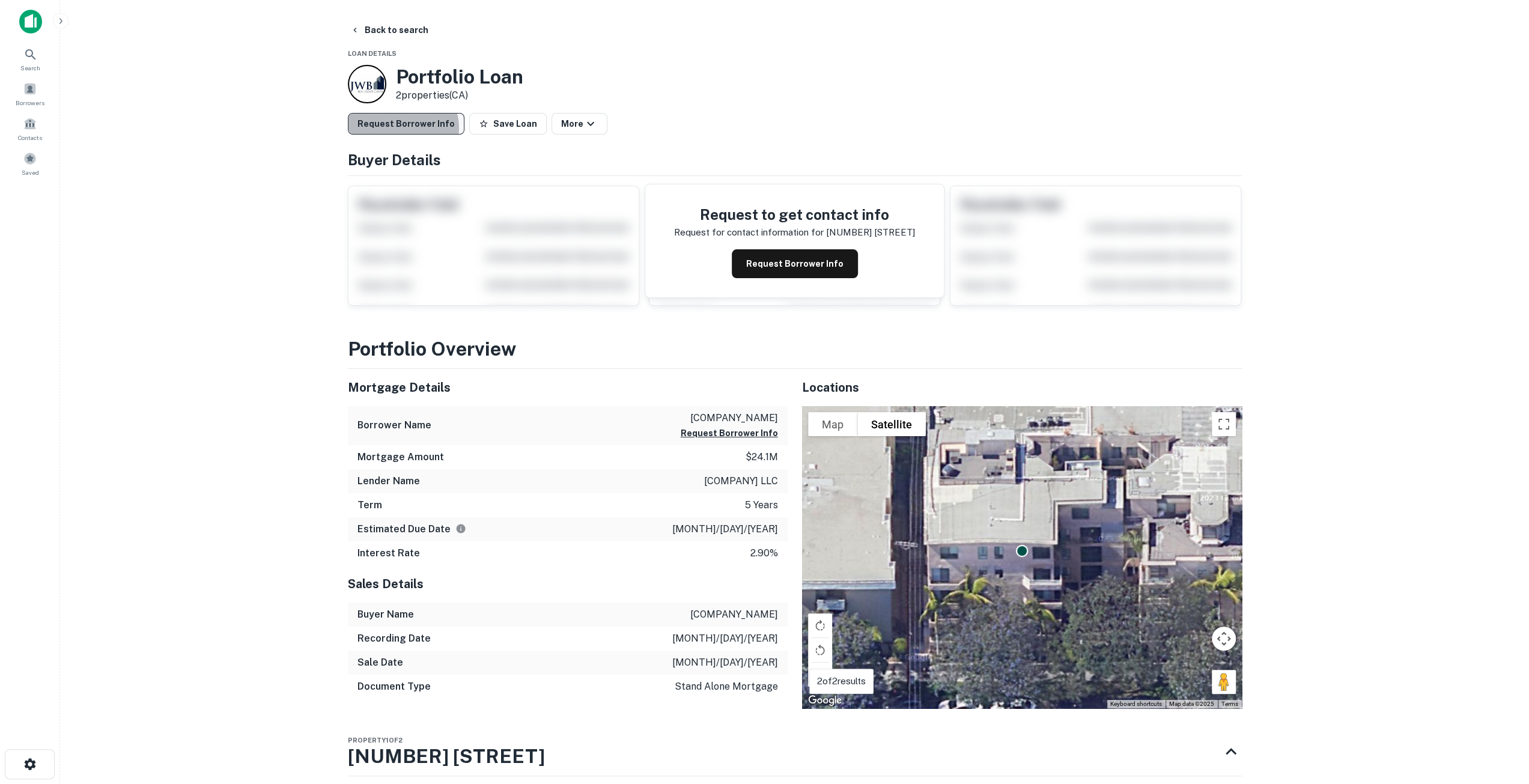 click on "Request Borrower Info" at bounding box center [406, 124] 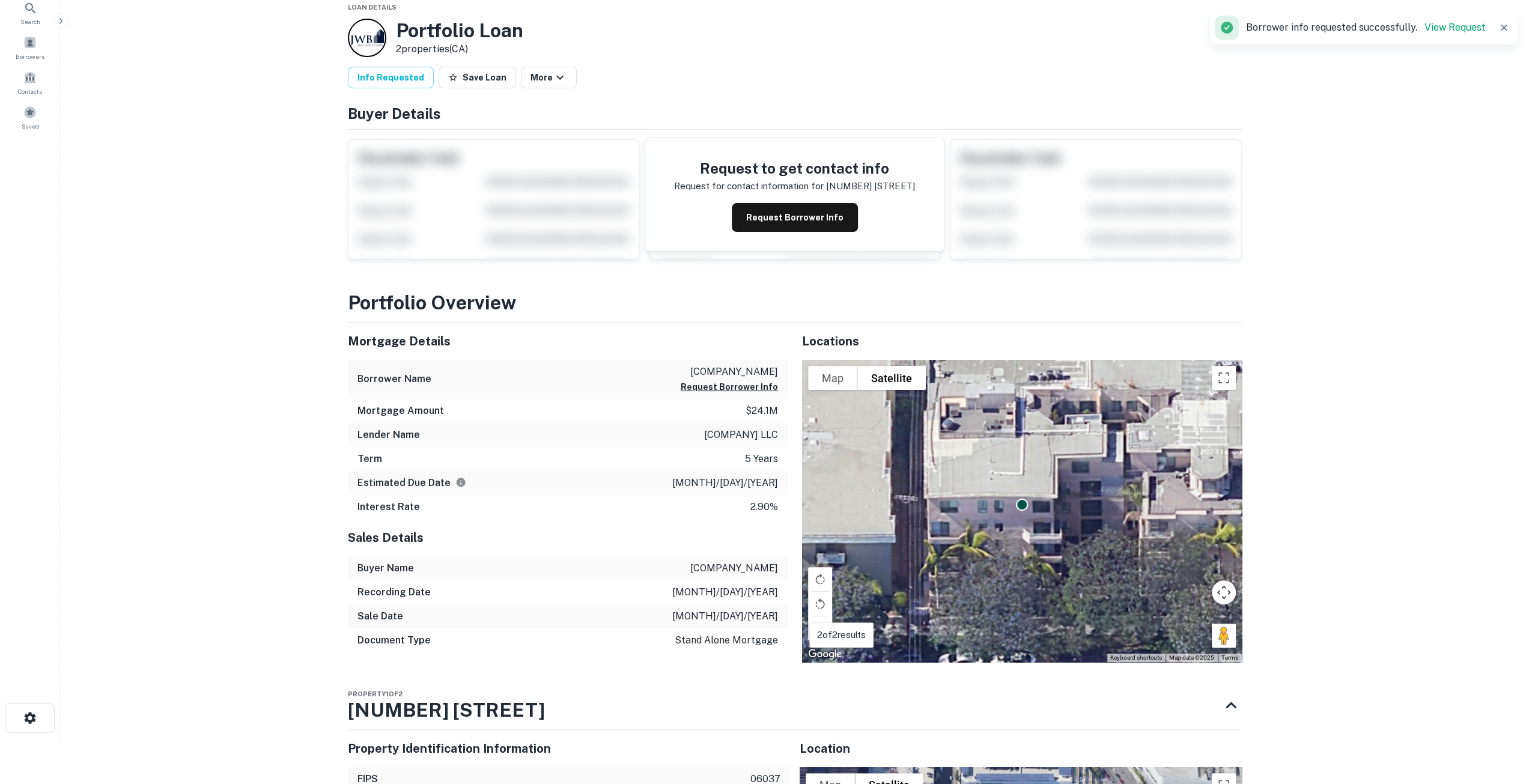 scroll, scrollTop: 120, scrollLeft: 0, axis: vertical 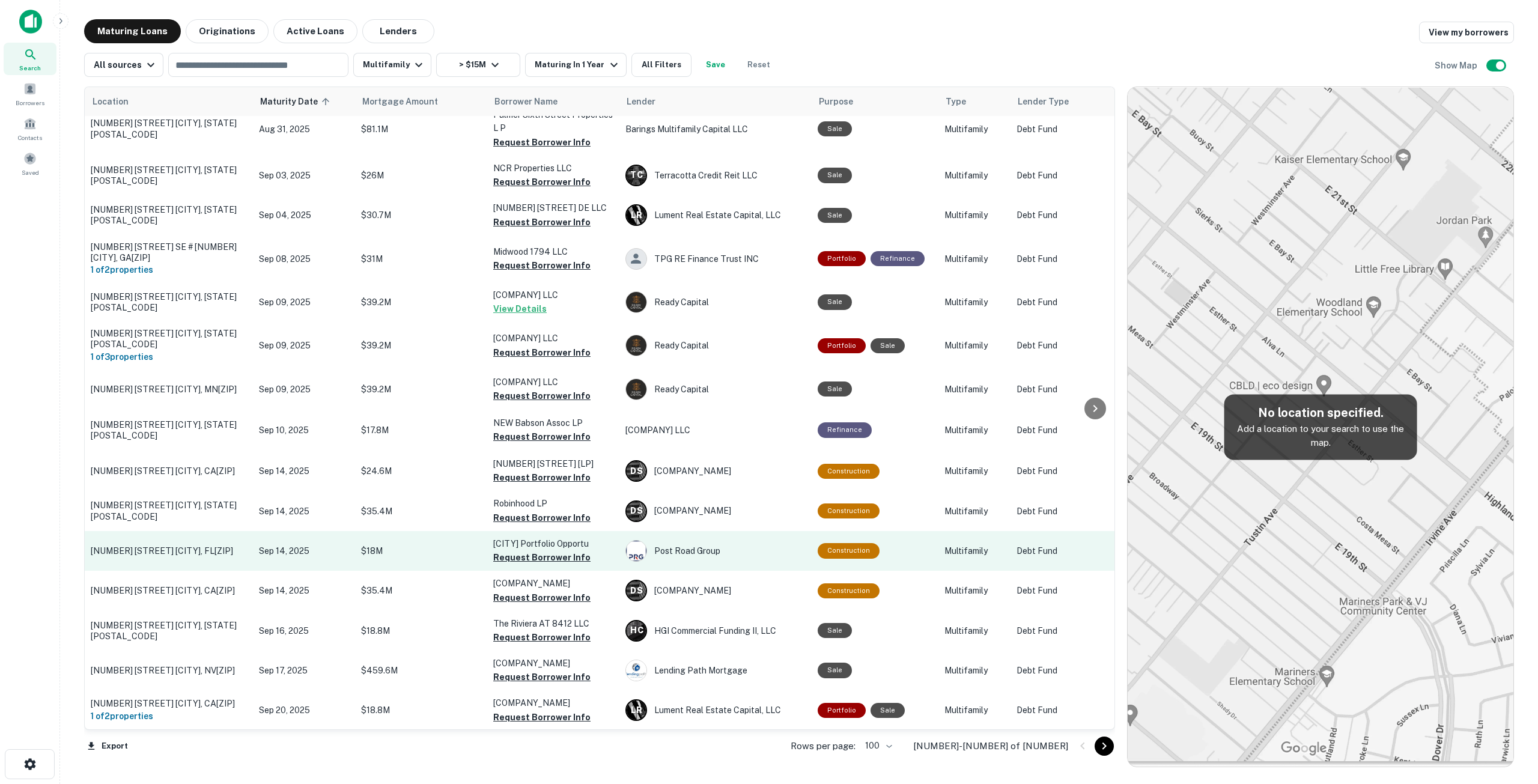 click on "Jacksonville Portfolio Opportu" at bounding box center [553, 544] 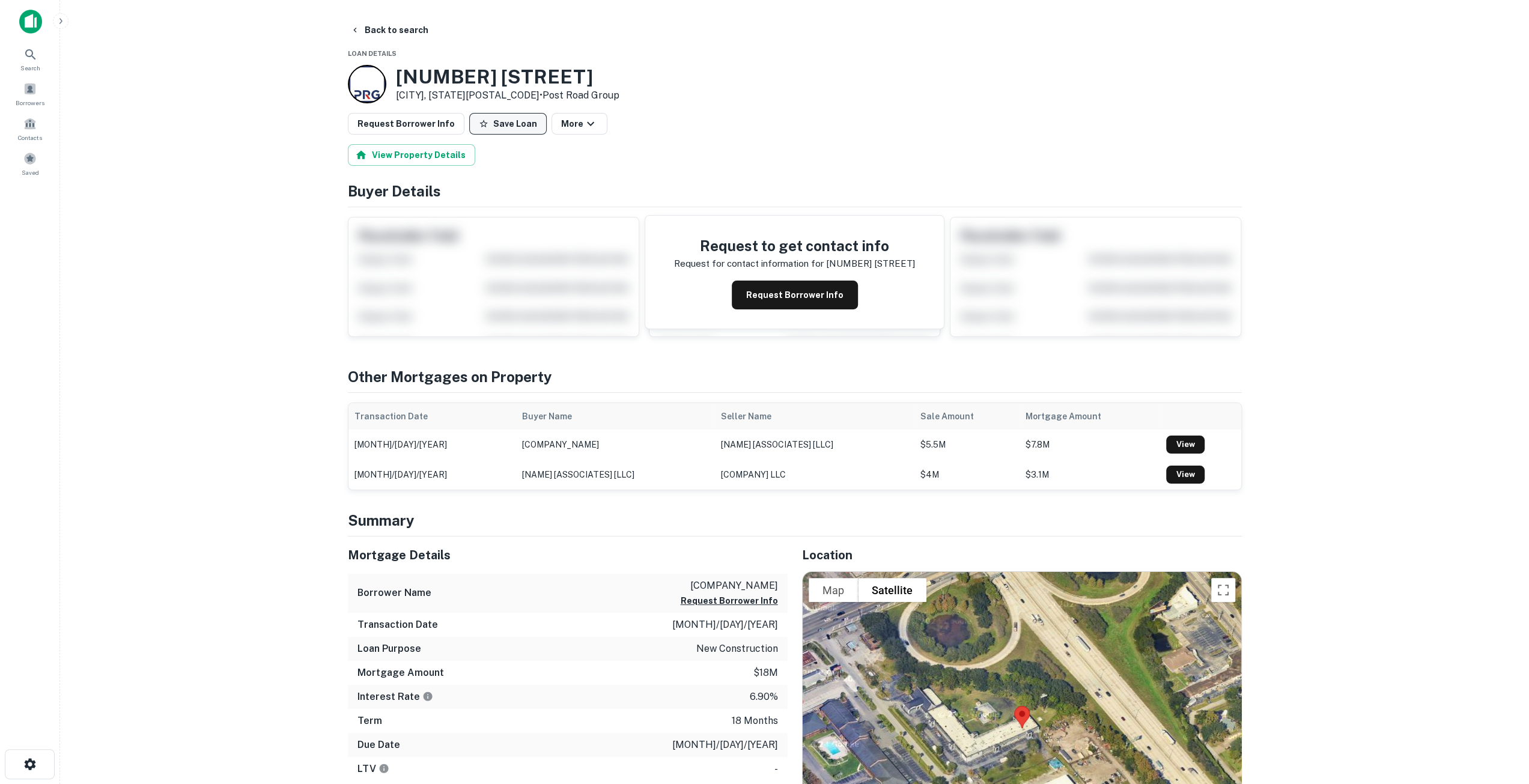 click on "Save Loan" at bounding box center (508, 124) 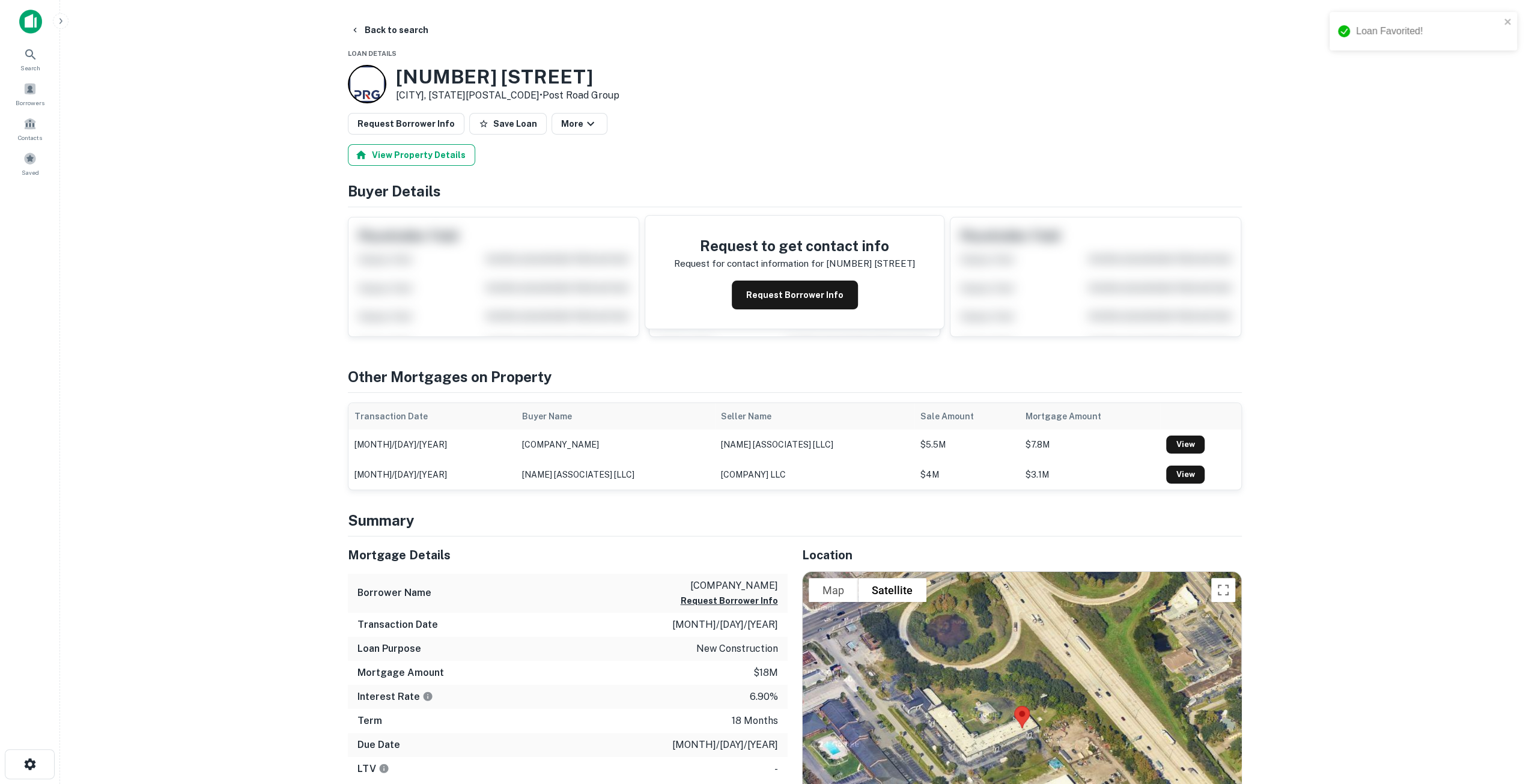 click on "View Property Details" at bounding box center [412, 155] 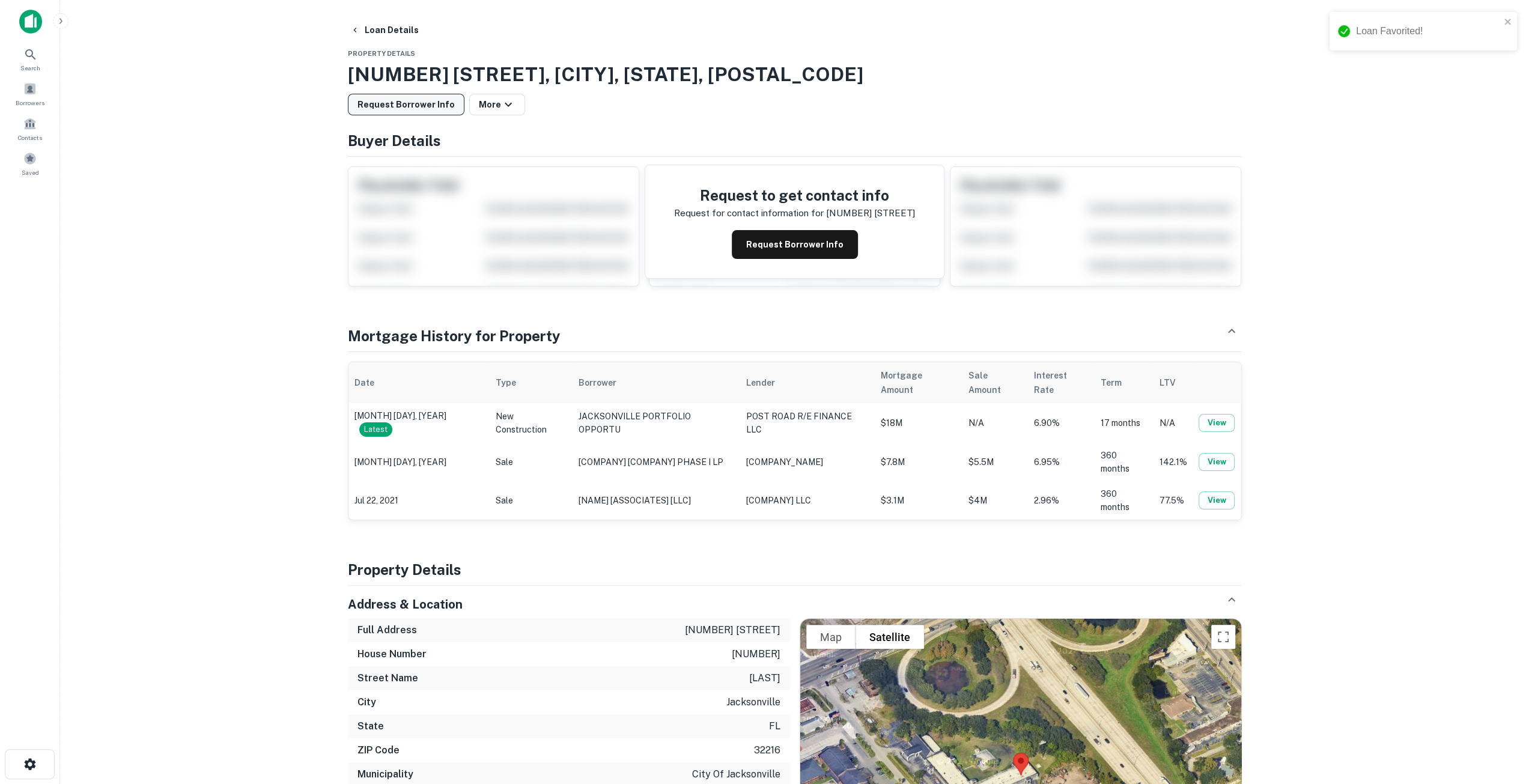 click on "Request Borrower Info" at bounding box center (406, 105) 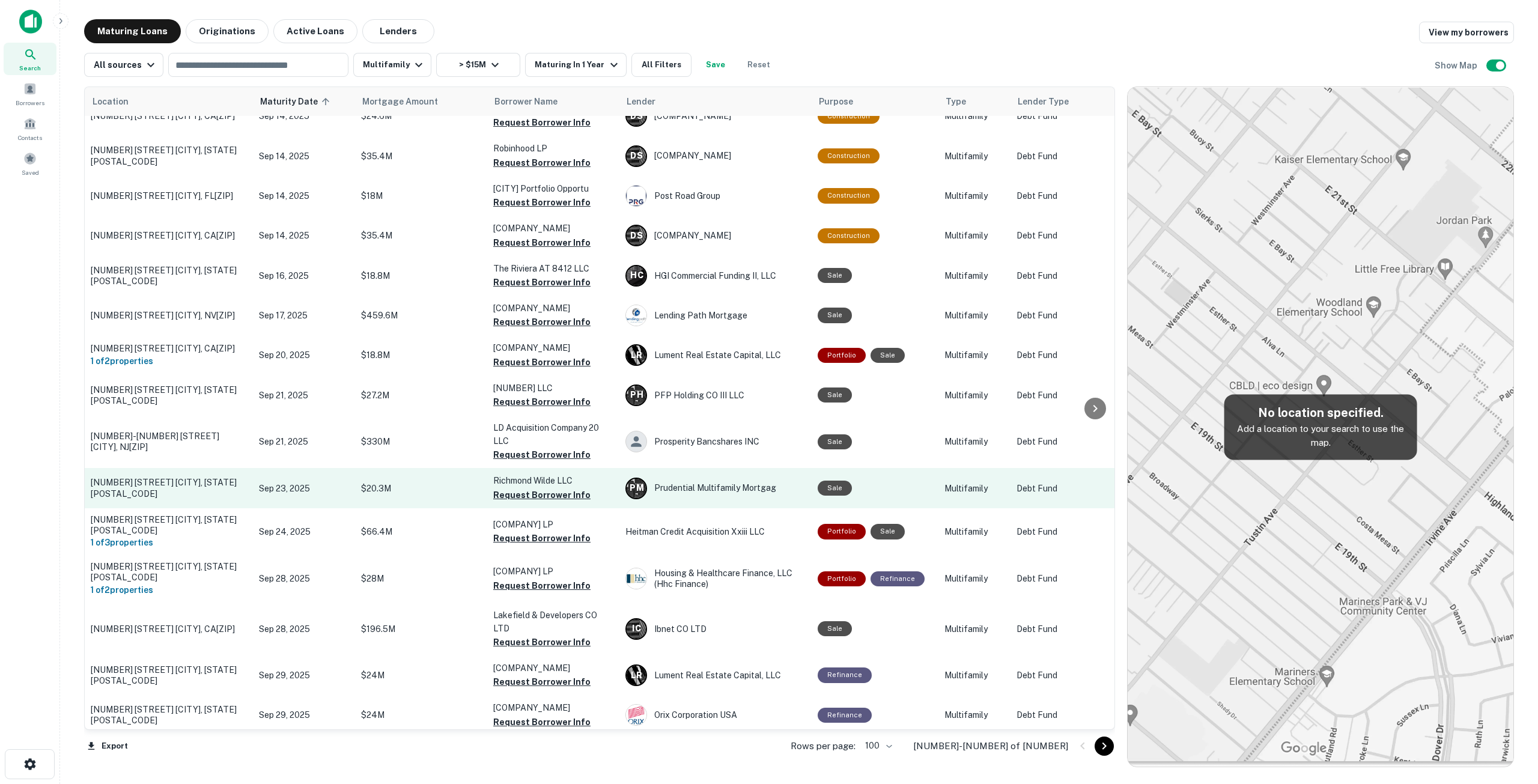 scroll, scrollTop: 1802, scrollLeft: 0, axis: vertical 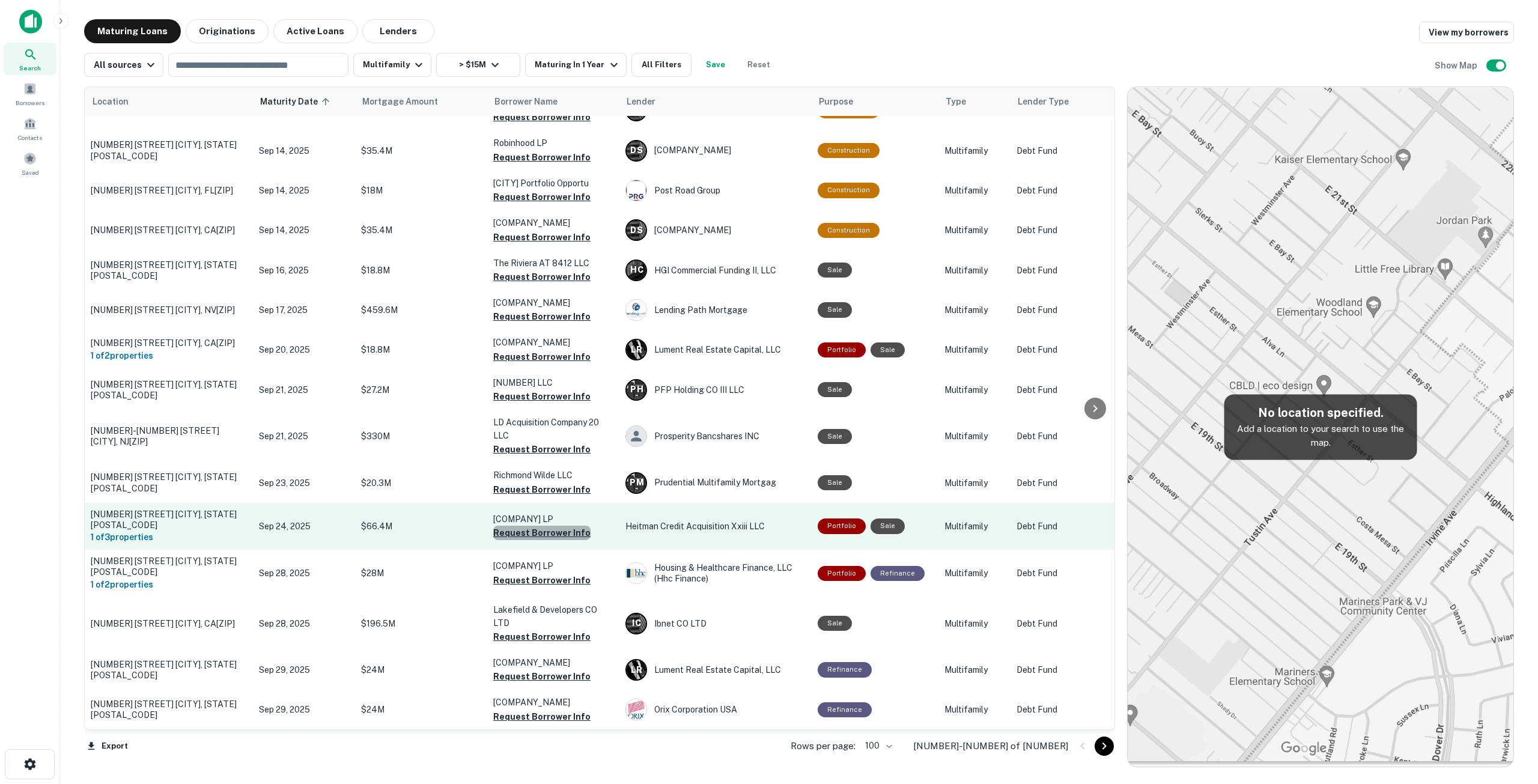 click on "Request Borrower Info" at bounding box center [542, 533] 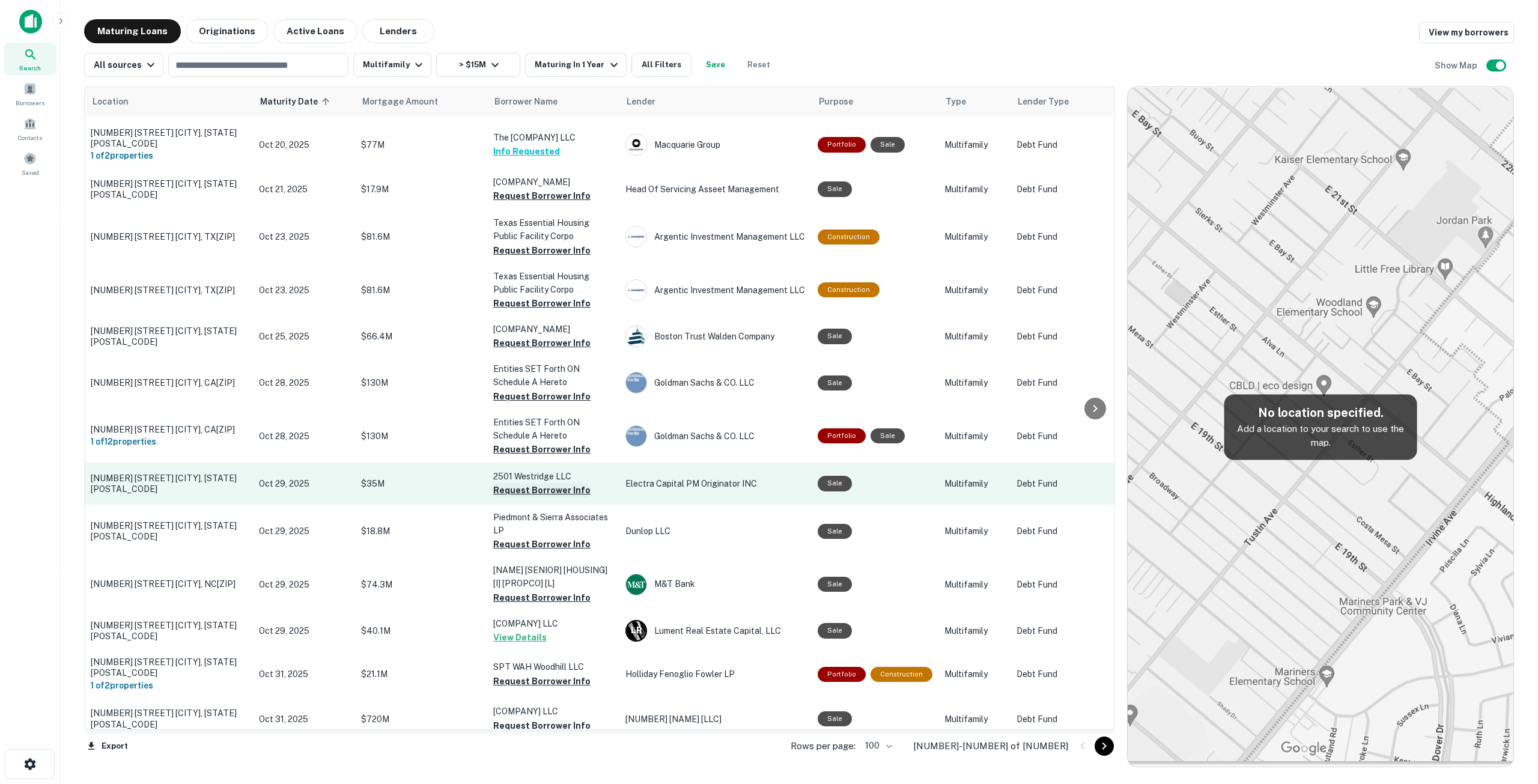 scroll, scrollTop: 3184, scrollLeft: 0, axis: vertical 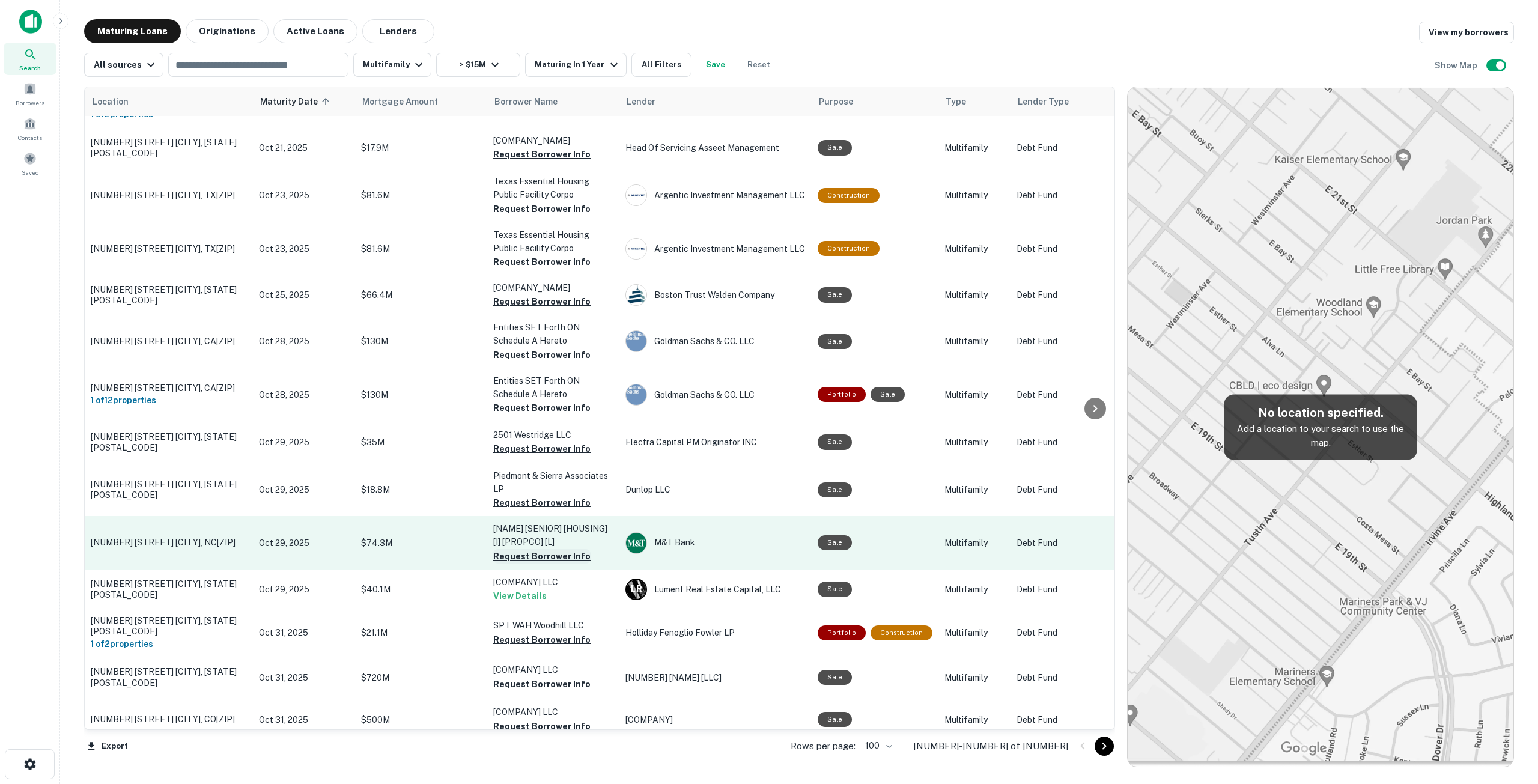 click on "Request Borrower Info" at bounding box center [542, 556] 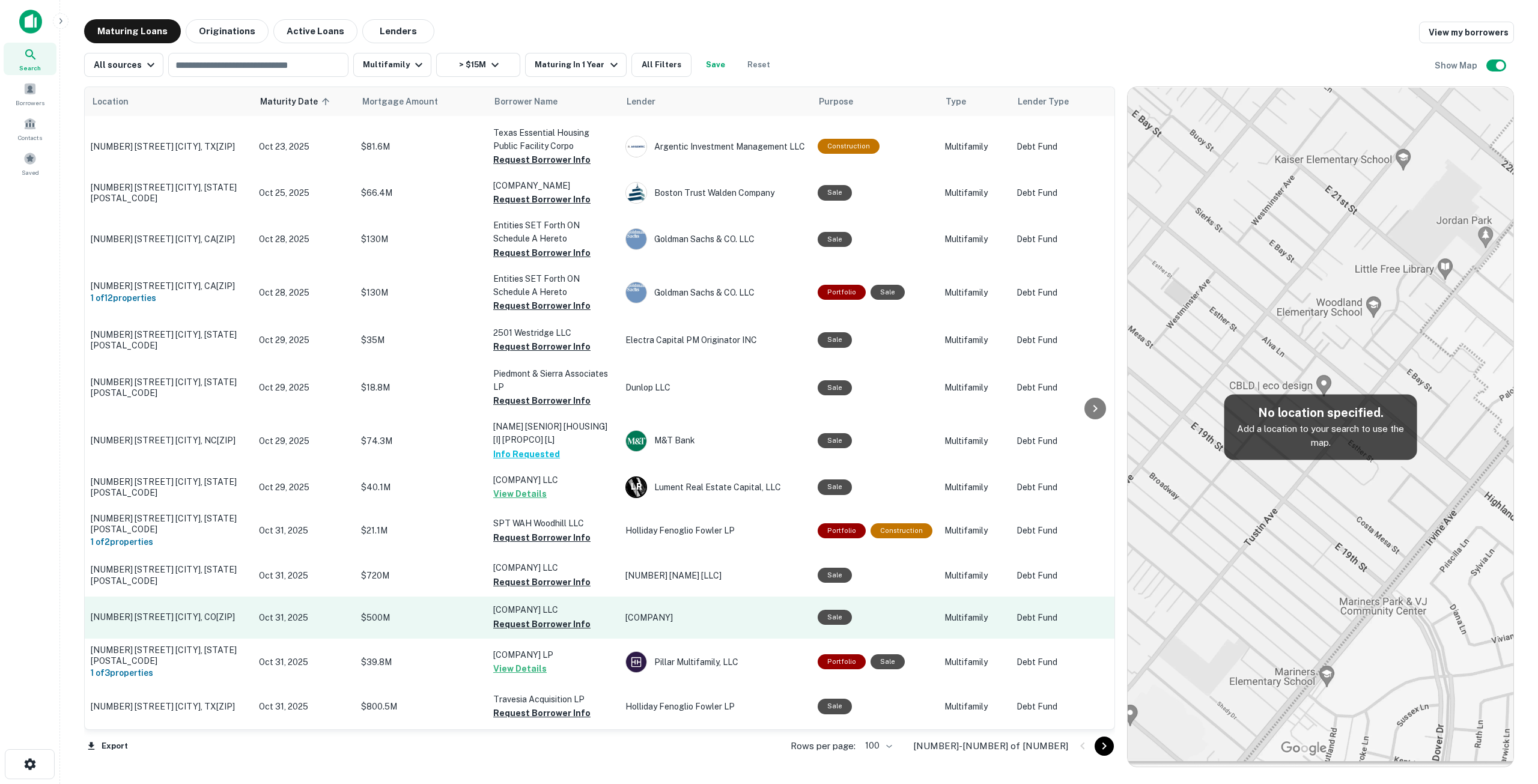 scroll, scrollTop: 3364, scrollLeft: 0, axis: vertical 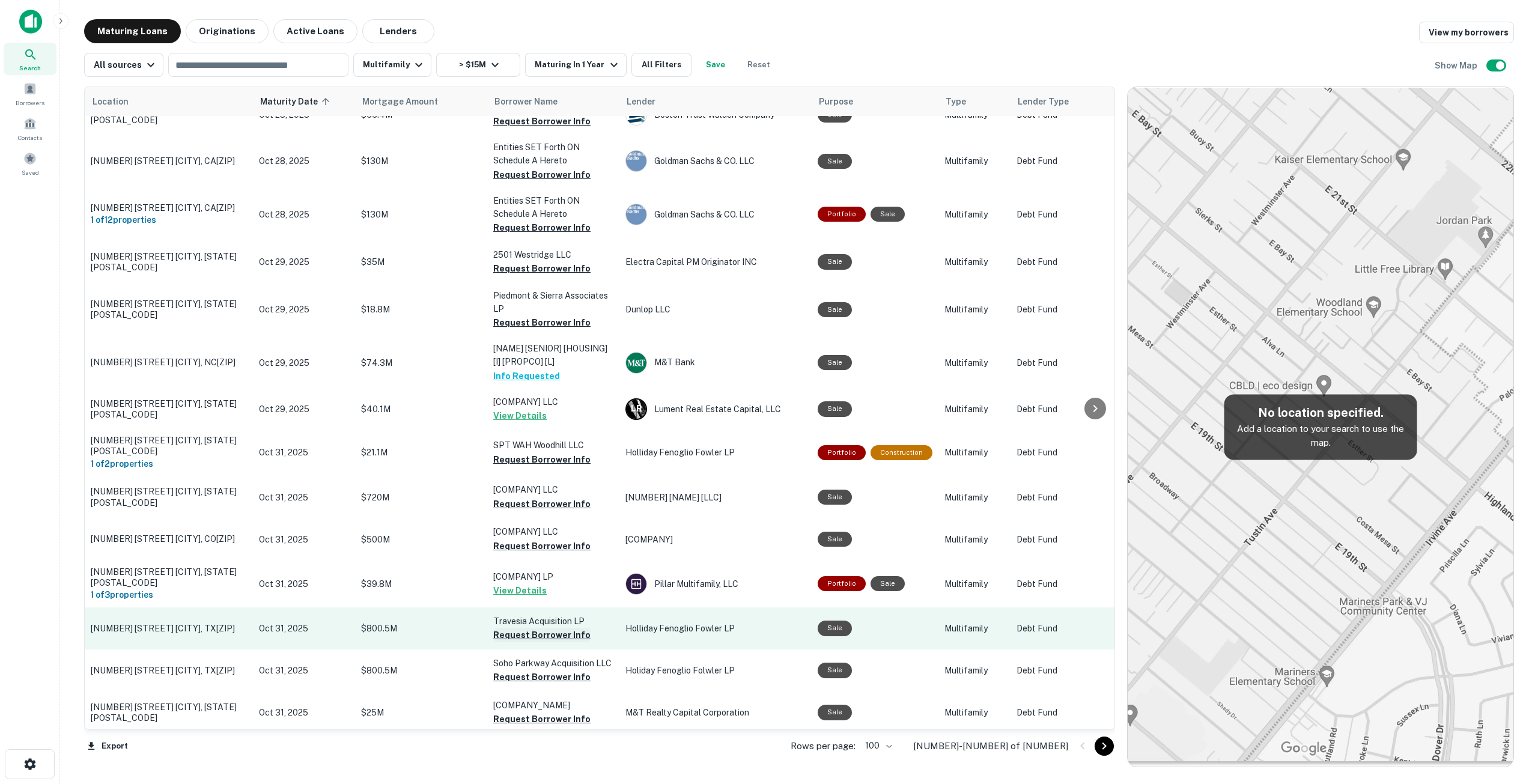 click on "Request Borrower Info" at bounding box center (542, 635) 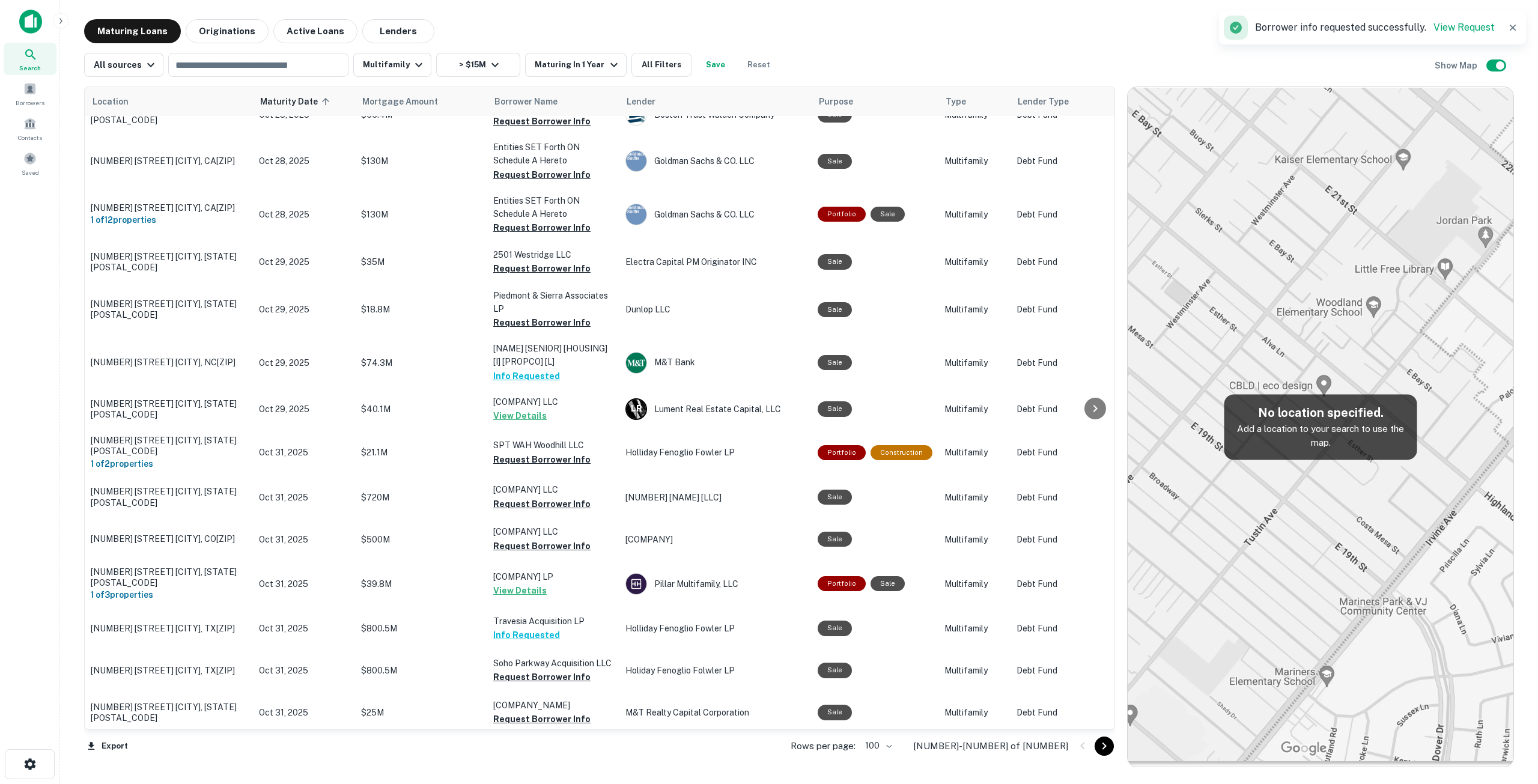 scroll, scrollTop: 3545, scrollLeft: 0, axis: vertical 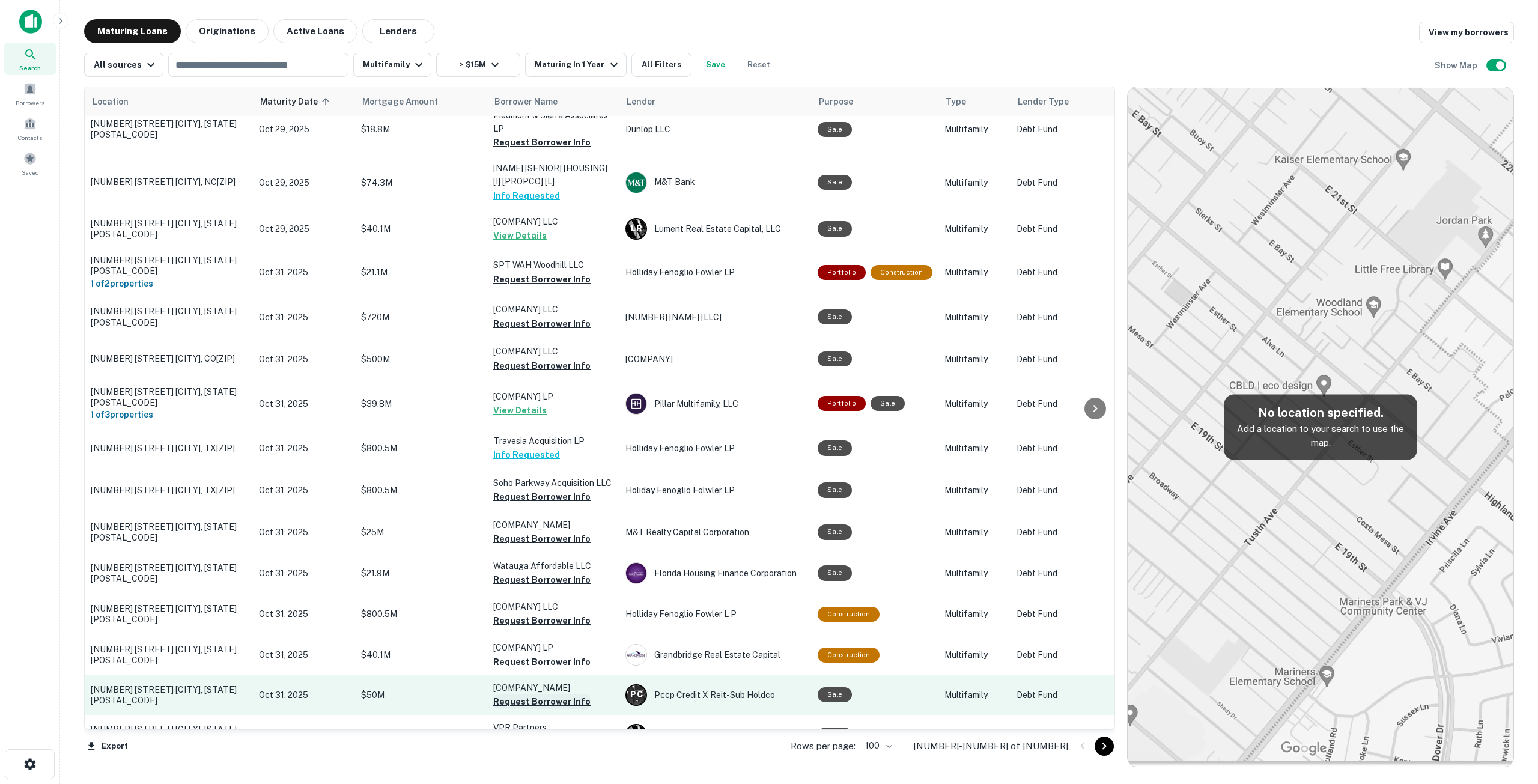 click on "Request Borrower Info" at bounding box center [542, 702] 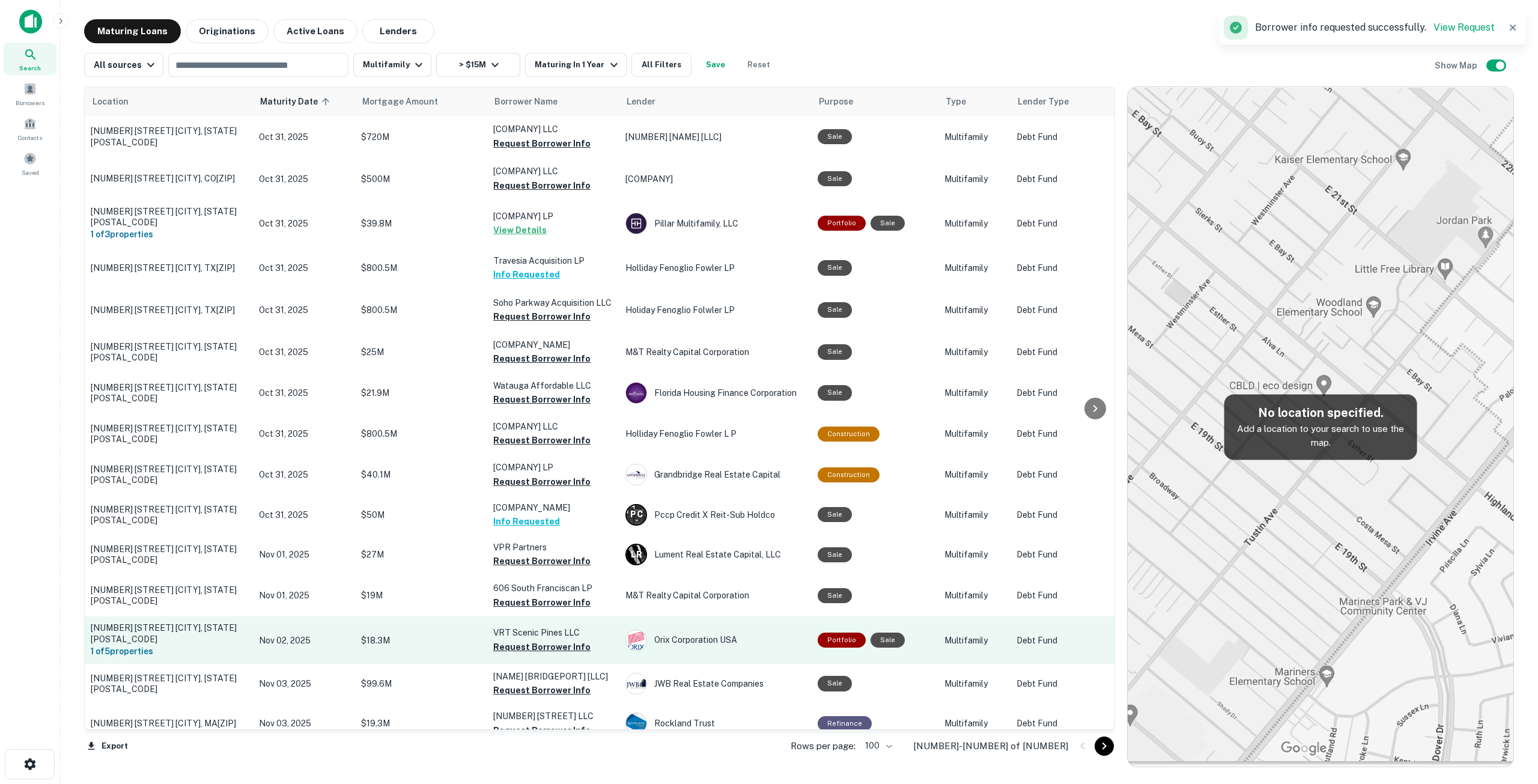 scroll, scrollTop: 3740, scrollLeft: 0, axis: vertical 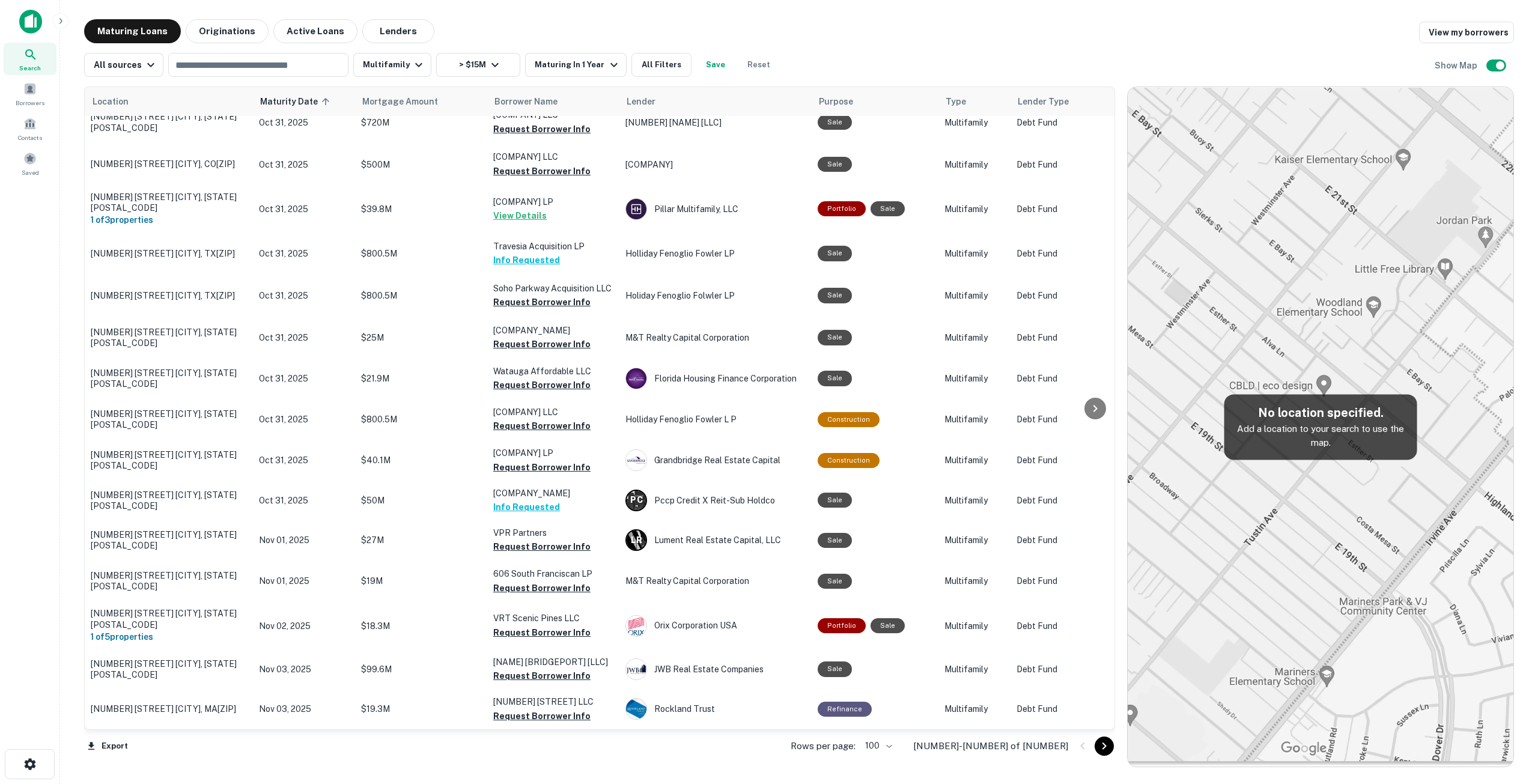 click on "Search         Borrowers         Contacts         Saved     Maturing Loans Originations Active Loans Lenders View my borrowers All sources ​ Multifamily > $15M Maturing In 1 Year All Filters Save Reset Show Map Location Maturity Date sorted ascending Mortgage Amount Borrower Name Lender Purpose Type Lender Type Sale Amount LTV Interest Rate Year Built Unit Count 2500 Central Dr Bedford, TX76021  1 of  2  properties Aug 04, 2025 $39.2M RH Pecan Creek Owner LLC View Details Trez Capital Portfolio Sale Multifamily Debt Fund $52.1M 75.19% 5.09% 1980 - 9910 Shining Willow Dr Louisville, KY40241  Aug 04, 2025 $63.8M Sawyer TIC 1 LLC Request Borrower Info Ares Commercial Real Estate Corporation Refinance Multifamily Debt Fund - - 5.78% 1949 - 16 Emma St Binghamton, NY13905  Aug 05, 2025 $15M CPC Mortgage Company LLC Request Borrower Info Visions Federal Credit Union Refinance Multifamily Debt Fund - - 3.50% 1940 107 1080 Bush St San Francisco, CA94109  Aug 06, 2025 $50M 1080 Bush Street LLC Sale - - 60" at bounding box center [769, 392] 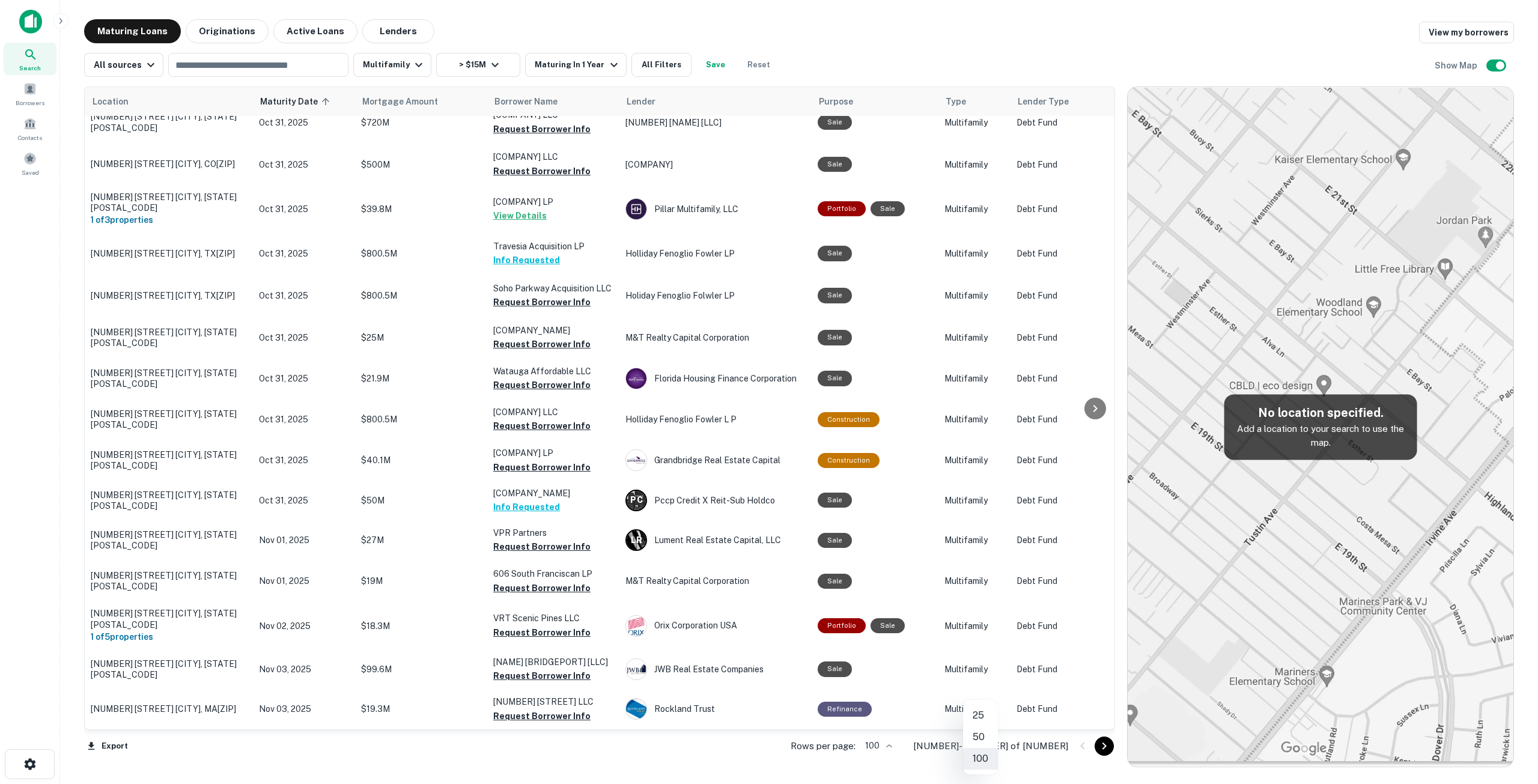 click at bounding box center (769, 392) 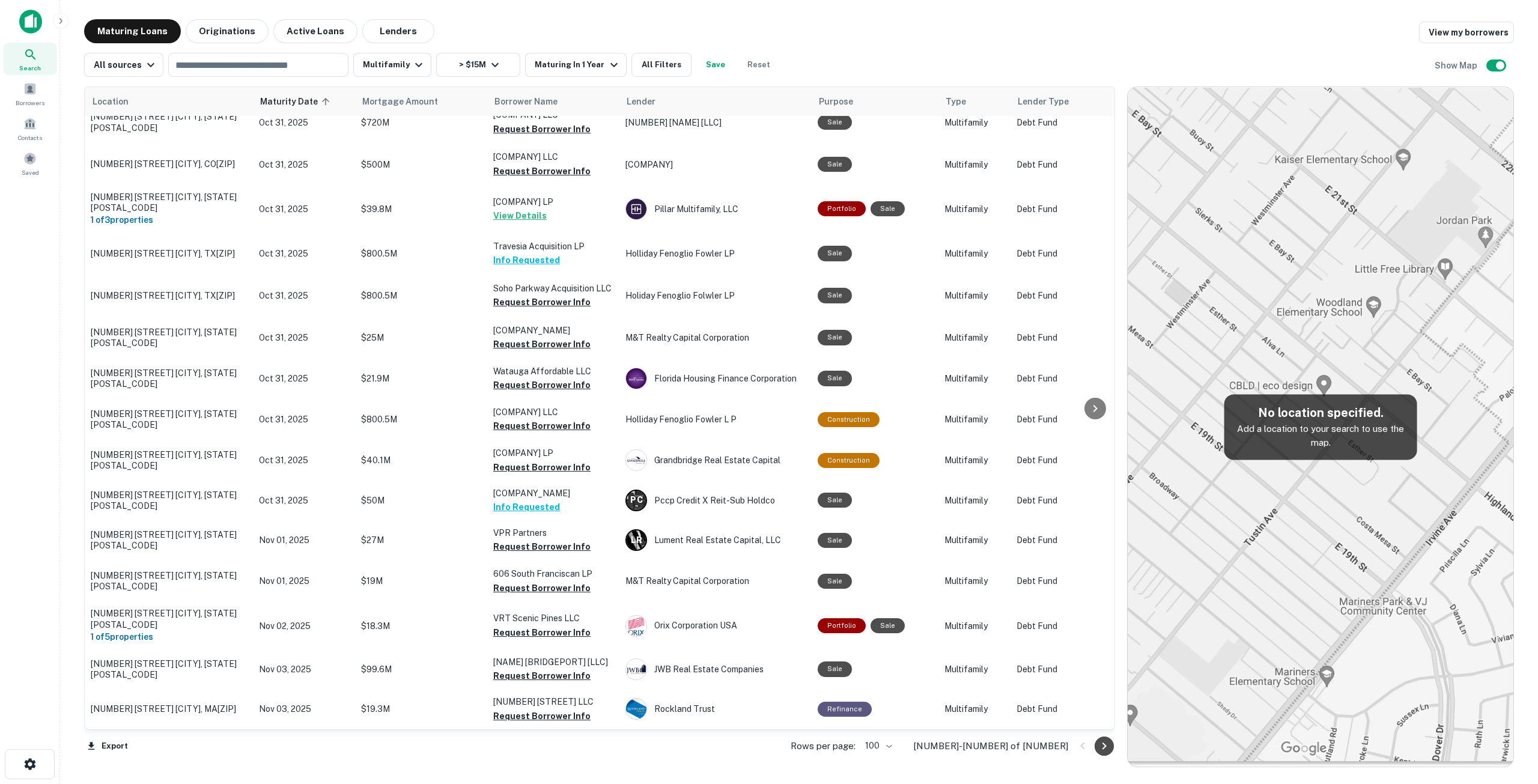 click at bounding box center [1104, 746] 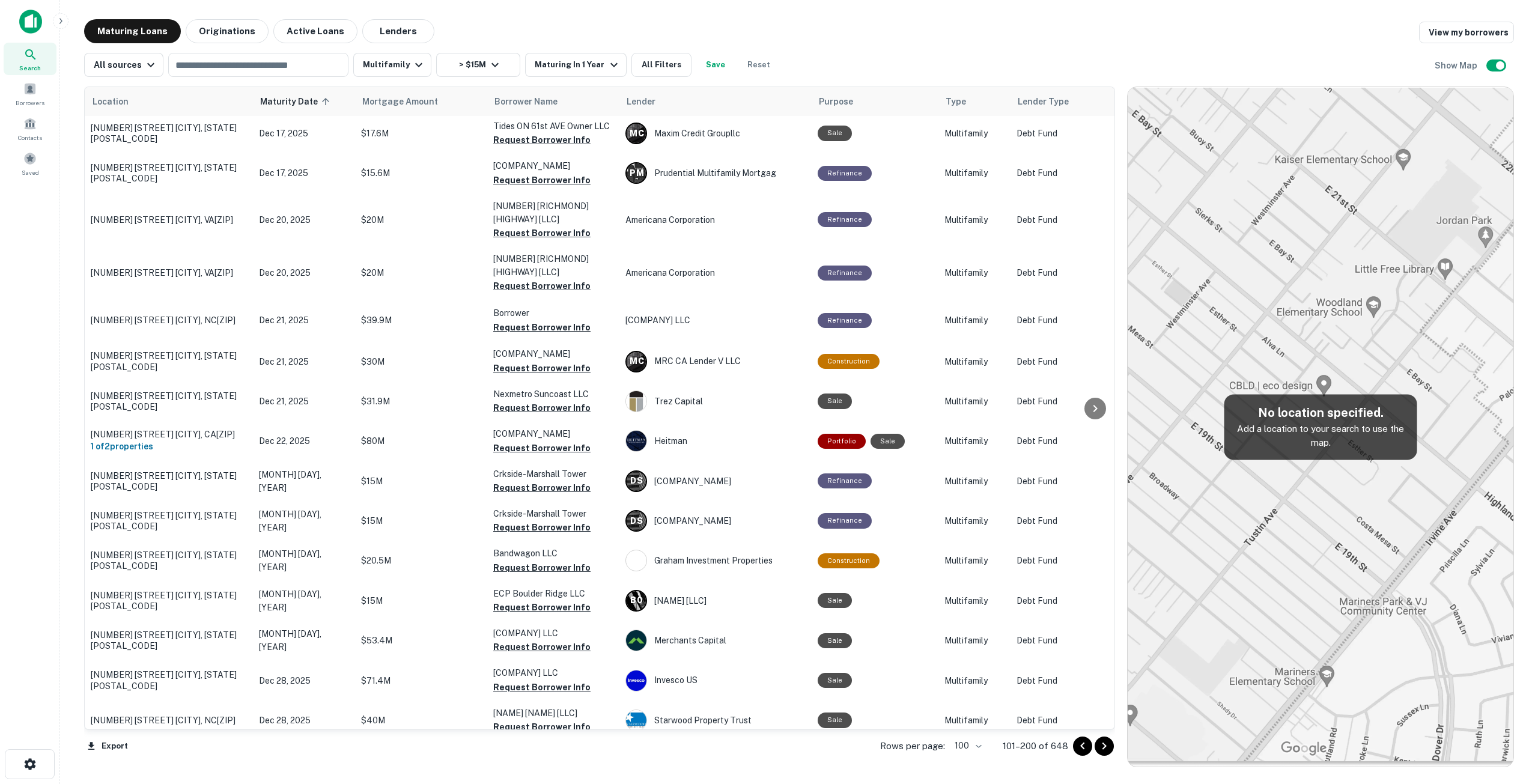 scroll, scrollTop: 3740, scrollLeft: 0, axis: vertical 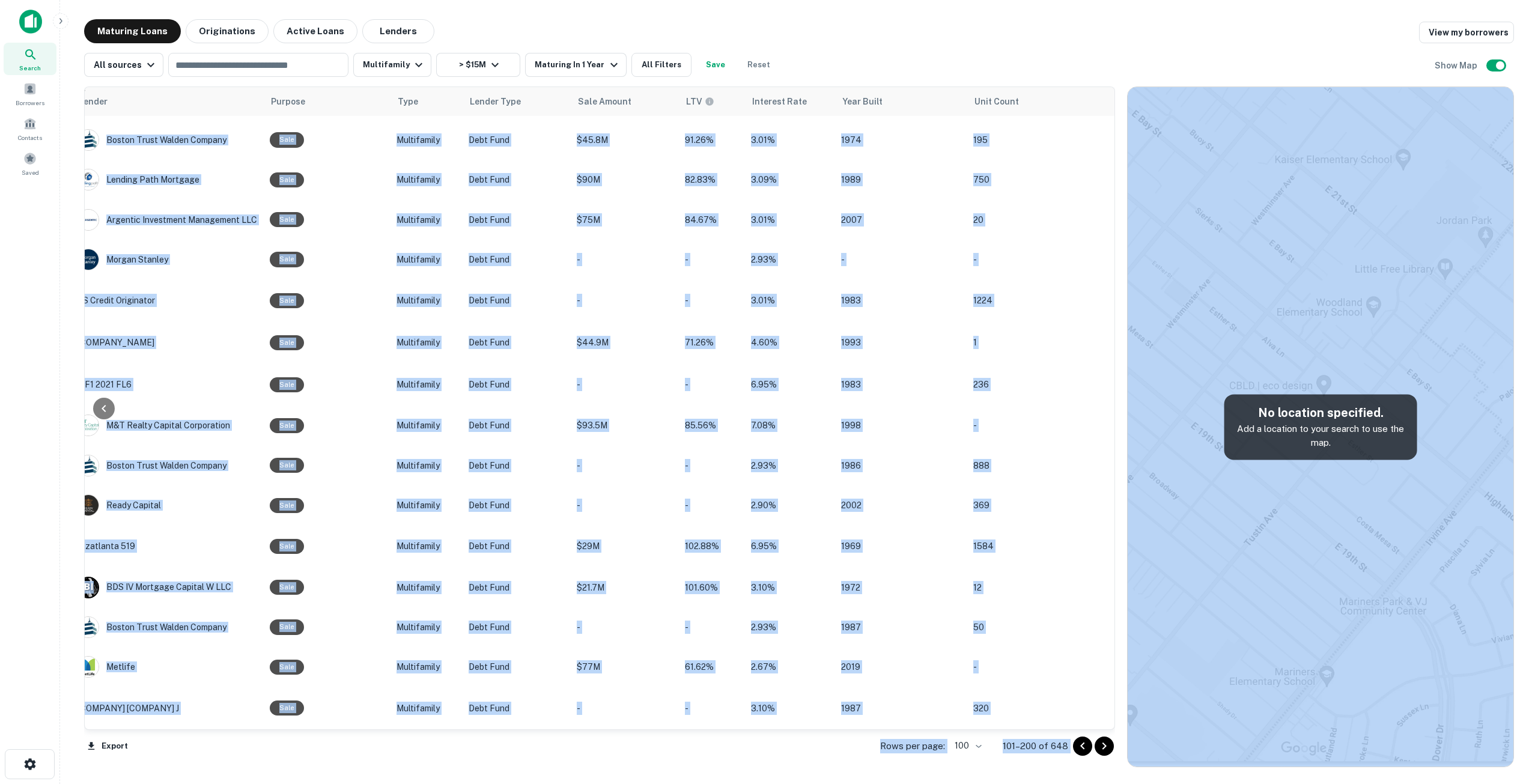 drag, startPoint x: 1107, startPoint y: 679, endPoint x: 614, endPoint y: 782, distance: 503.6447 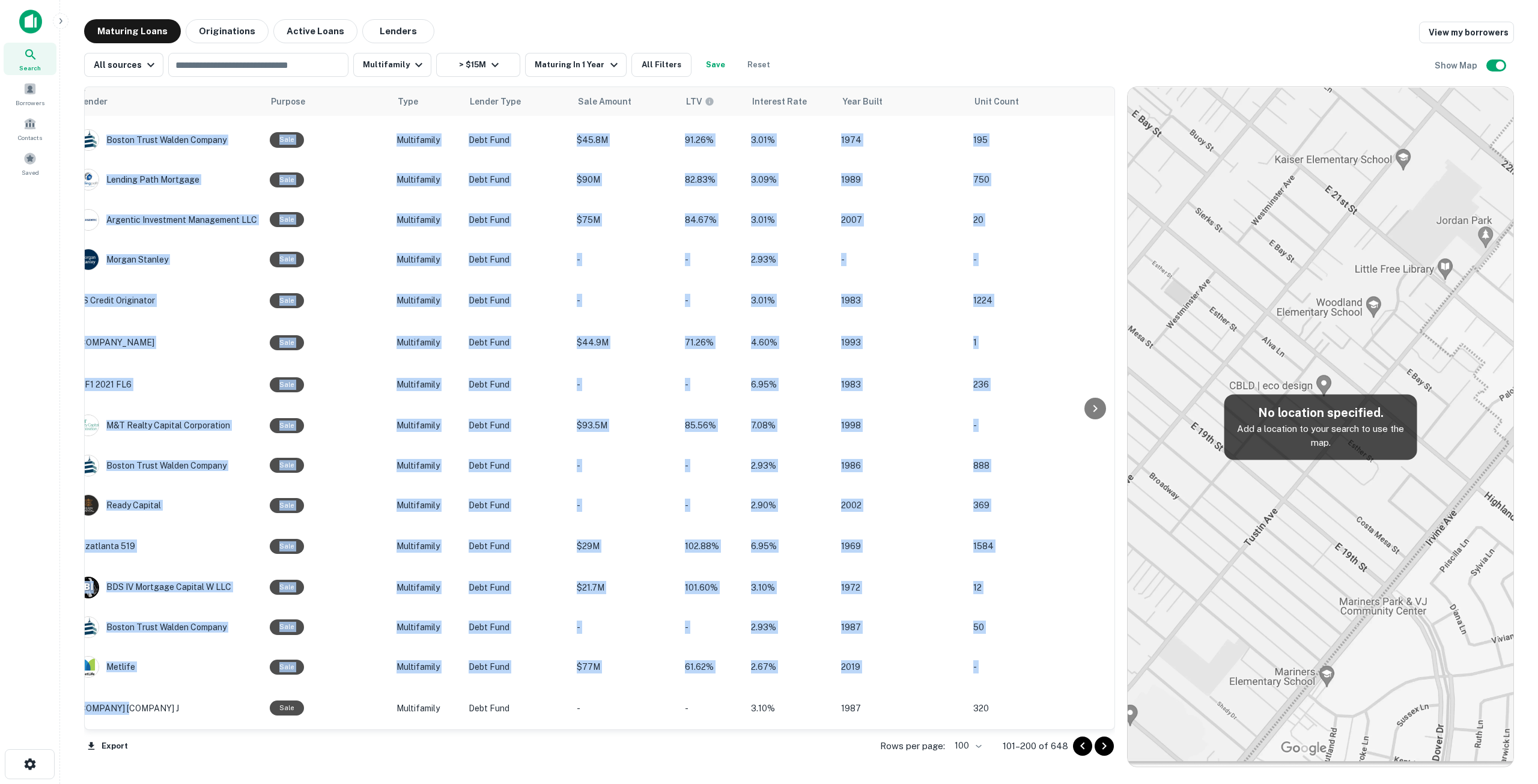 scroll, scrollTop: 3740, scrollLeft: 0, axis: vertical 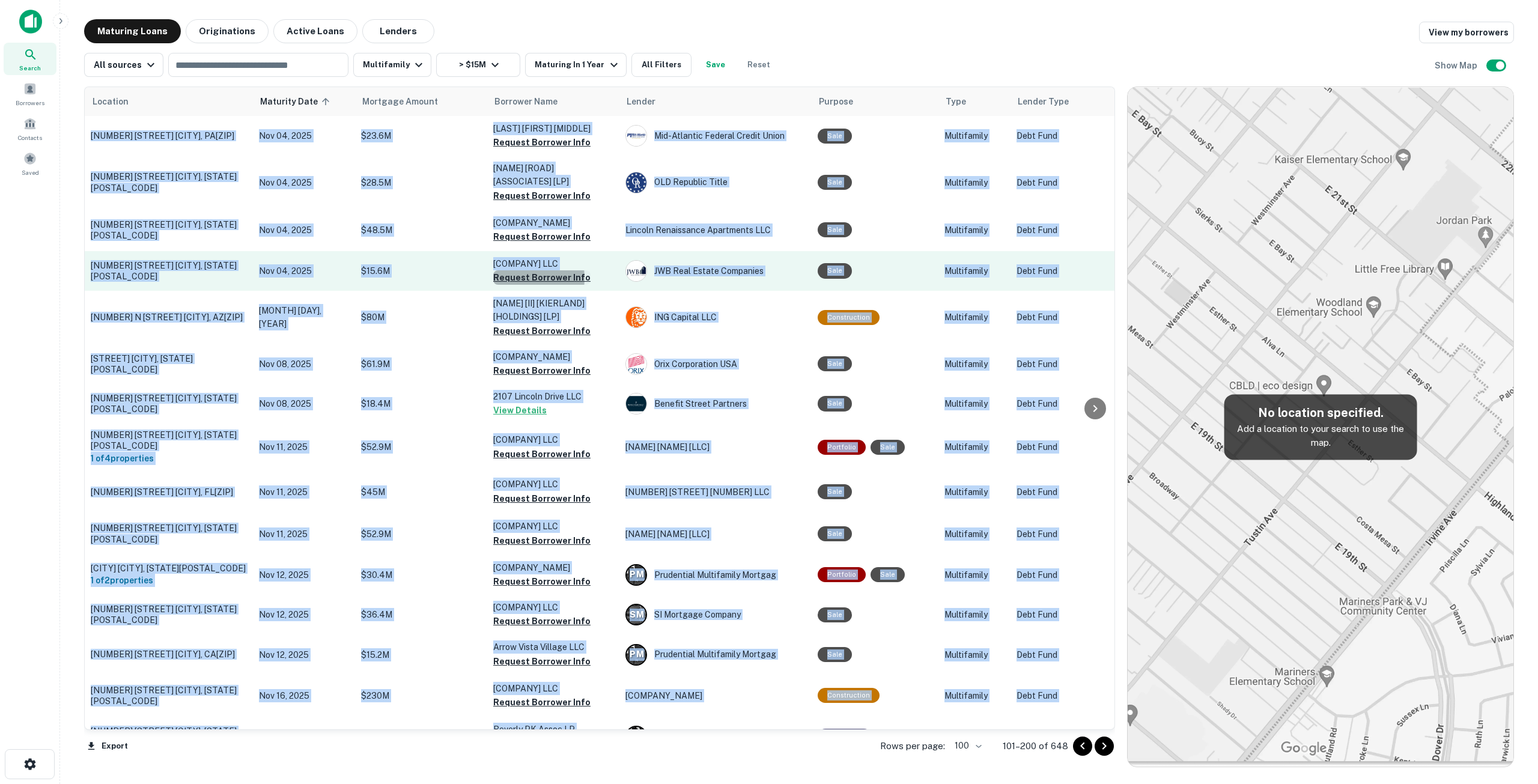 click on "Request Borrower Info" at bounding box center (542, 278) 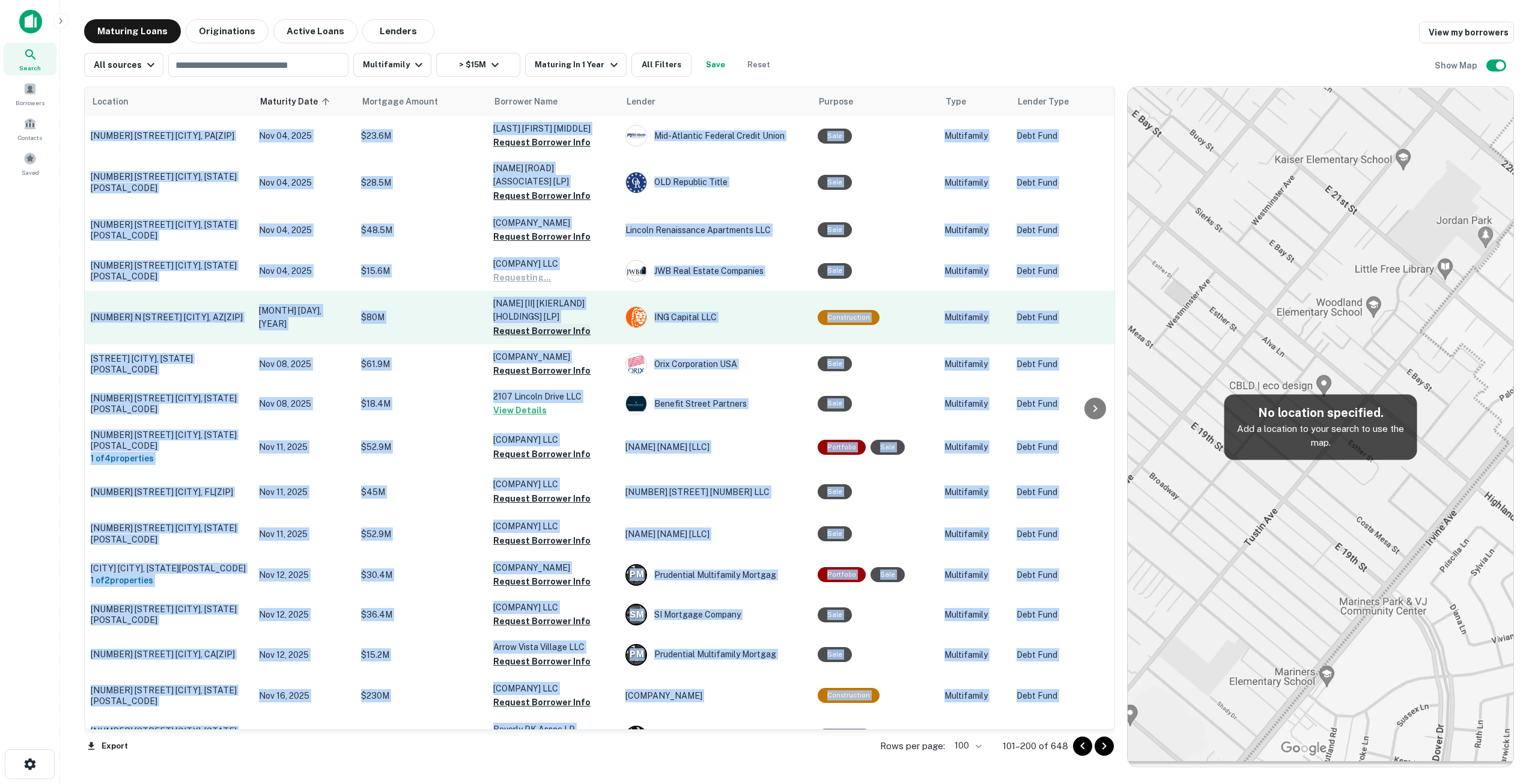 click on "Request Borrower Info" at bounding box center [542, 331] 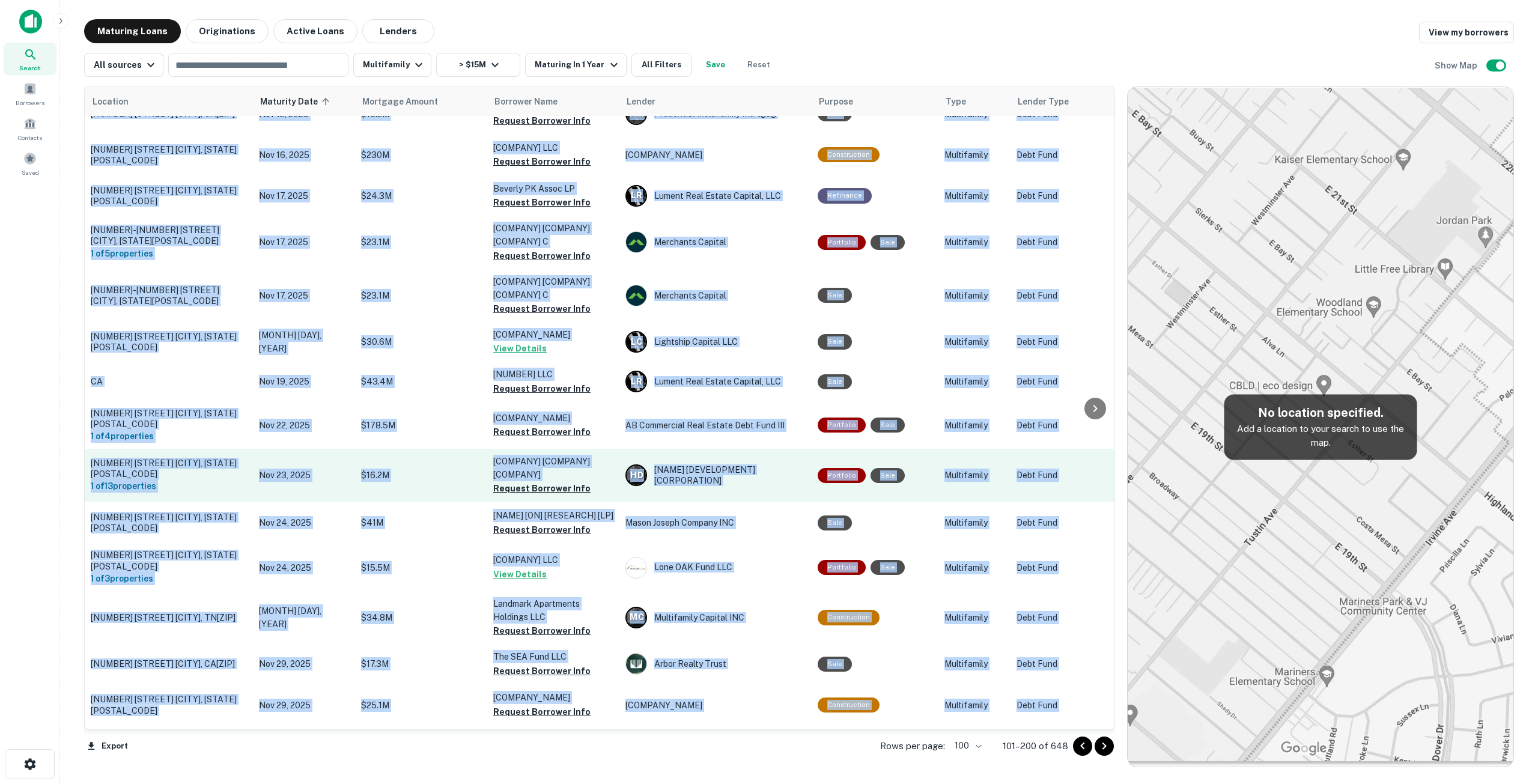scroll, scrollTop: 601, scrollLeft: 0, axis: vertical 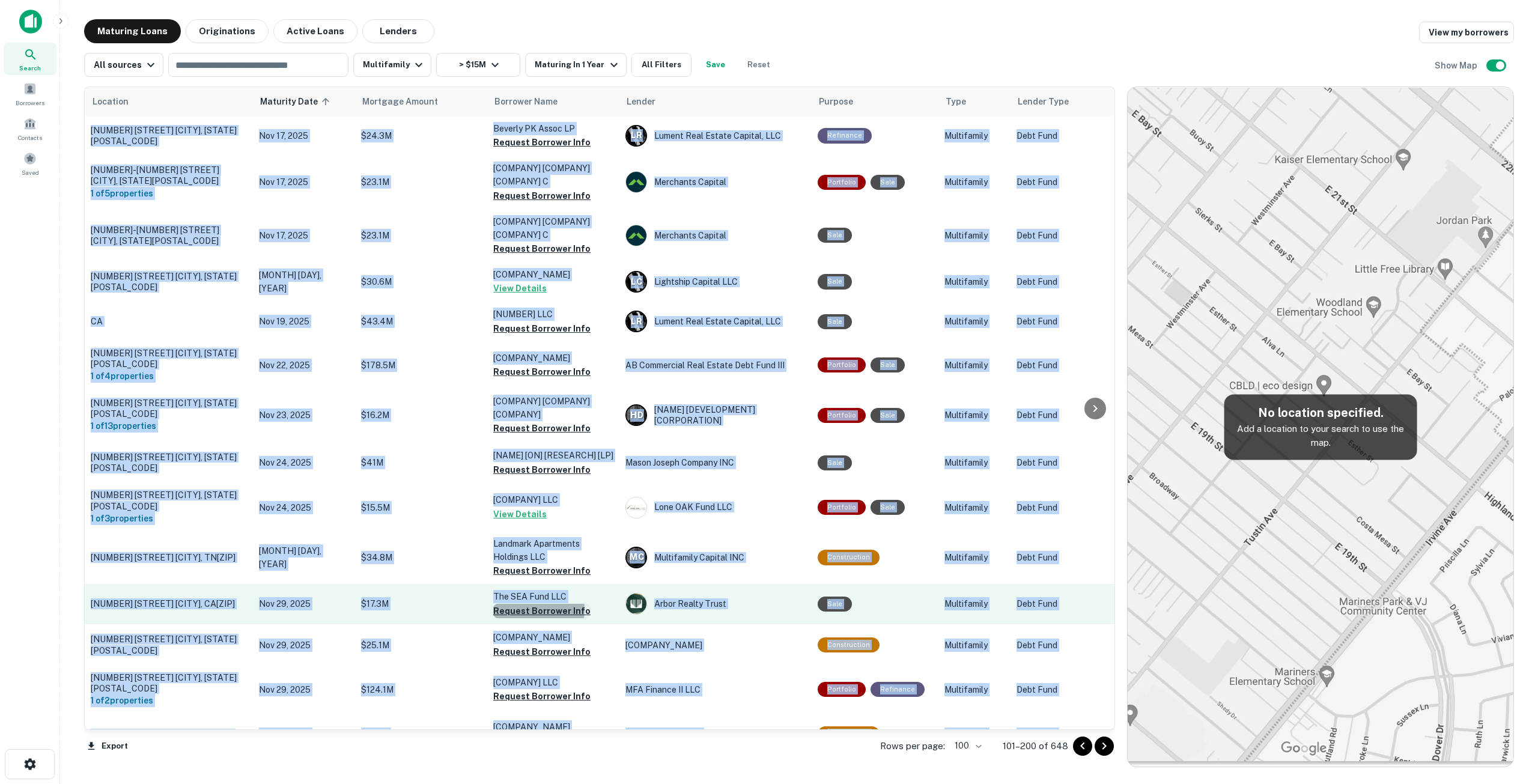 click on "Request Borrower Info" at bounding box center (542, 611) 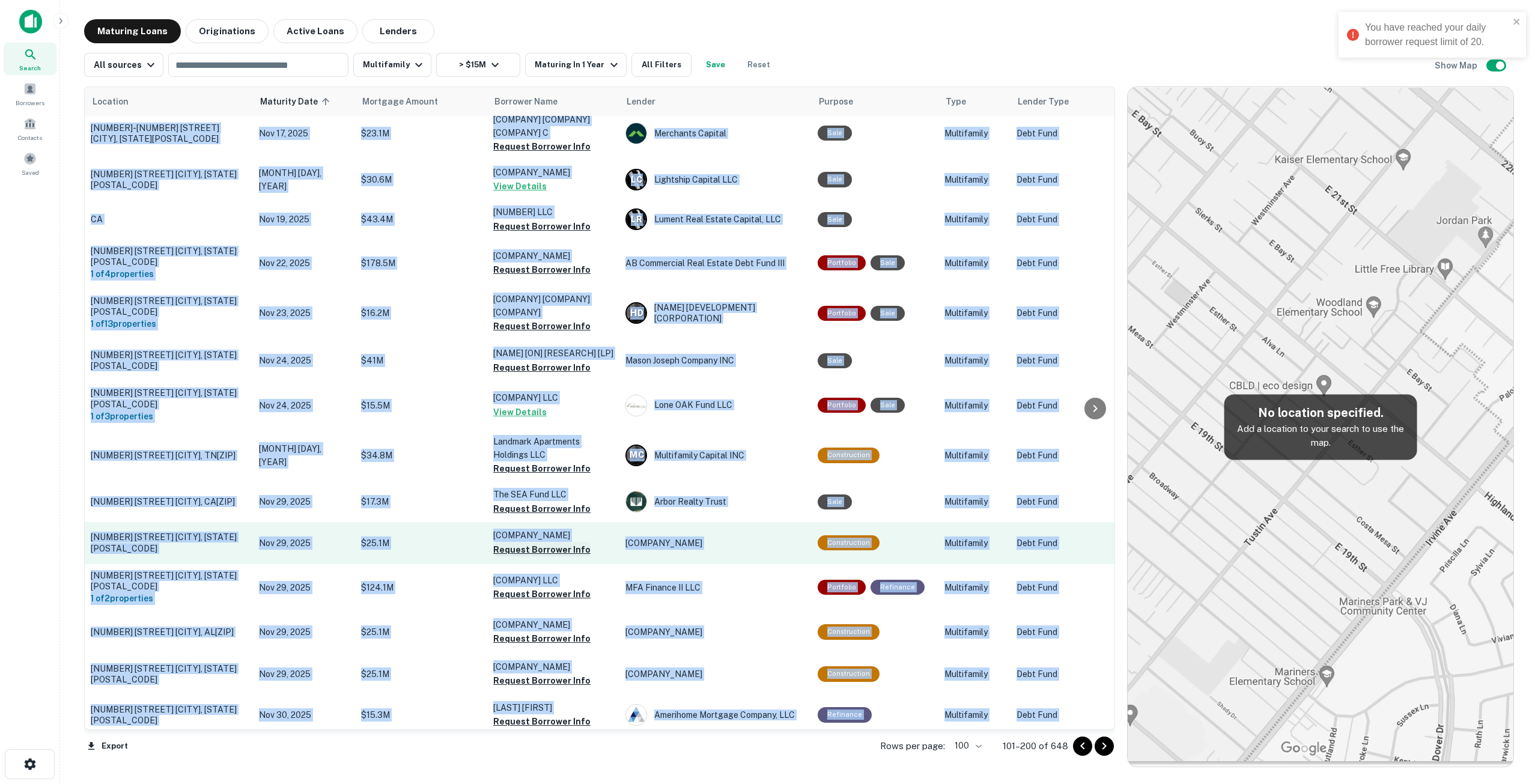scroll, scrollTop: 721, scrollLeft: 0, axis: vertical 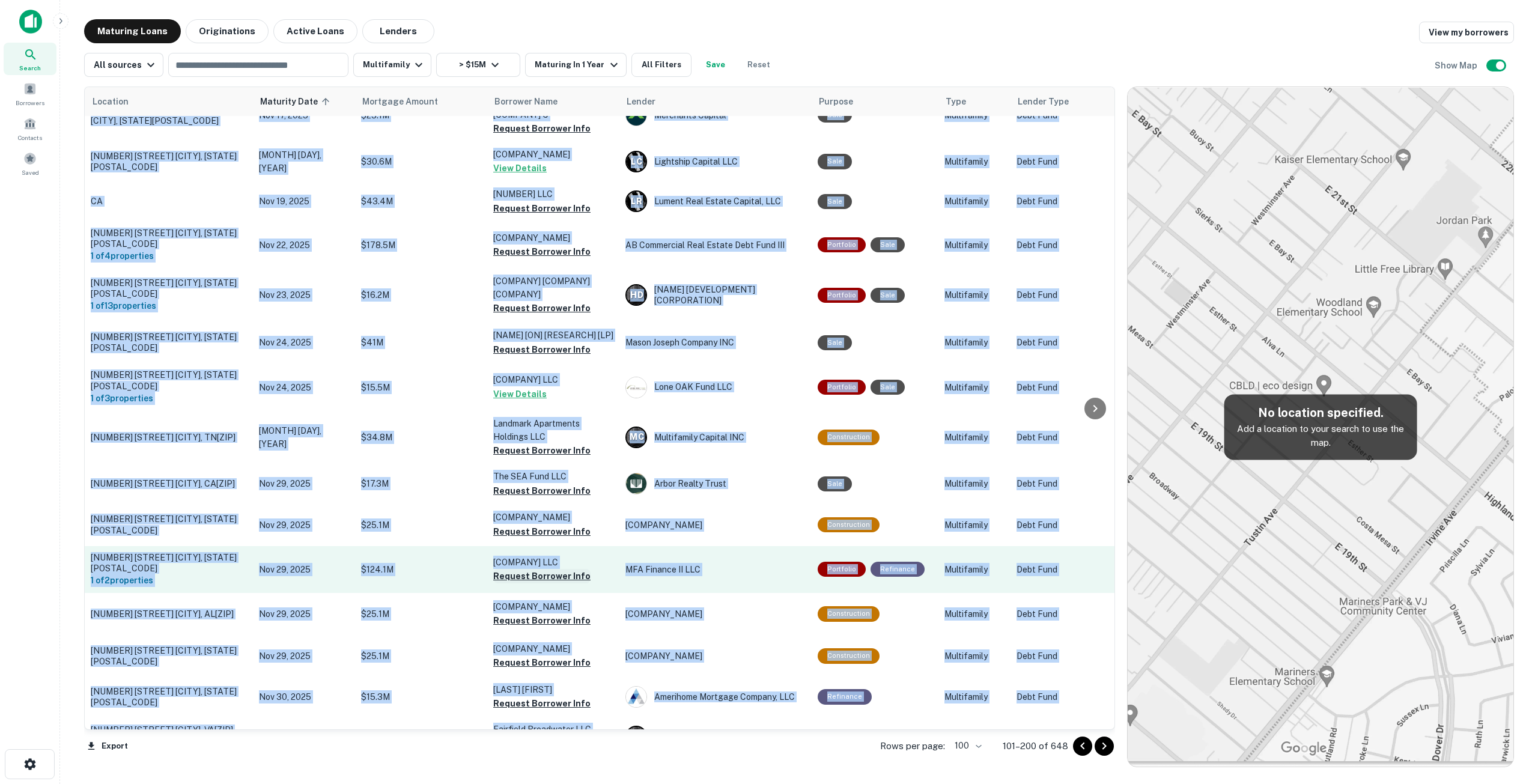 click on "Request Borrower Info" at bounding box center [542, 576] 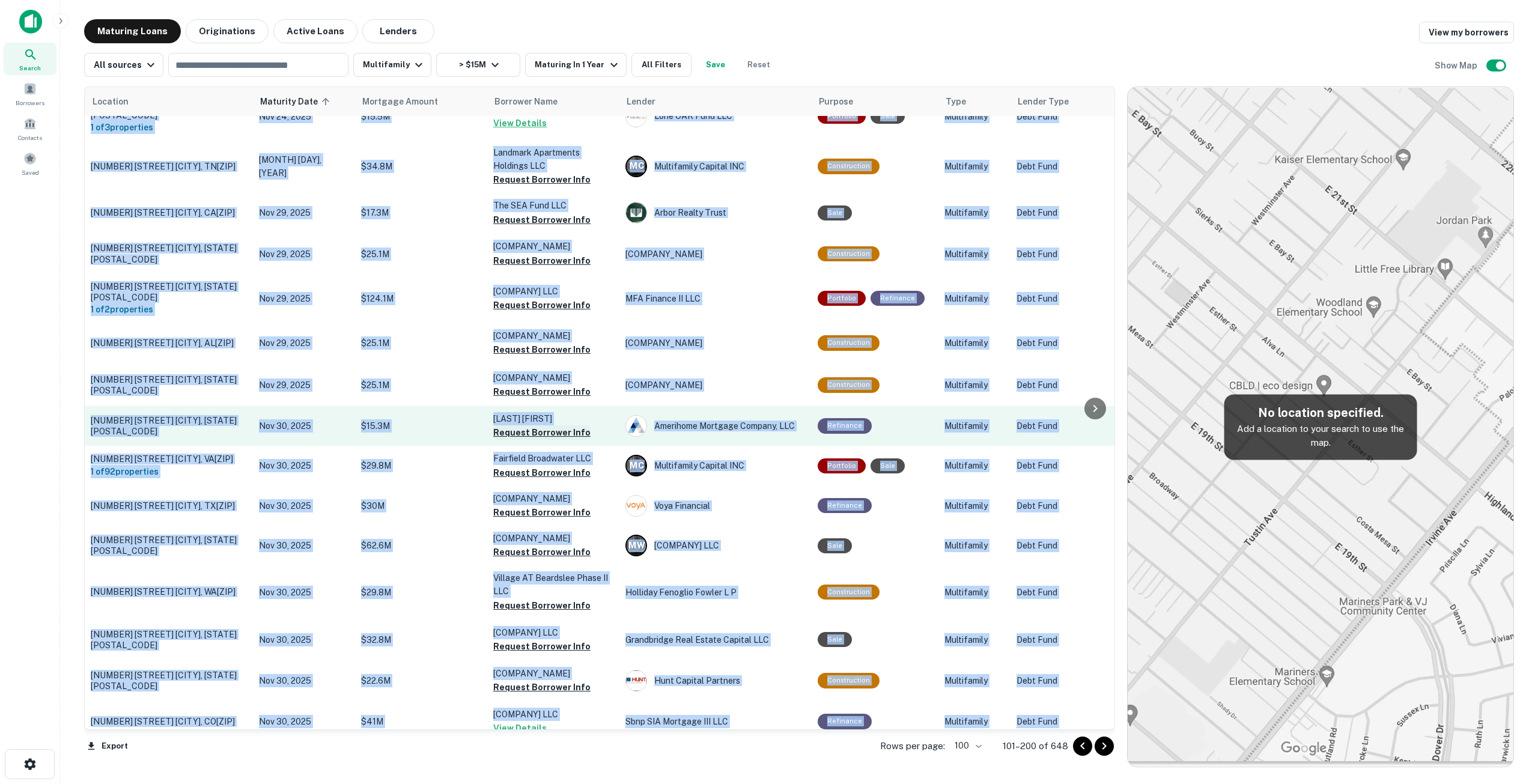 scroll, scrollTop: 1021, scrollLeft: 0, axis: vertical 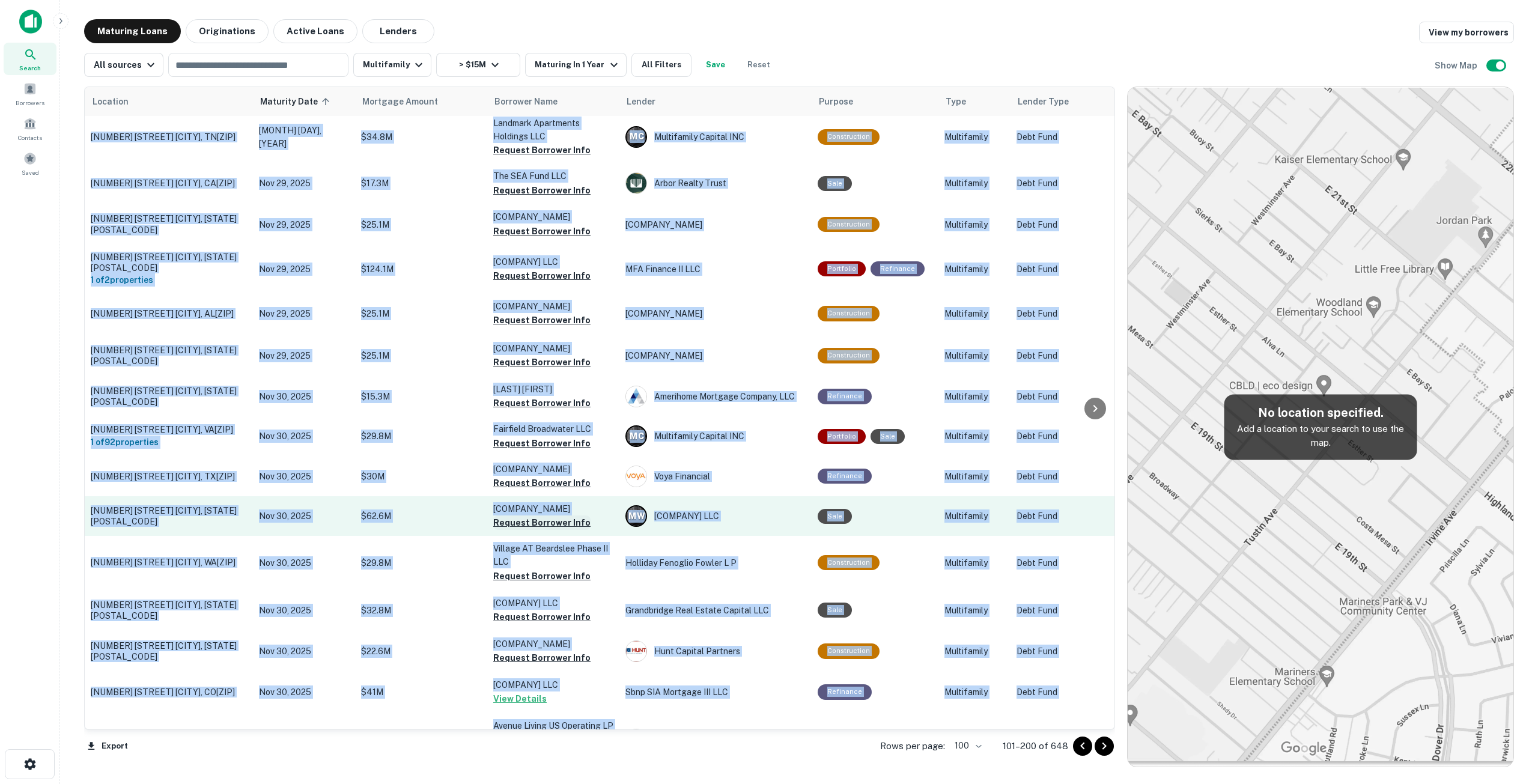 click on "Request Borrower Info" at bounding box center [542, 523] 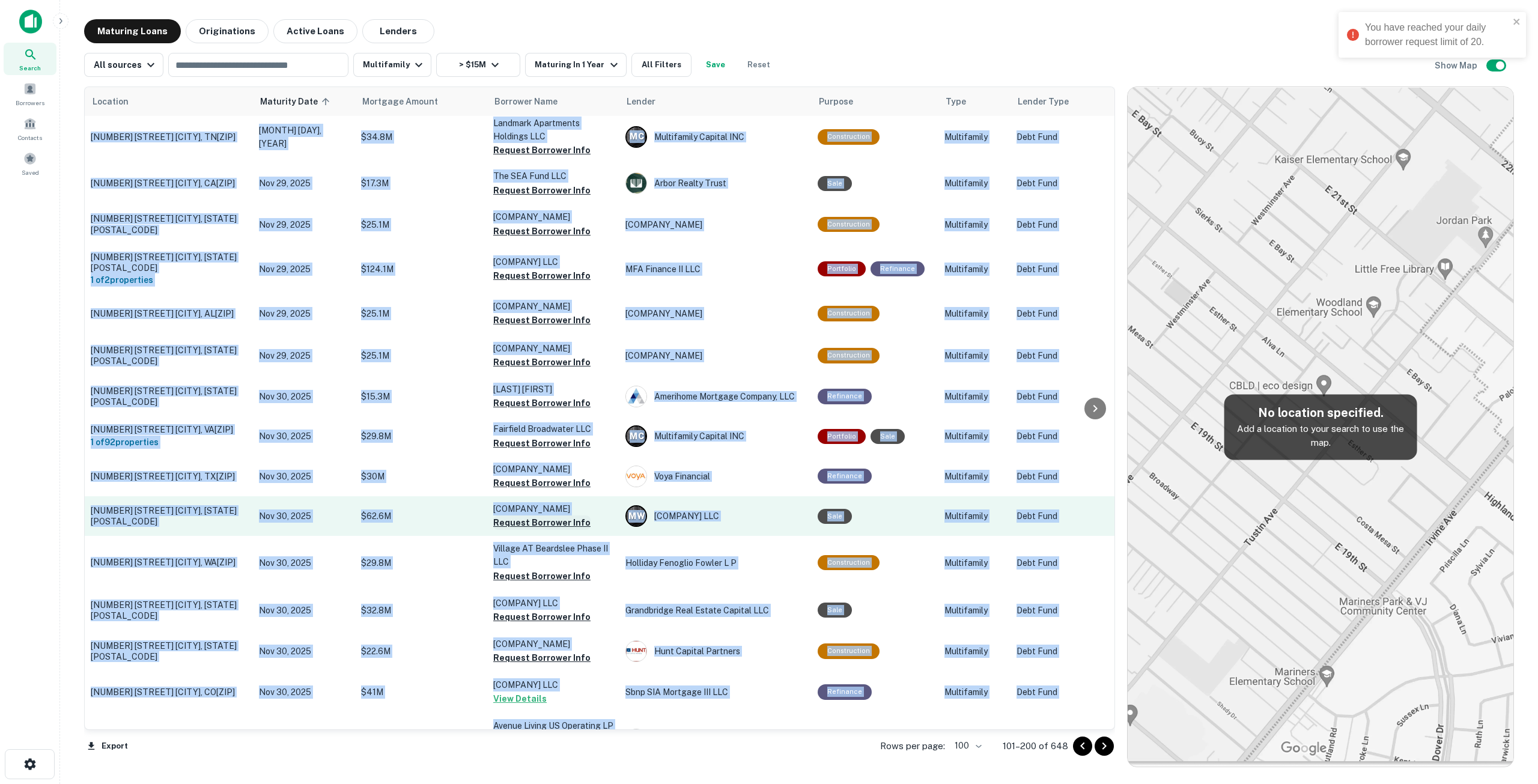 click on "Request Borrower Info" at bounding box center [542, 523] 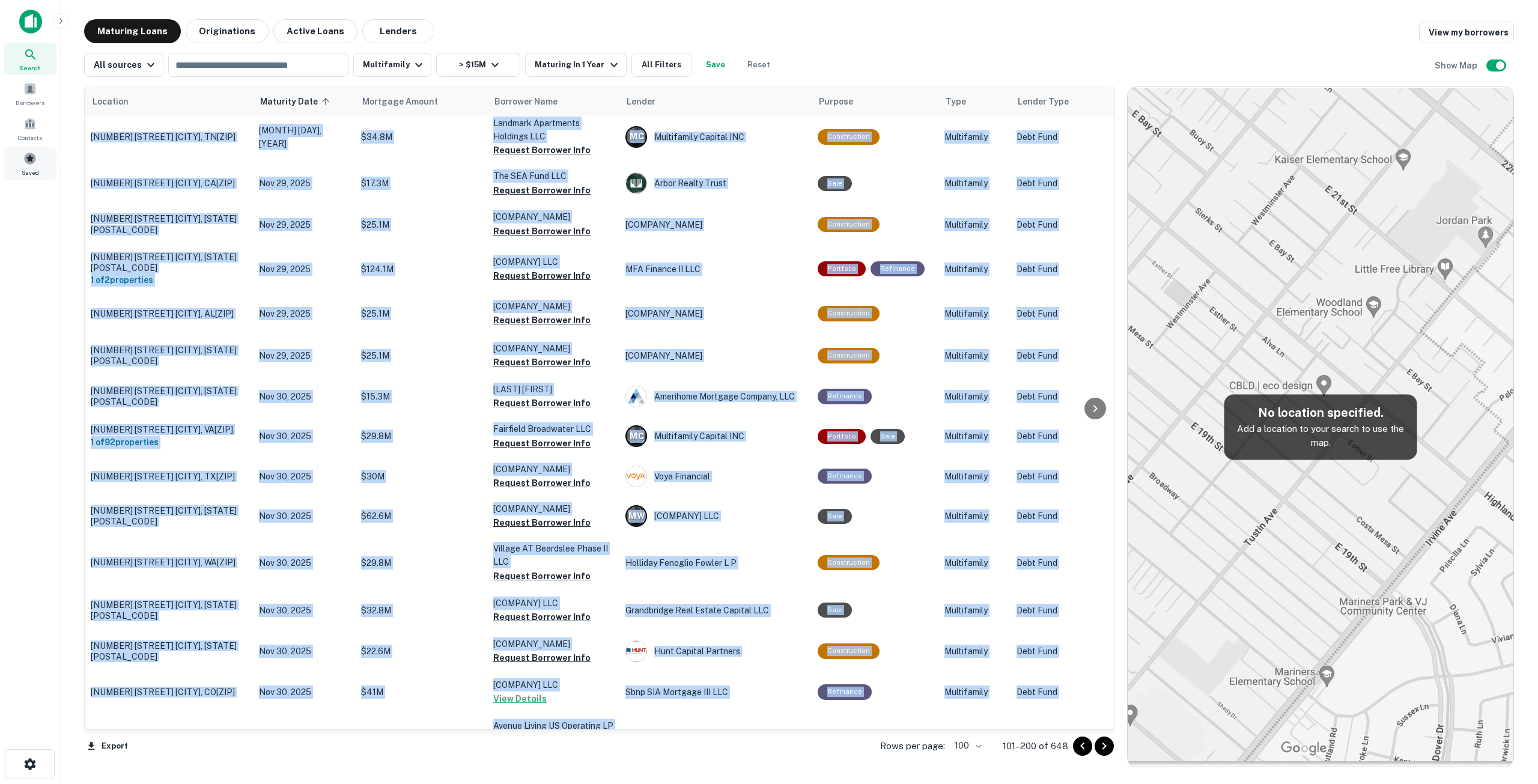 click at bounding box center (30, 159) 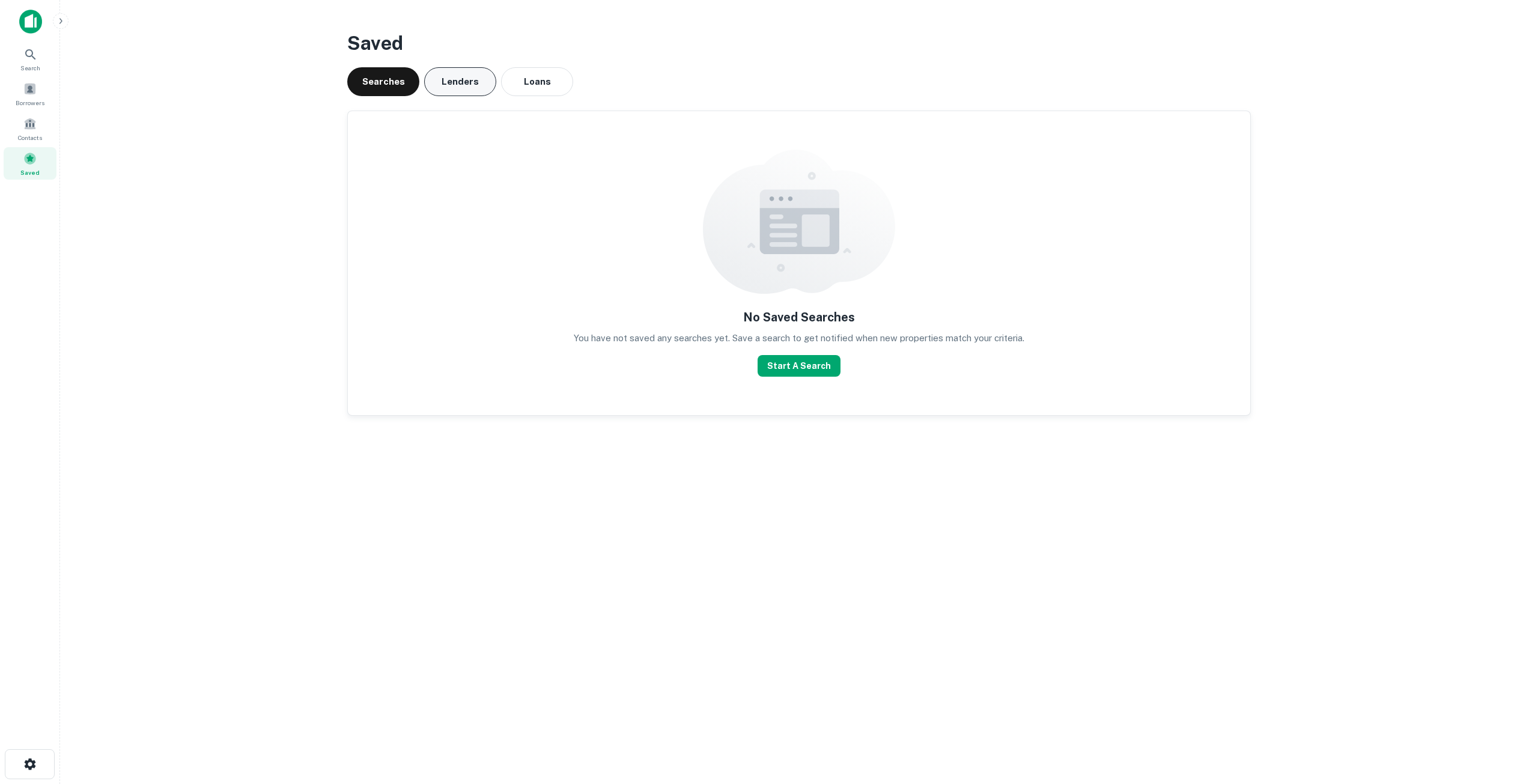 scroll, scrollTop: 0, scrollLeft: 0, axis: both 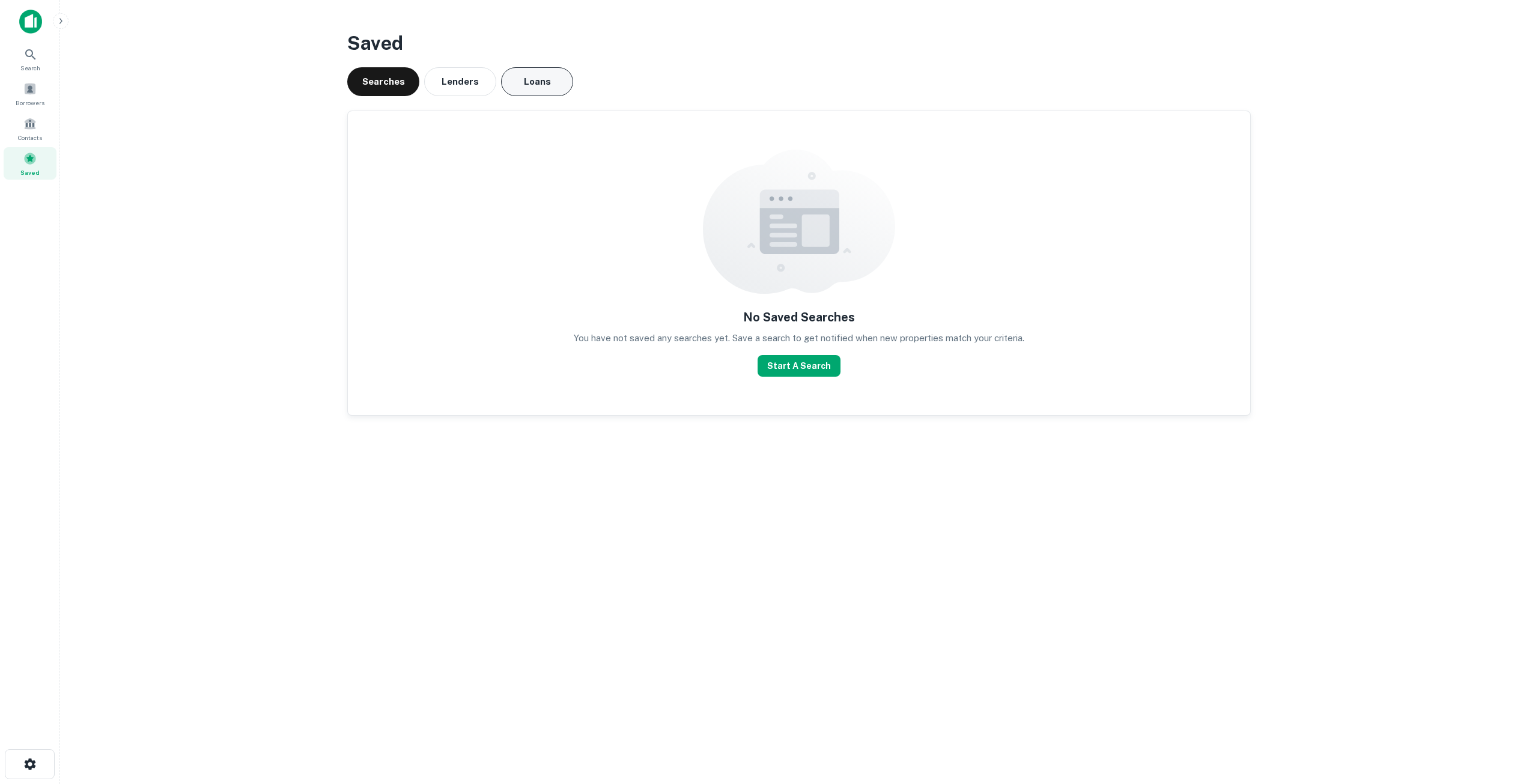 click on "Loans" at bounding box center (537, 82) 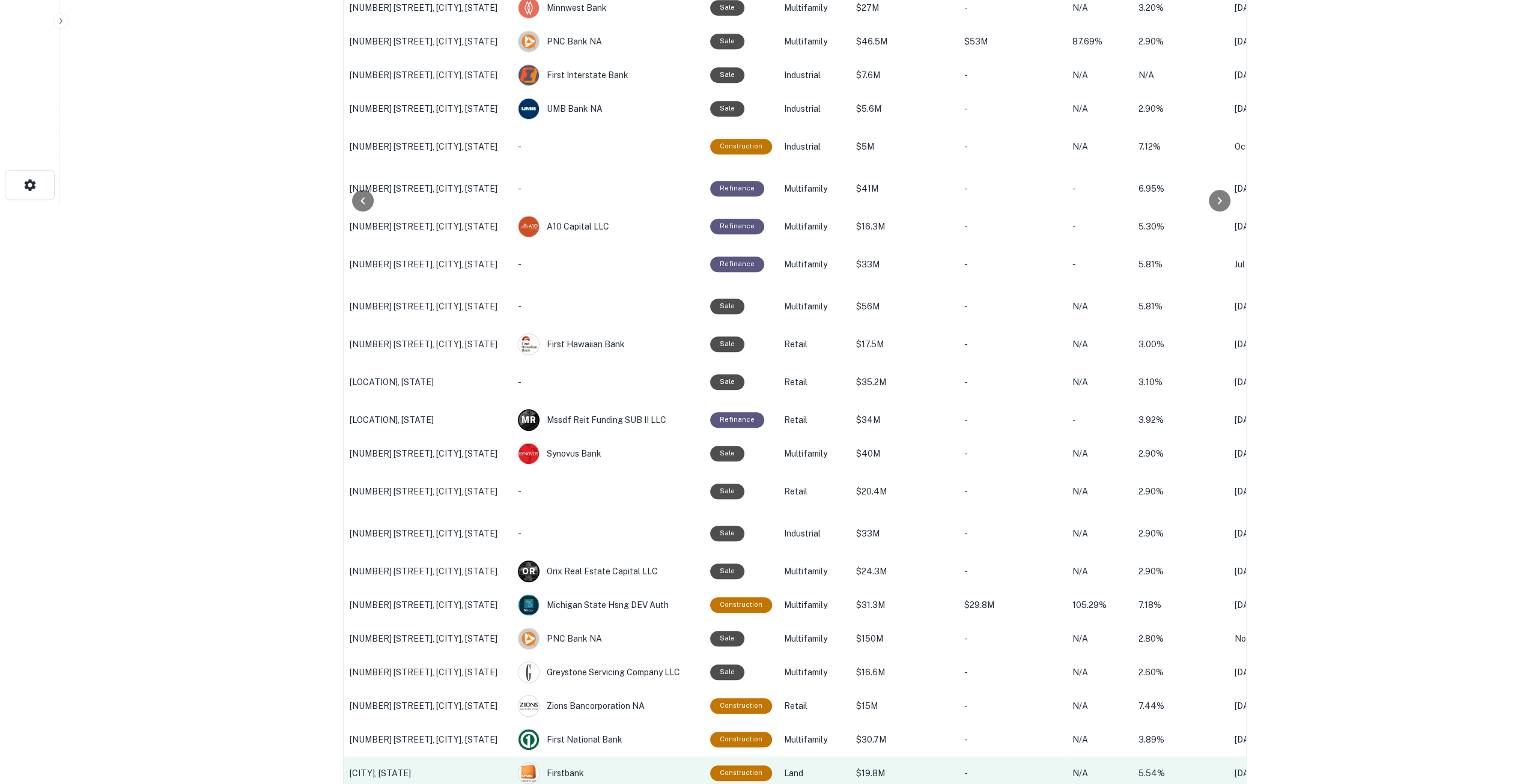 scroll, scrollTop: 704, scrollLeft: 0, axis: vertical 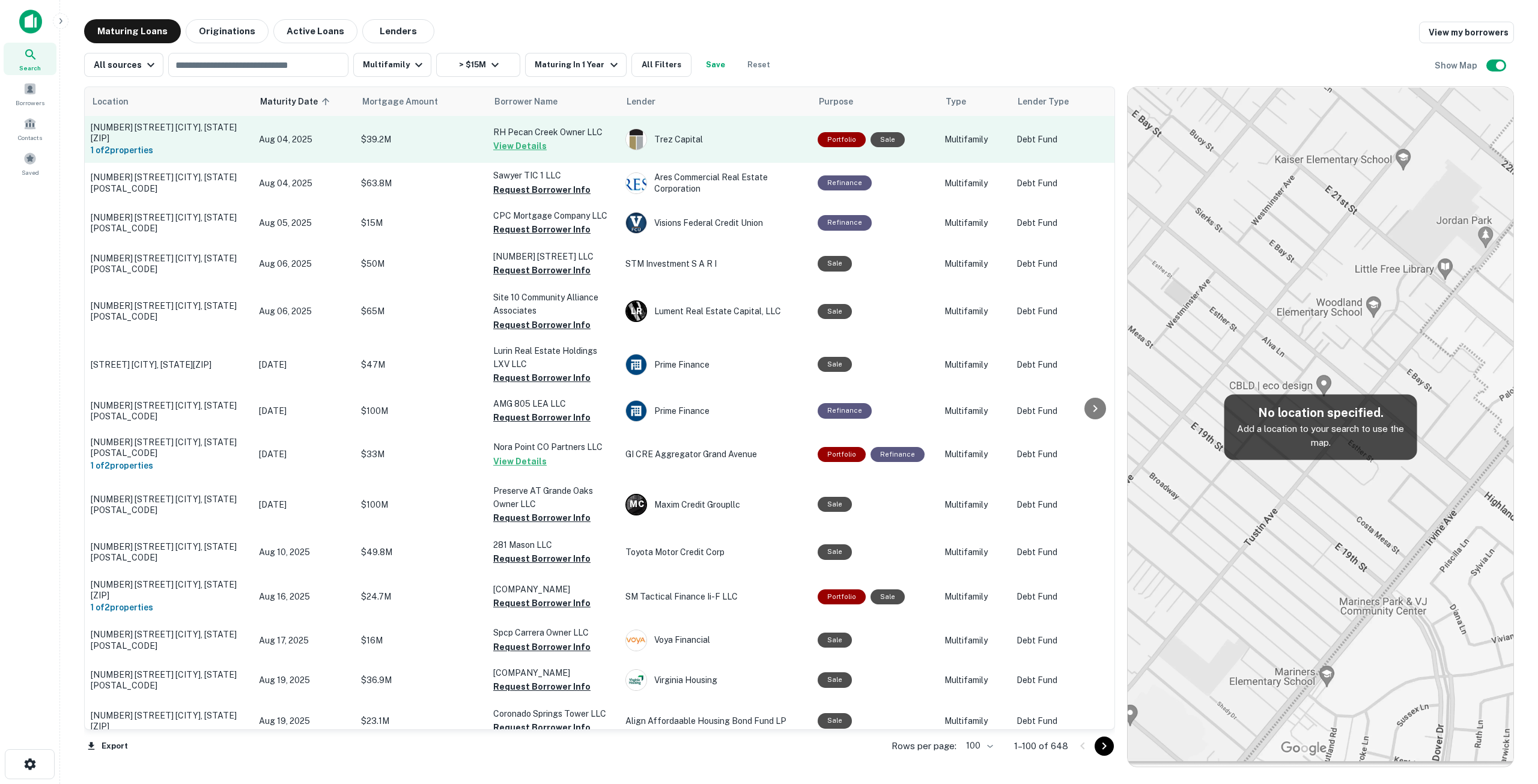click on "$39.2M" at bounding box center (421, 139) 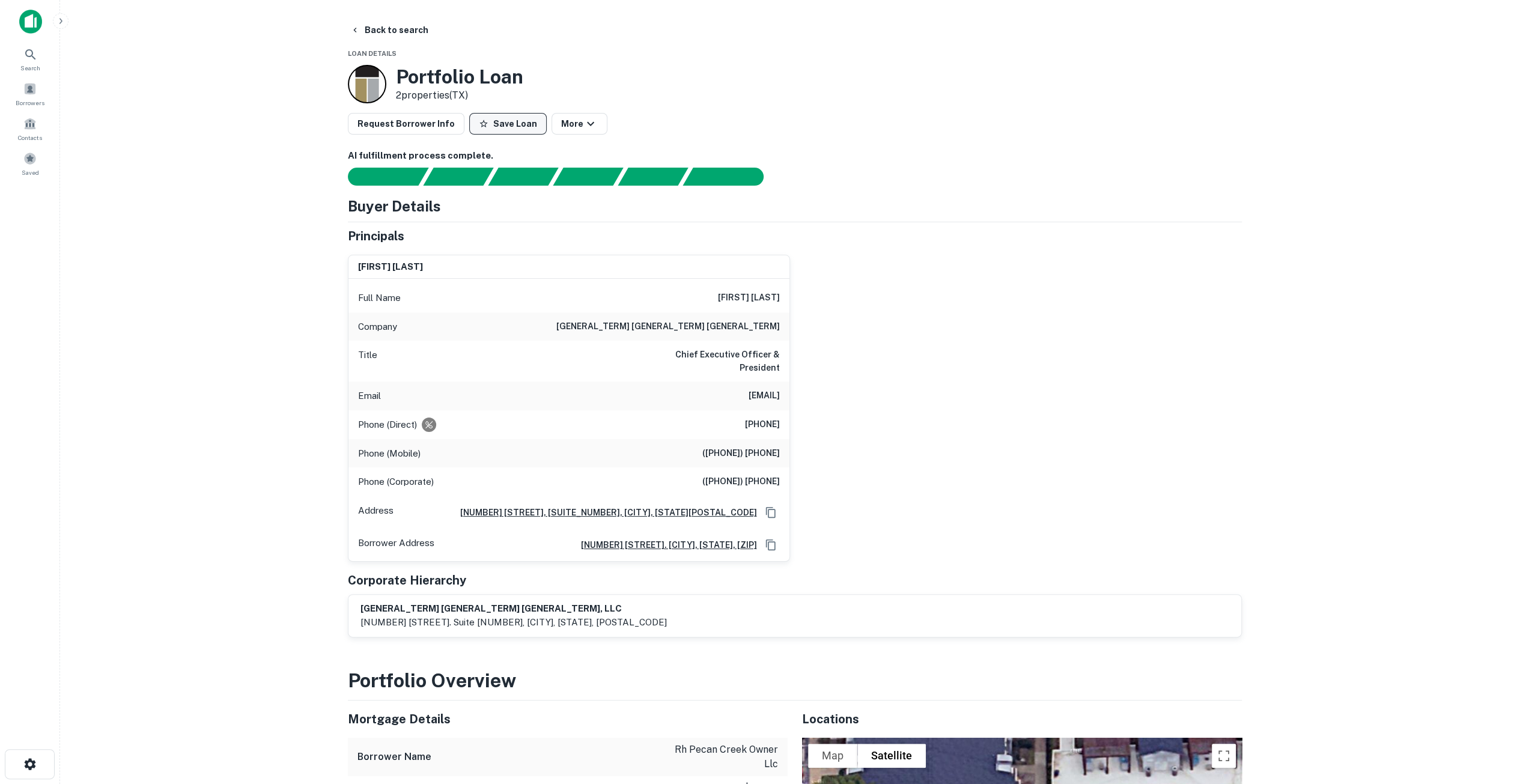 click 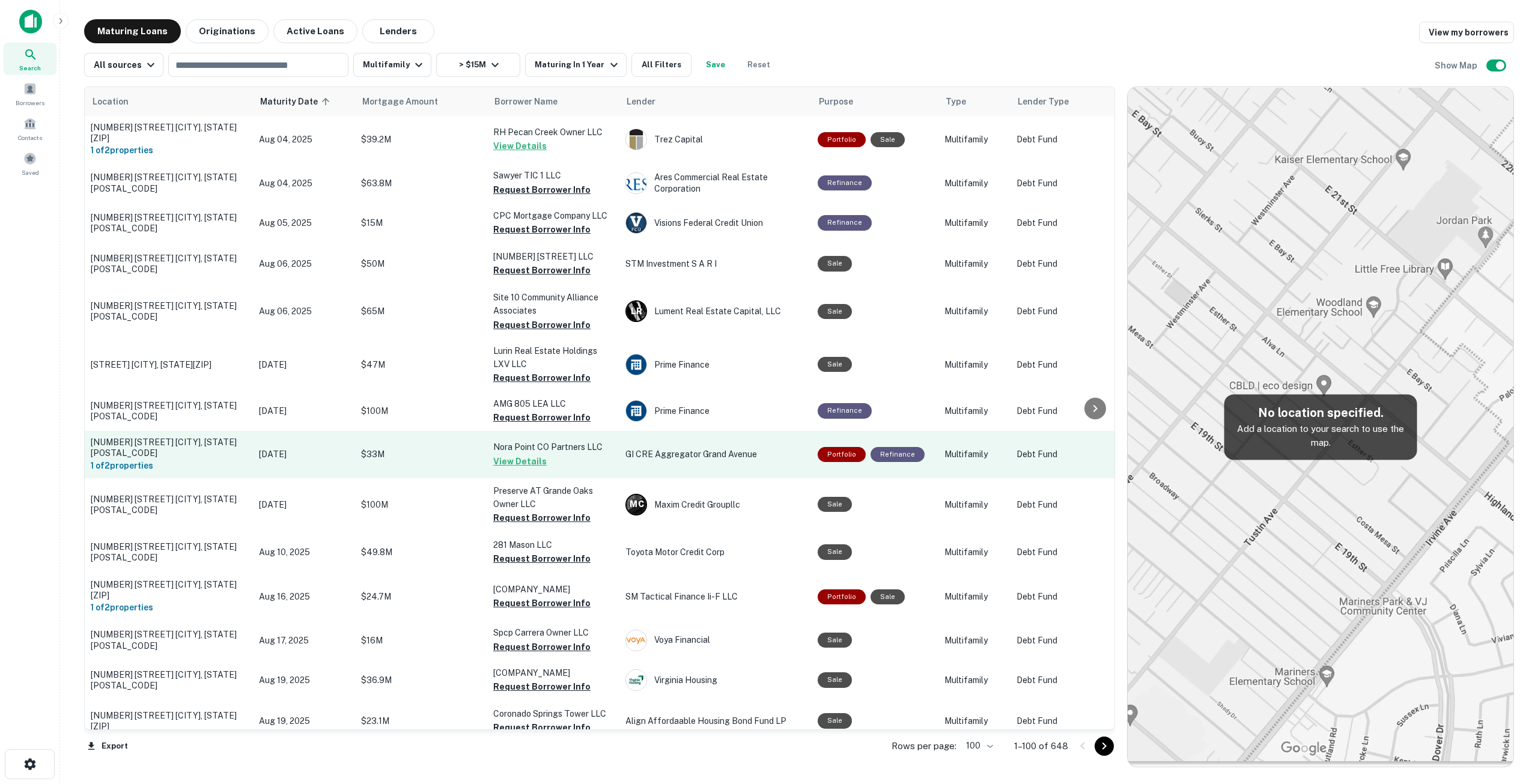 click on "Nora Point CO Partners LLC" at bounding box center [553, 447] 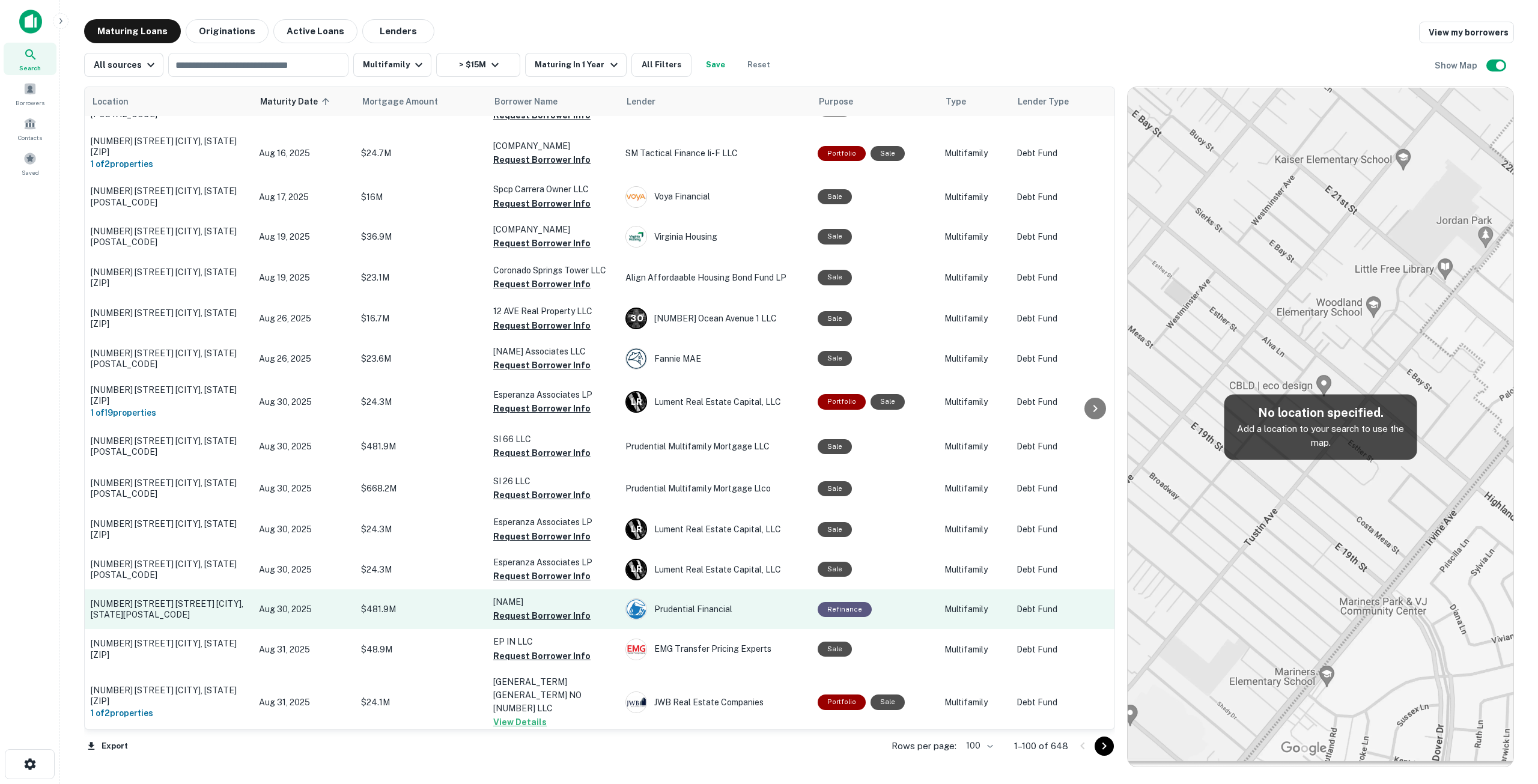 scroll, scrollTop: 481, scrollLeft: 0, axis: vertical 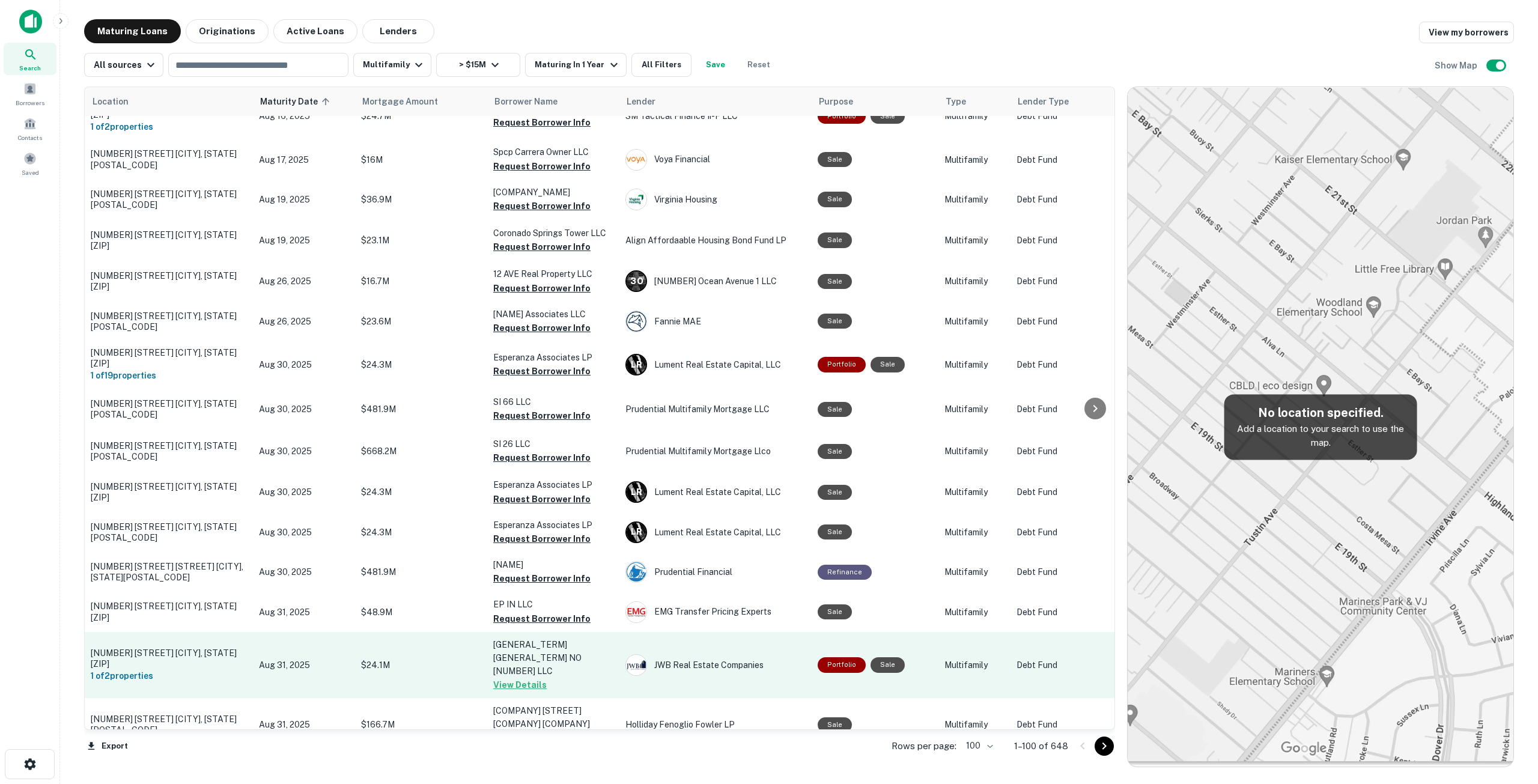 click on "[GENERAL_TERM] [GENERAL_TERM] NO [NUMBER] LLC" at bounding box center [553, 658] 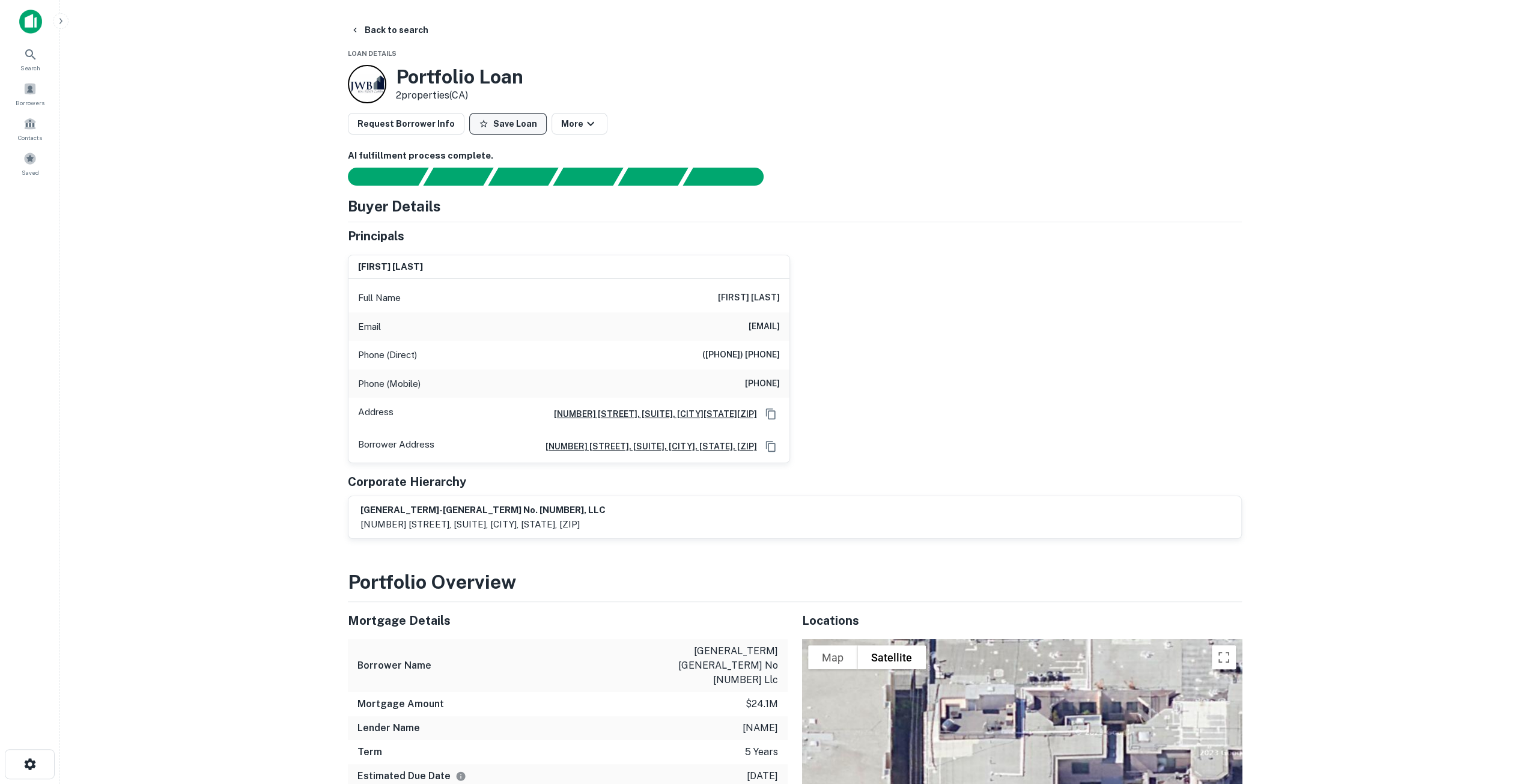 click on "Save Loan" at bounding box center (508, 124) 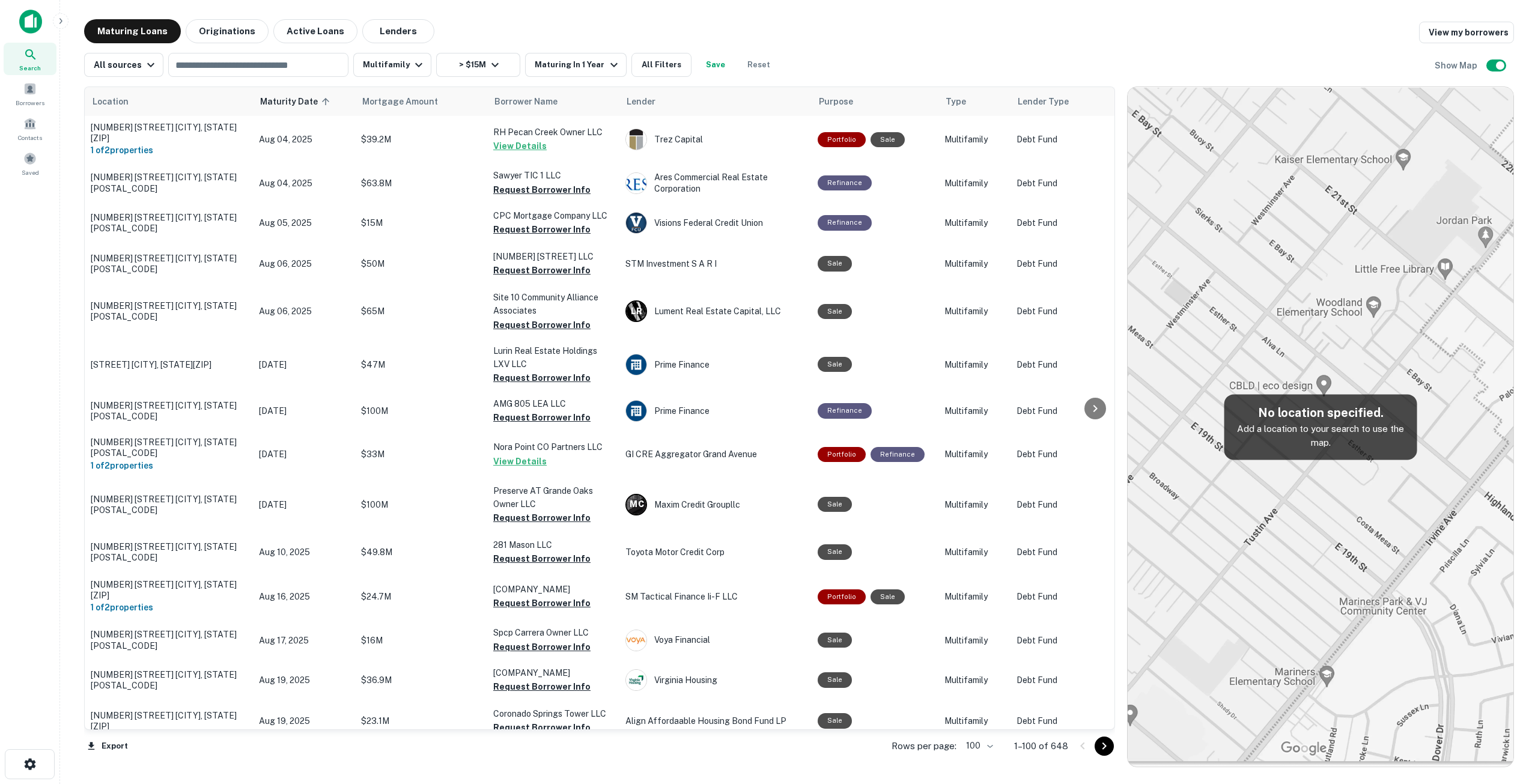 scroll, scrollTop: 481, scrollLeft: 0, axis: vertical 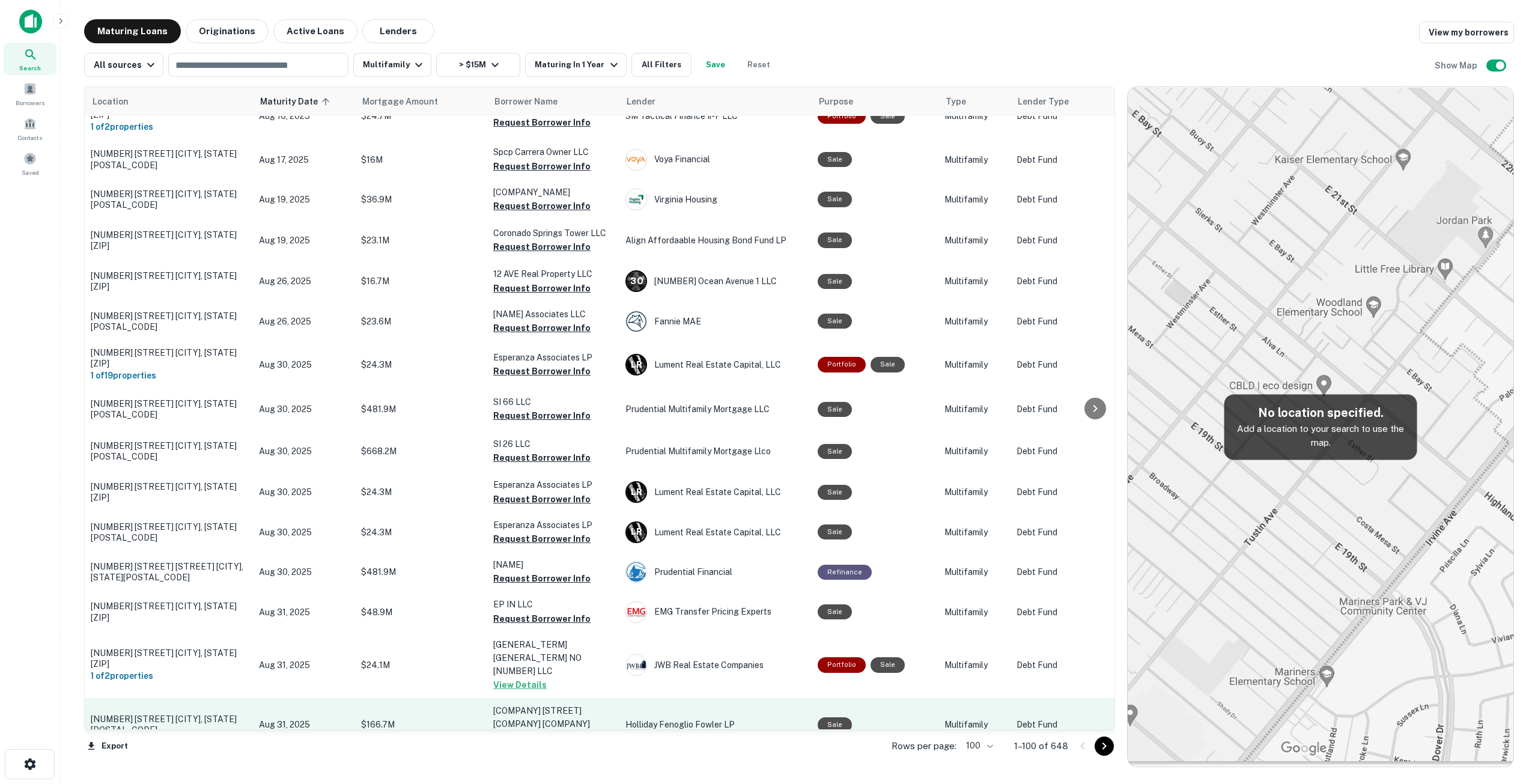 click on "[NUMBER] [STREET] [CITY], [STATE][POSTAL_CODE]" at bounding box center [169, 725] 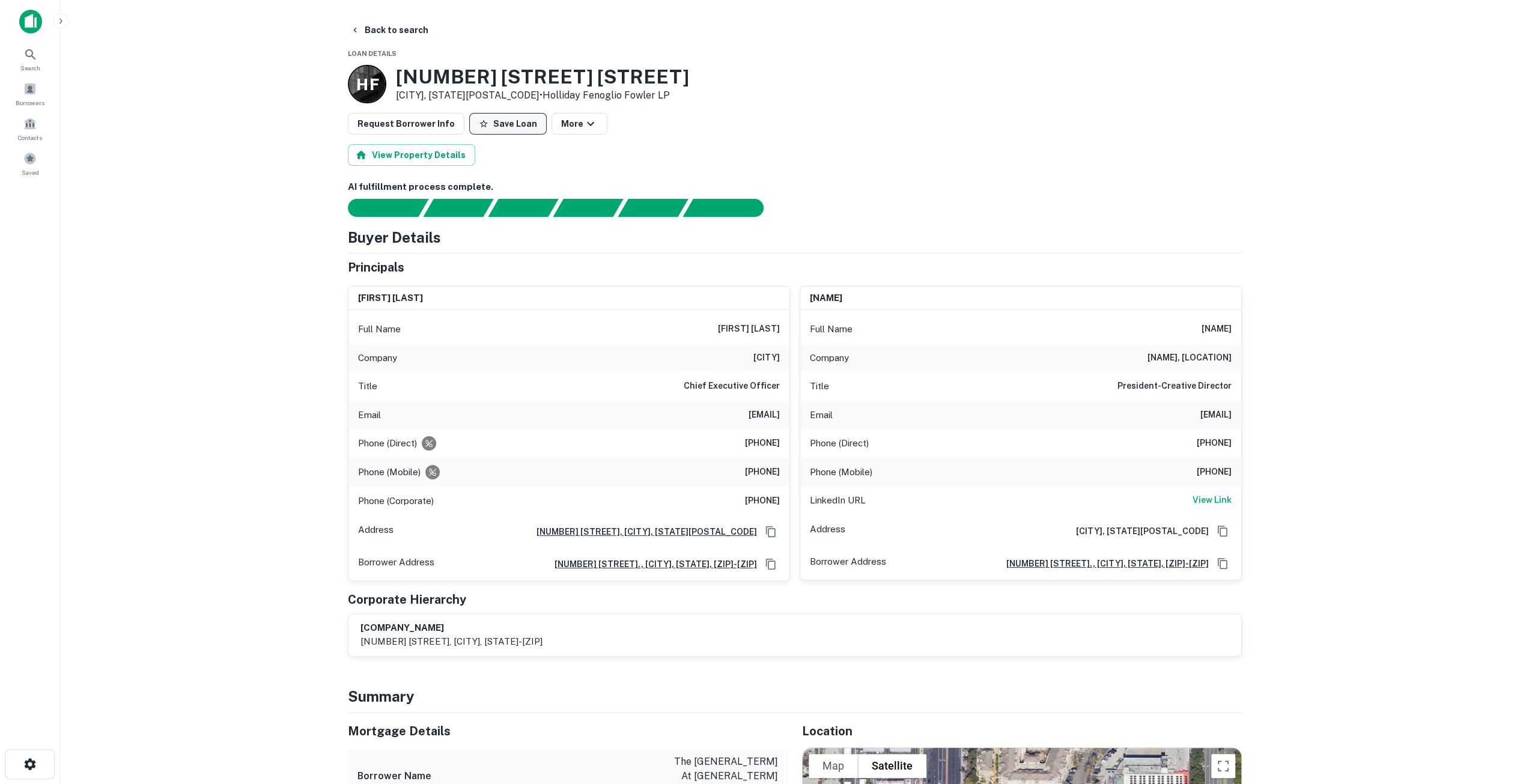 click on "Save Loan" at bounding box center (508, 124) 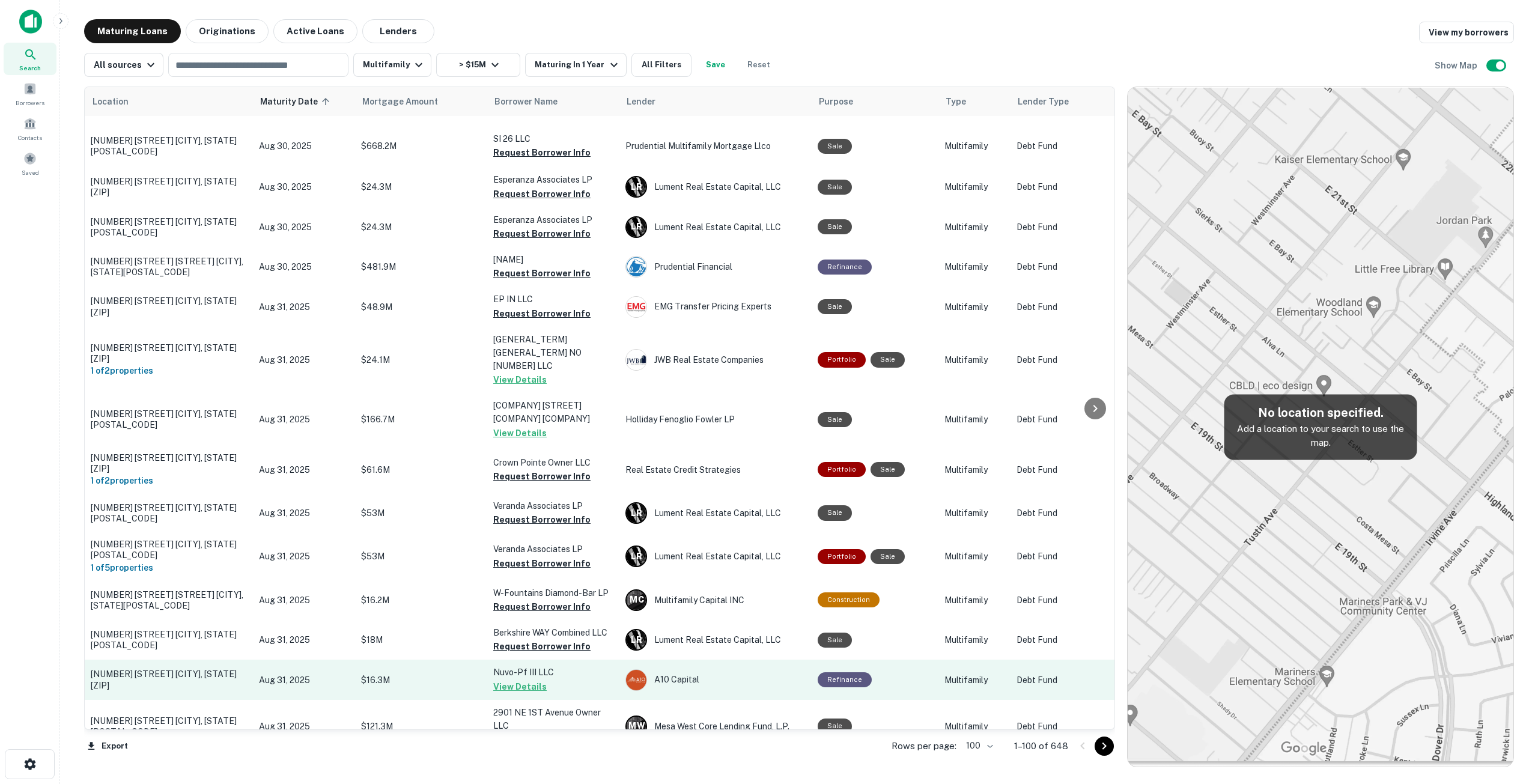 scroll, scrollTop: 901, scrollLeft: 0, axis: vertical 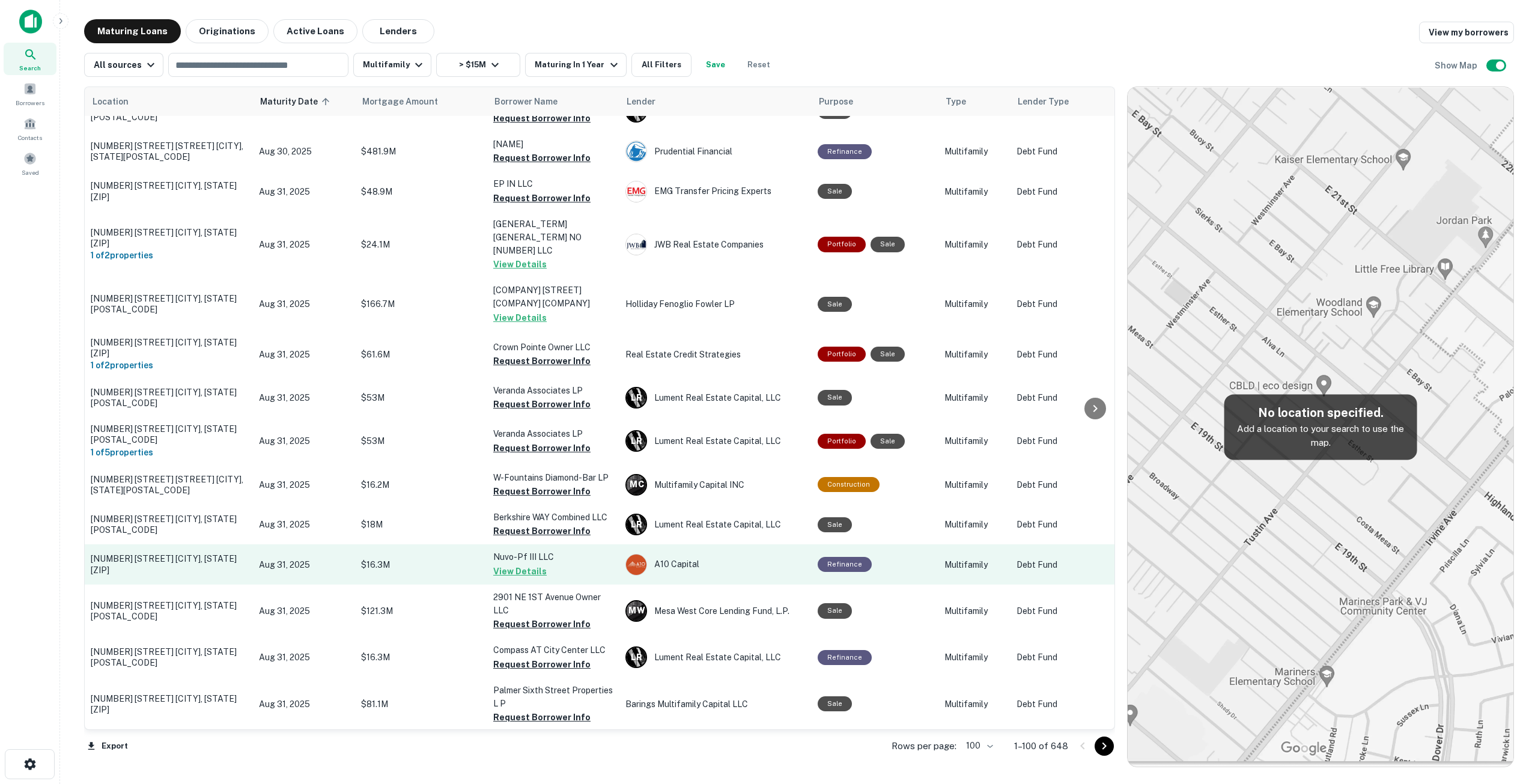 click on "[NUMBER] [STREET] [CITY], [STATE][ZIP]" at bounding box center [169, 564] 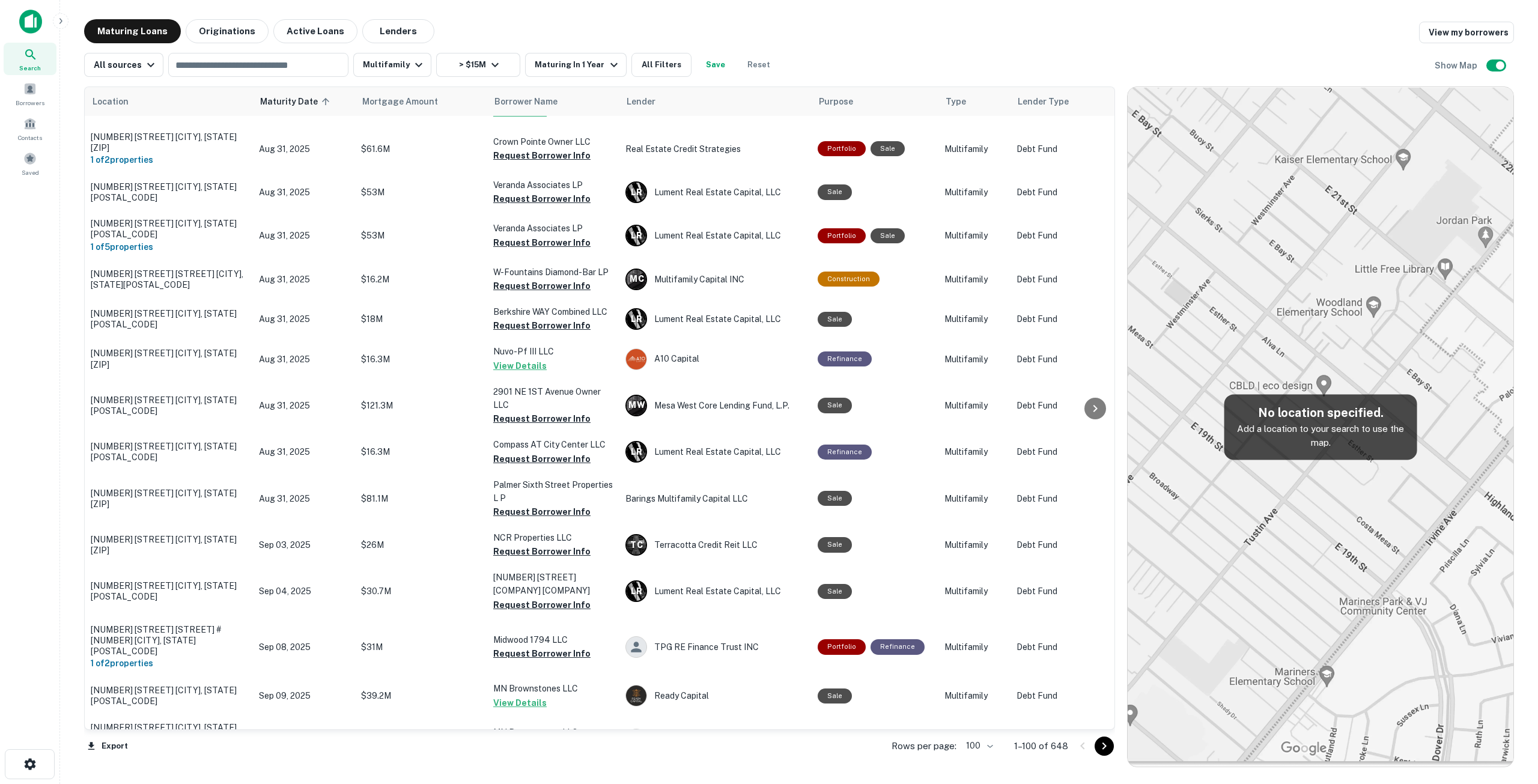 scroll, scrollTop: 1141, scrollLeft: 0, axis: vertical 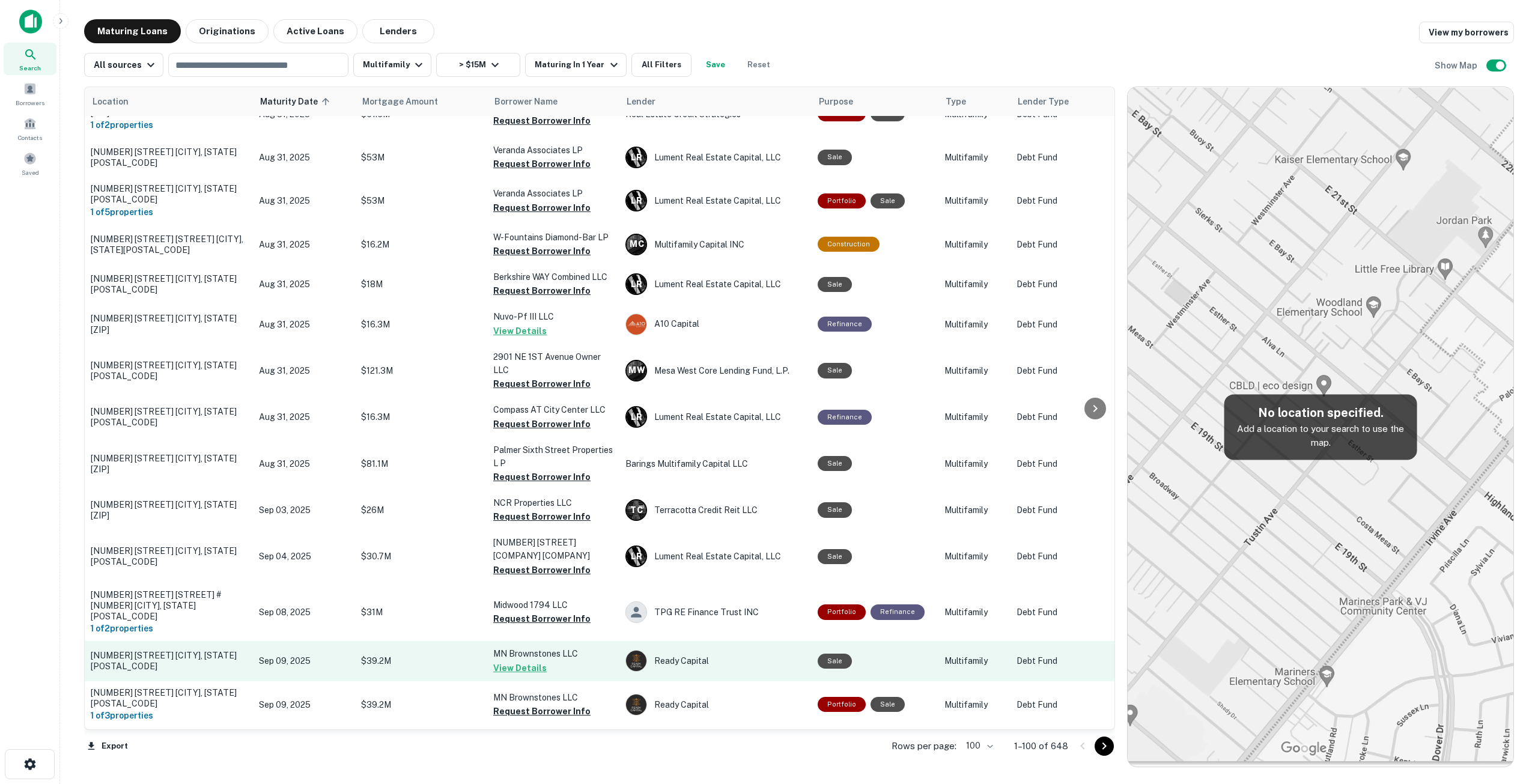 click on "[NUMBER] [STREET] [CITY], [STATE][POSTAL_CODE]" at bounding box center [169, 661] 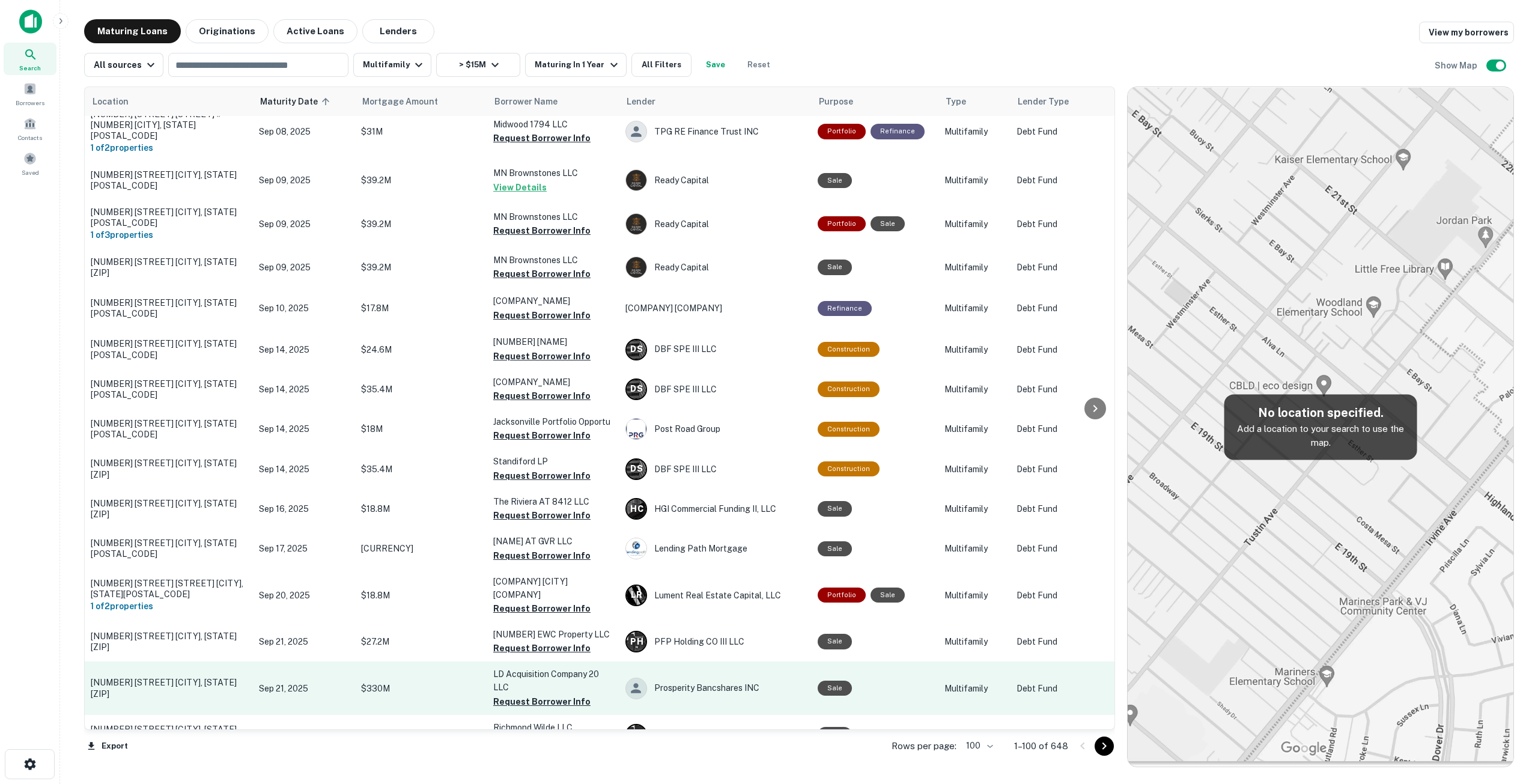 scroll, scrollTop: 1682, scrollLeft: 0, axis: vertical 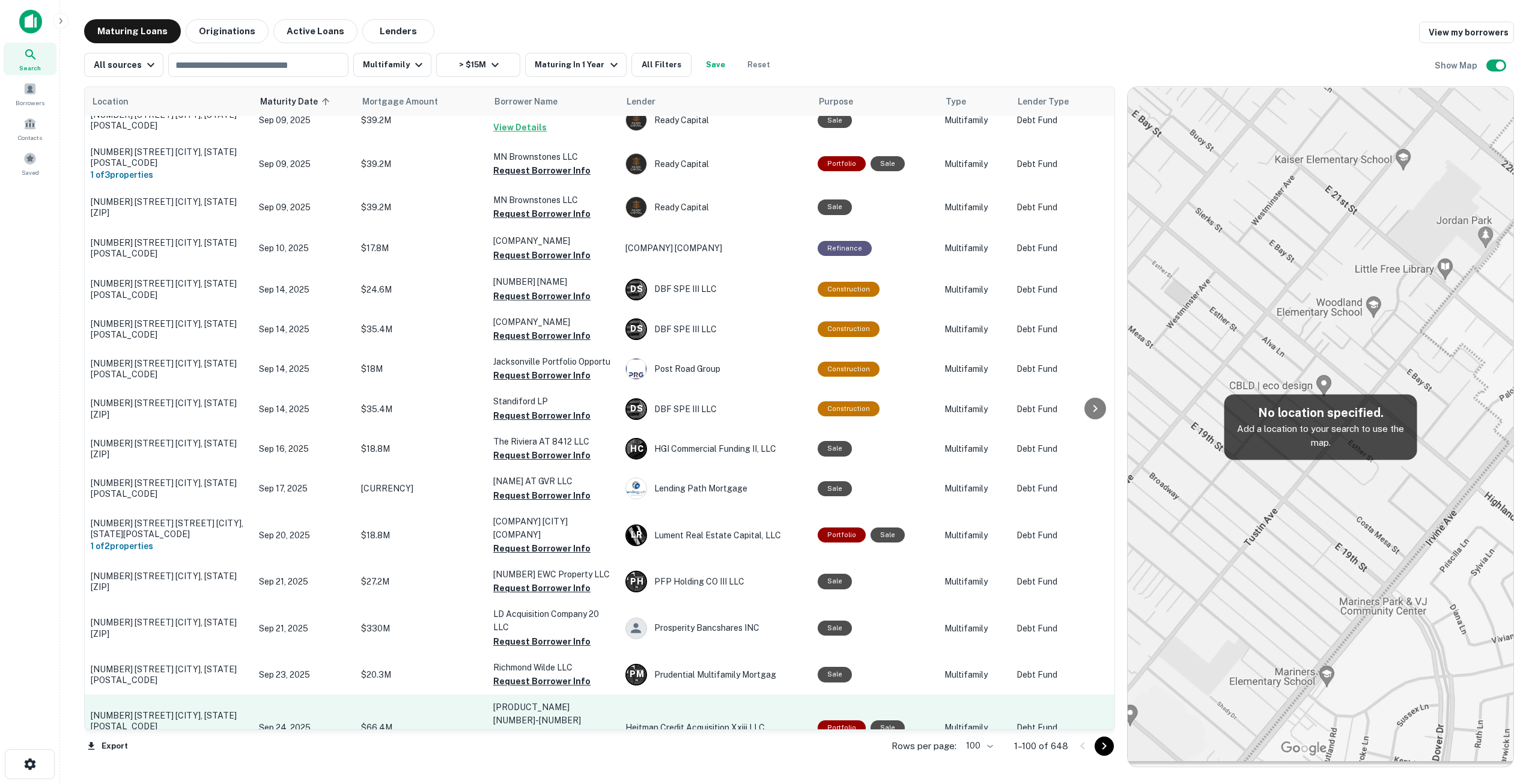 click on "[NUMBER] [STREET] [CITY], [STATE][POSTAL_CODE]" at bounding box center (169, 721) 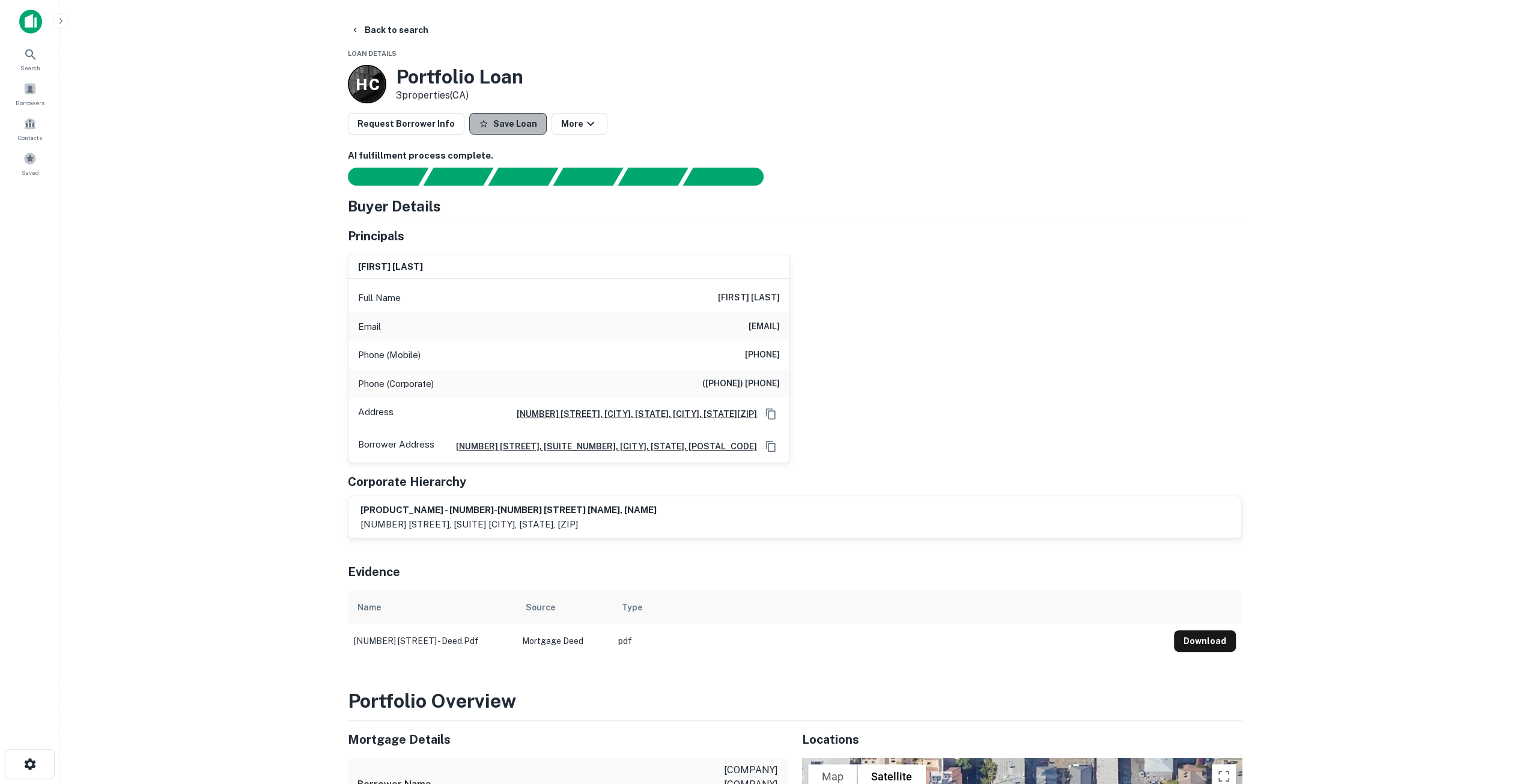 click on "Save Loan" at bounding box center [508, 124] 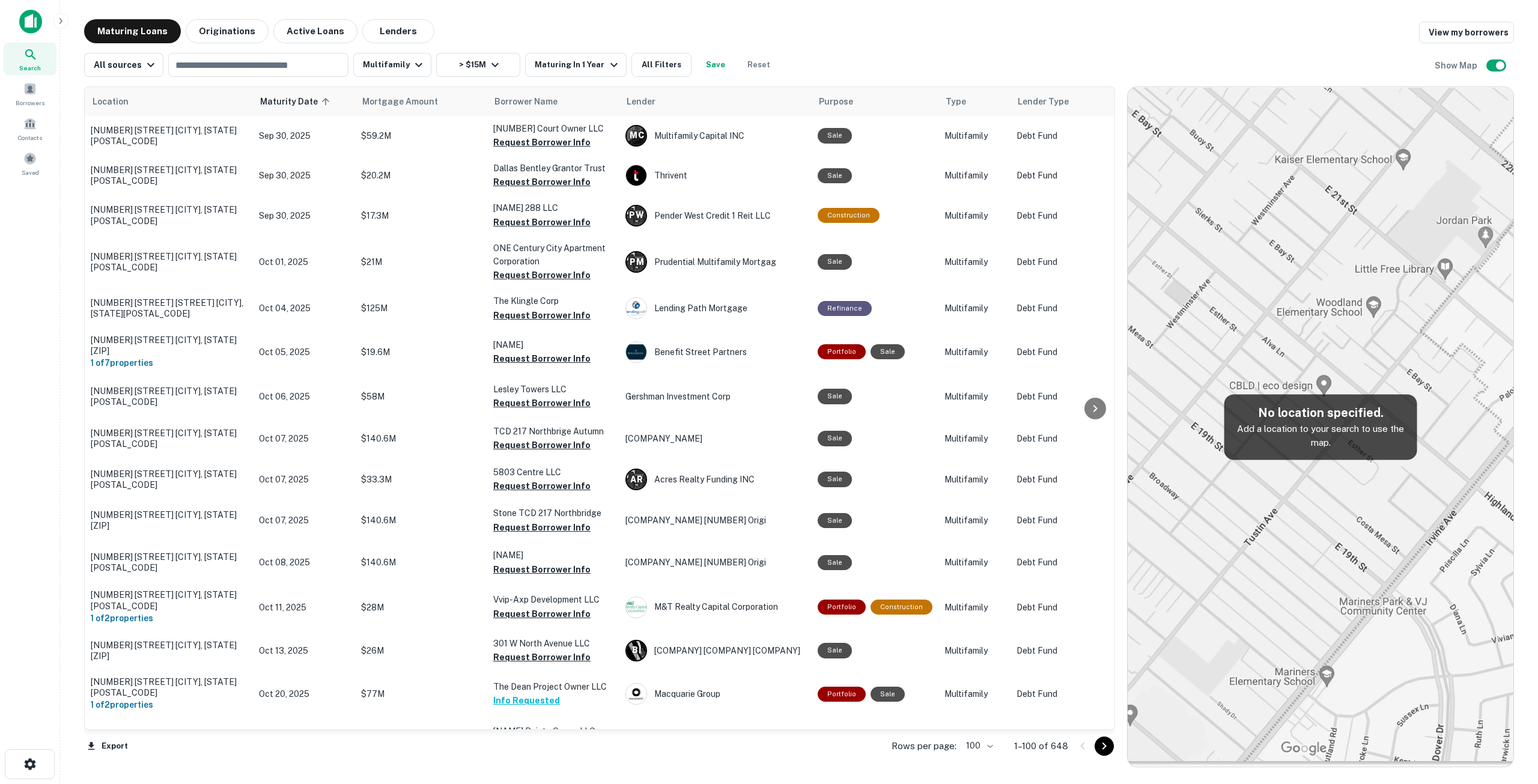 scroll, scrollTop: 2703, scrollLeft: 0, axis: vertical 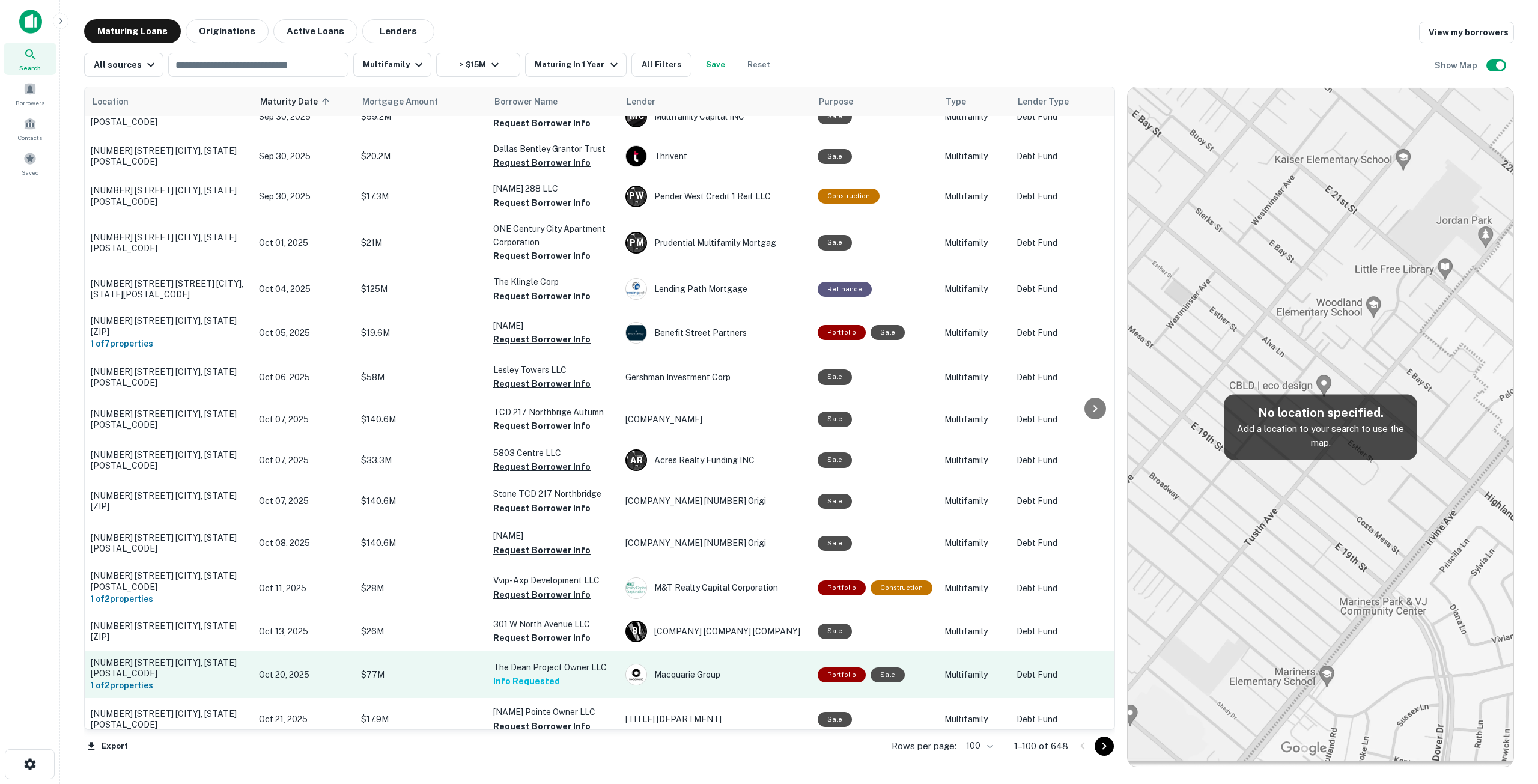 click on "[NUMBER] [STREET] [CITY], [STATE][POSTAL_CODE]" at bounding box center (169, 668) 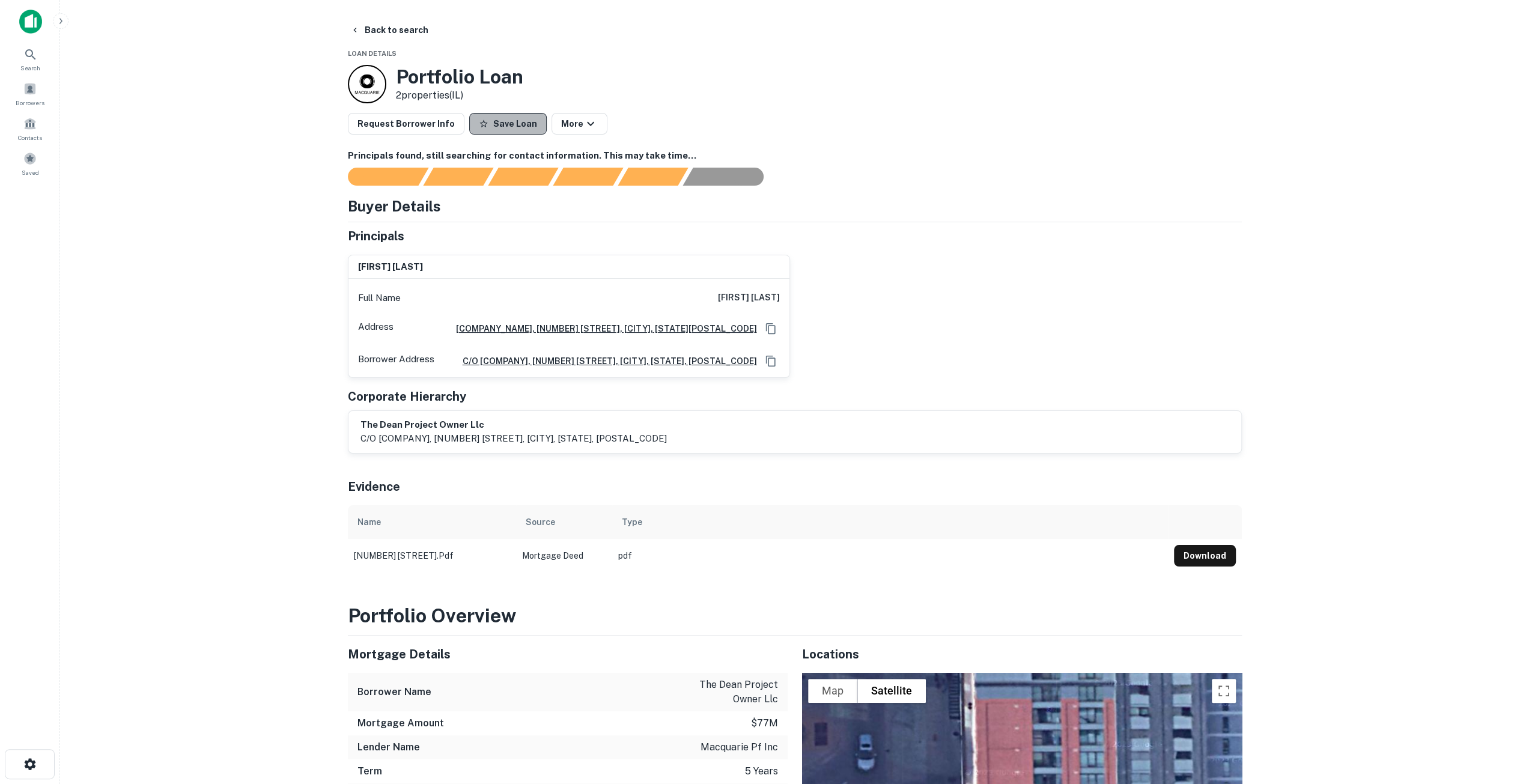 click on "Save Loan" at bounding box center (508, 124) 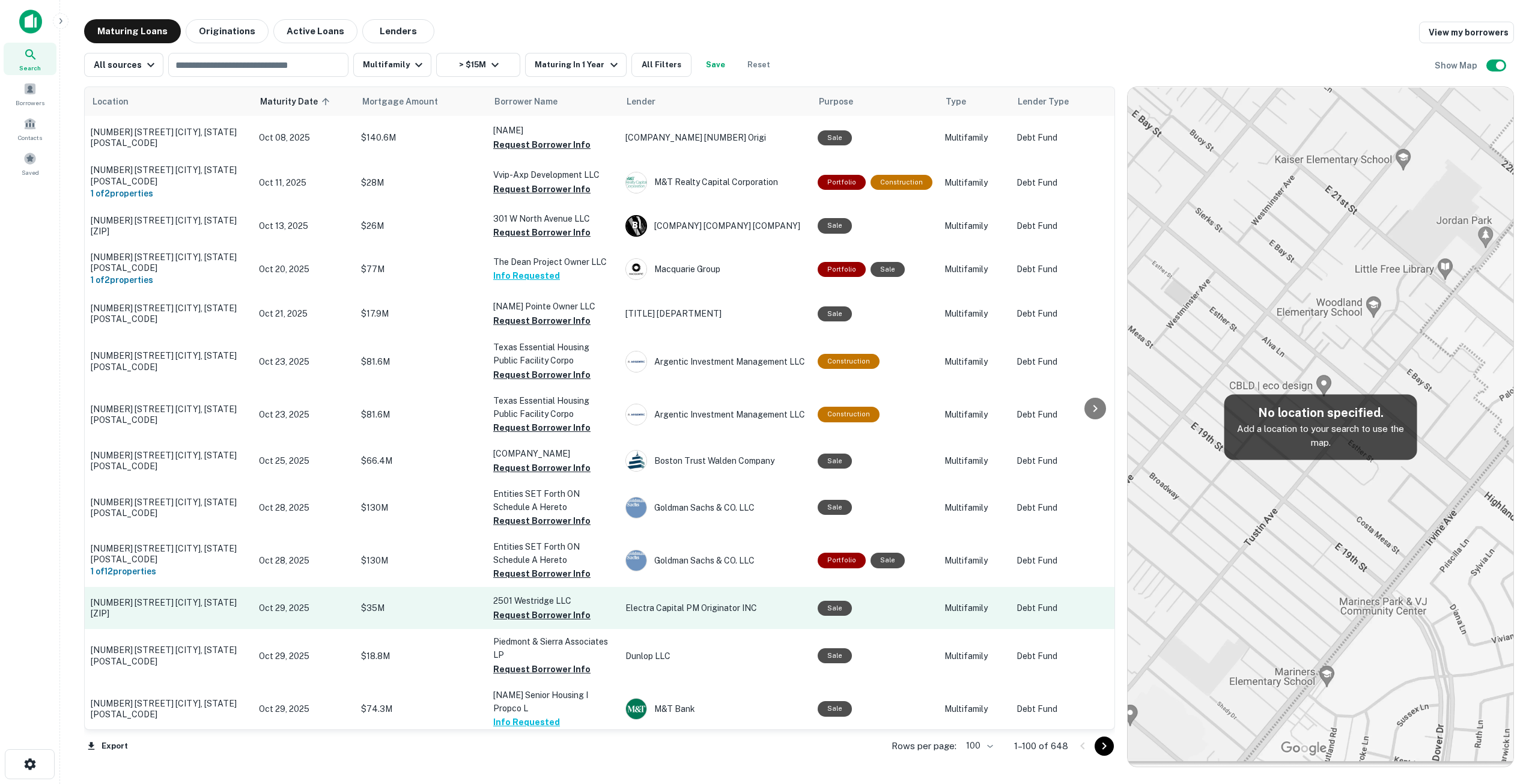 scroll, scrollTop: 3124, scrollLeft: 0, axis: vertical 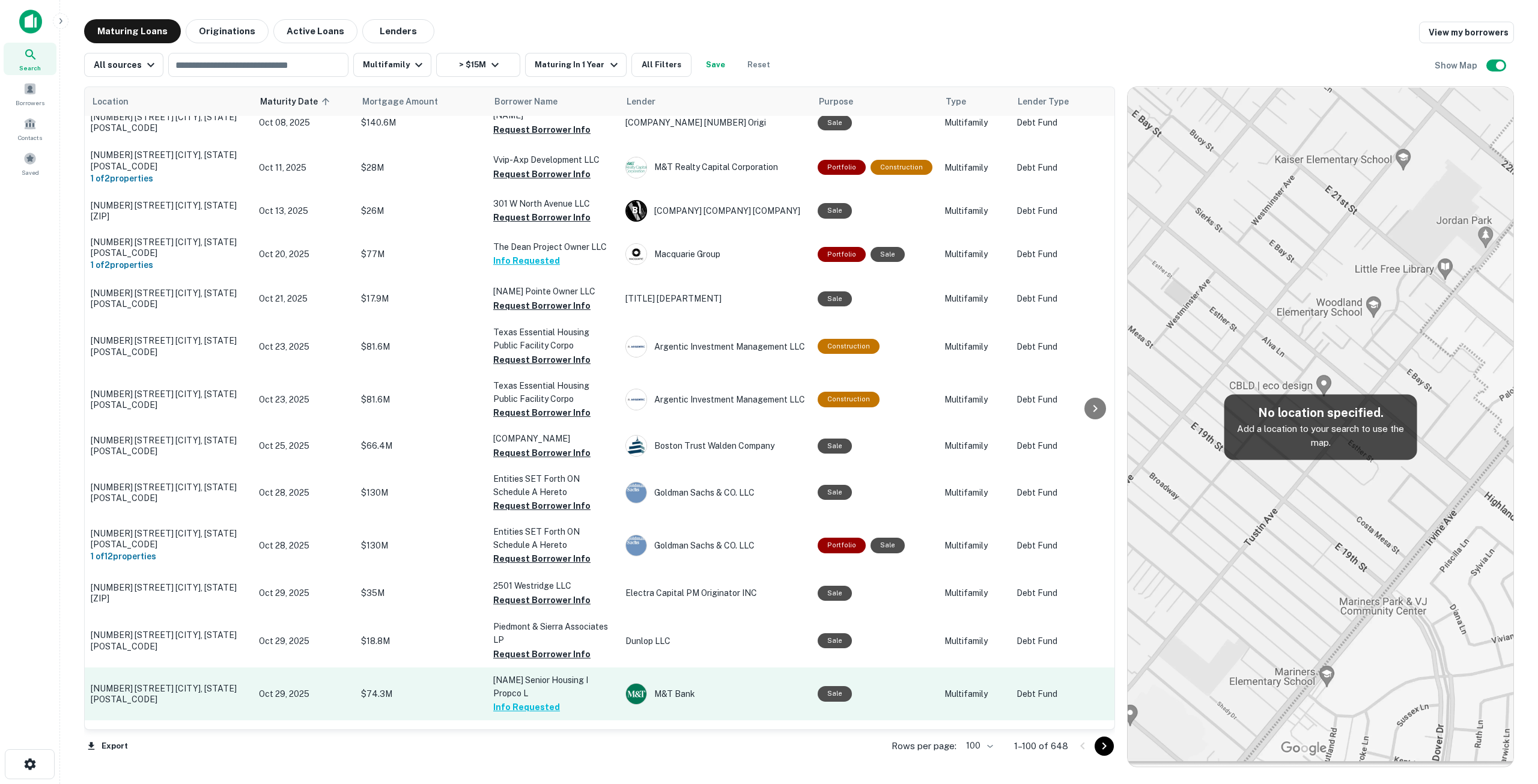 click on "[NUMBER] [STREET] [CITY], [STATE][POSTAL_CODE]" at bounding box center (169, 694) 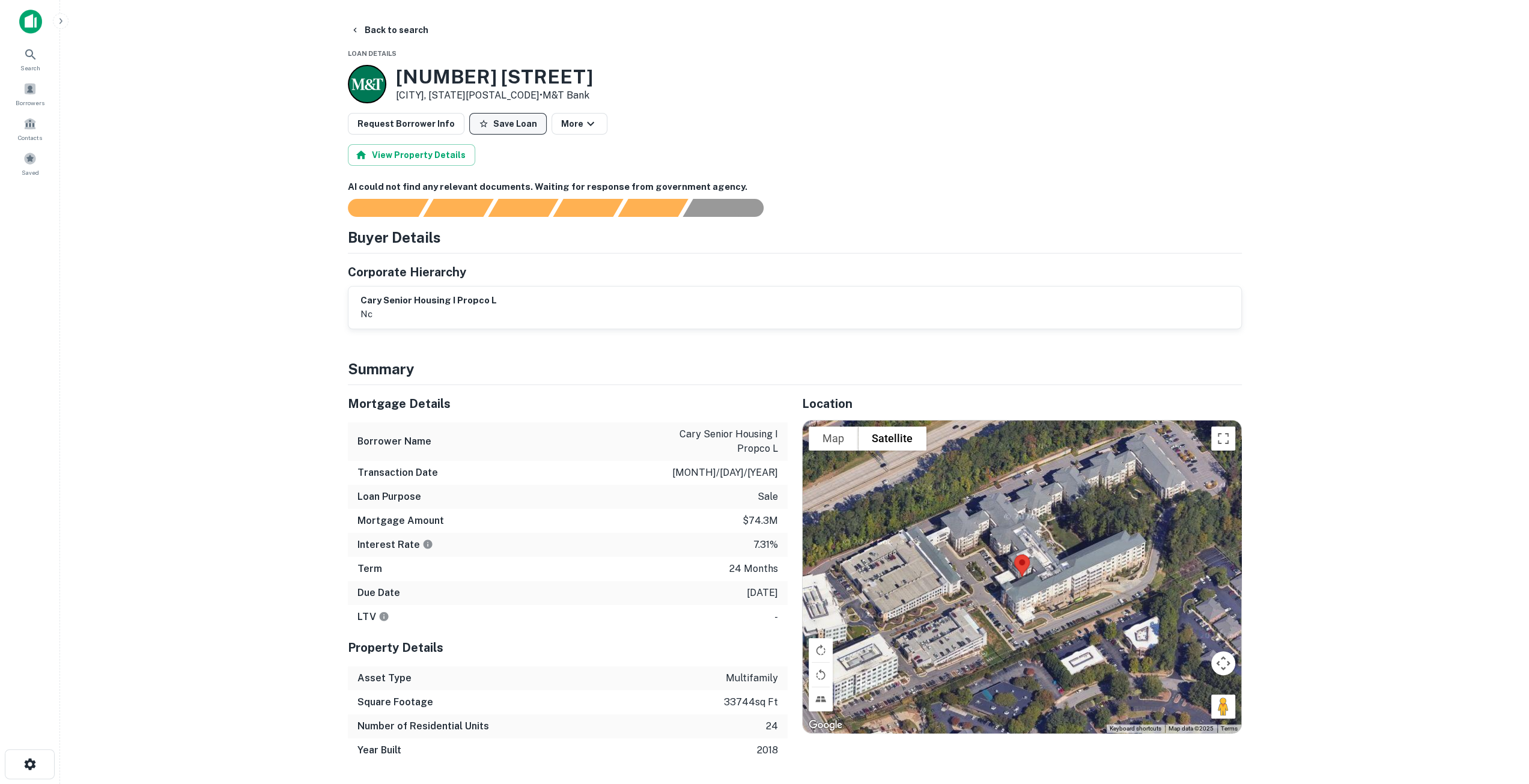 click on "Save Loan" at bounding box center (508, 124) 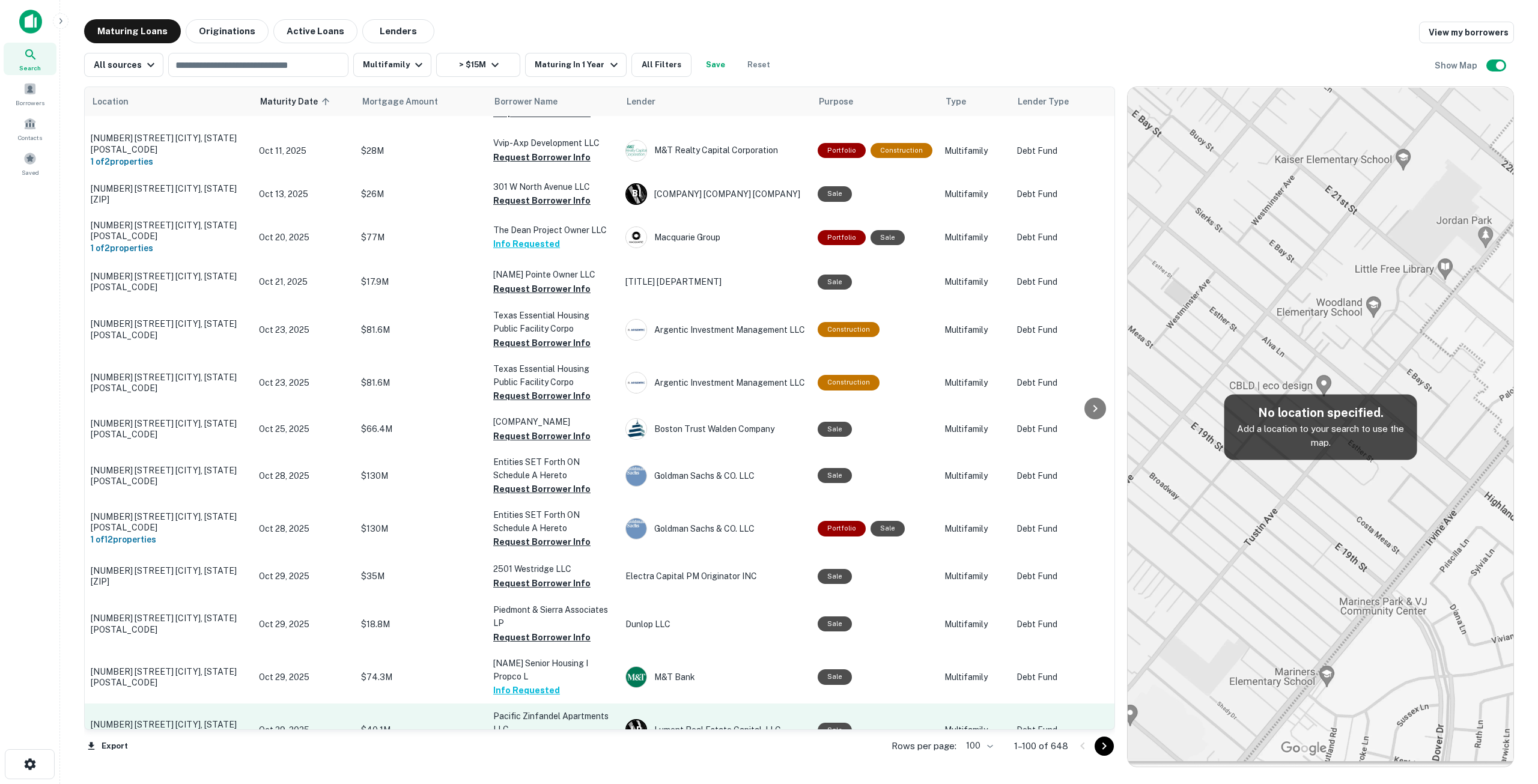 scroll, scrollTop: 3184, scrollLeft: 0, axis: vertical 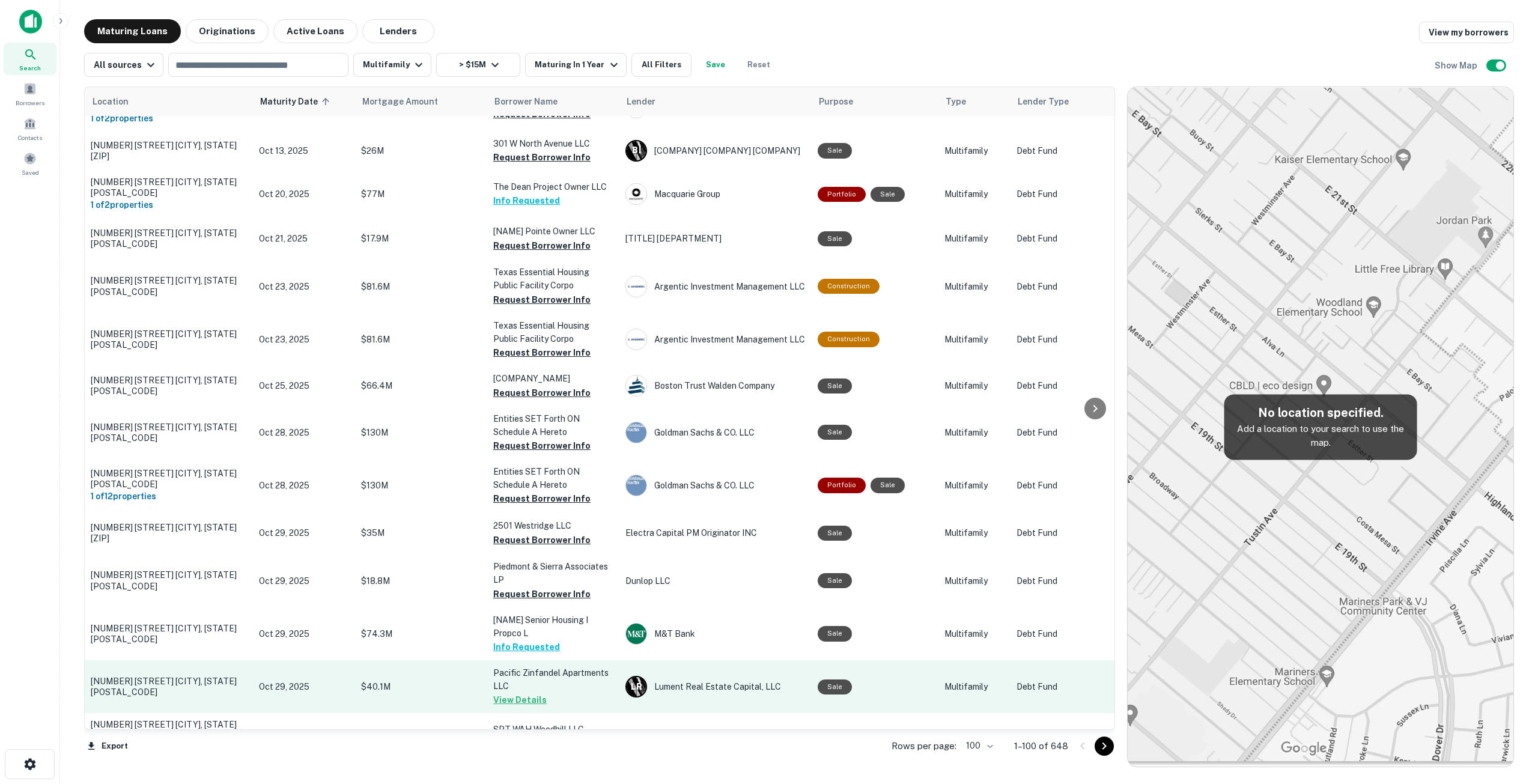 click on "[NUMBER] [STREET] [CITY], [STATE][POSTAL_CODE]" at bounding box center [169, 687] 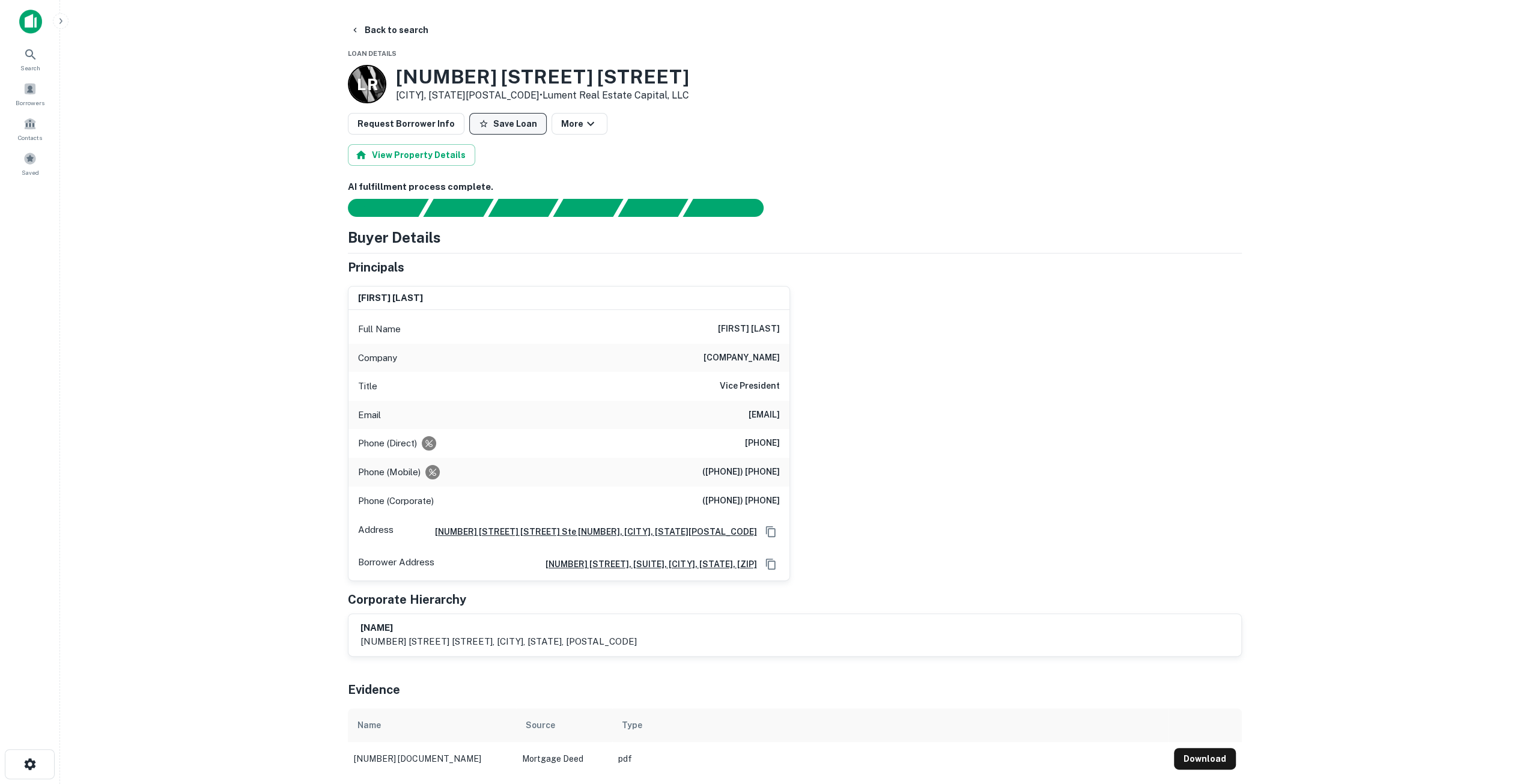 click on "Save Loan" at bounding box center (508, 124) 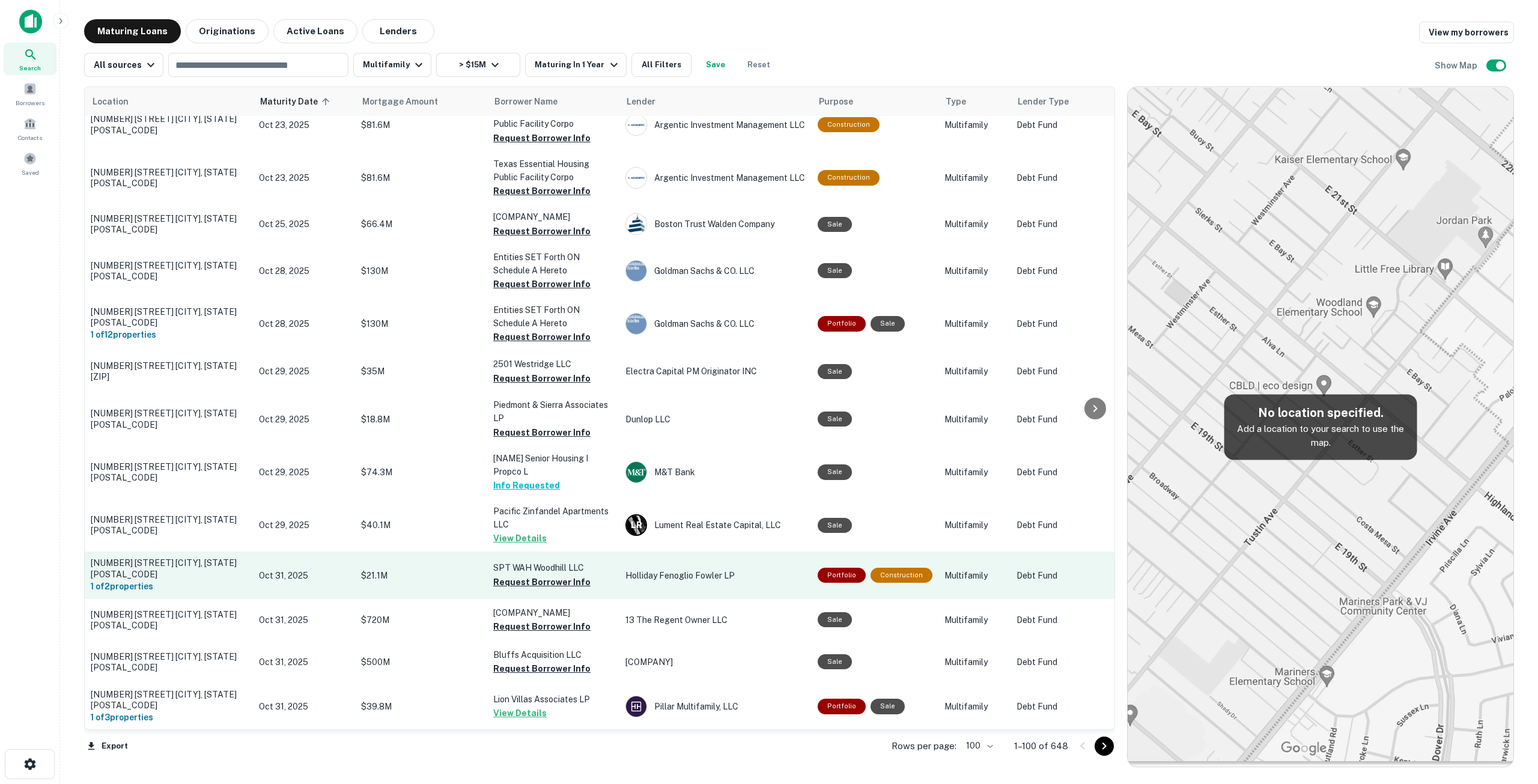 scroll, scrollTop: 3364, scrollLeft: 0, axis: vertical 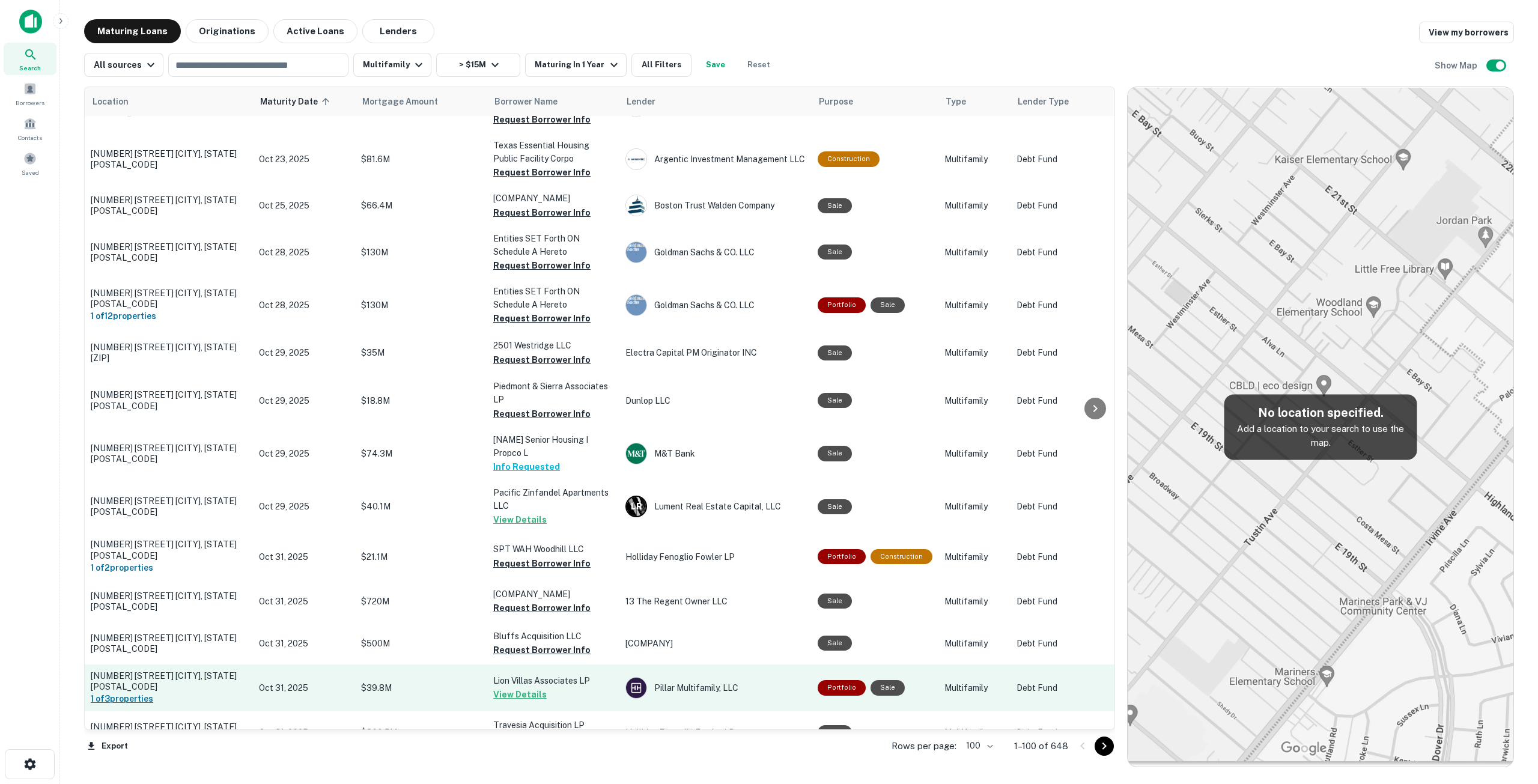 click on "1 of  3  properties" at bounding box center (169, 699) 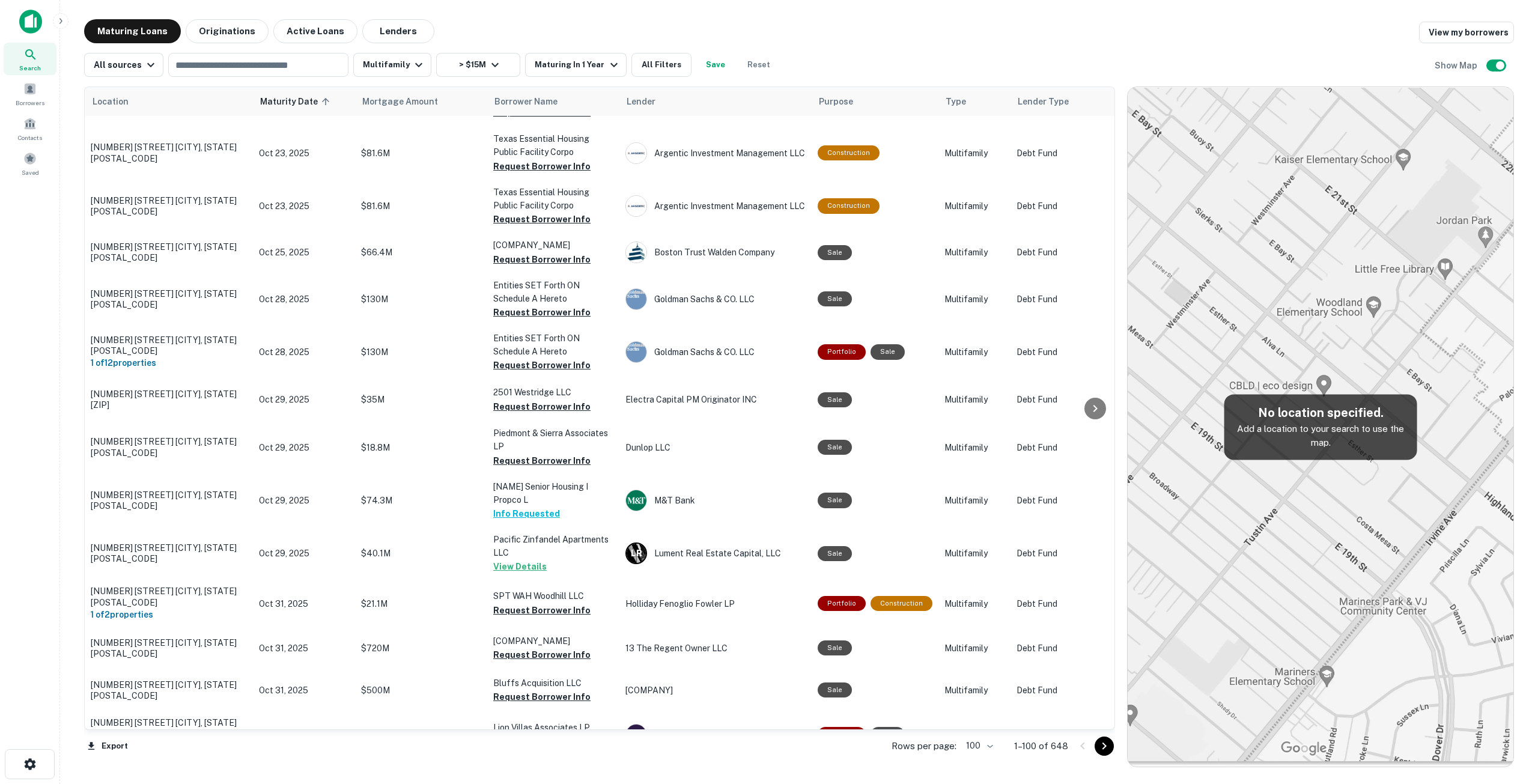 scroll, scrollTop: 3364, scrollLeft: 0, axis: vertical 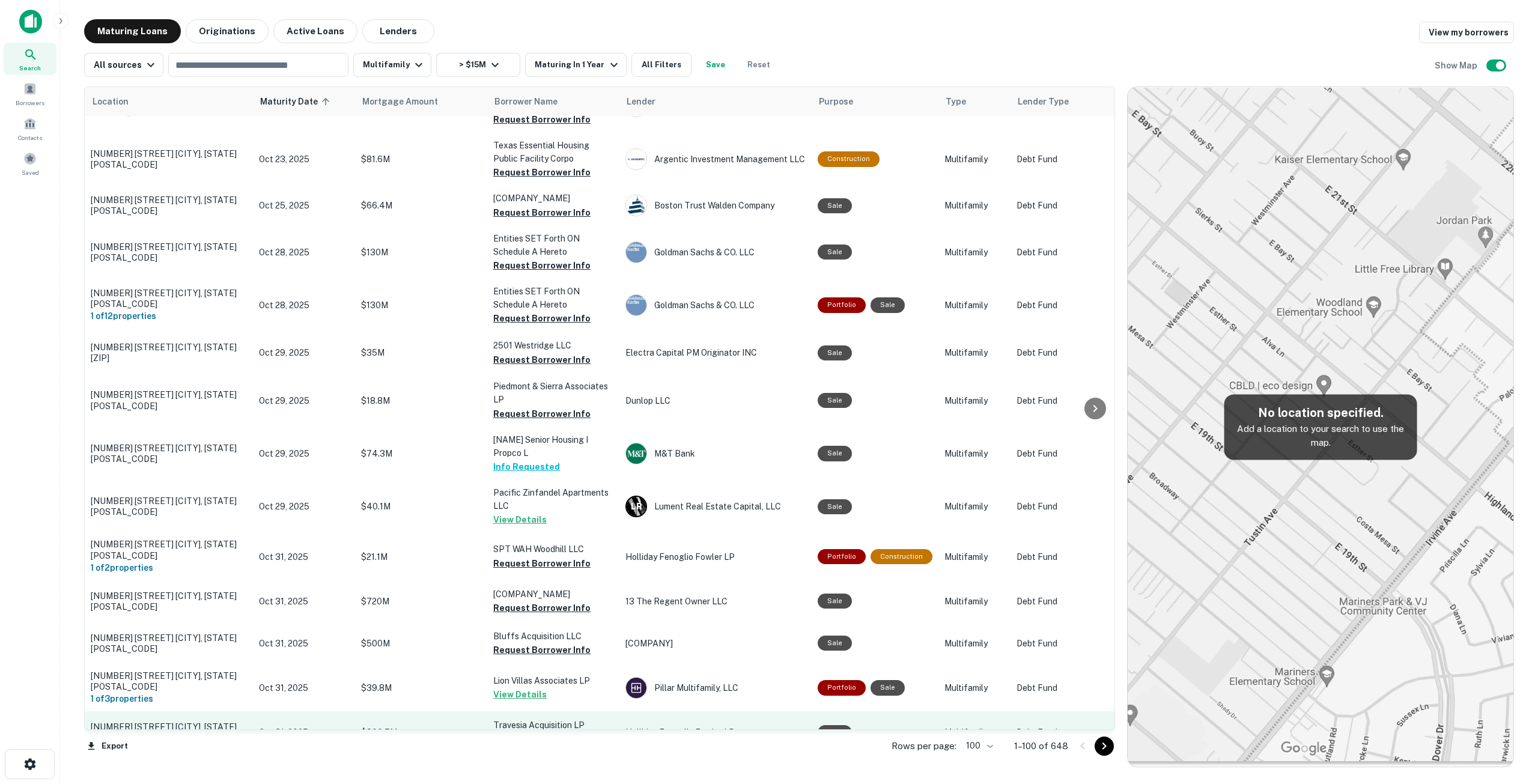 click on "[NUMBER] [STREET] [CITY], [STATE][POSTAL_CODE]" at bounding box center [169, 732] 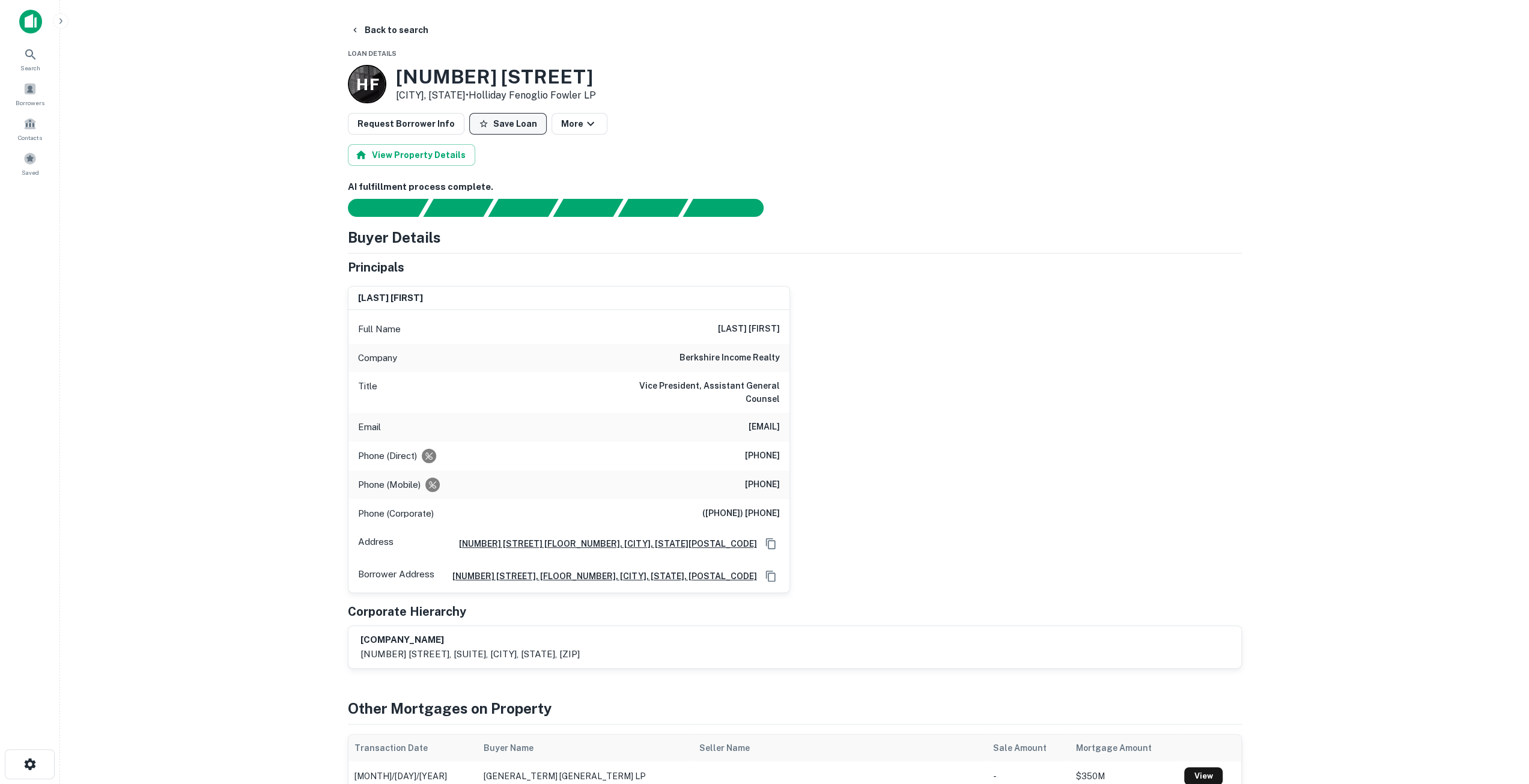 click on "Save Loan" at bounding box center [508, 124] 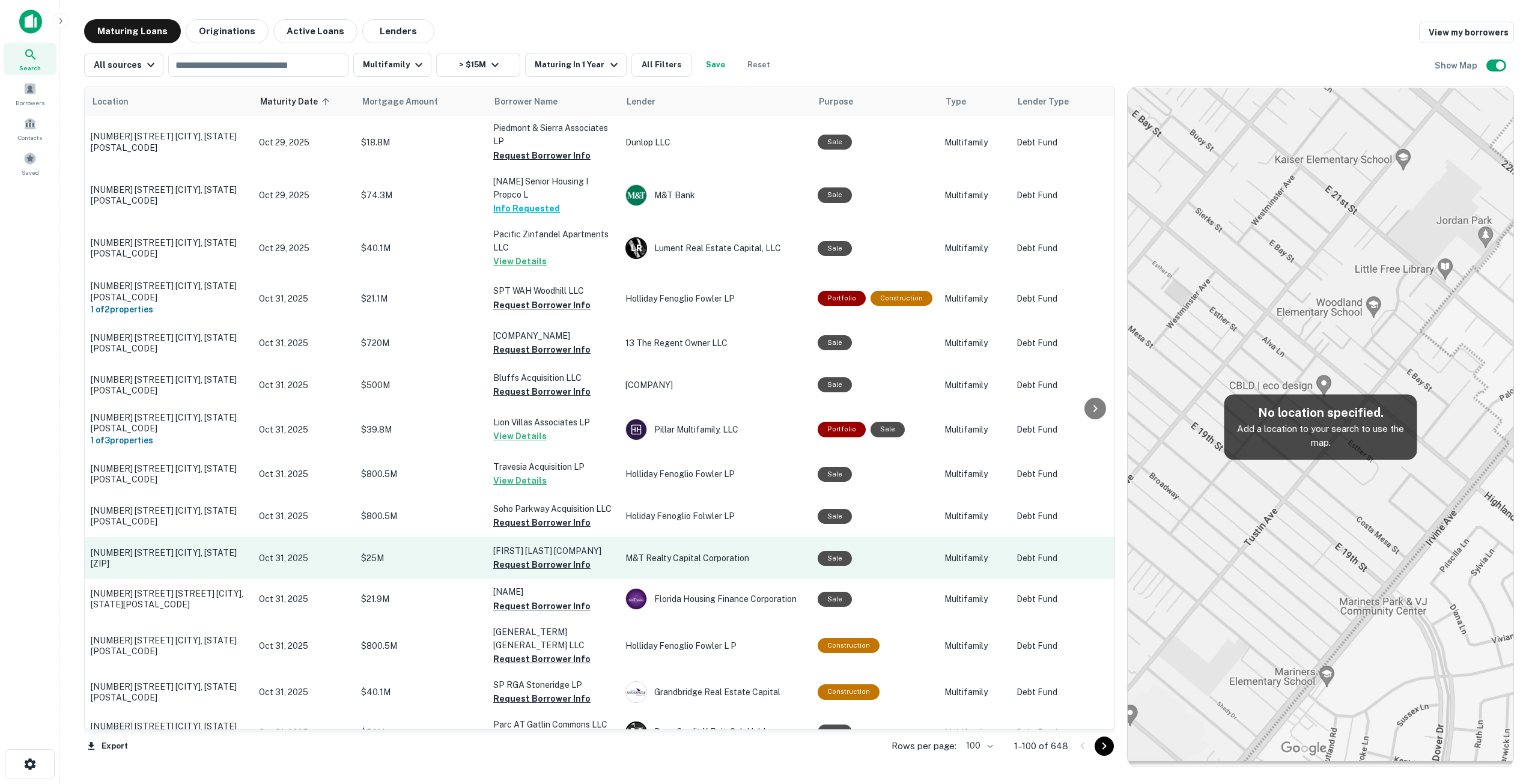 scroll, scrollTop: 3665, scrollLeft: 0, axis: vertical 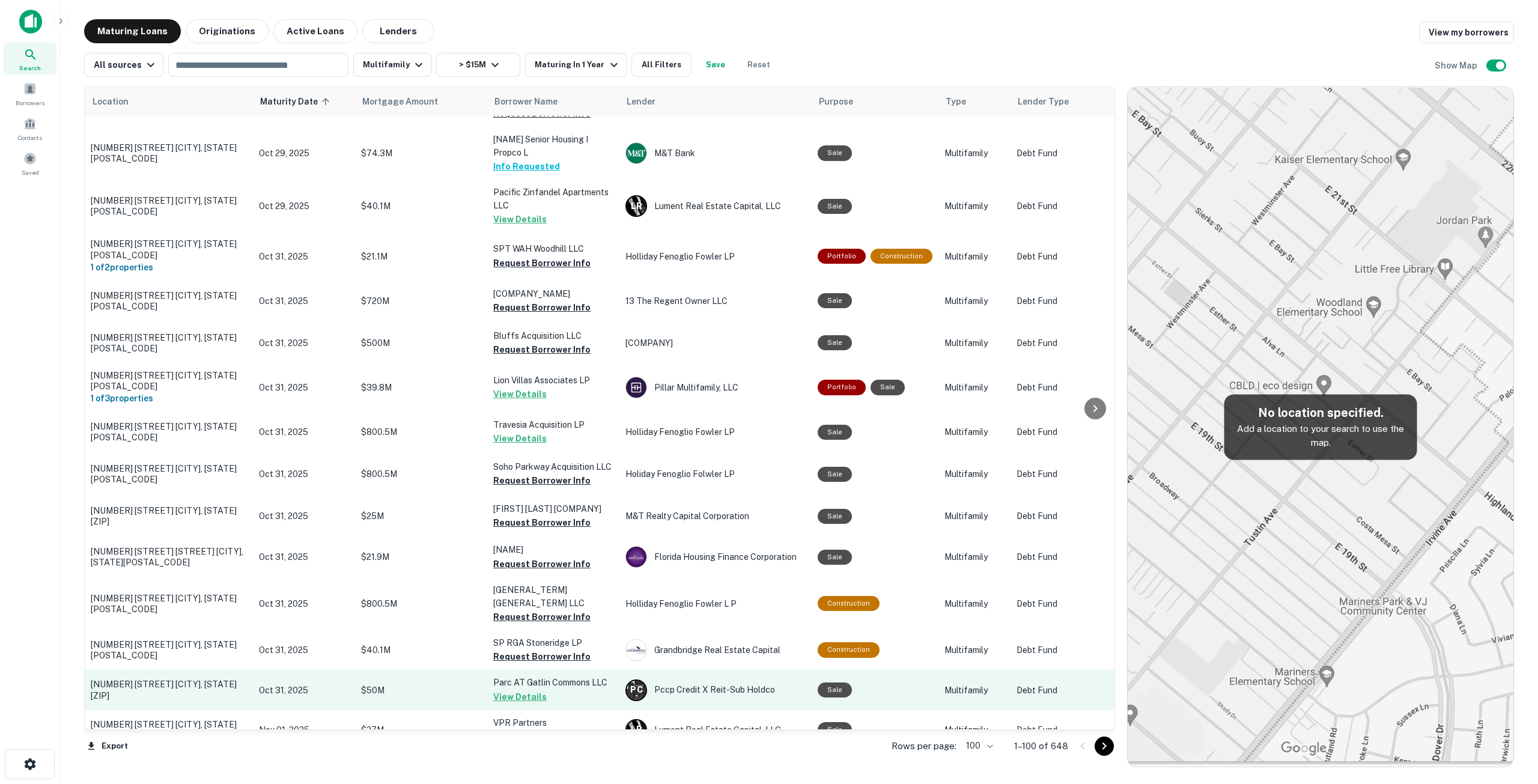 click on "[NUMBER] [STREET] [CITY], [STATE][ZIP]" at bounding box center (169, 690) 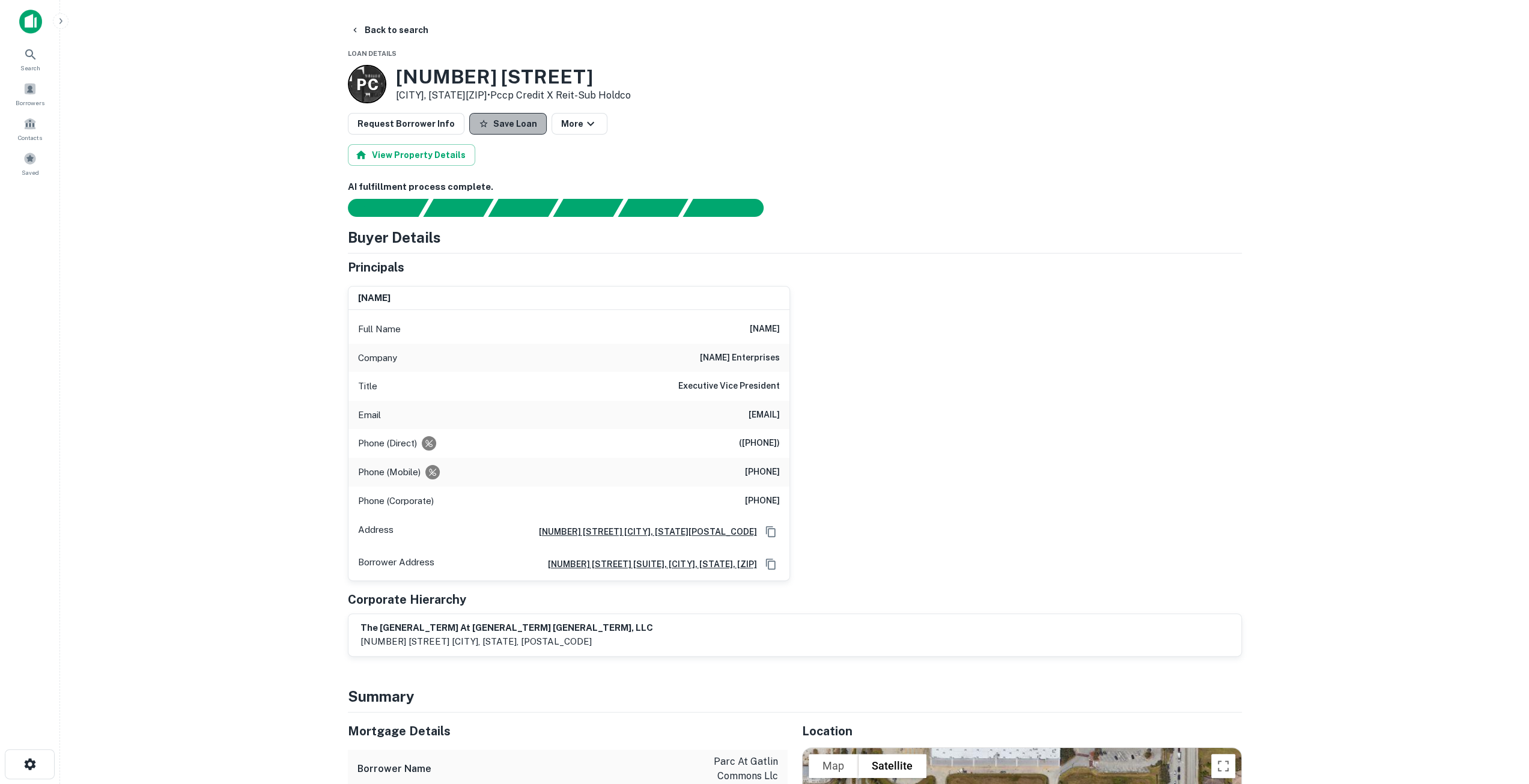 click on "Save Loan" at bounding box center [508, 124] 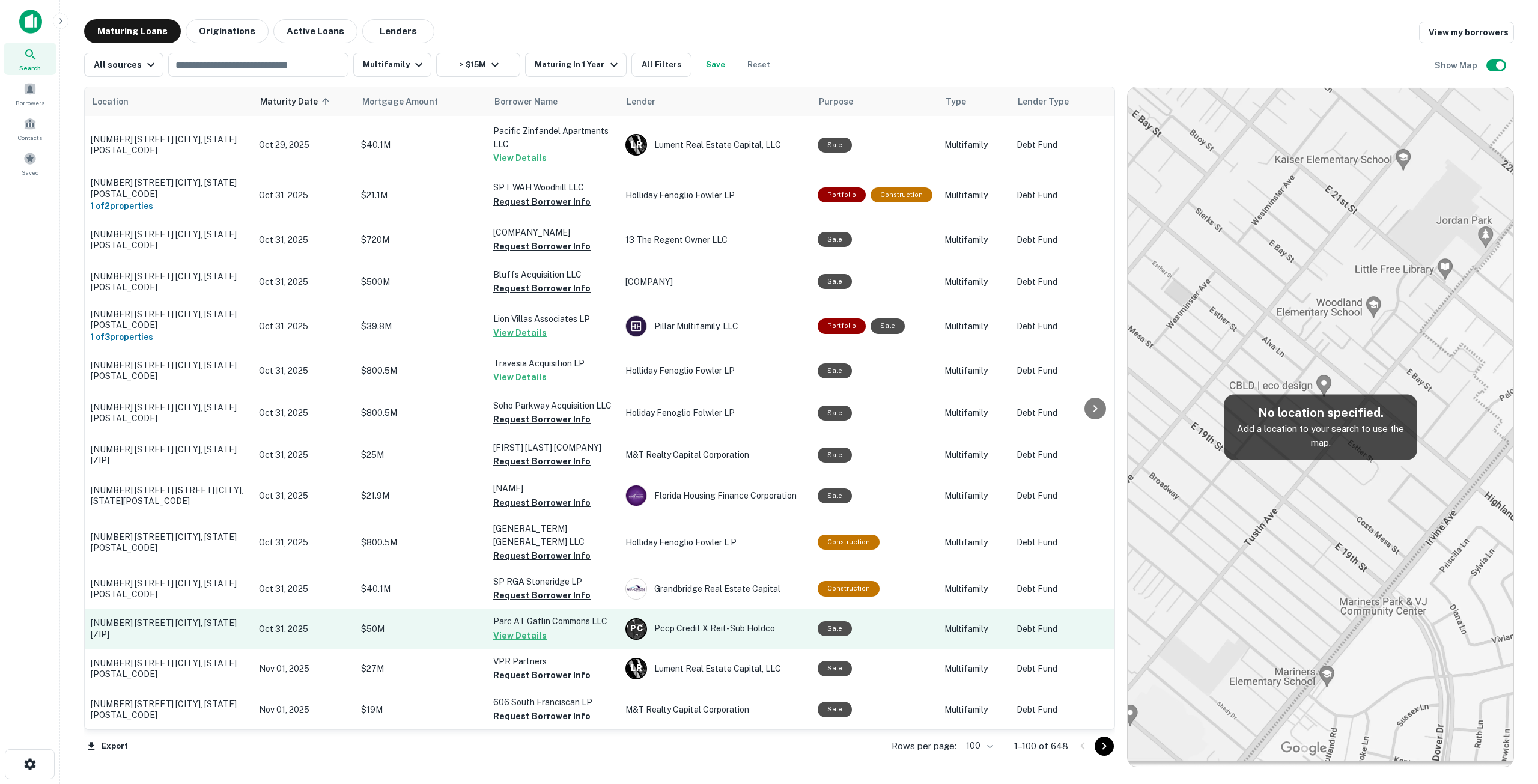 scroll, scrollTop: 3740, scrollLeft: 0, axis: vertical 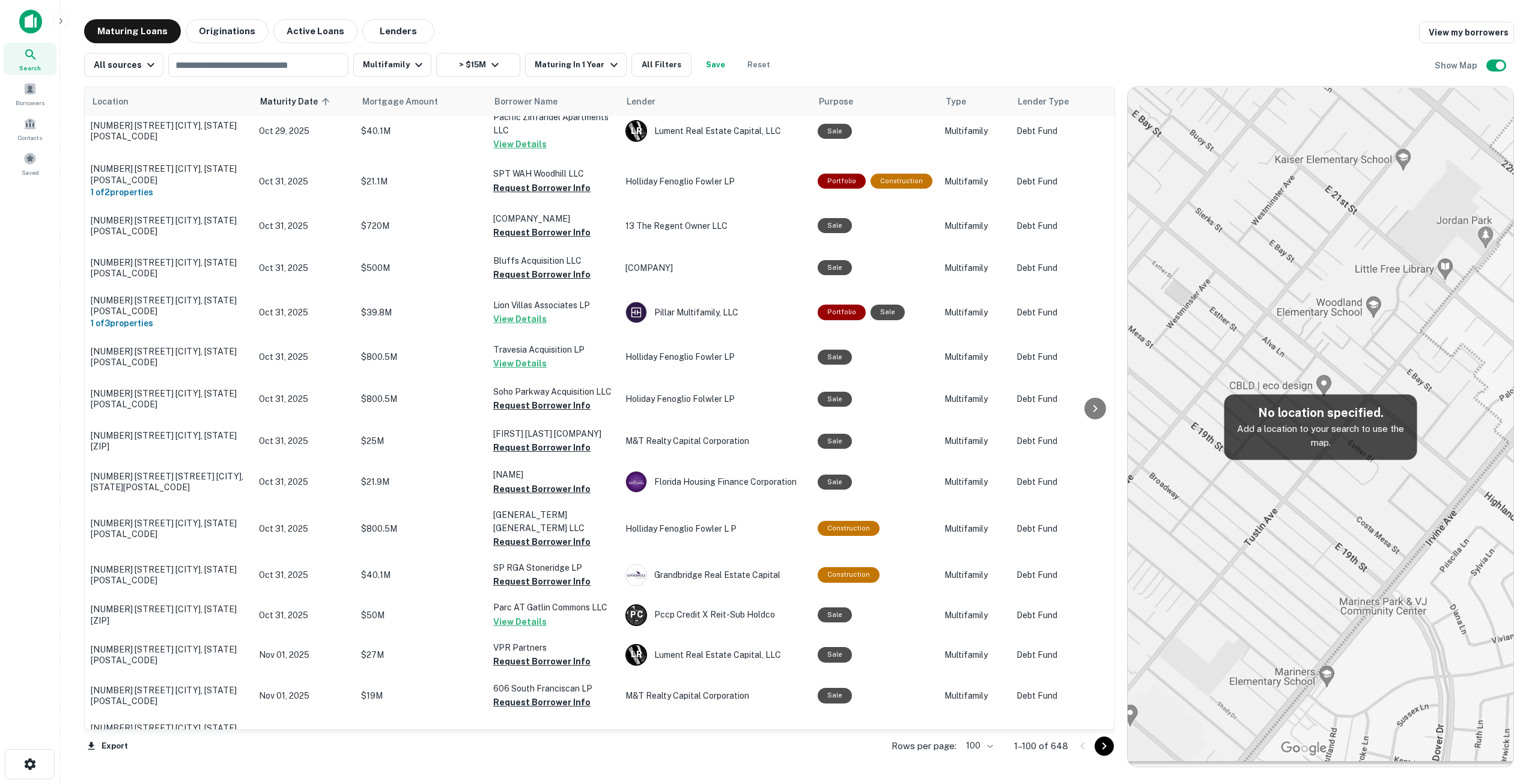 click at bounding box center [1093, 746] 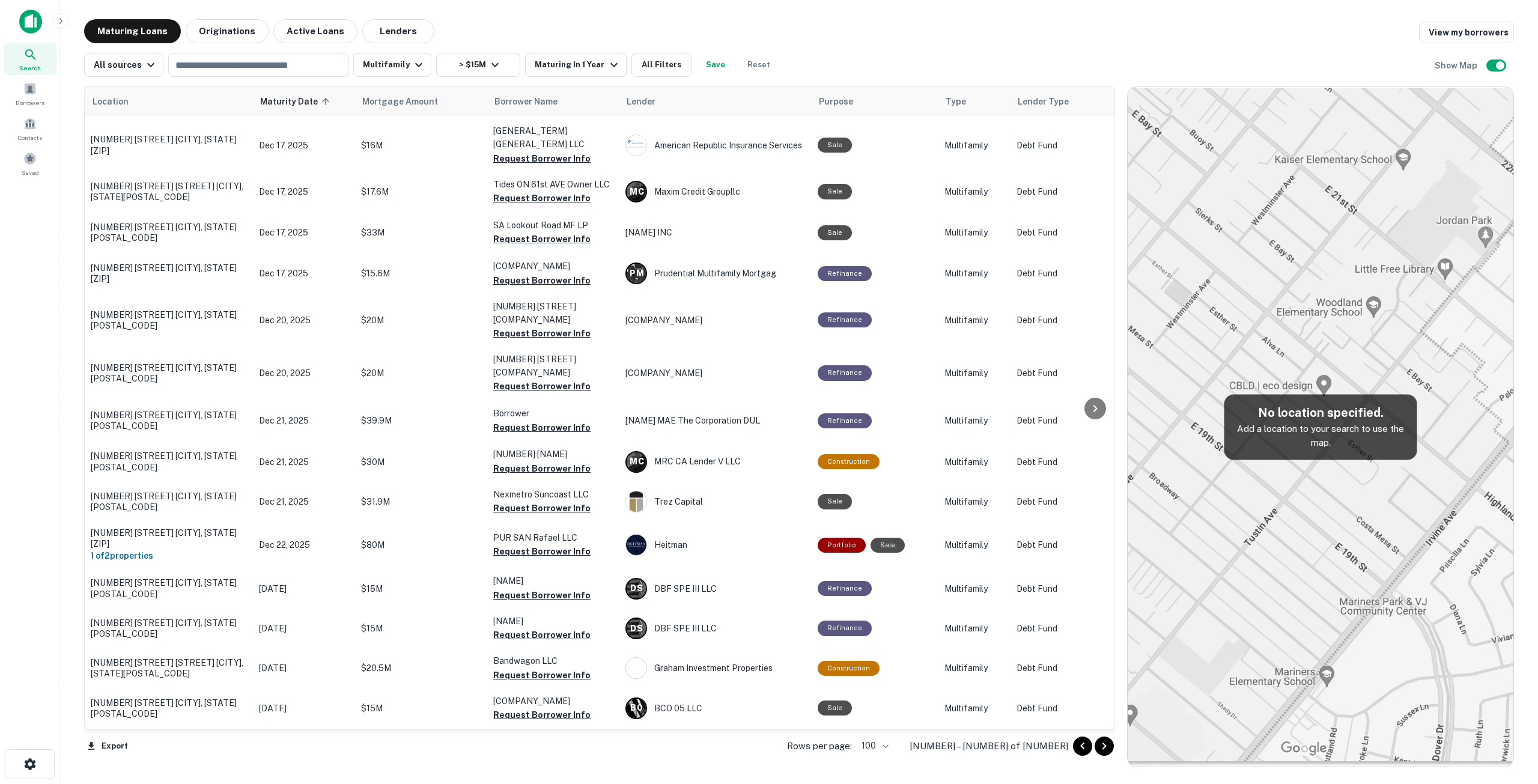 scroll, scrollTop: 3738, scrollLeft: 0, axis: vertical 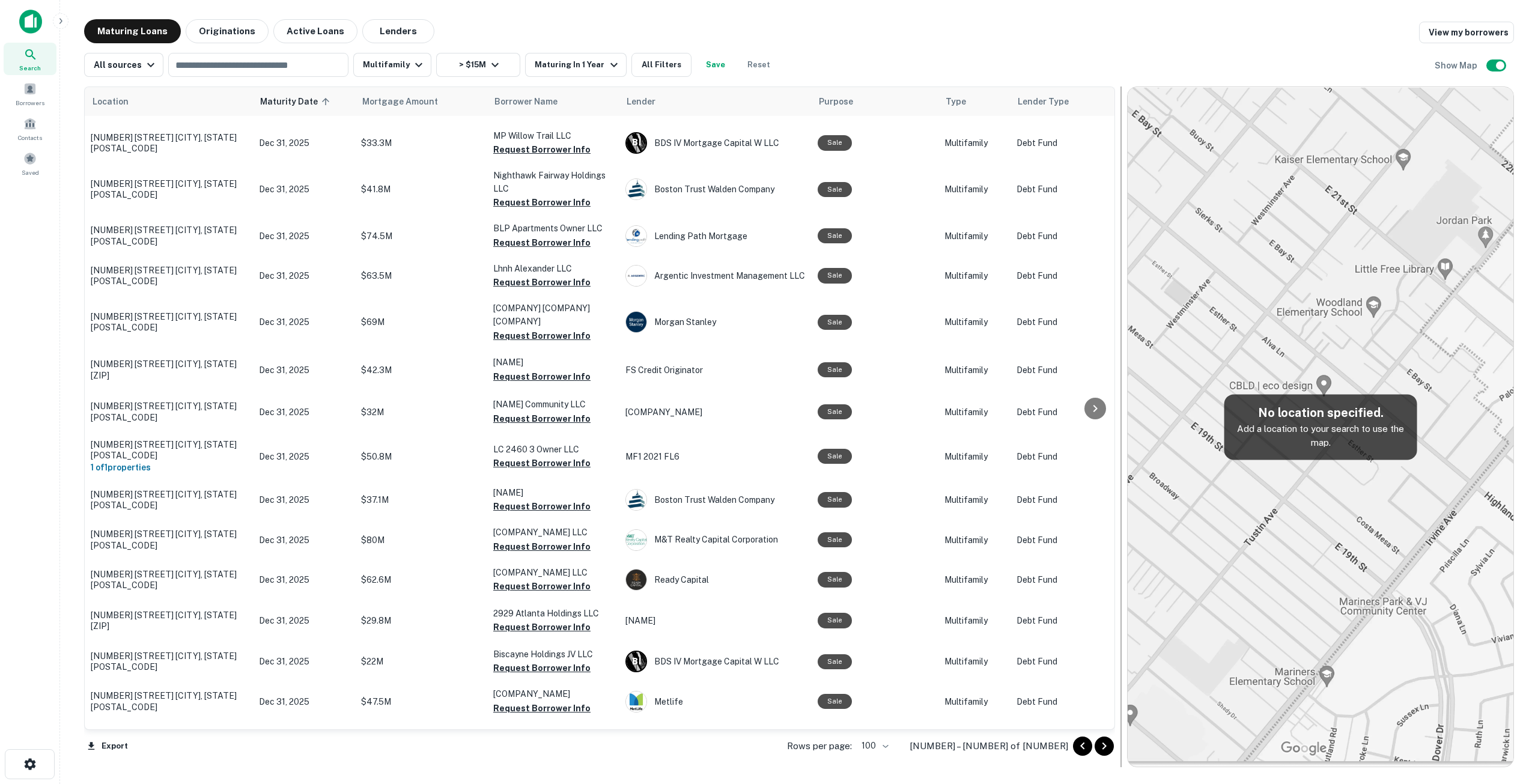 drag, startPoint x: 1116, startPoint y: 649, endPoint x: 1116, endPoint y: 643, distance: 6 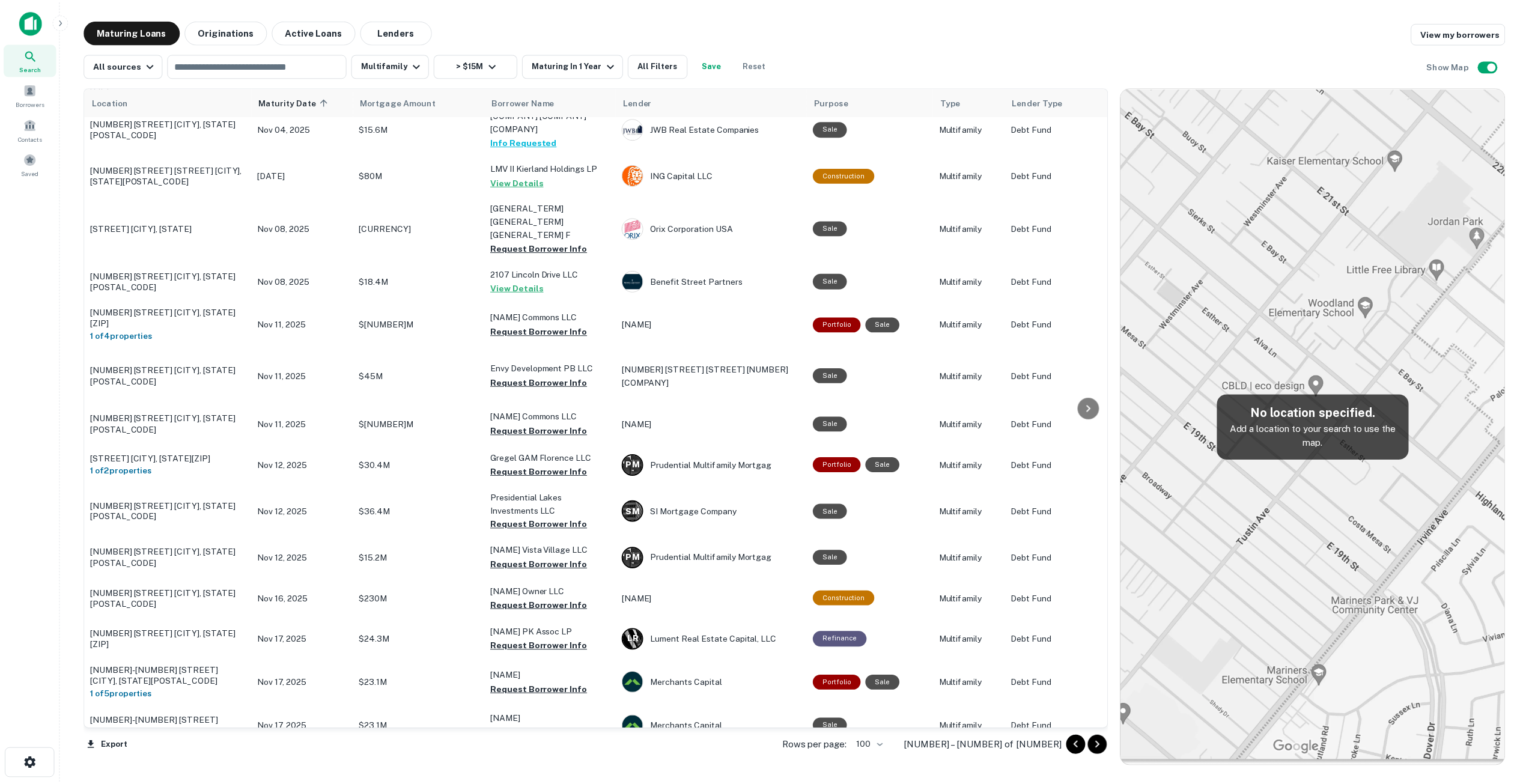 scroll, scrollTop: 0, scrollLeft: 0, axis: both 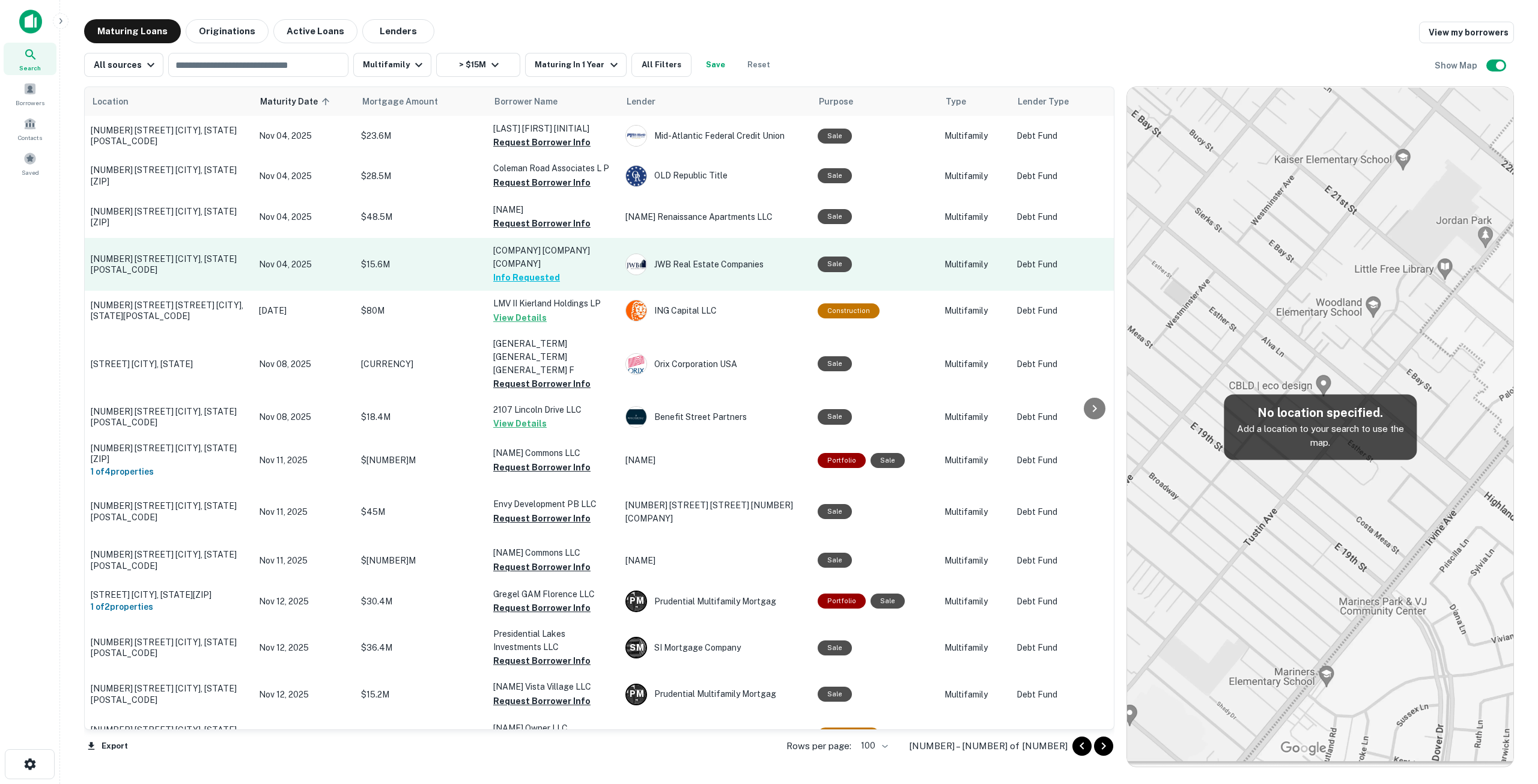 click on "401 Jester Ct Newport News, VA23608" at bounding box center (169, 264) 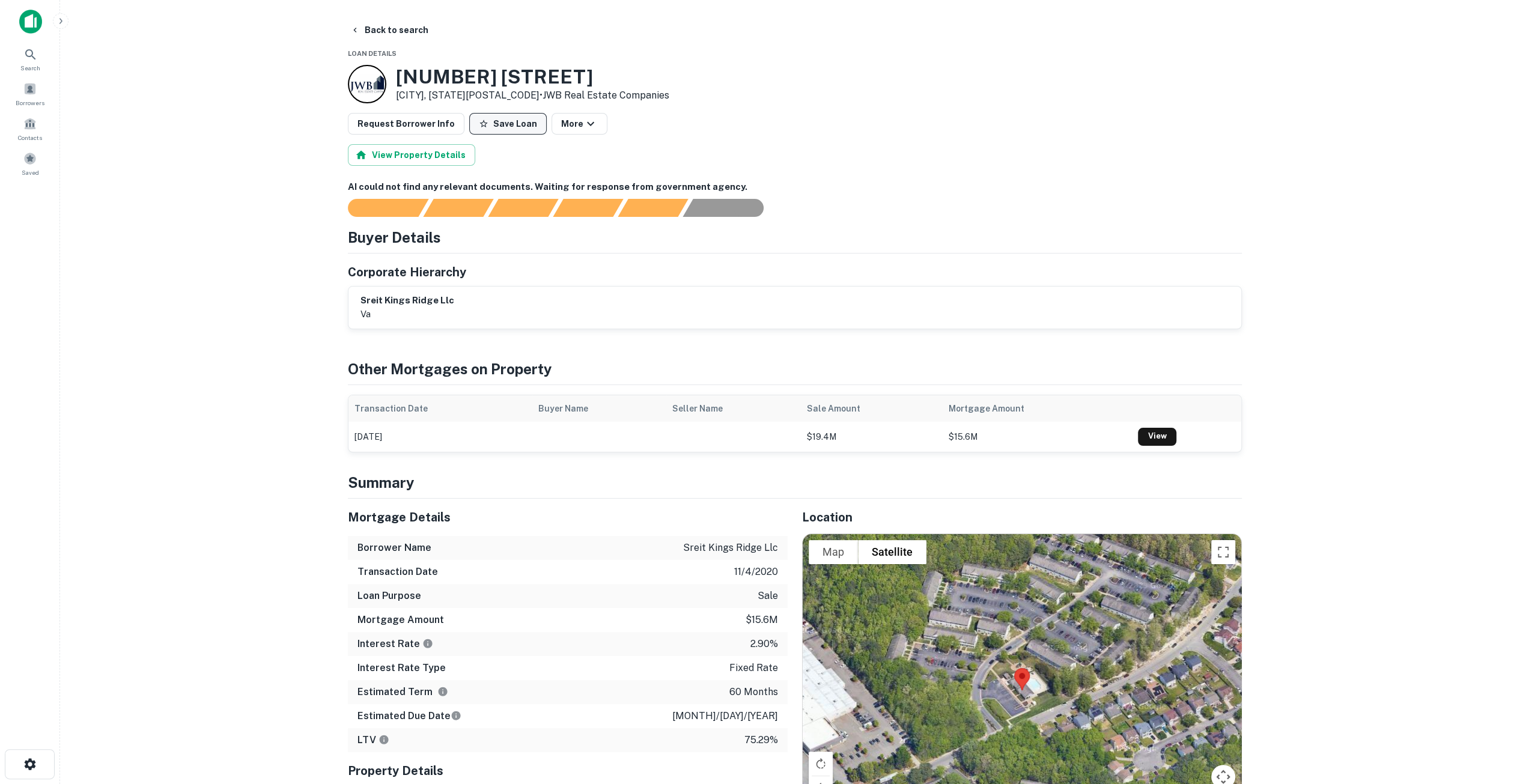 click 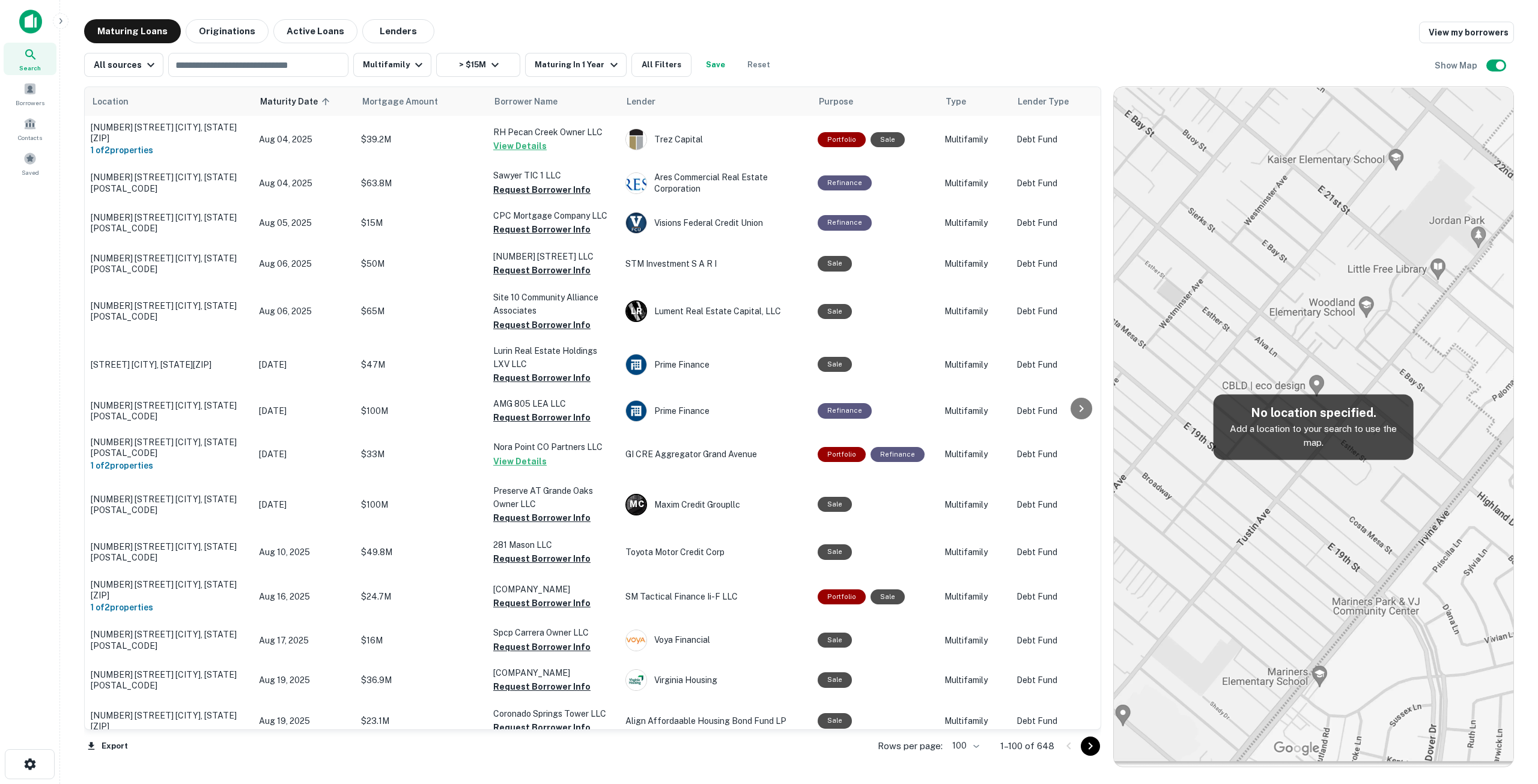 click 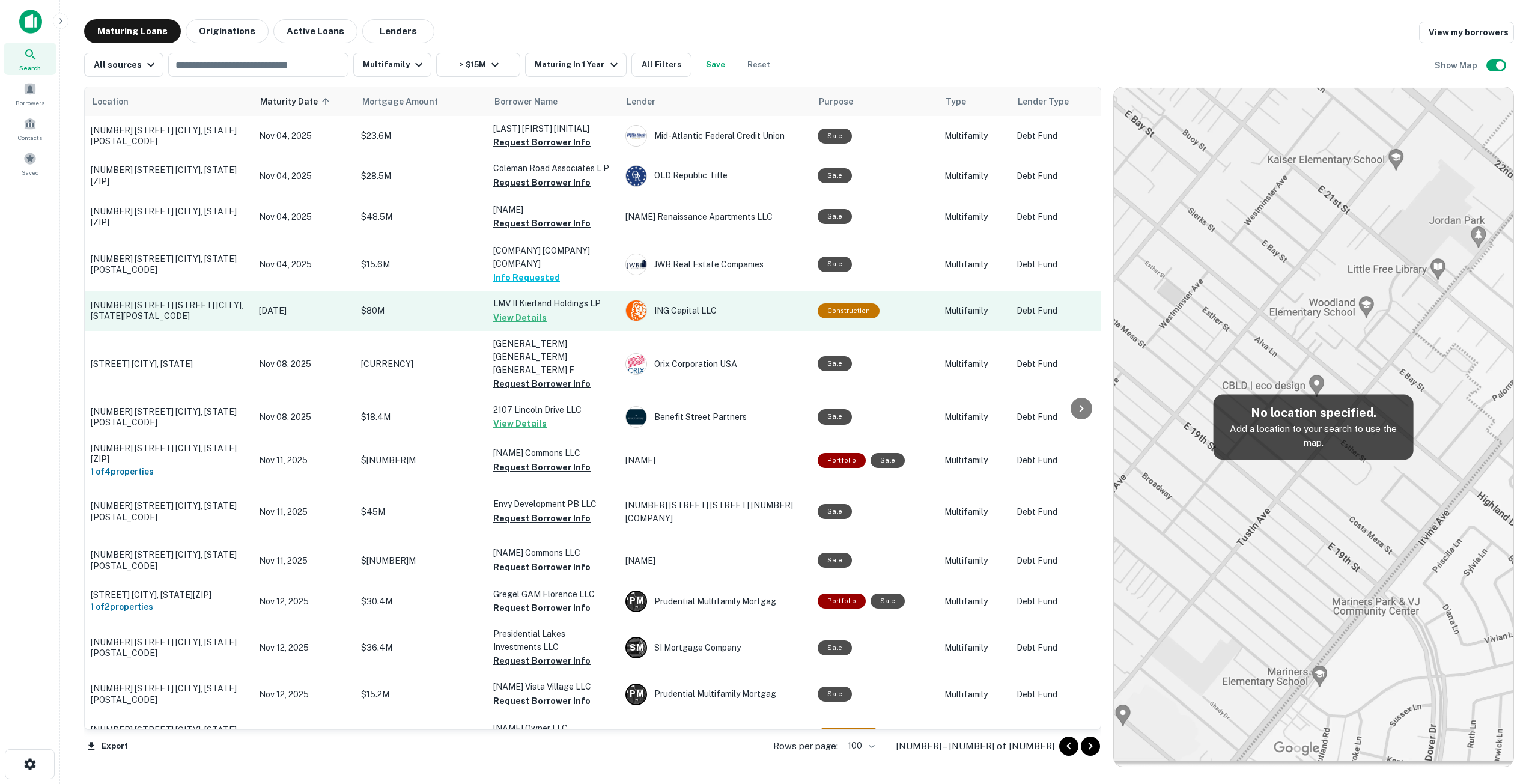 click on "15825 N 71st St Scottsdale, AZ85254" at bounding box center (169, 311) 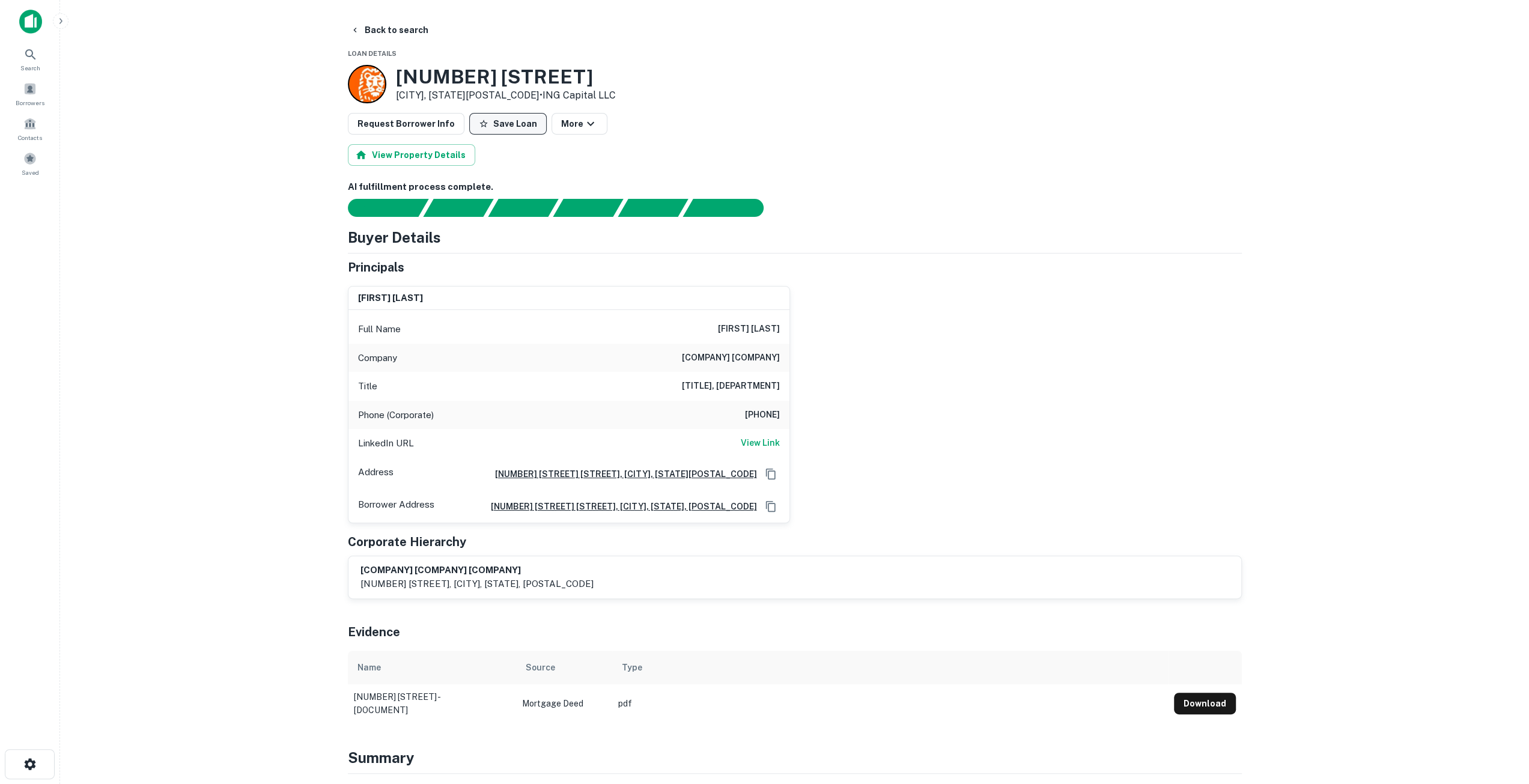 click on "Save Loan" at bounding box center (508, 124) 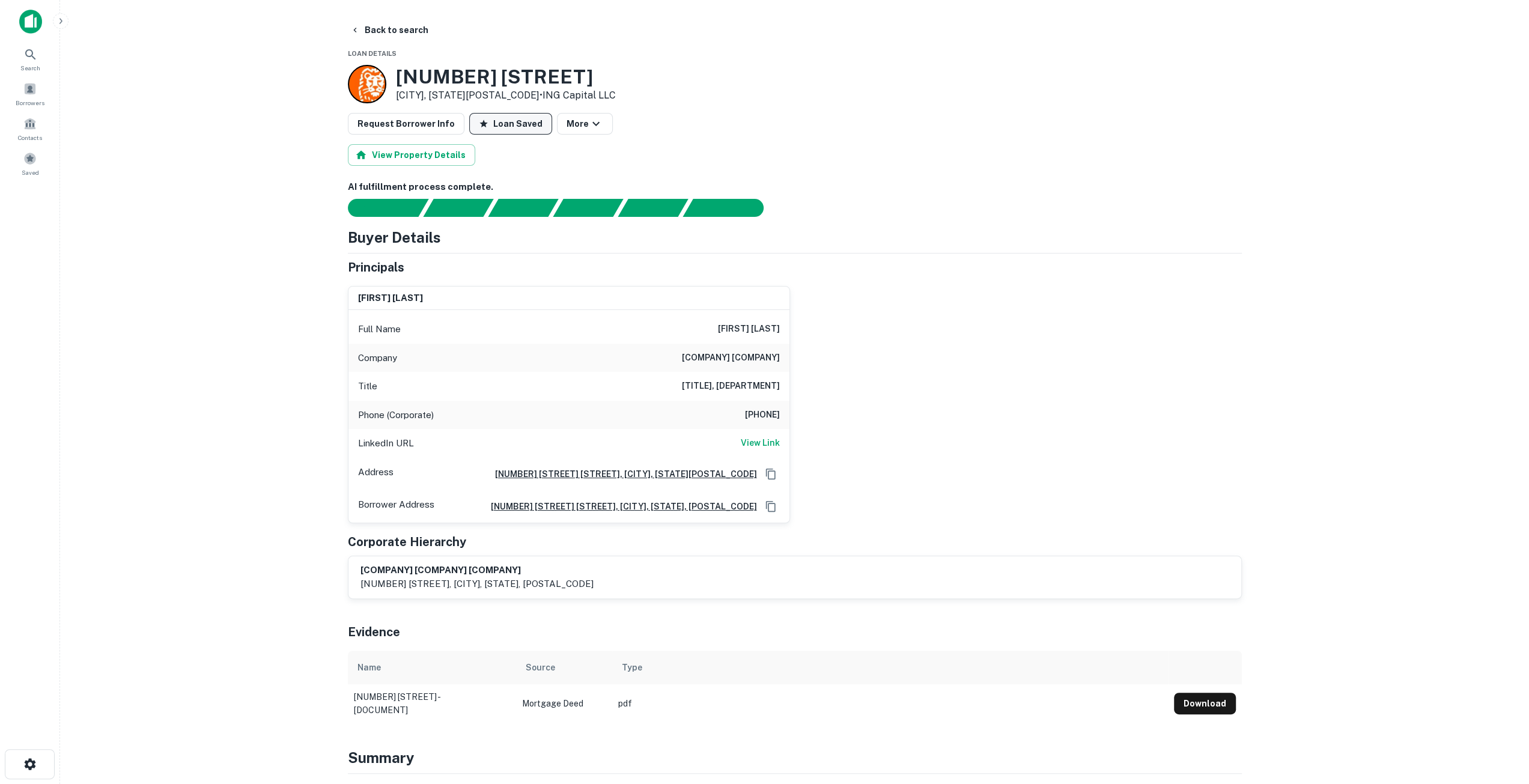 click 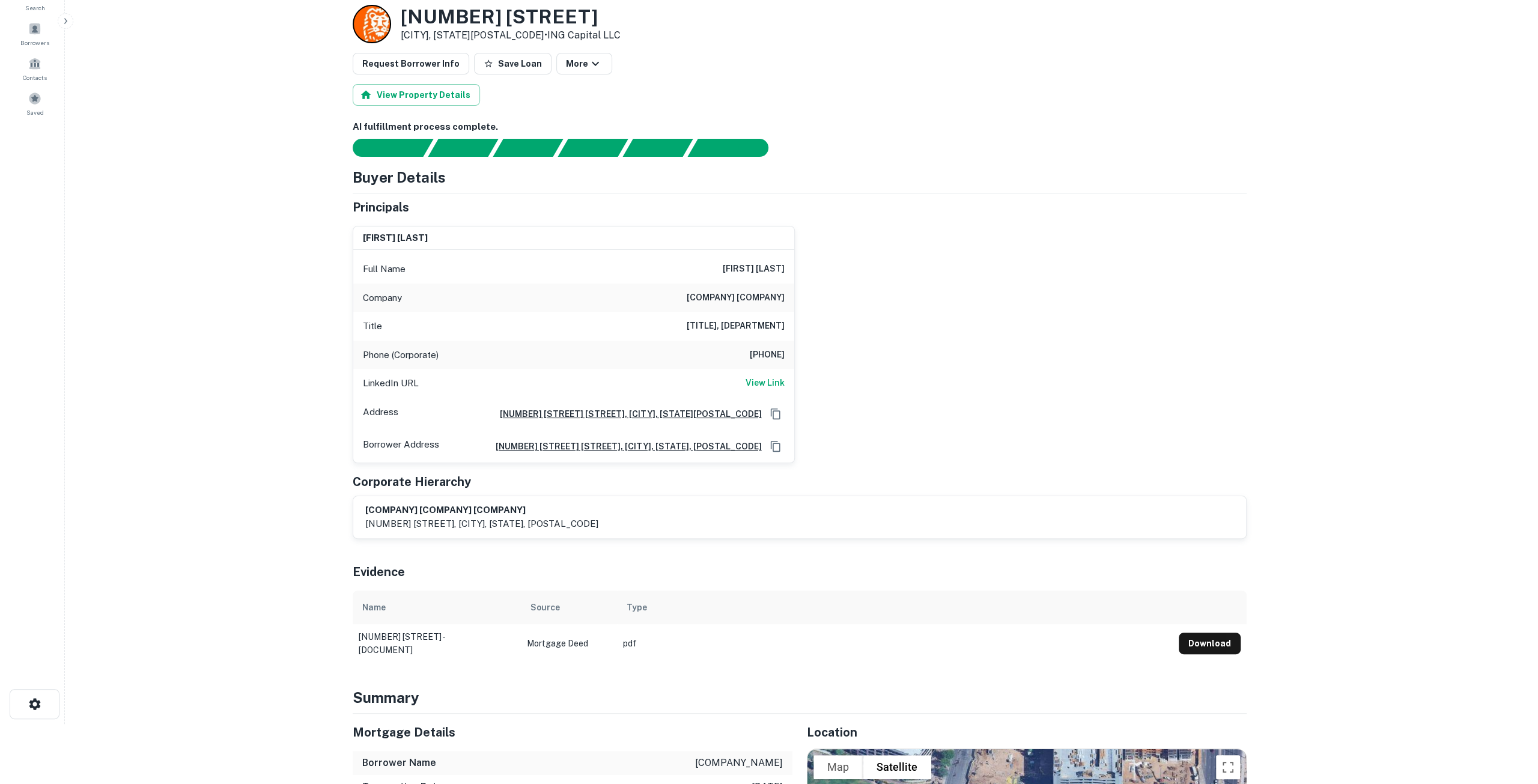 scroll, scrollTop: 0, scrollLeft: 0, axis: both 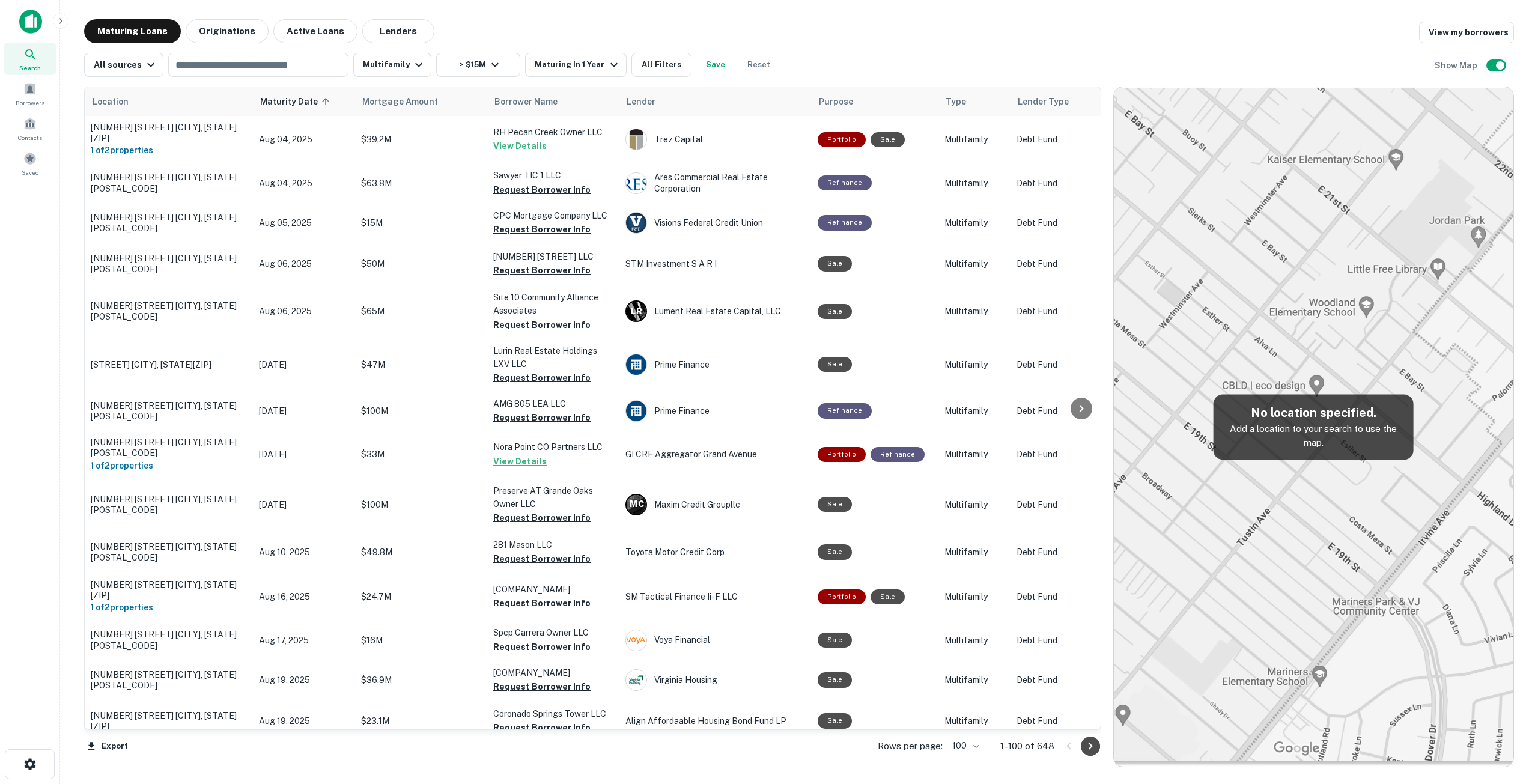 click 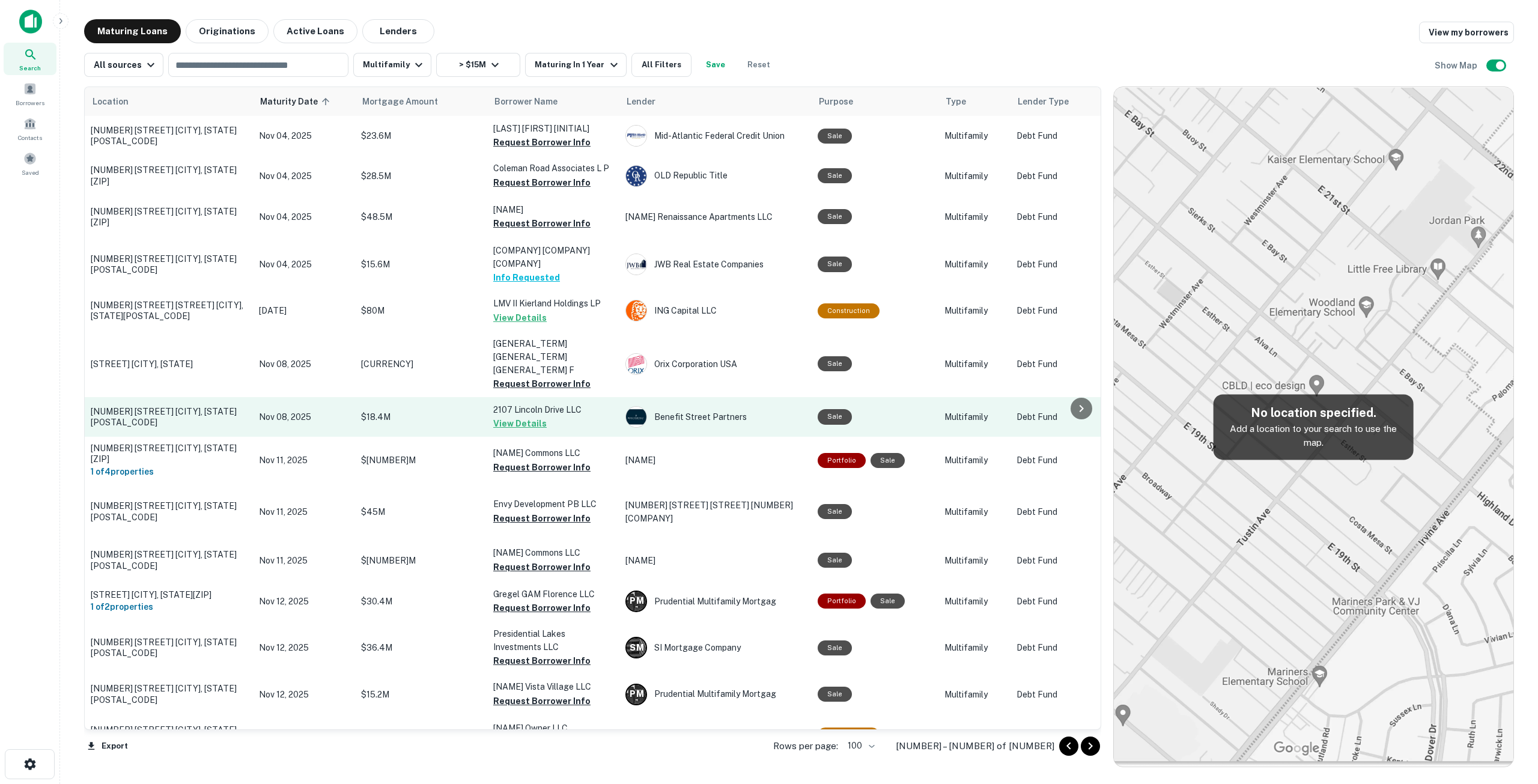 click on "2107 Lincoln Dr Arlington, TX76011" at bounding box center [169, 417] 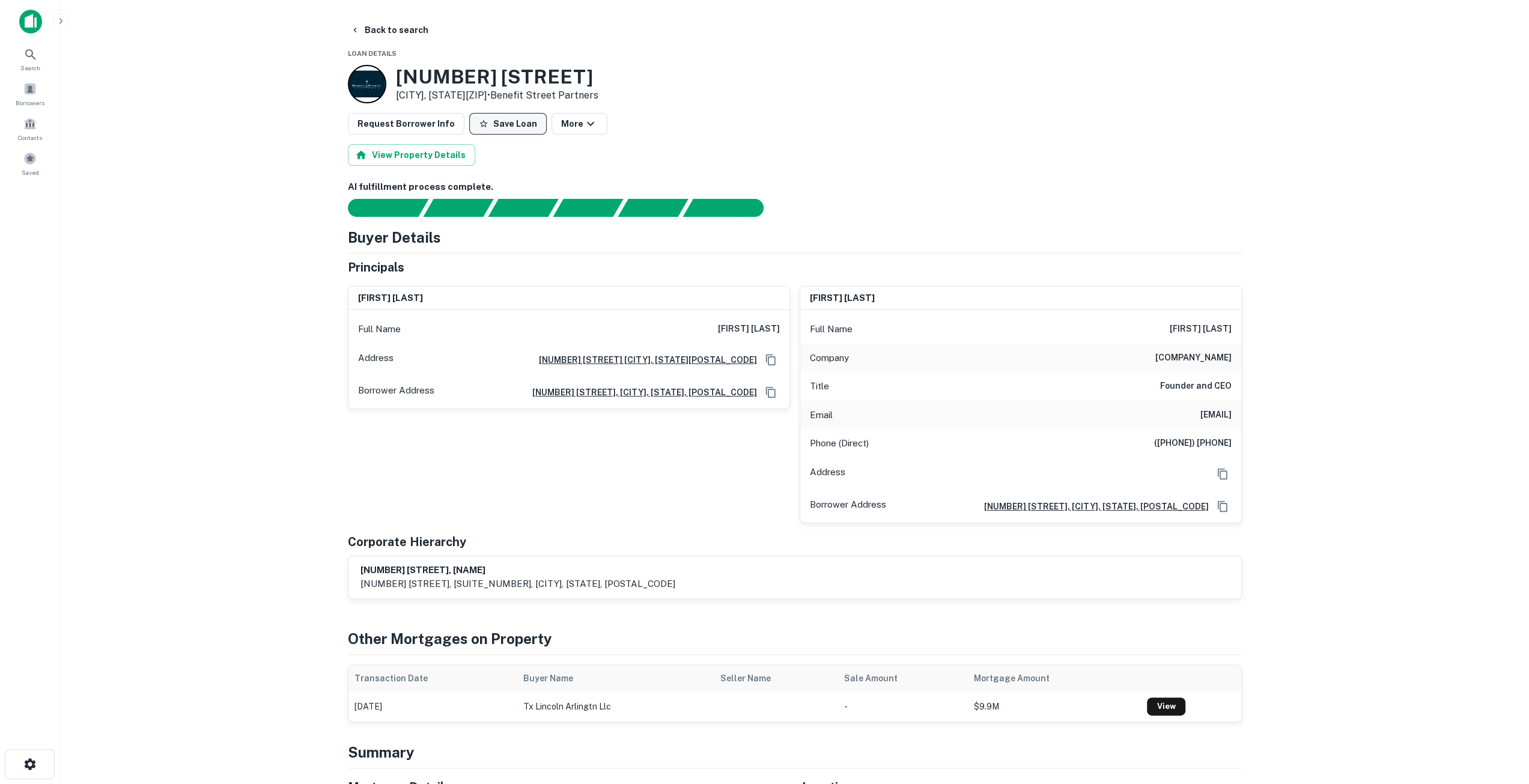 click on "Save Loan" at bounding box center [508, 124] 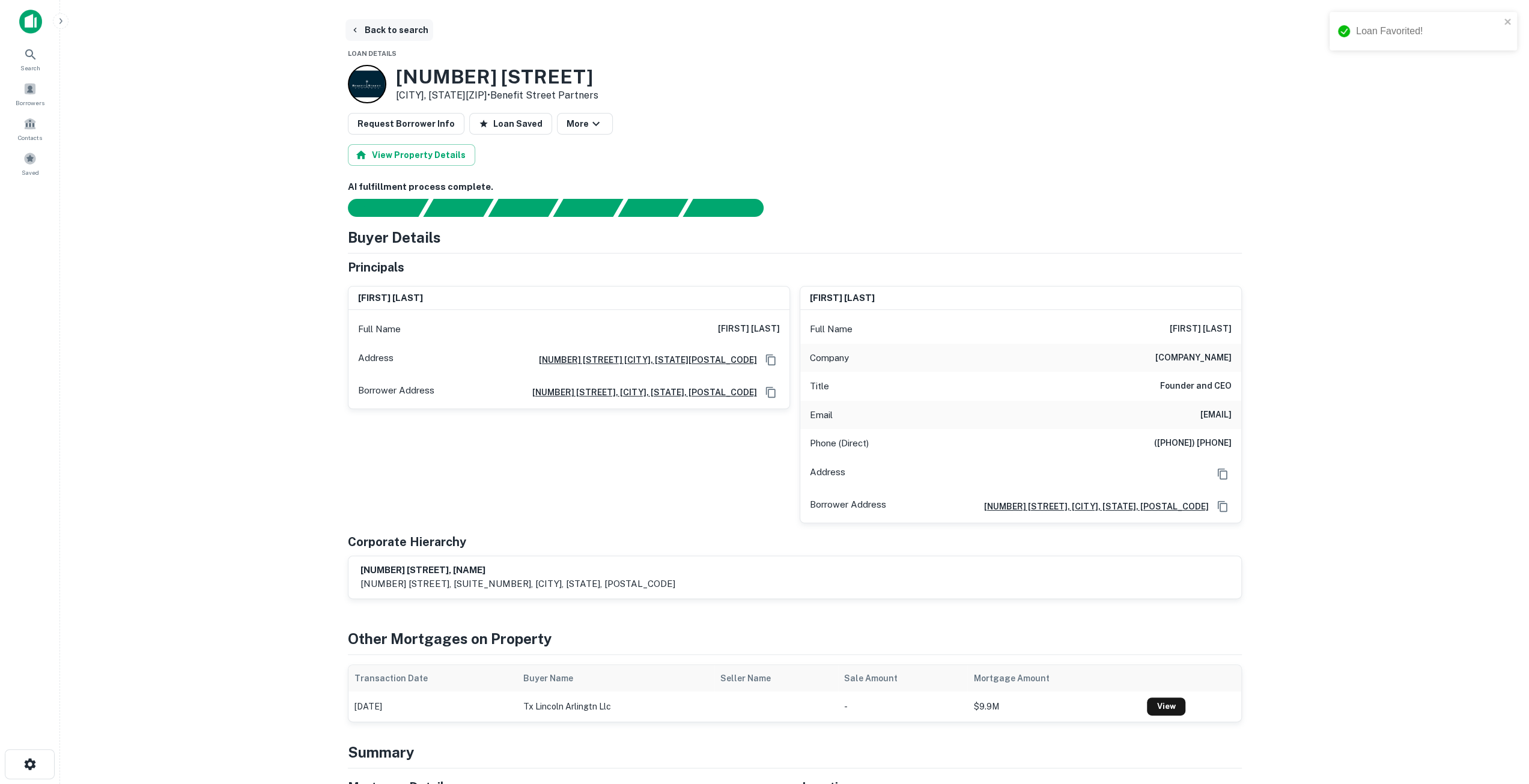 click on "Back to search" at bounding box center (389, 30) 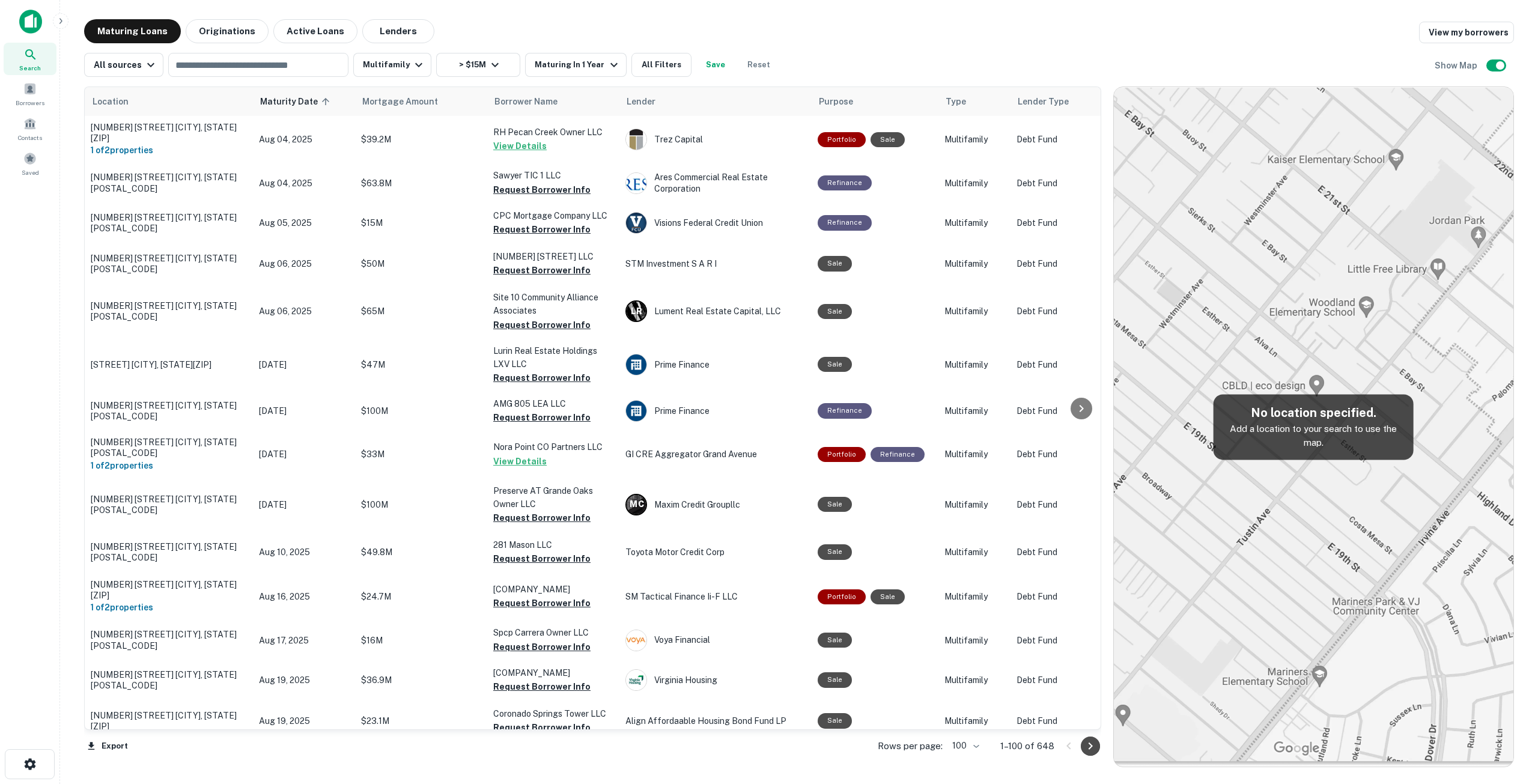click at bounding box center (1090, 746) 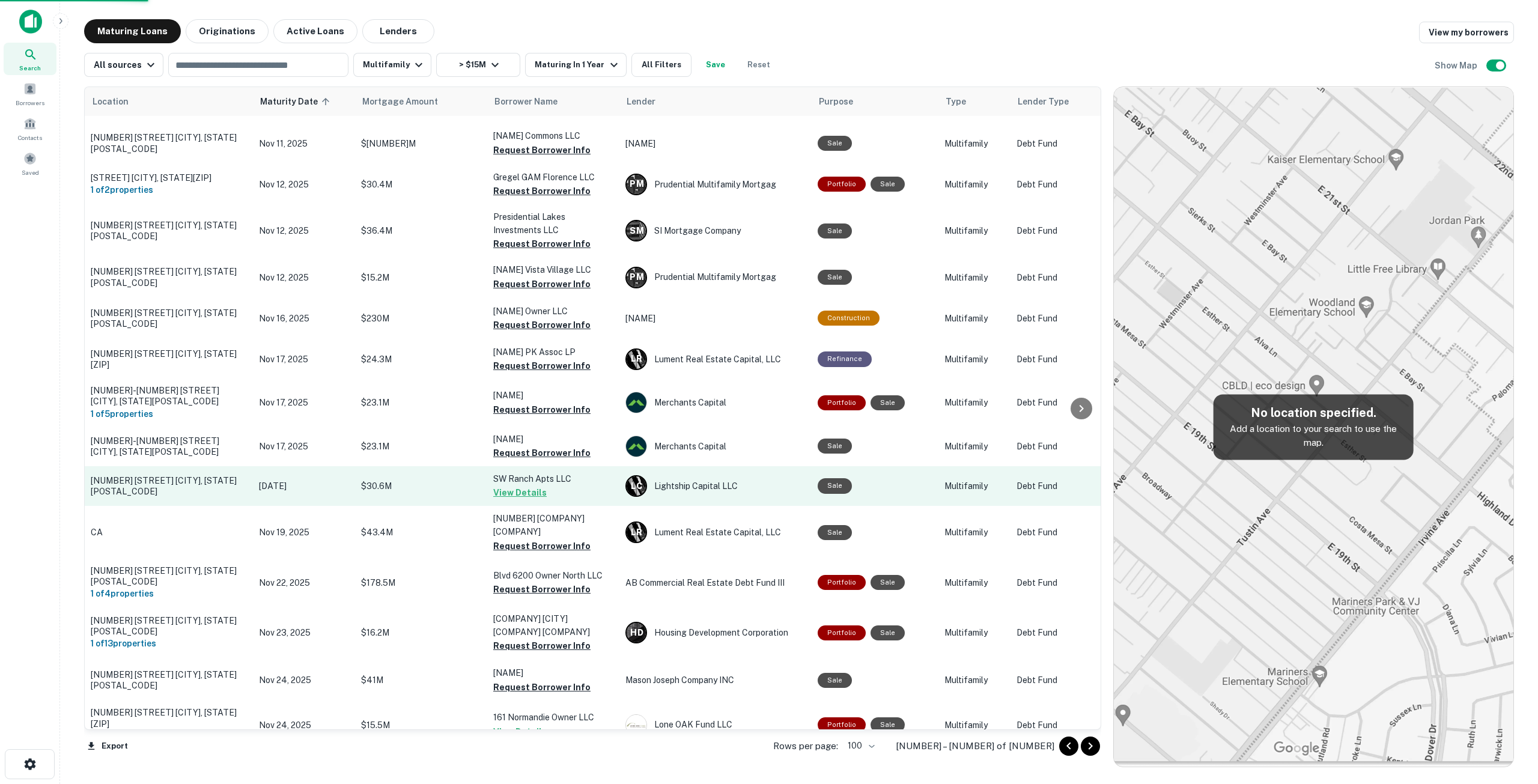 scroll, scrollTop: 421, scrollLeft: 0, axis: vertical 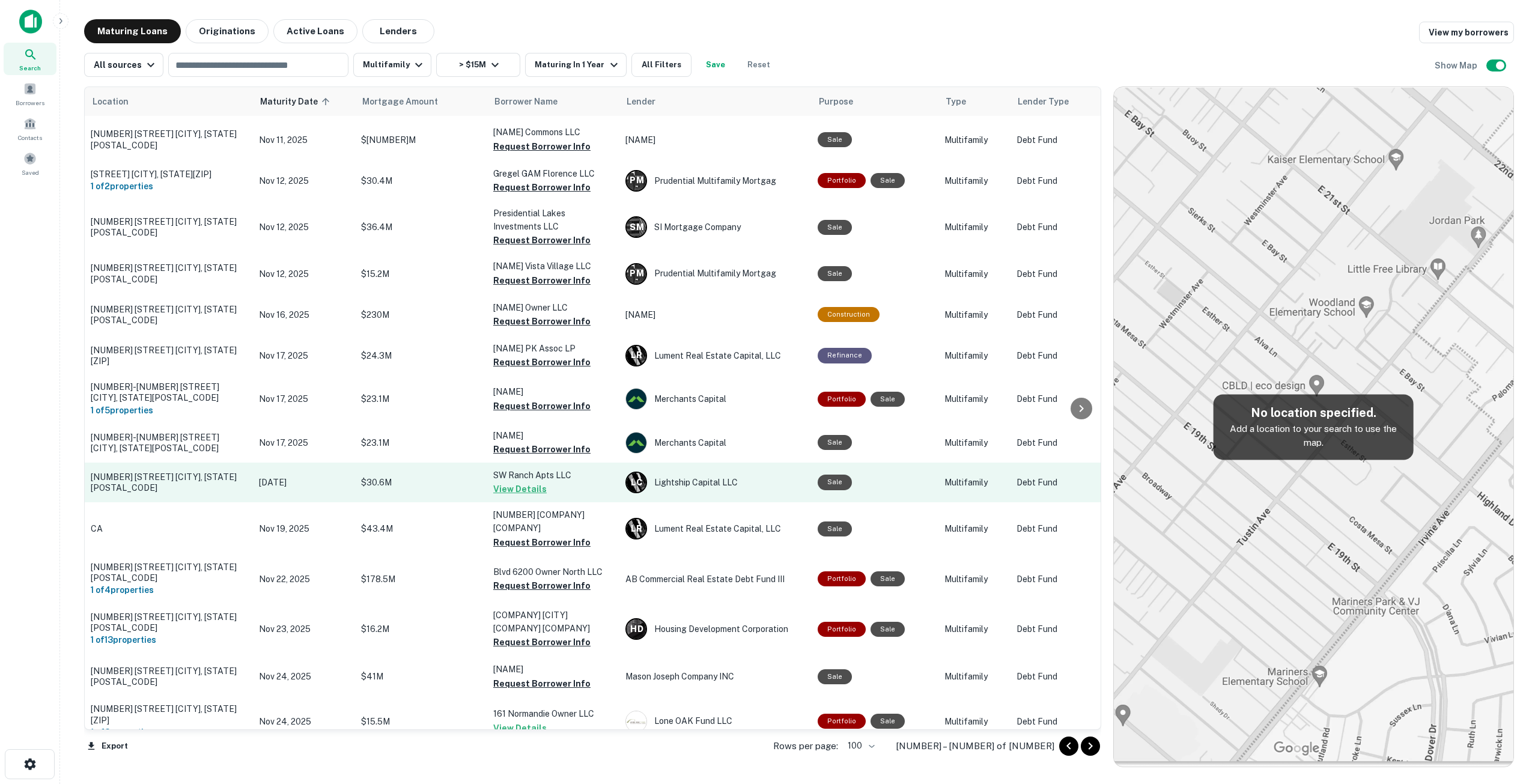 click on "[NUMBER] [STREET] [CITY], [STATE][POSTAL_CODE]" at bounding box center [169, 482] 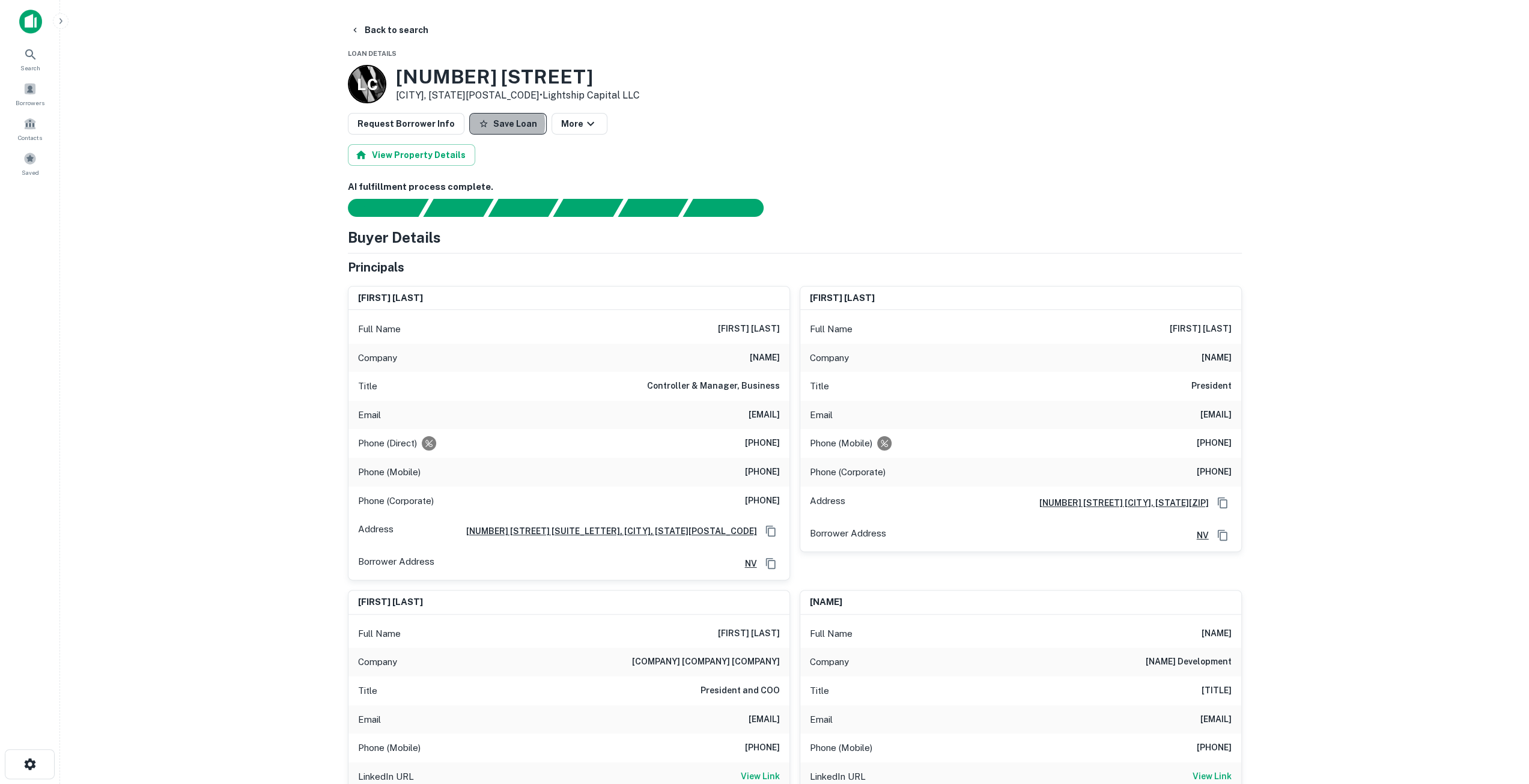 click on "Save Loan" at bounding box center (508, 124) 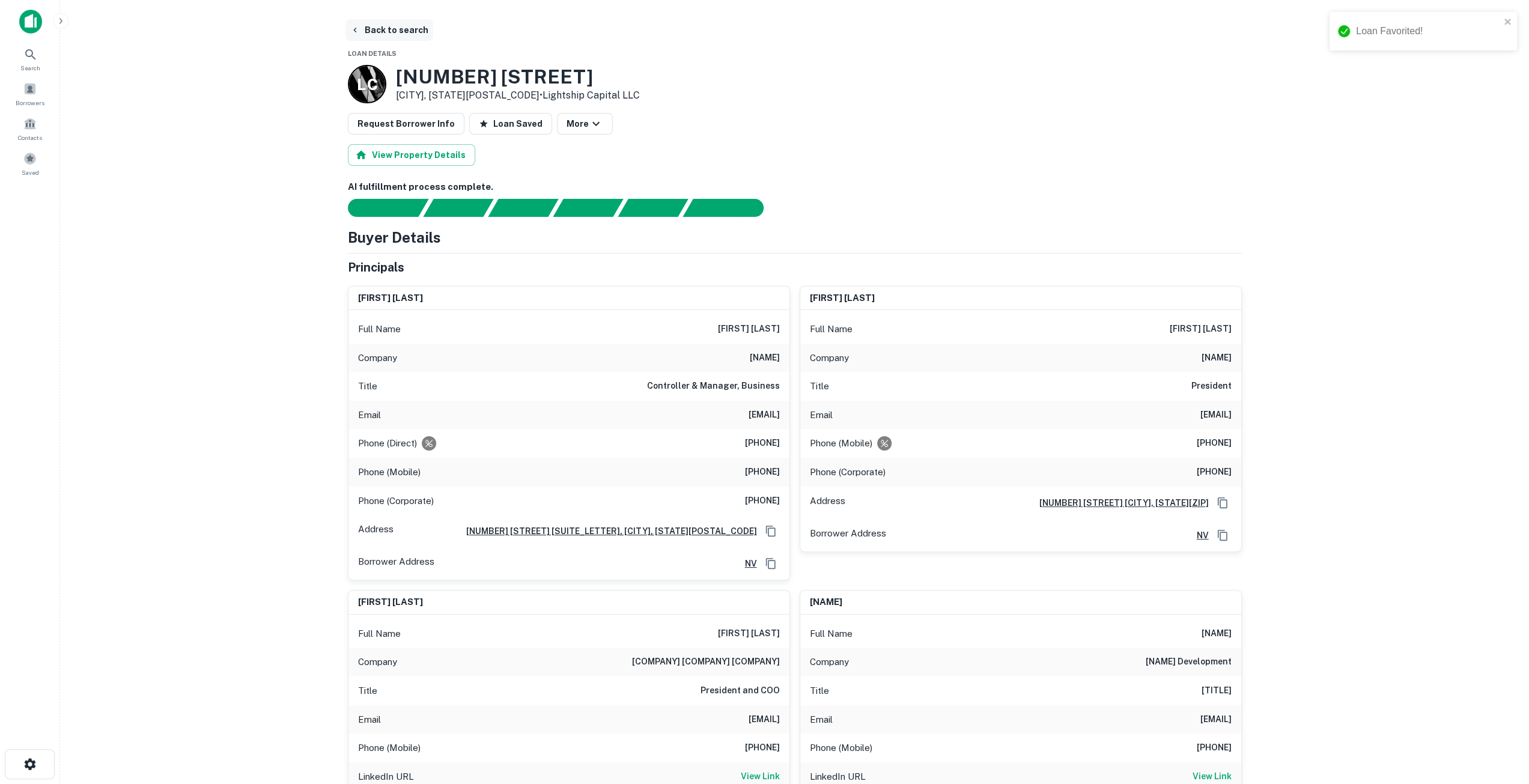 click on "Back to search" at bounding box center [389, 30] 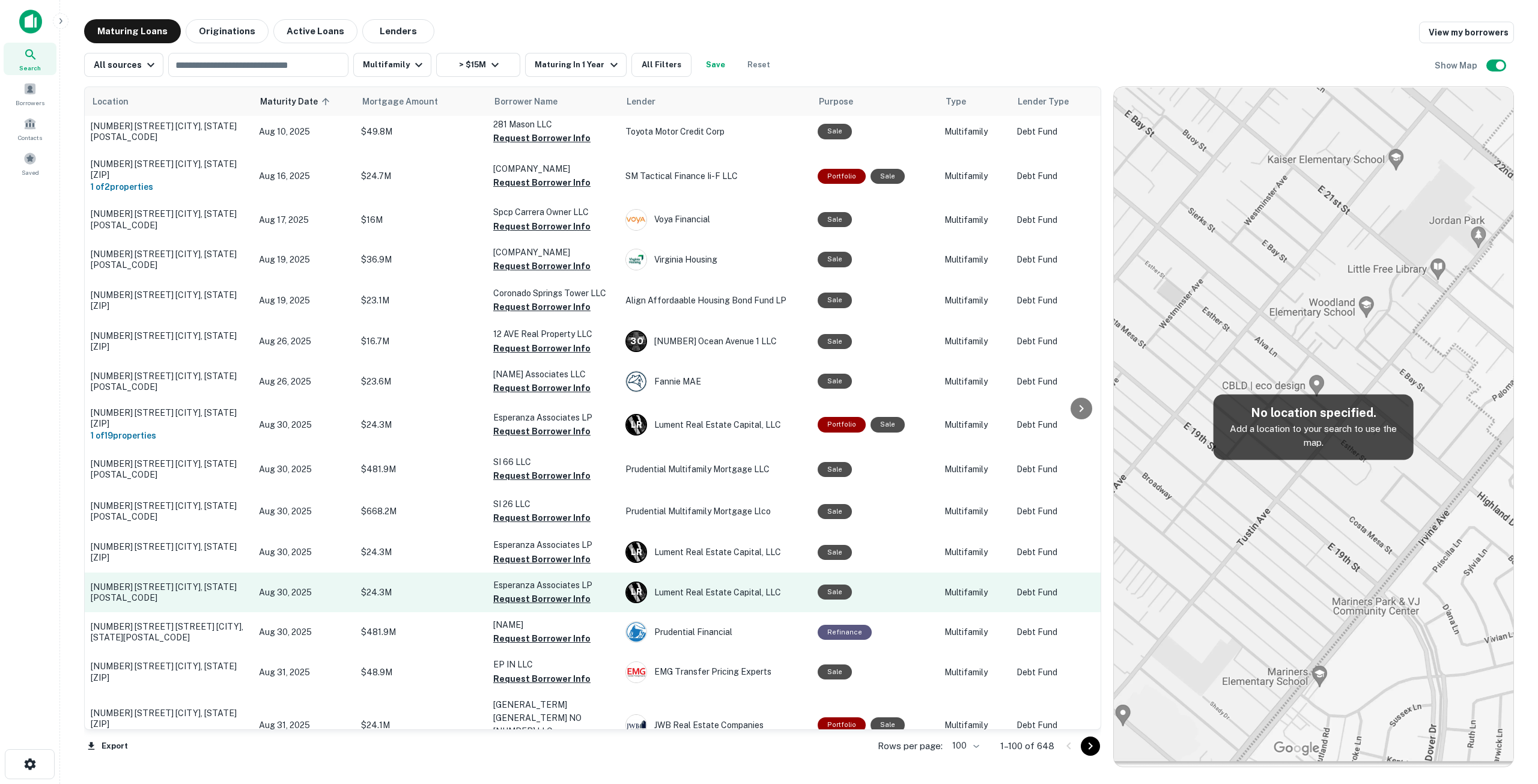 scroll, scrollTop: 481, scrollLeft: 0, axis: vertical 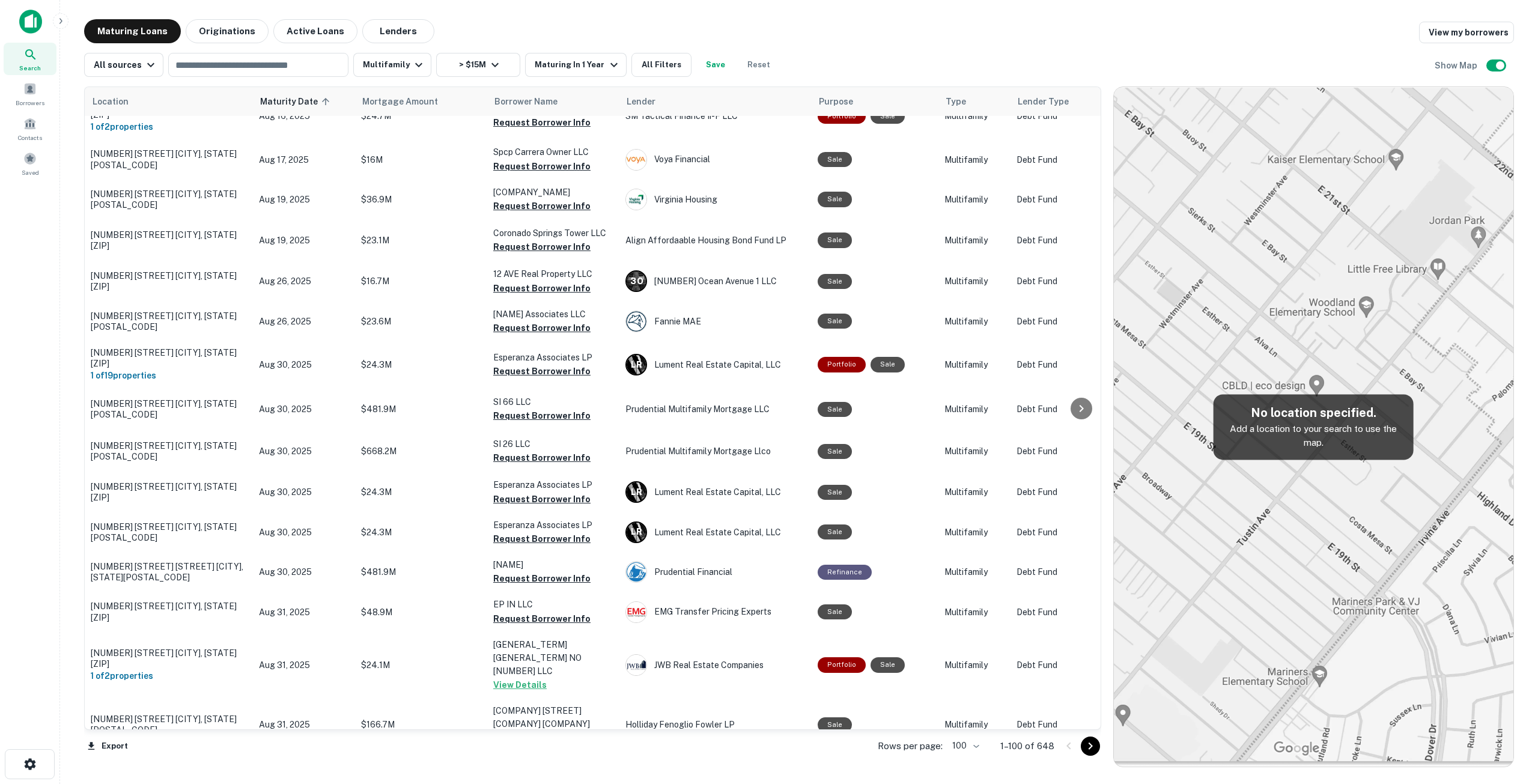 click 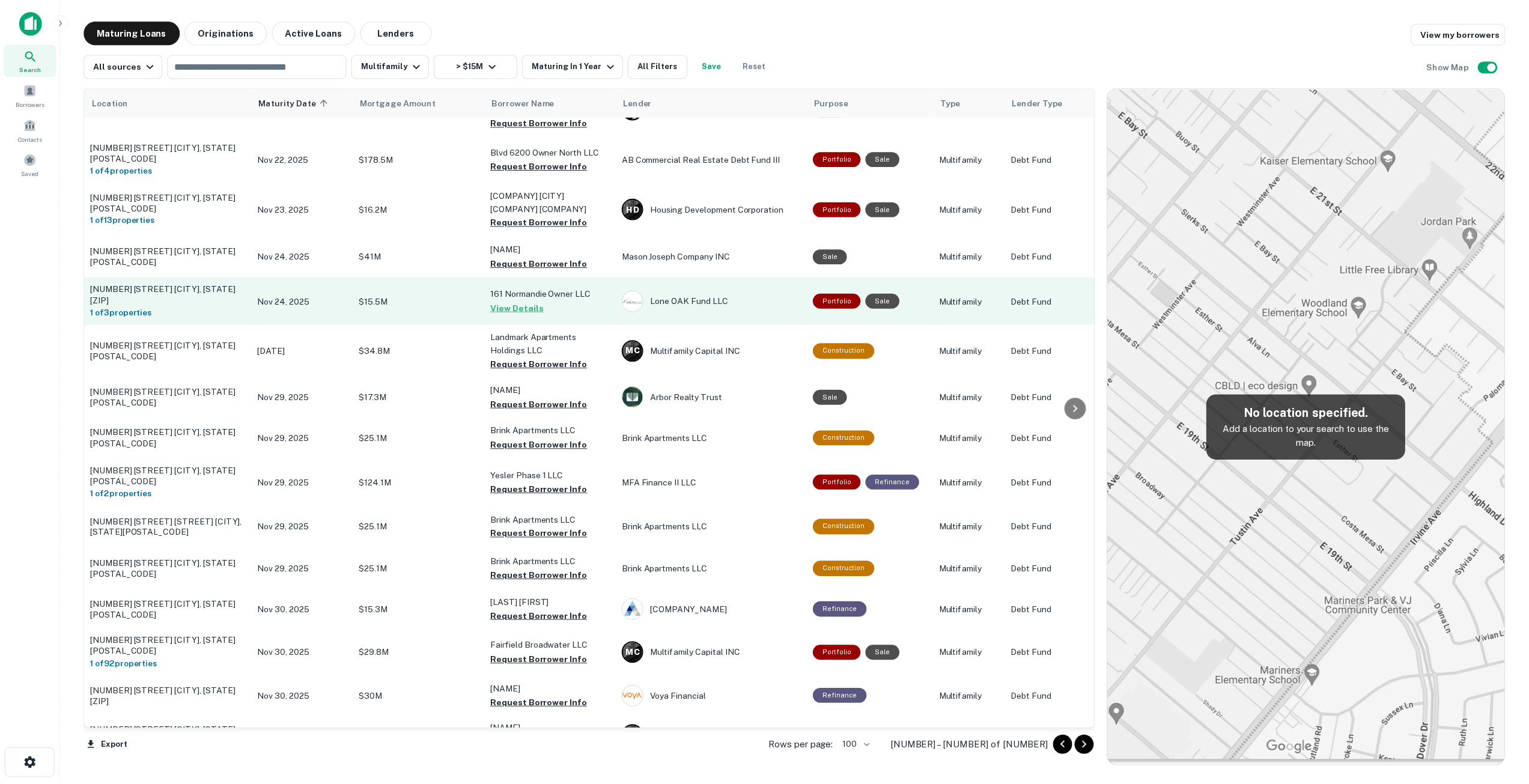 scroll, scrollTop: 1202, scrollLeft: 0, axis: vertical 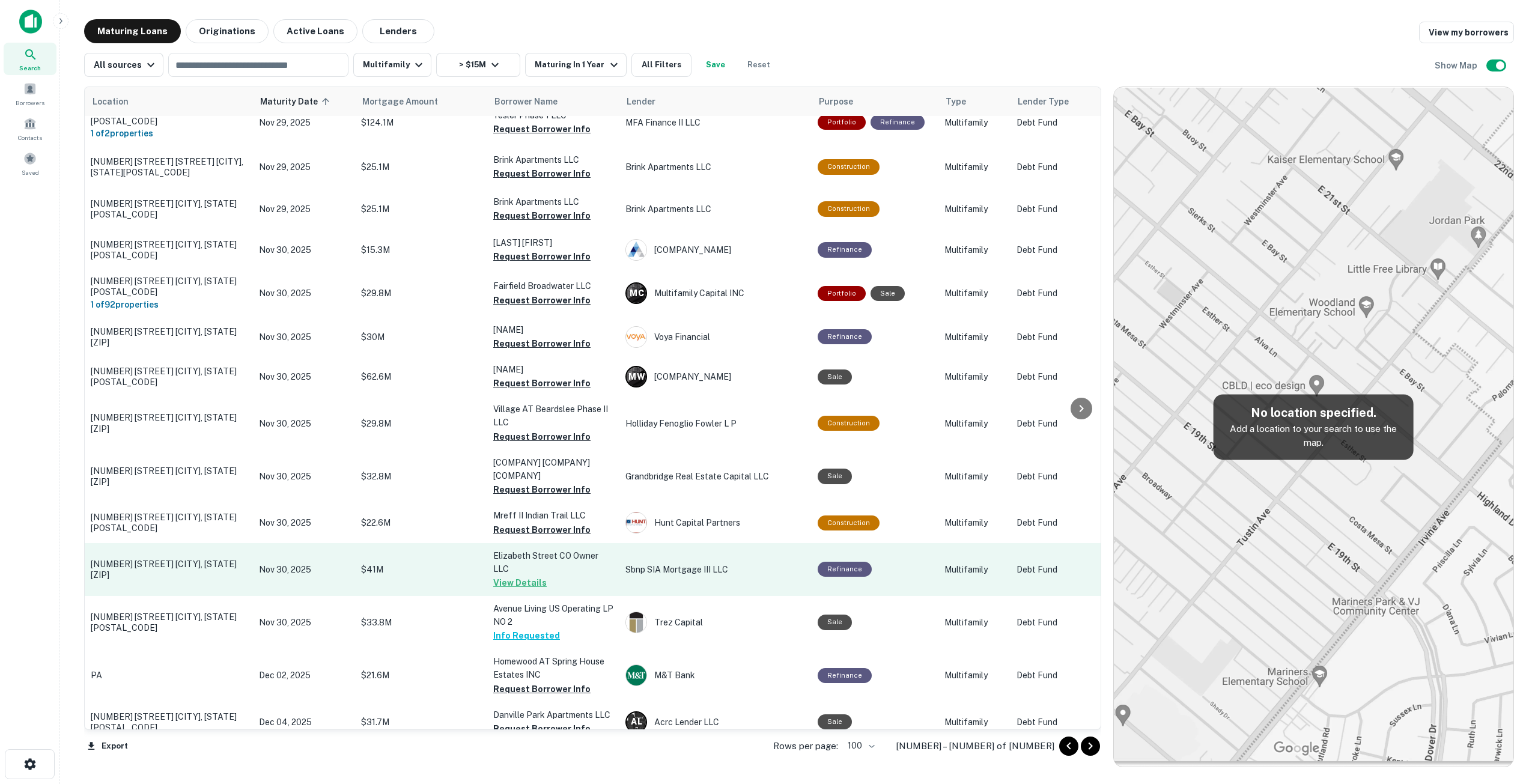click on "[NUMBER] [STREET] [CITY], [STATE][POSTAL_CODE]" at bounding box center (169, 570) 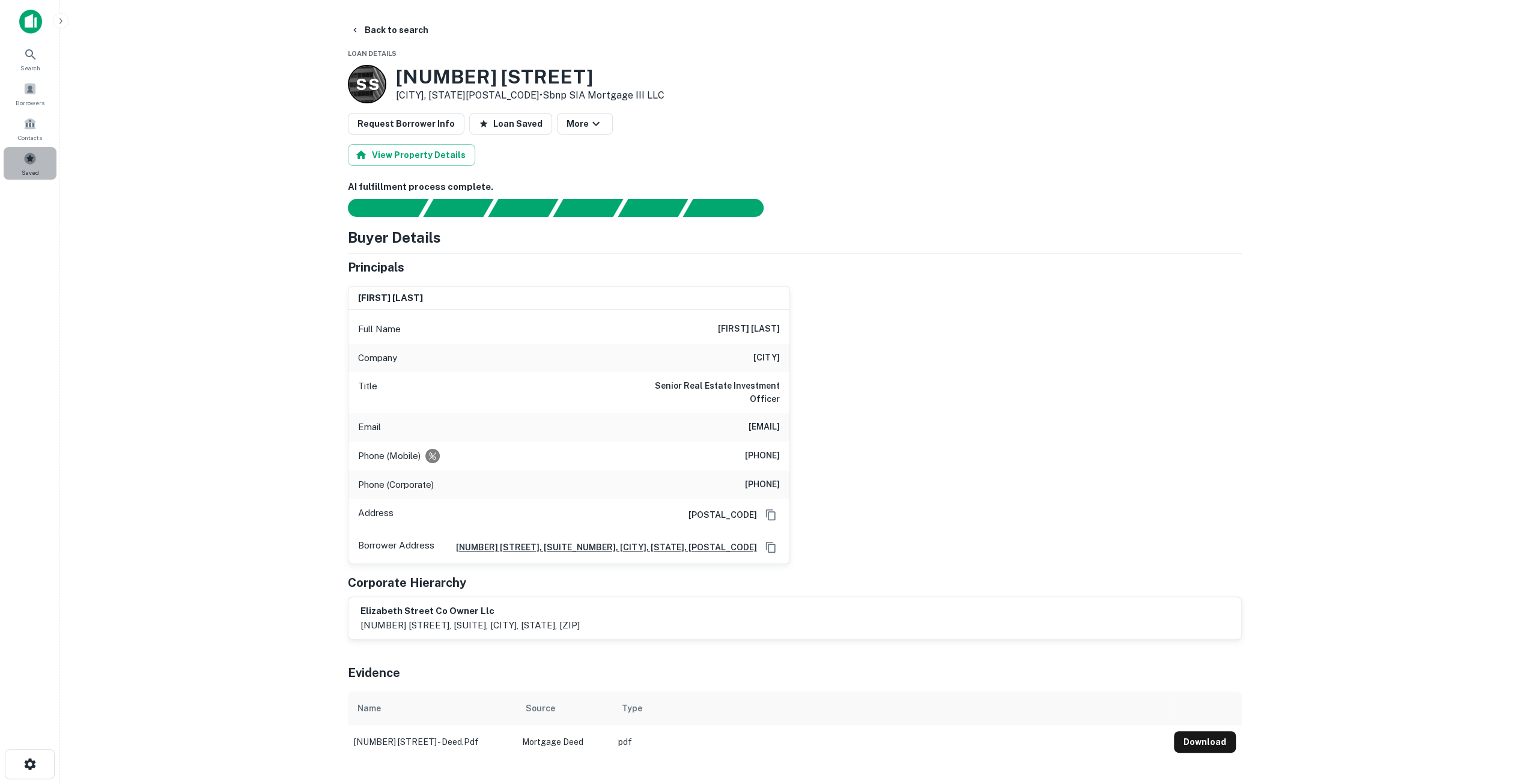 click at bounding box center (30, 159) 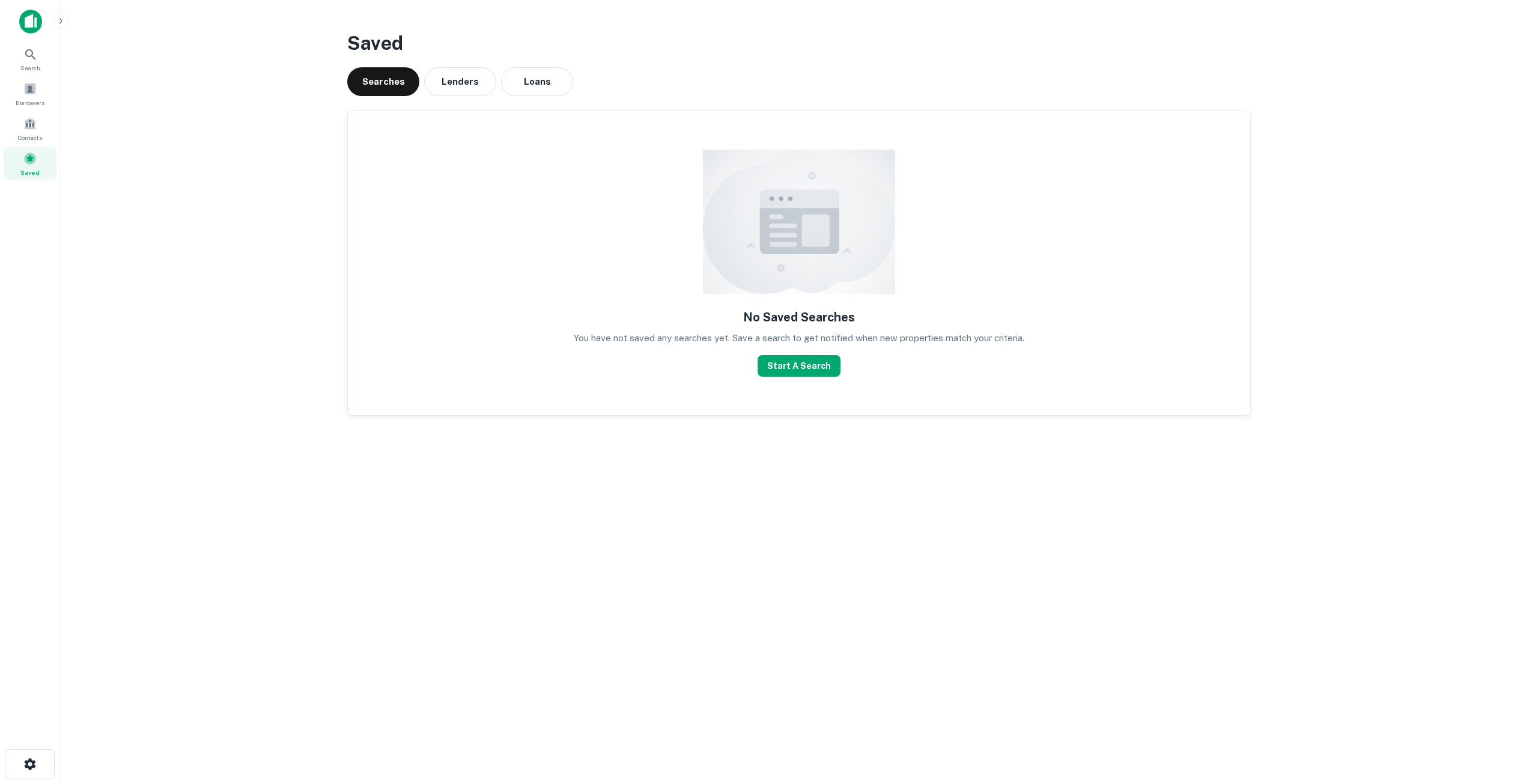 scroll, scrollTop: 0, scrollLeft: 0, axis: both 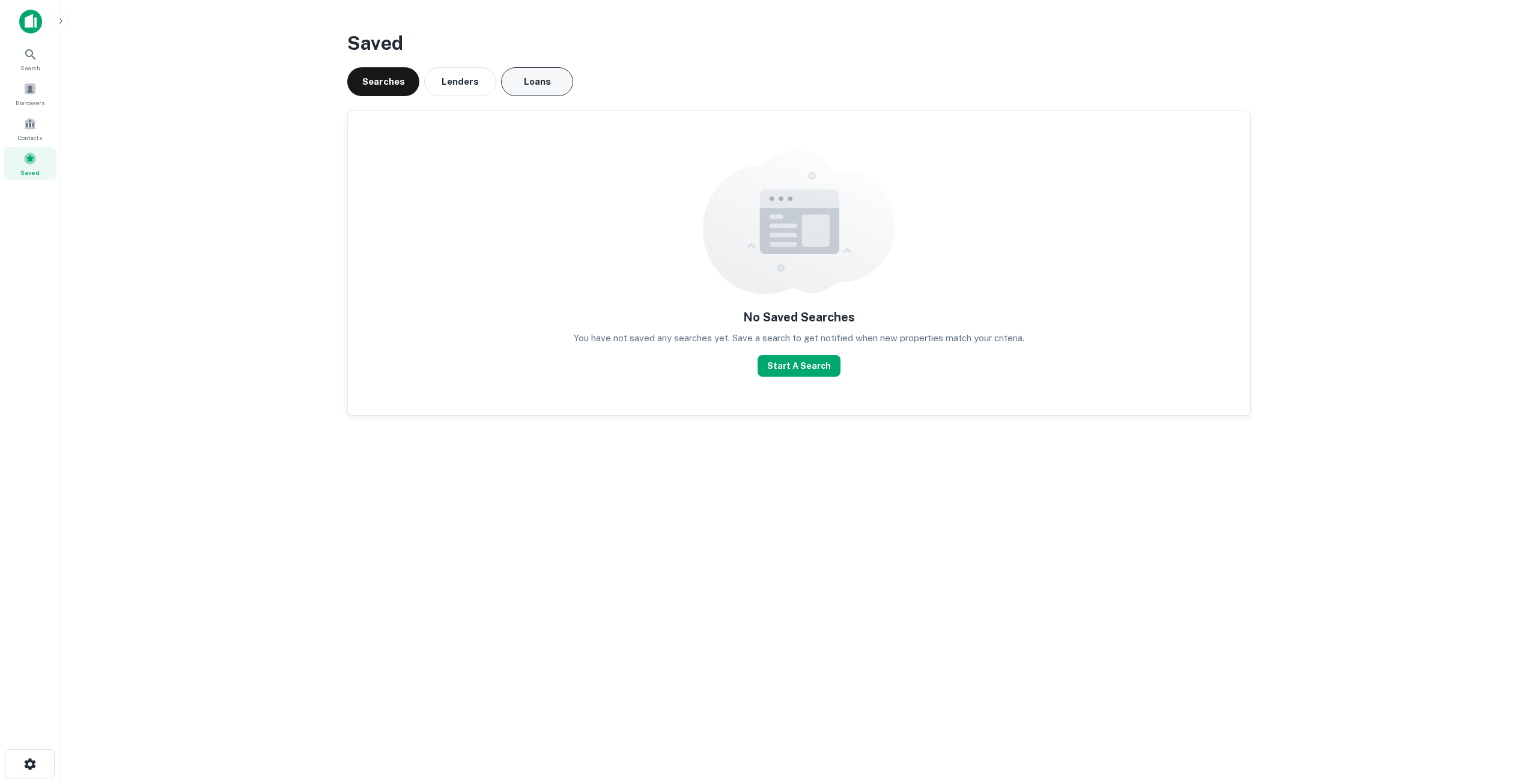 click on "Loans" at bounding box center [537, 82] 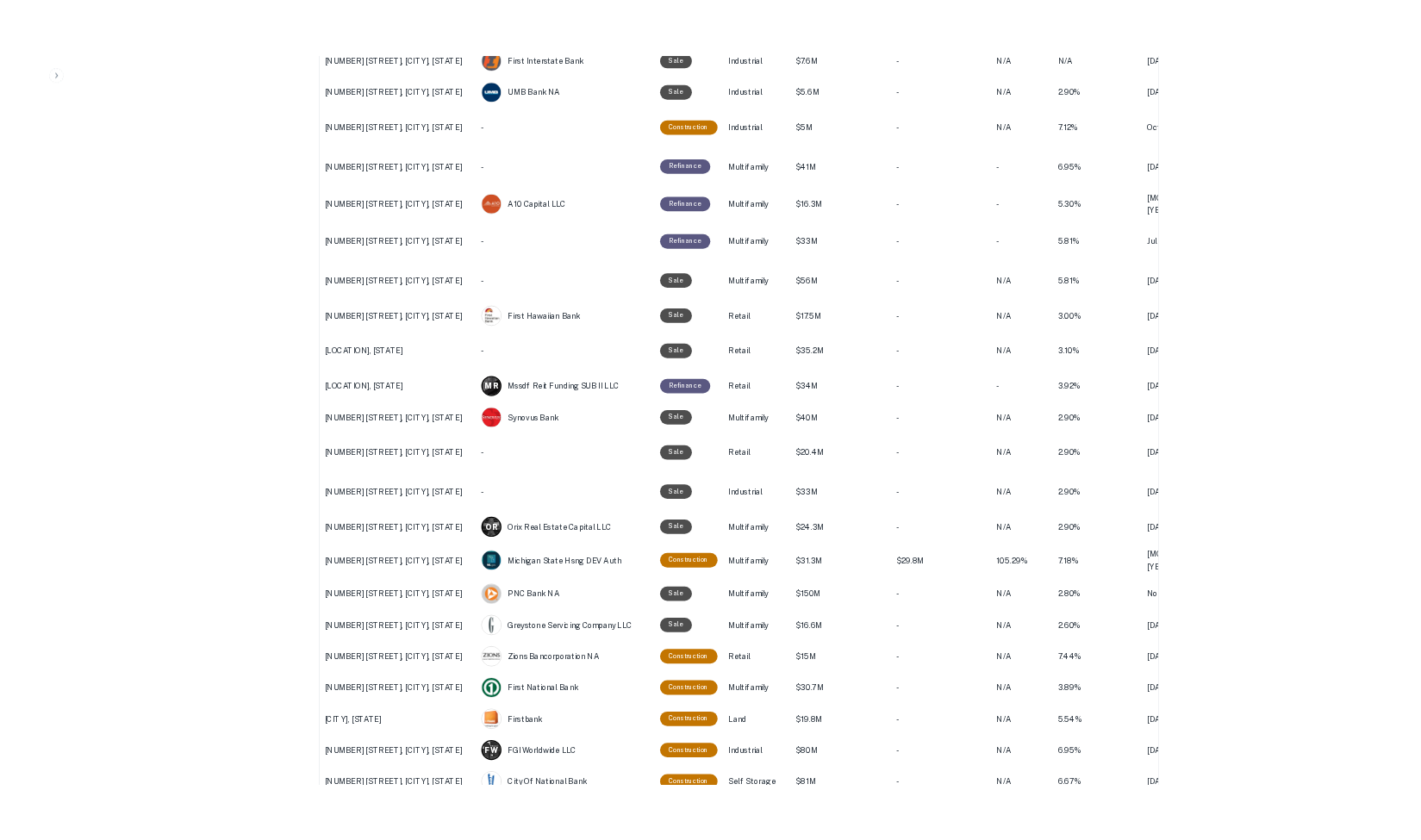 scroll, scrollTop: 1626, scrollLeft: 0, axis: vertical 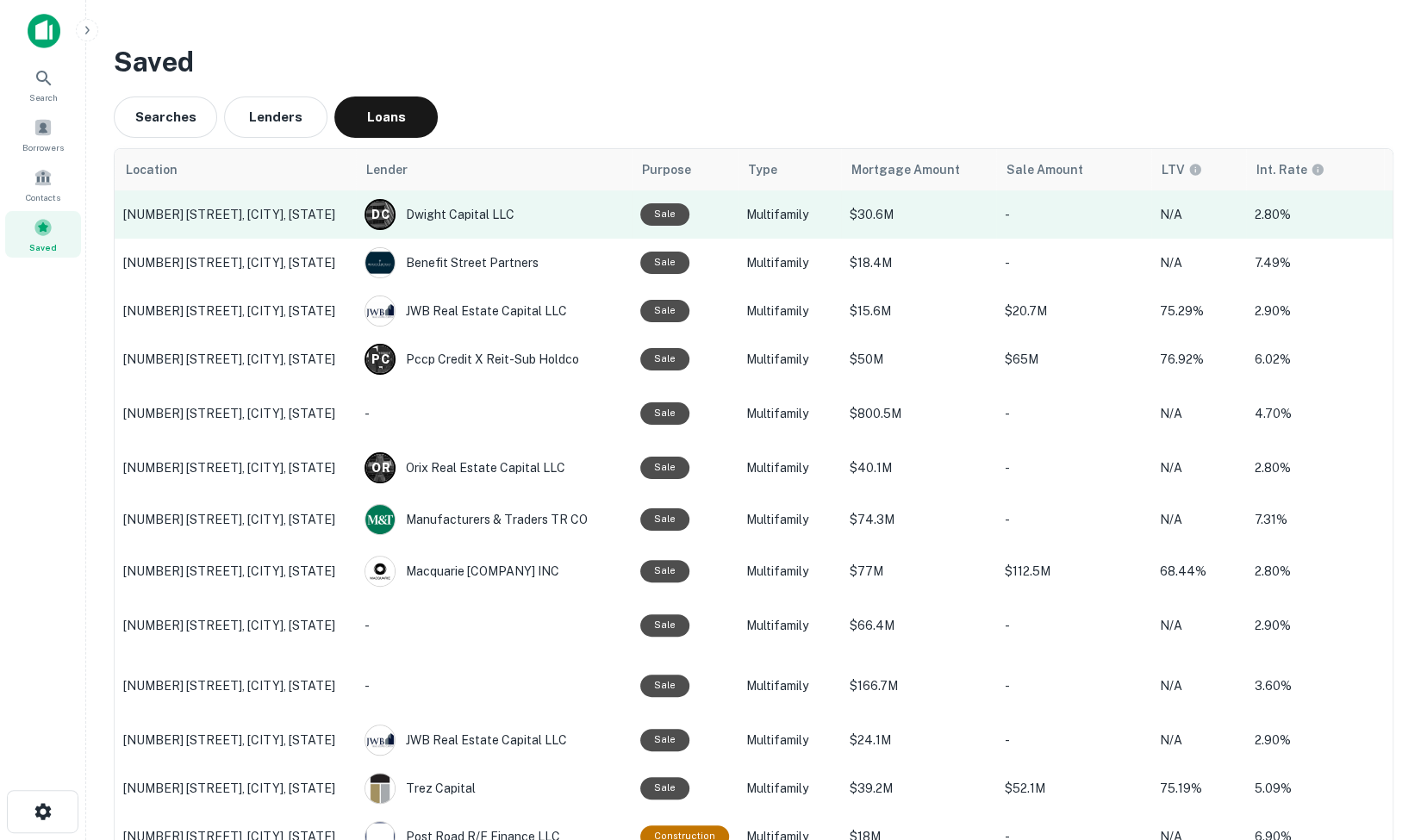 click on "9455 W POST RD, Las Vegas, NV" at bounding box center [235, 215] 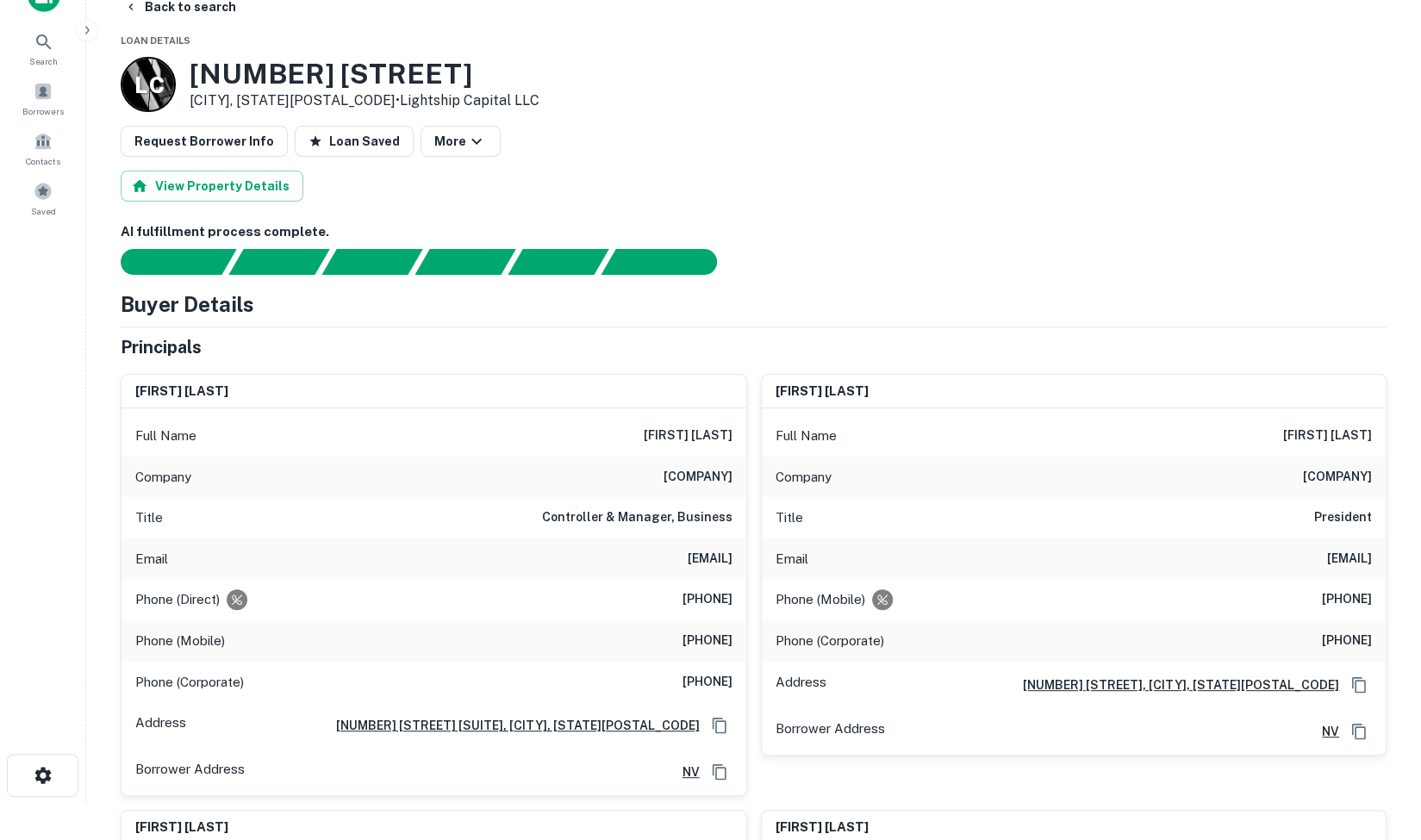 scroll, scrollTop: 37, scrollLeft: 0, axis: vertical 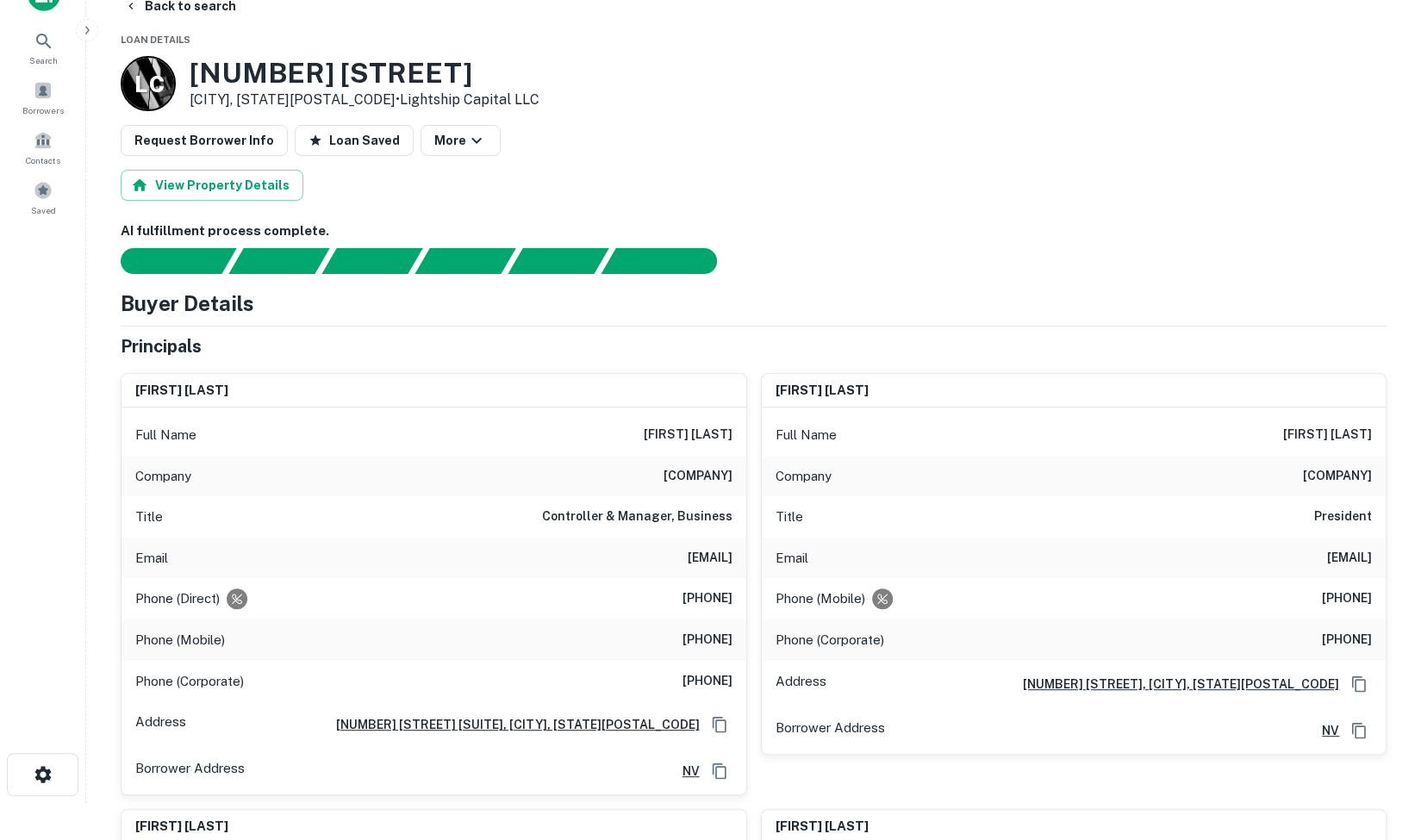 drag, startPoint x: 651, startPoint y: 433, endPoint x: 731, endPoint y: 415, distance: 82 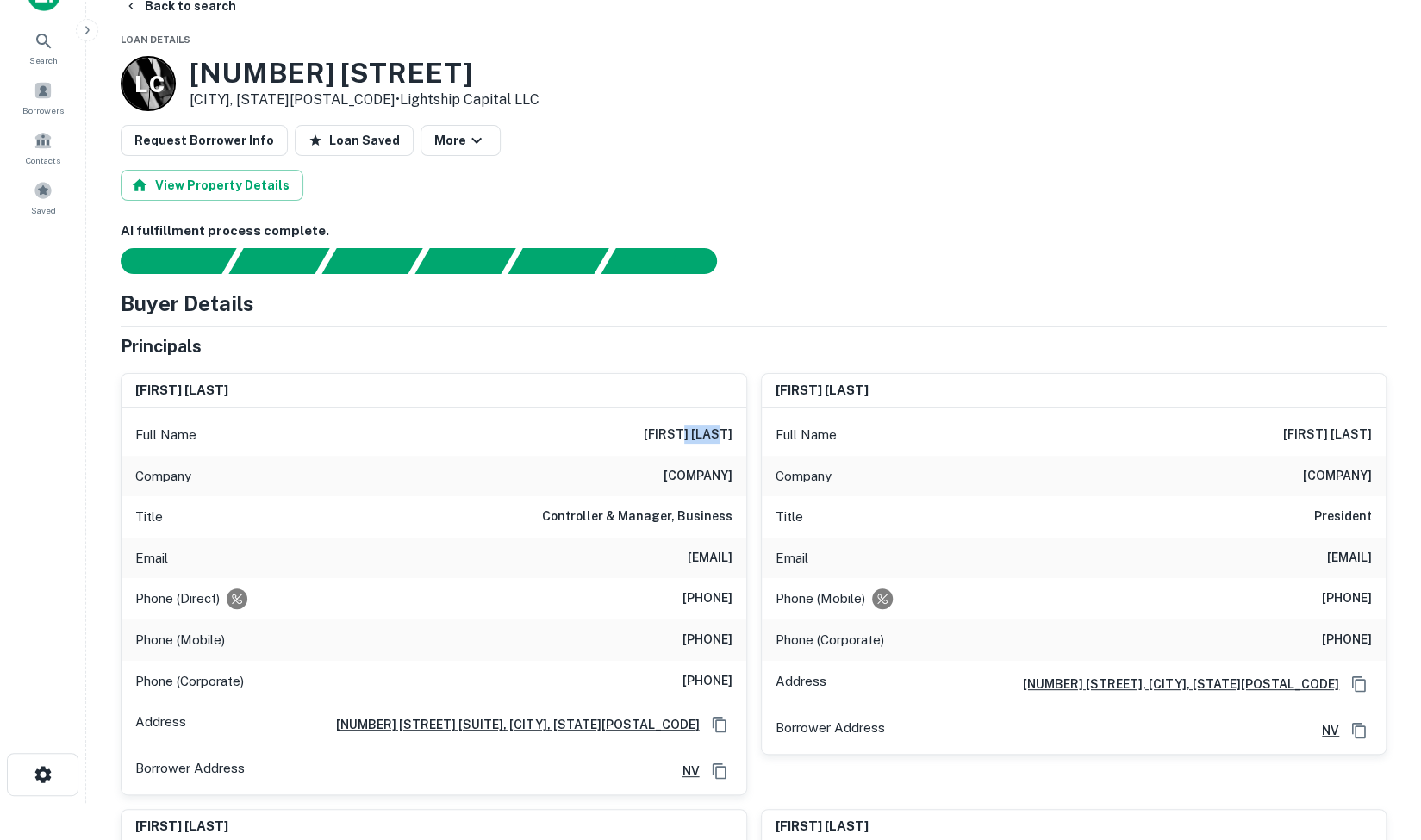 click on "[FIRST] [LAST]" at bounding box center (688, 435) 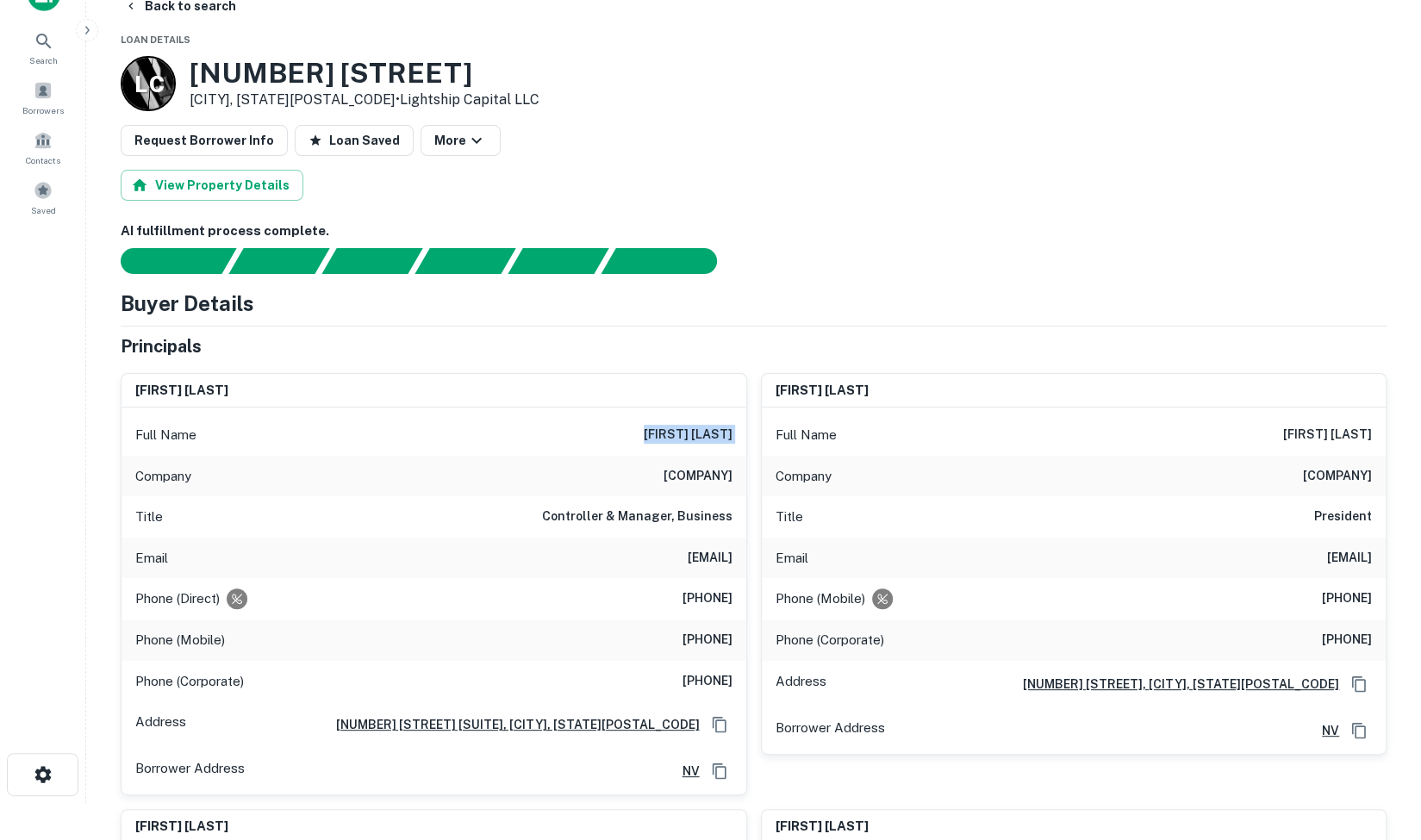 click on "[FIRST] [LAST]" at bounding box center (688, 435) 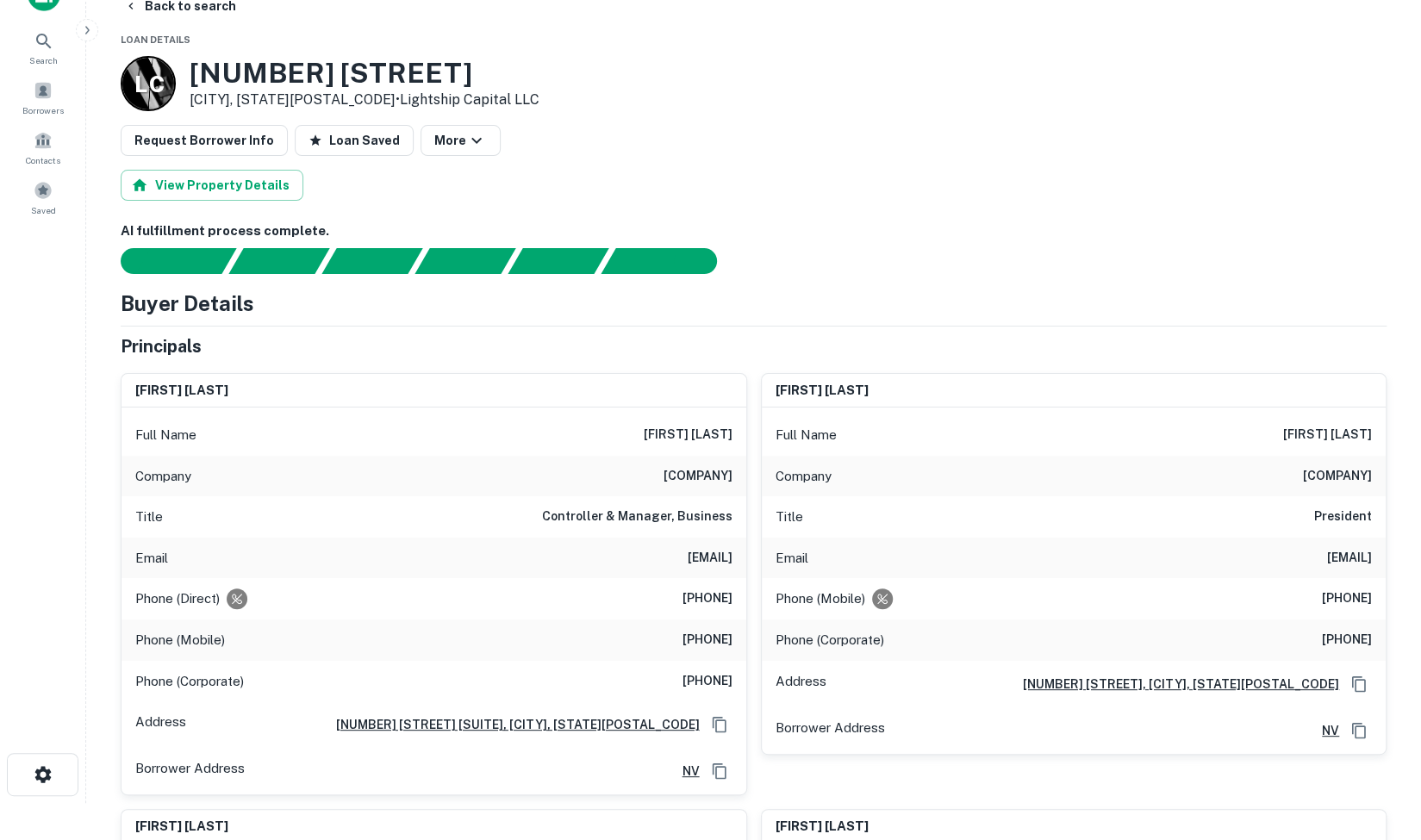 click on "Company ovation homes" at bounding box center (1074, 476) 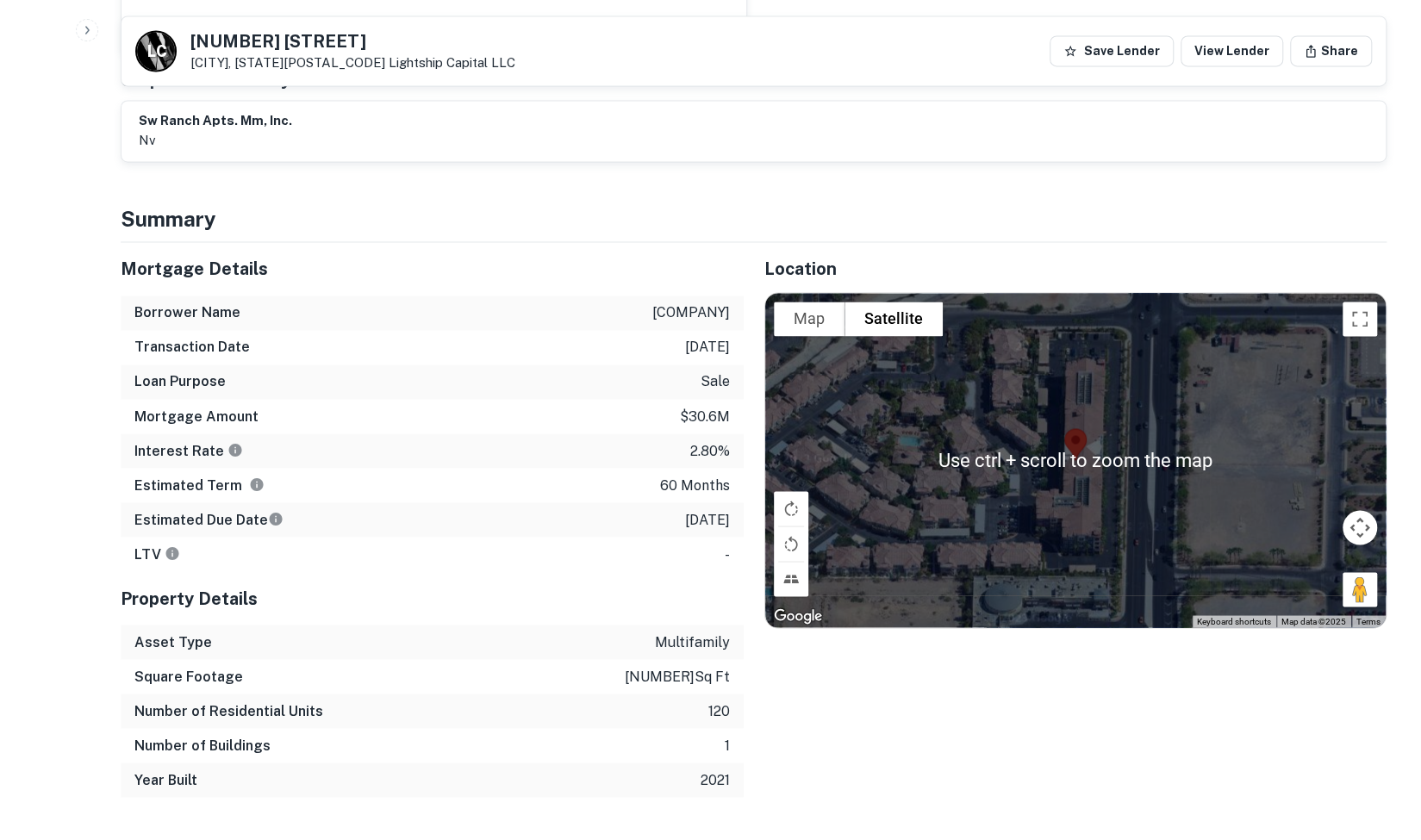 scroll, scrollTop: 1720, scrollLeft: 0, axis: vertical 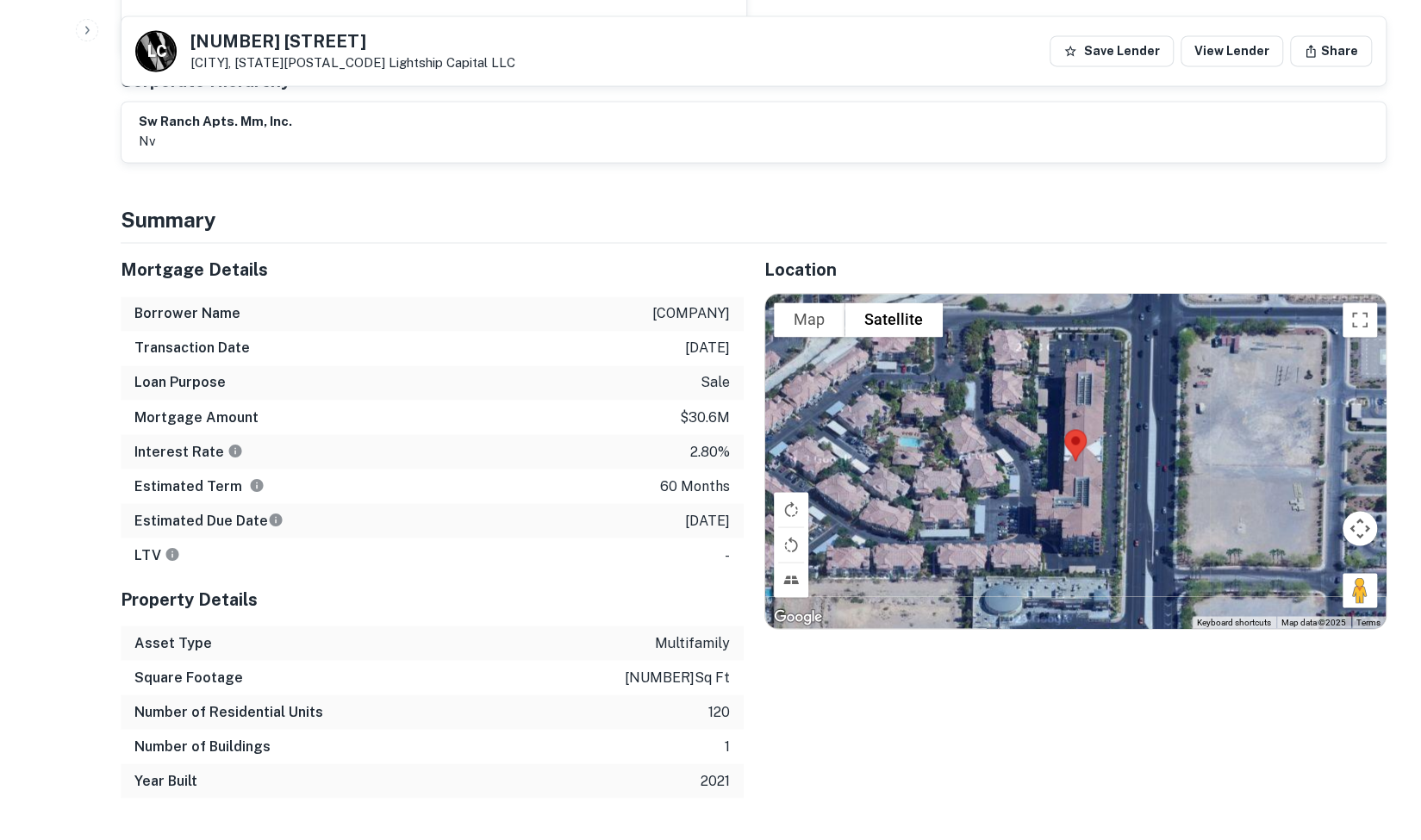 click on "[DATE]" at bounding box center (707, 520) 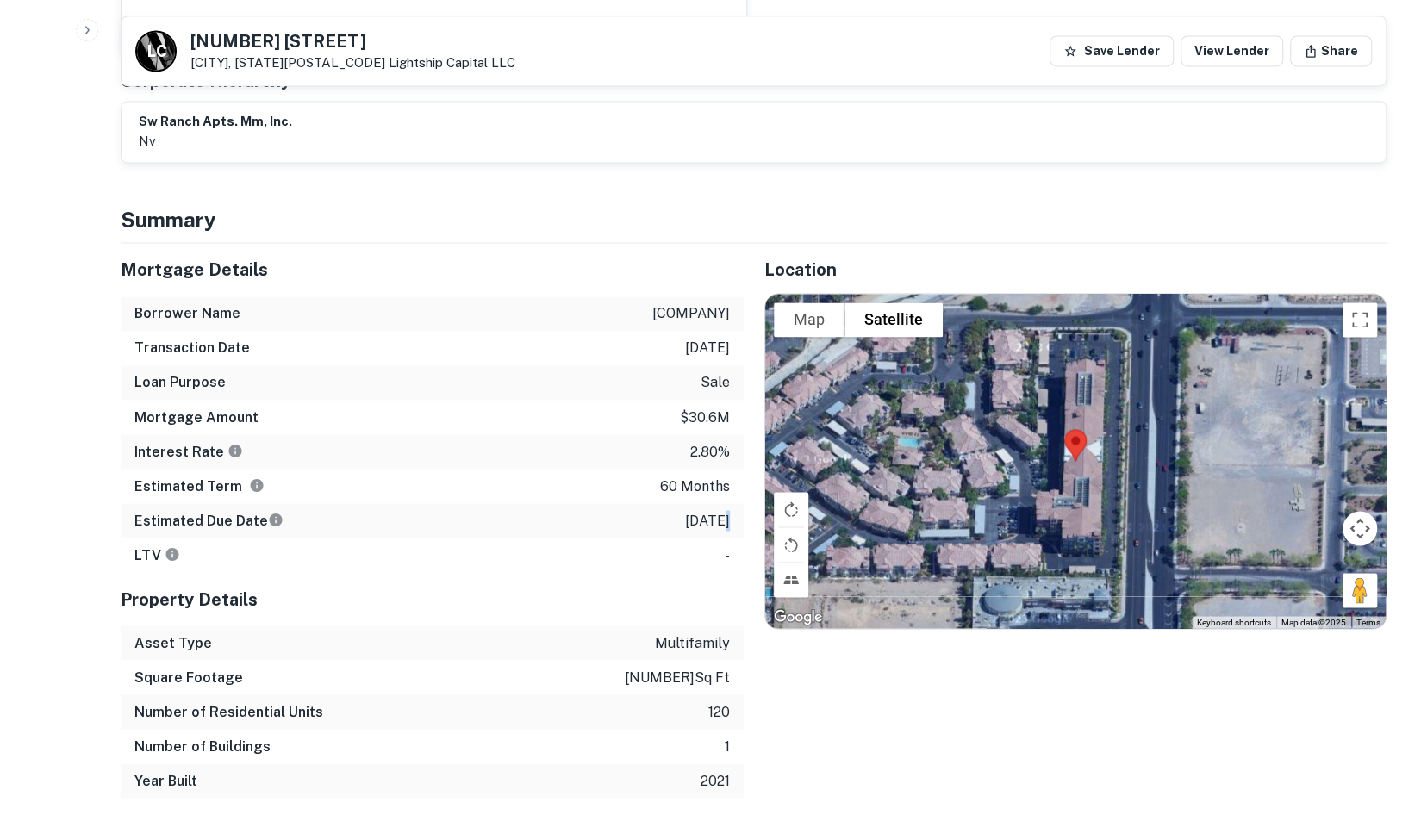 click on "[DATE]" at bounding box center [707, 520] 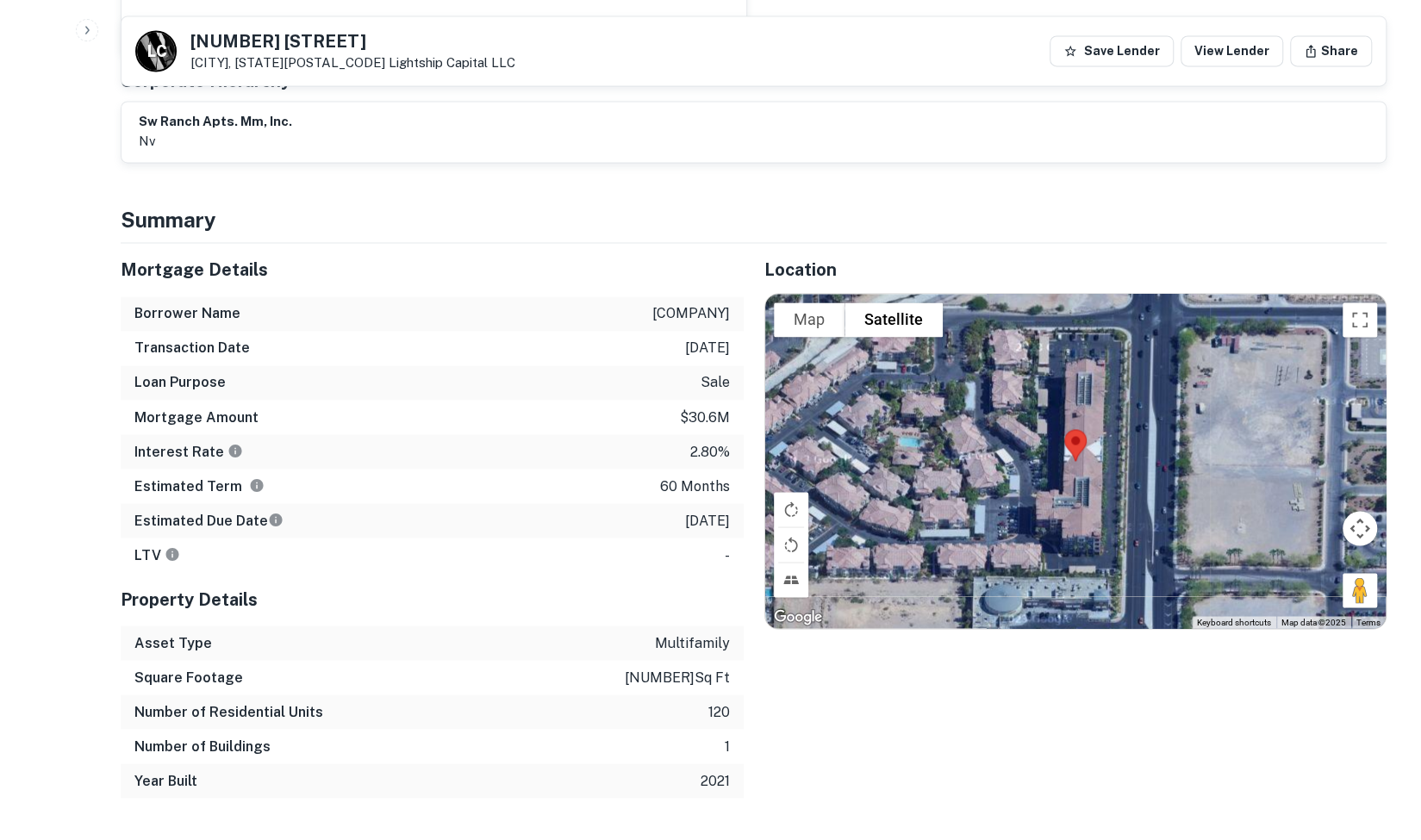 click on "[DATE]" at bounding box center [707, 520] 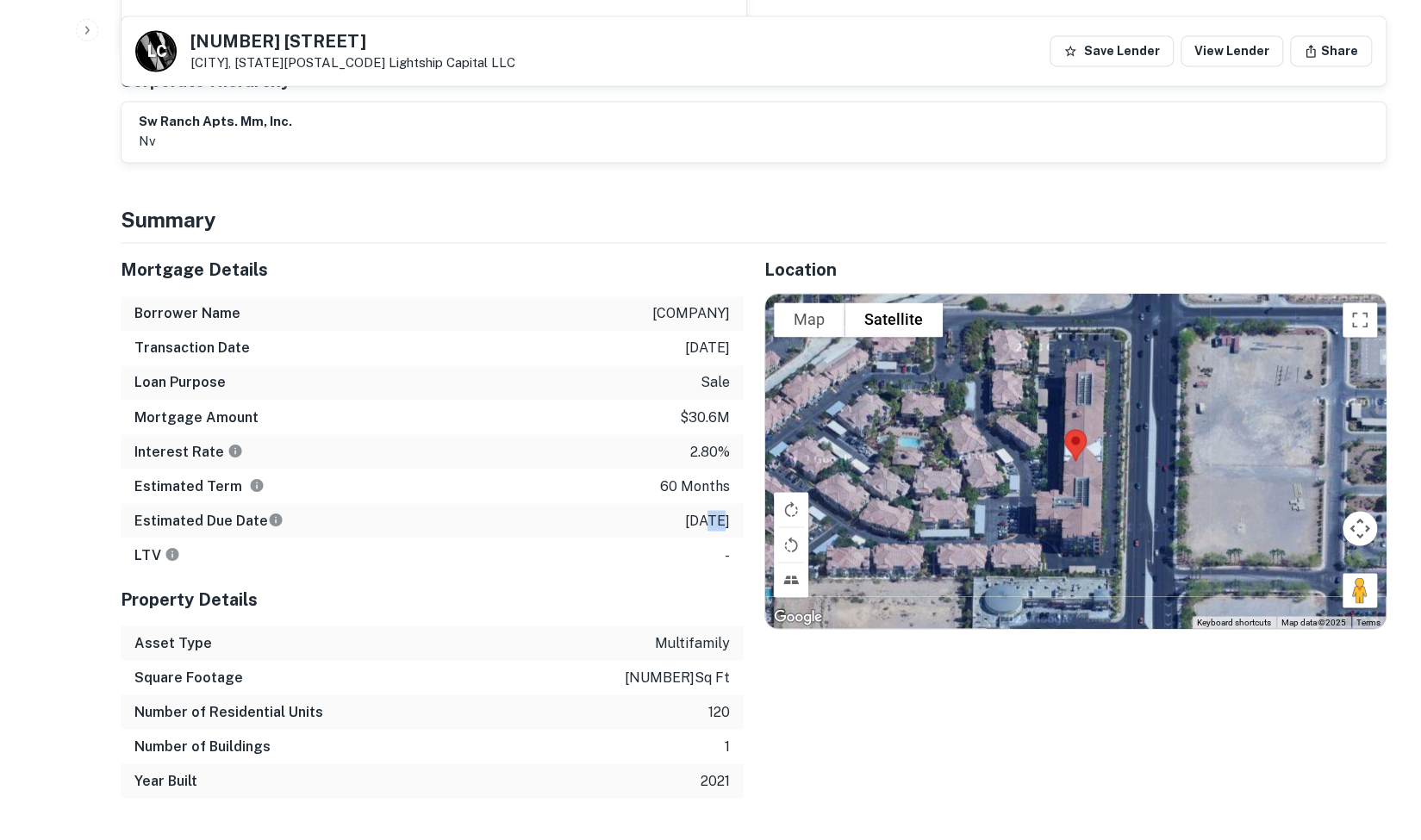 click on "[DATE]" at bounding box center [707, 520] 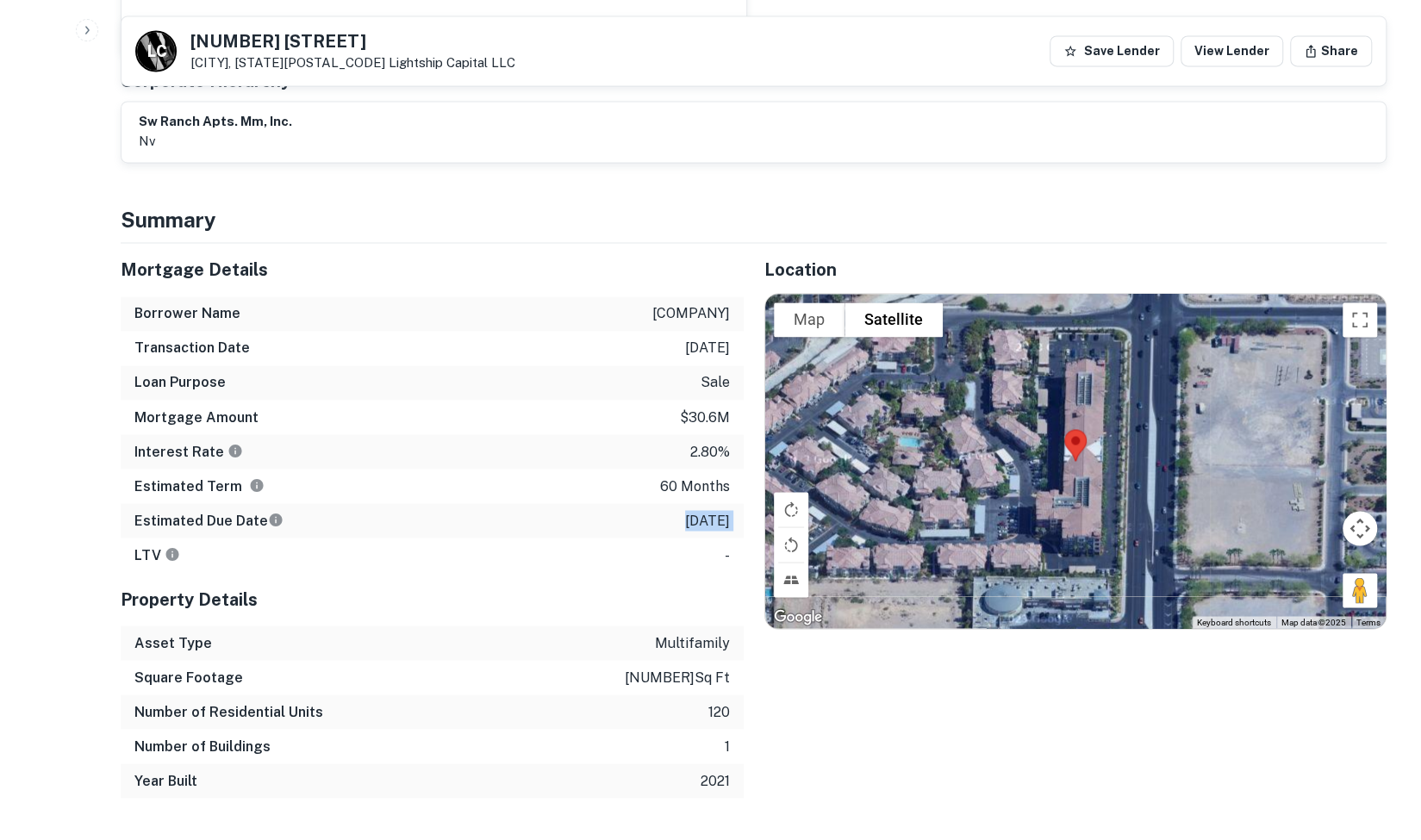 click on "[DATE]" at bounding box center [707, 520] 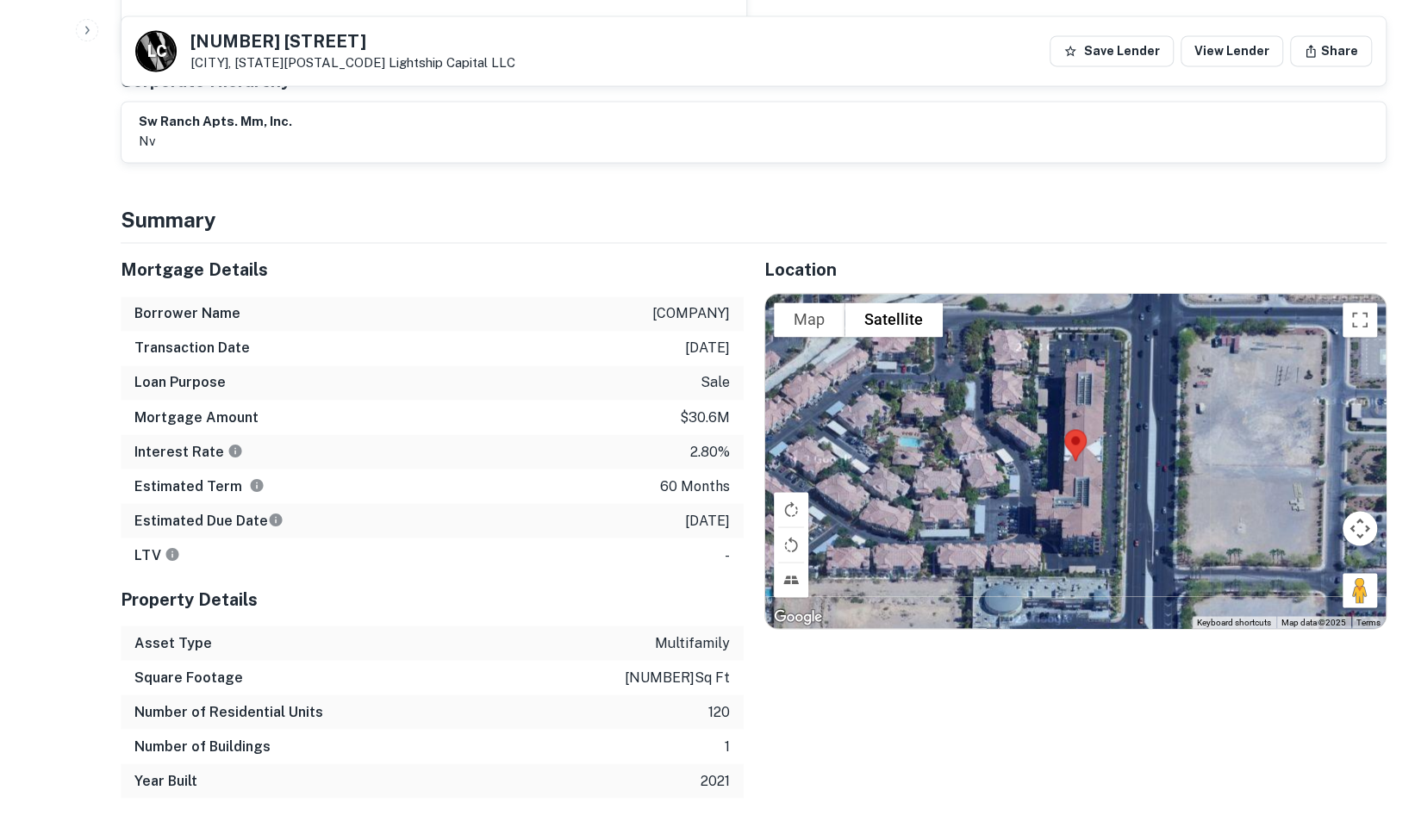 click on "Estimated Term 60 months" at bounding box center [432, 486] 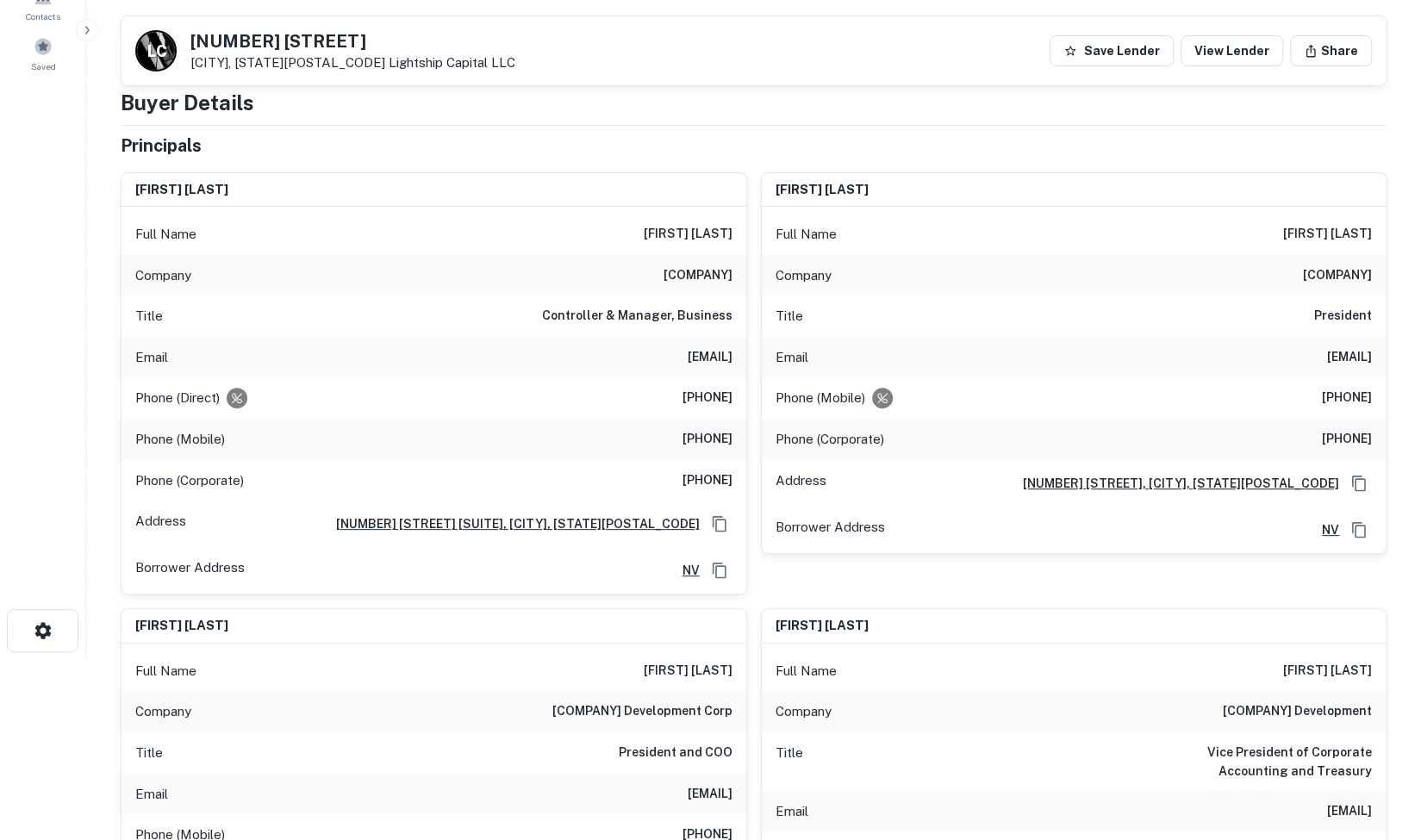 scroll, scrollTop: 183, scrollLeft: 0, axis: vertical 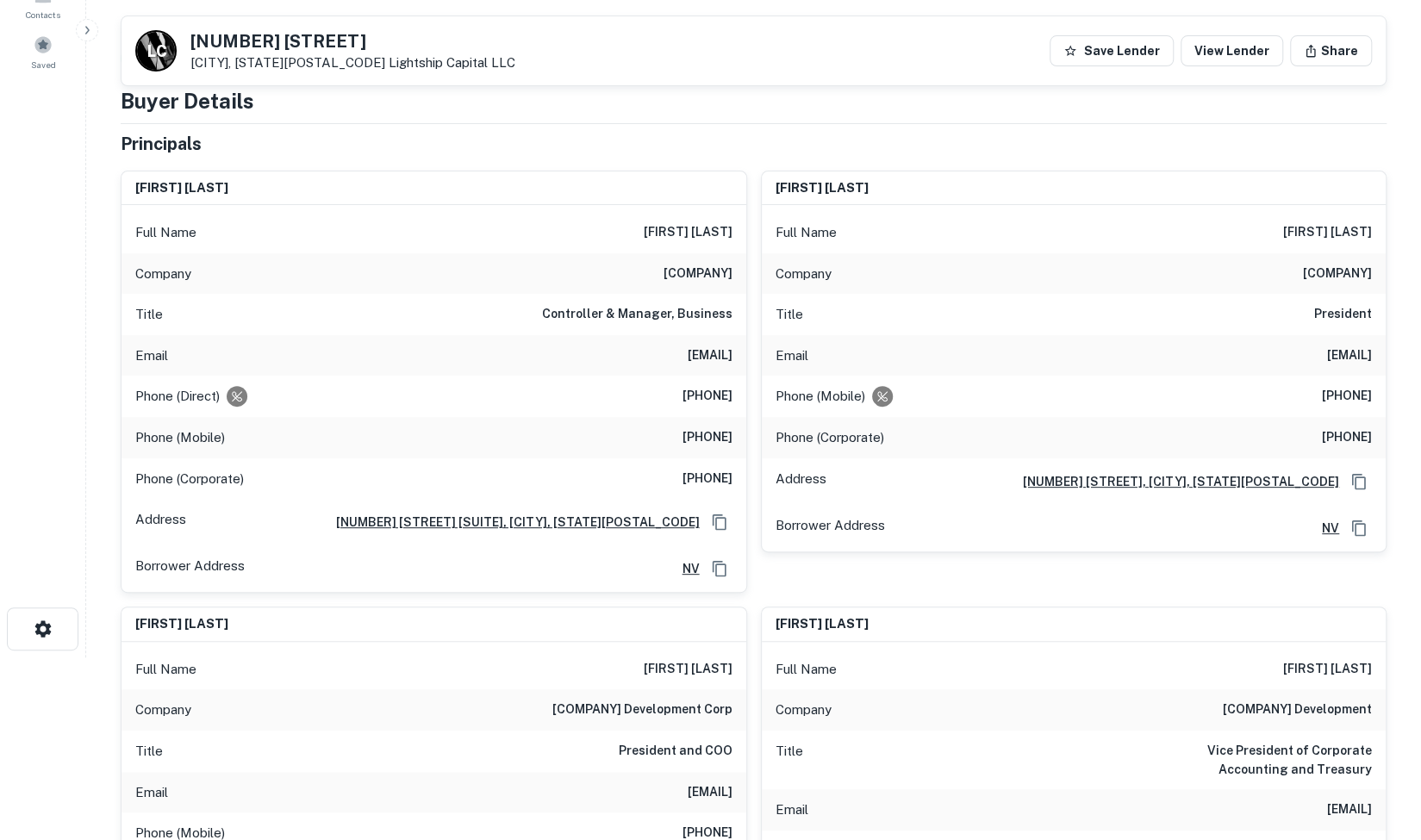 click on "[PHONE]" at bounding box center (681, 438) 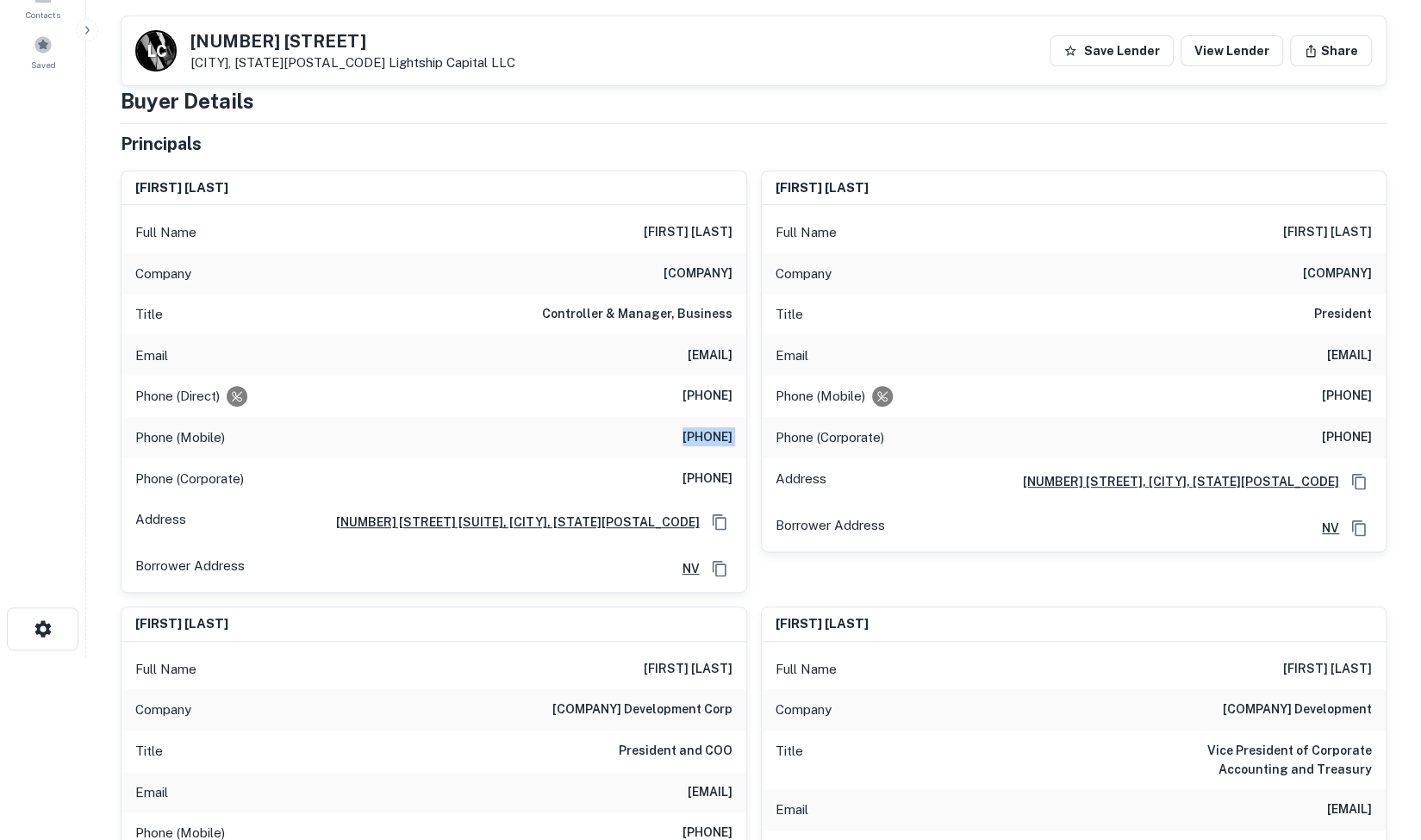 click on "[PHONE]" at bounding box center [681, 438] 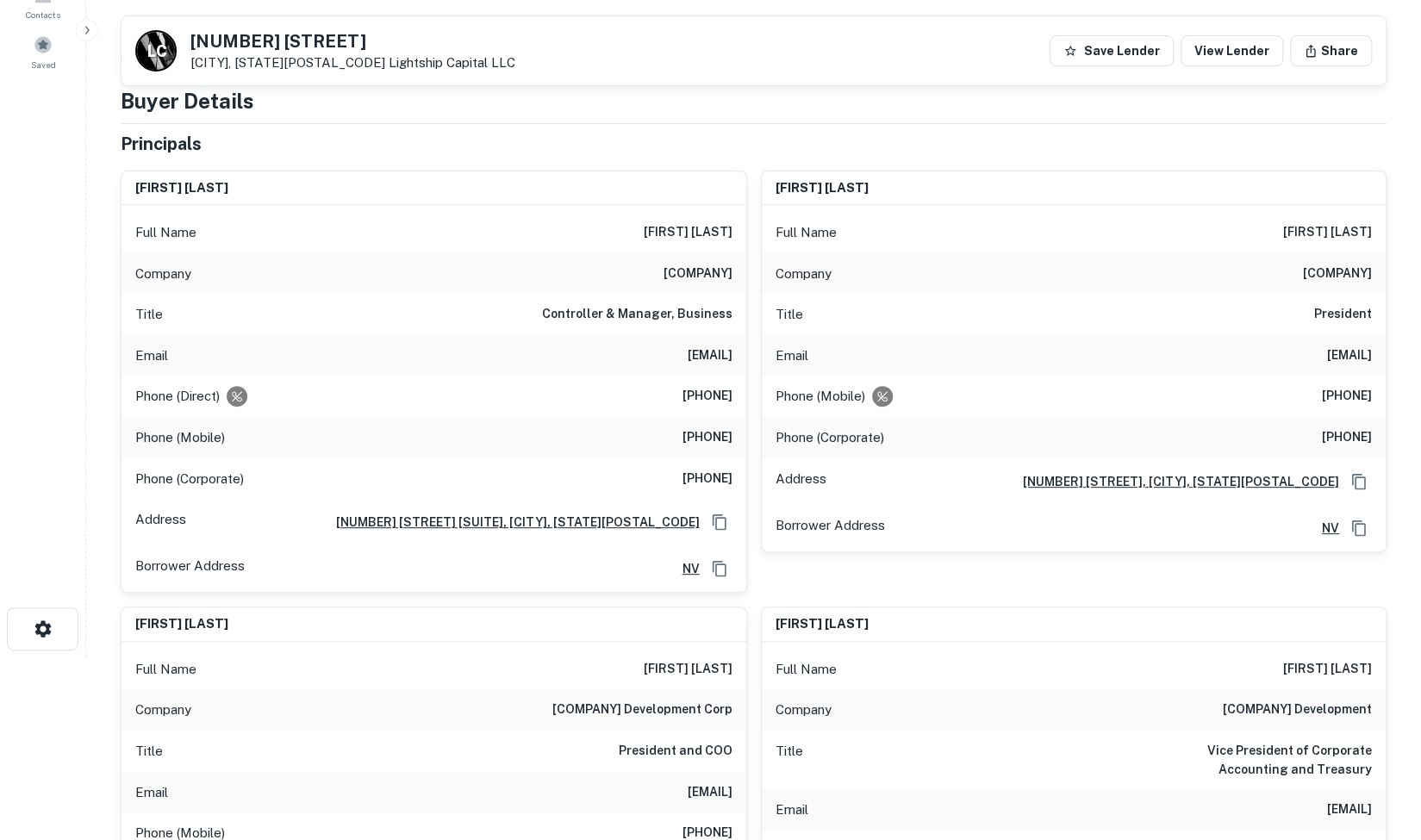 click on "[PHONE]" at bounding box center (707, 479) 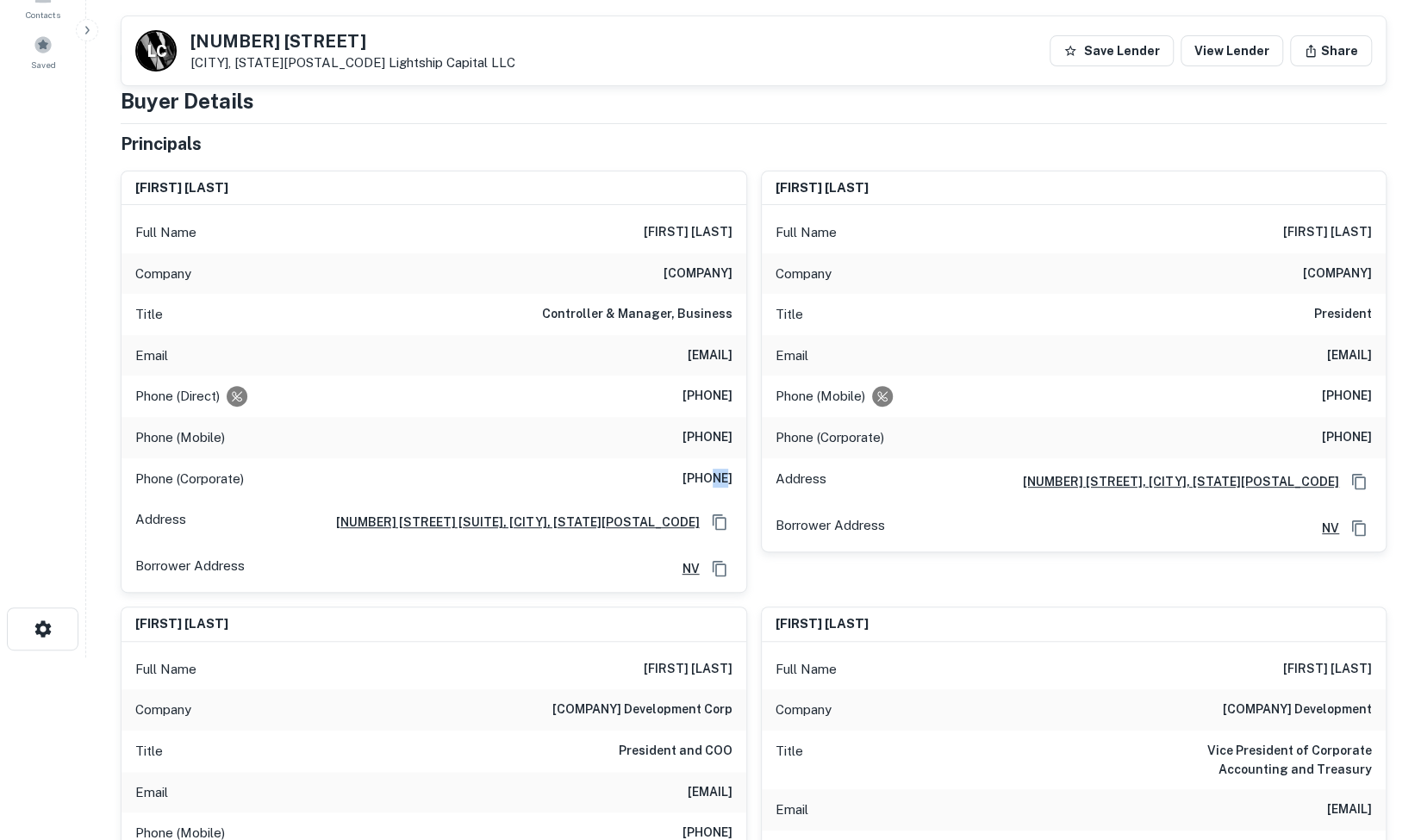 click on "[PHONE]" at bounding box center (707, 479) 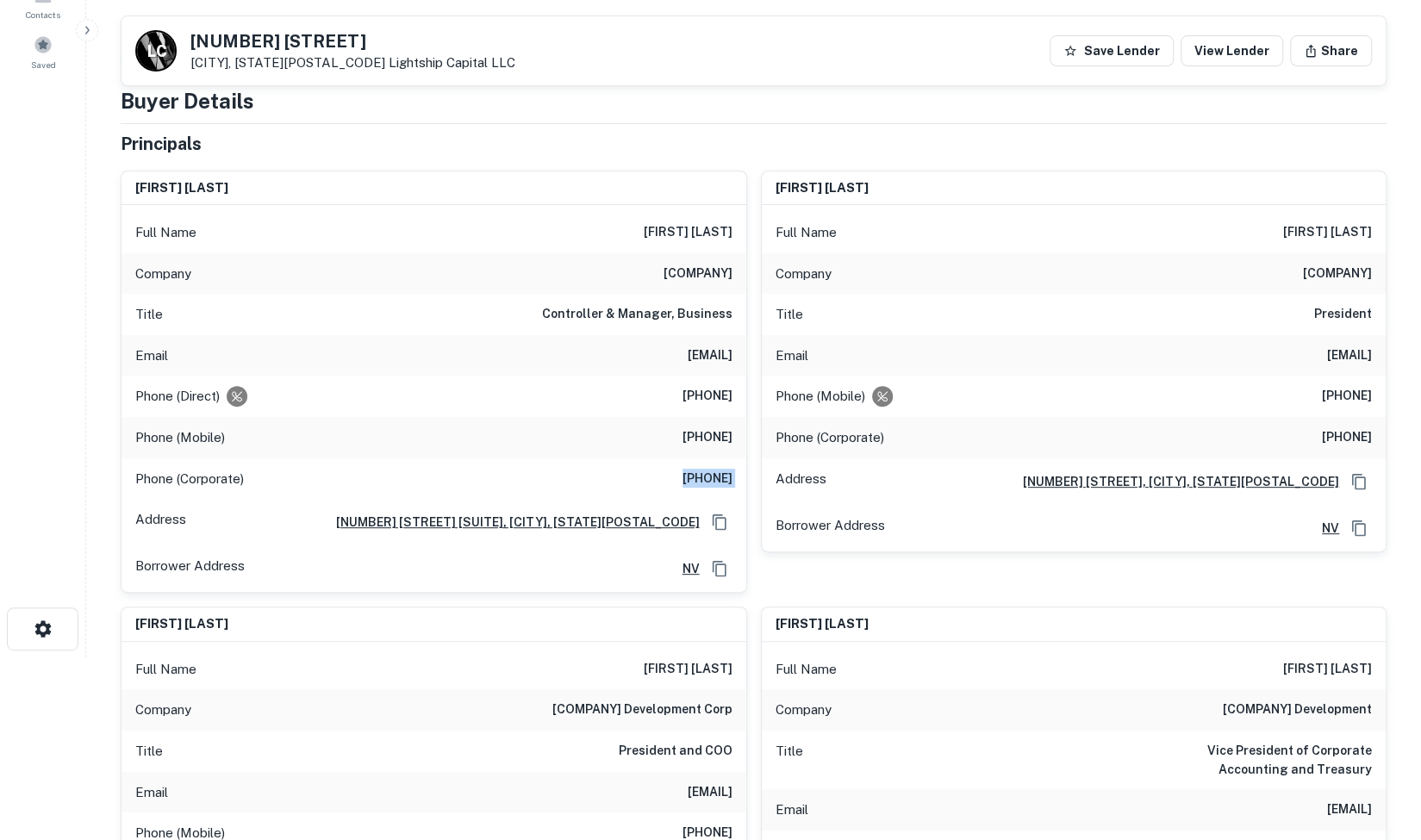 click on "[PHONE]" at bounding box center [707, 479] 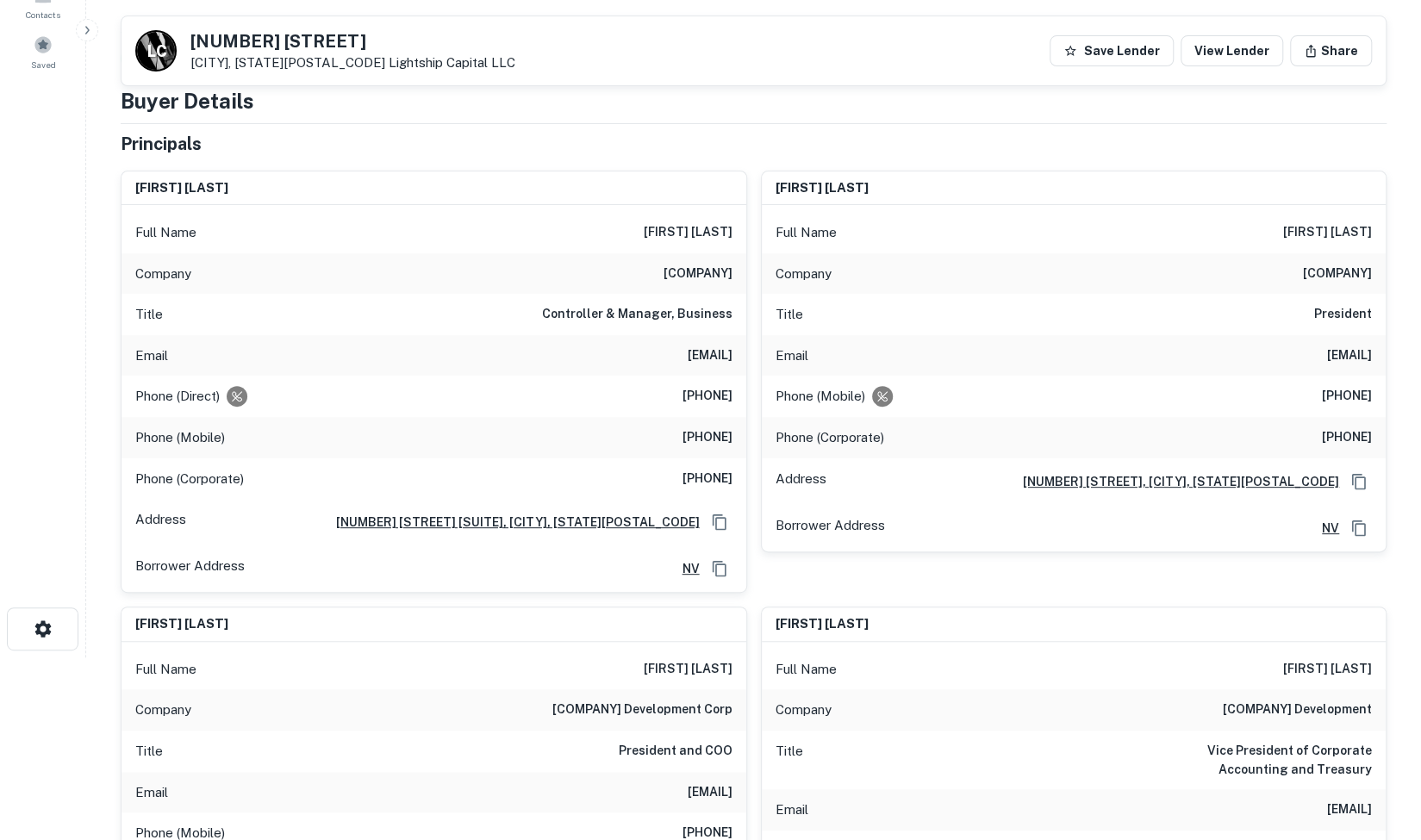 click on "[PHONE]" at bounding box center [681, 396] 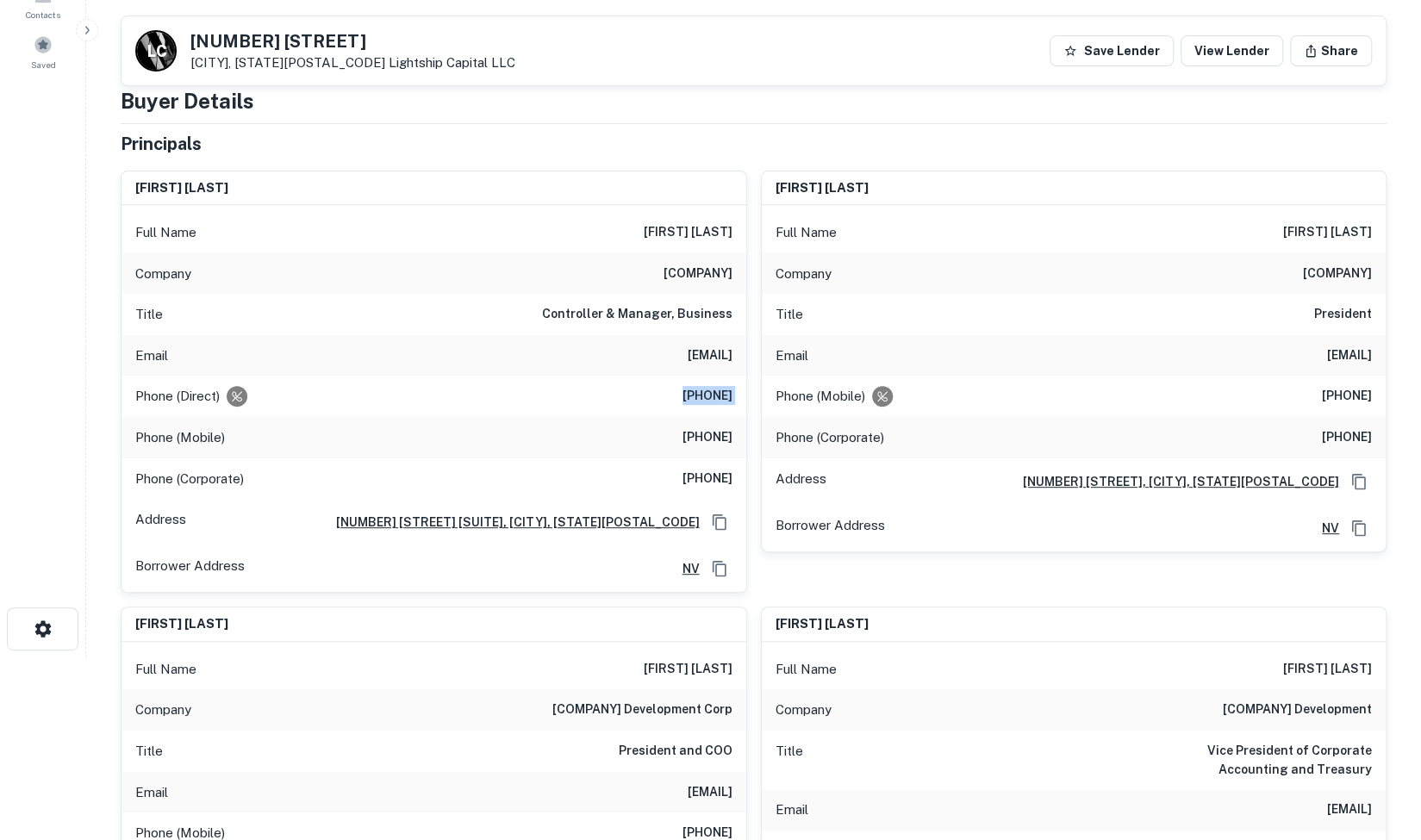 click on "[PHONE]" at bounding box center [681, 396] 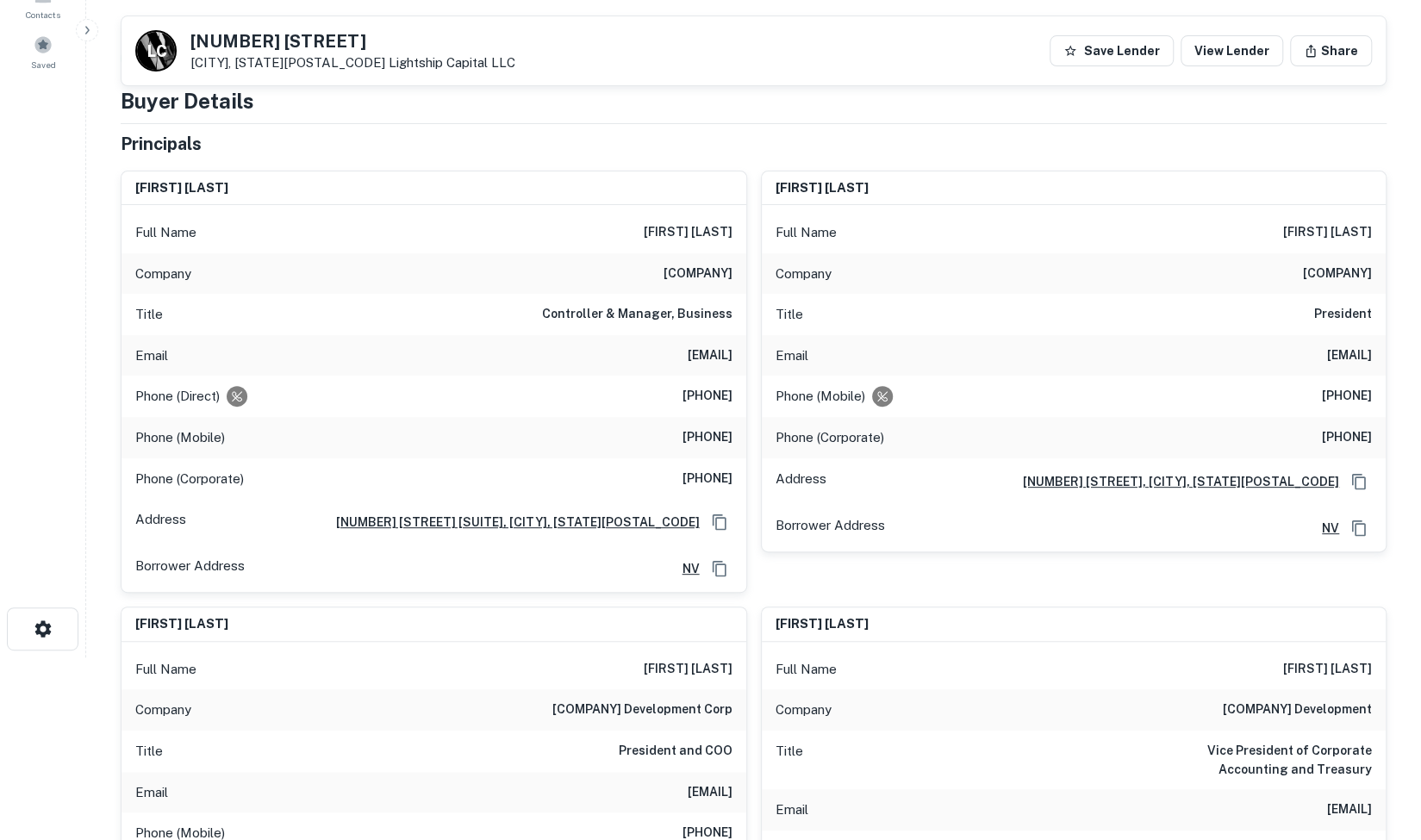 click on "[PHONE]" at bounding box center [681, 438] 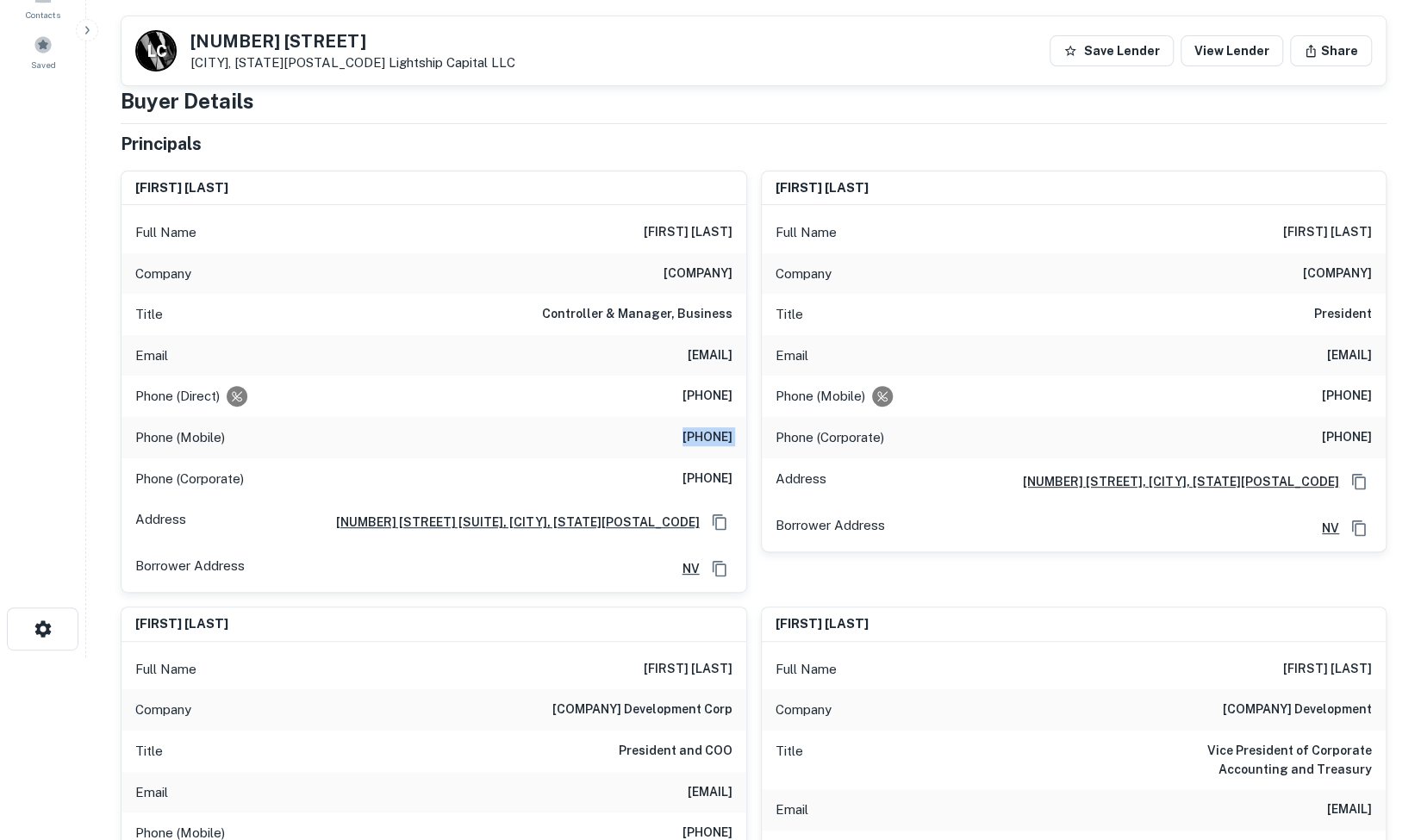 click on "[PHONE]" at bounding box center (681, 438) 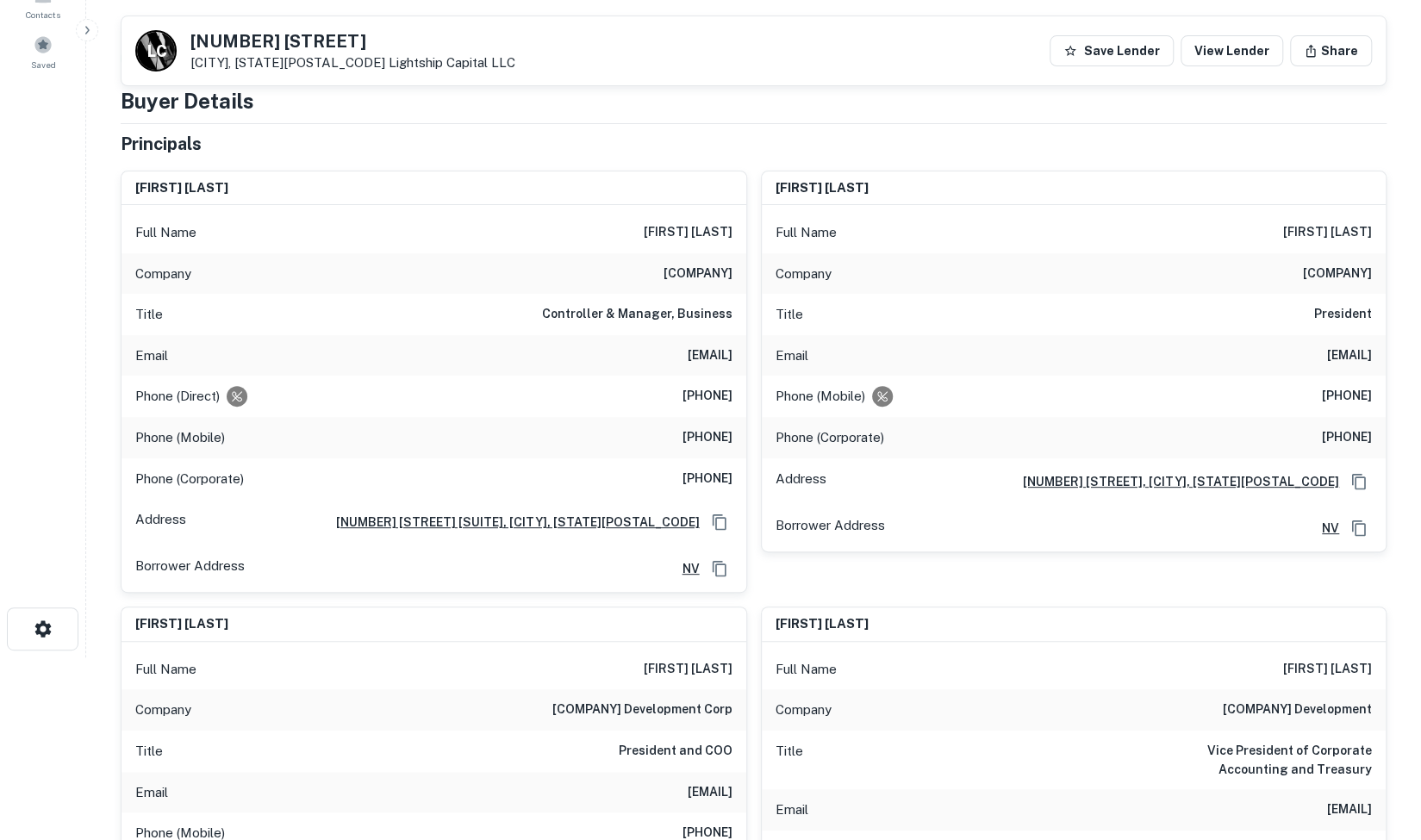 click on "[PHONE]" at bounding box center [681, 438] 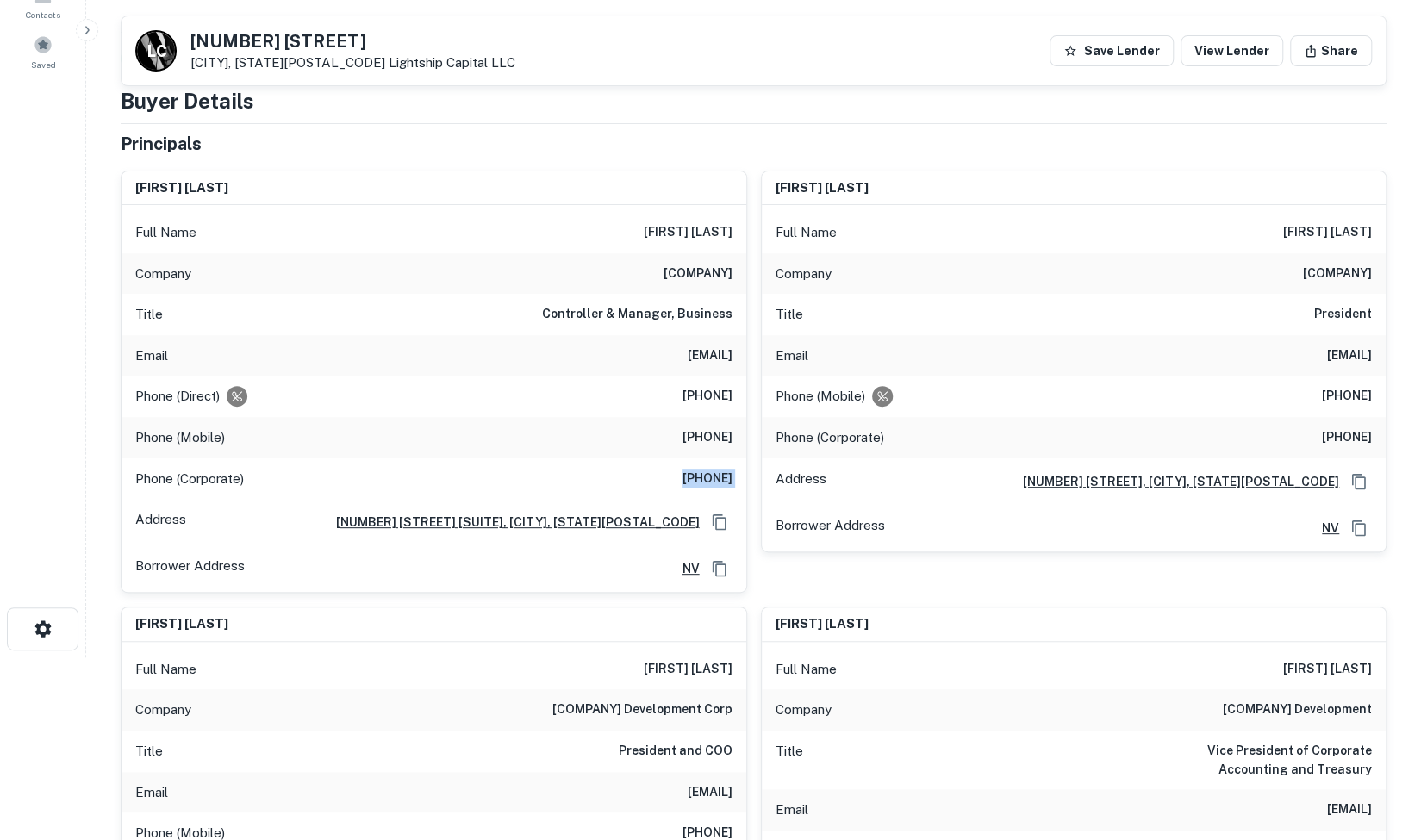 click on "[PHONE]" at bounding box center [707, 479] 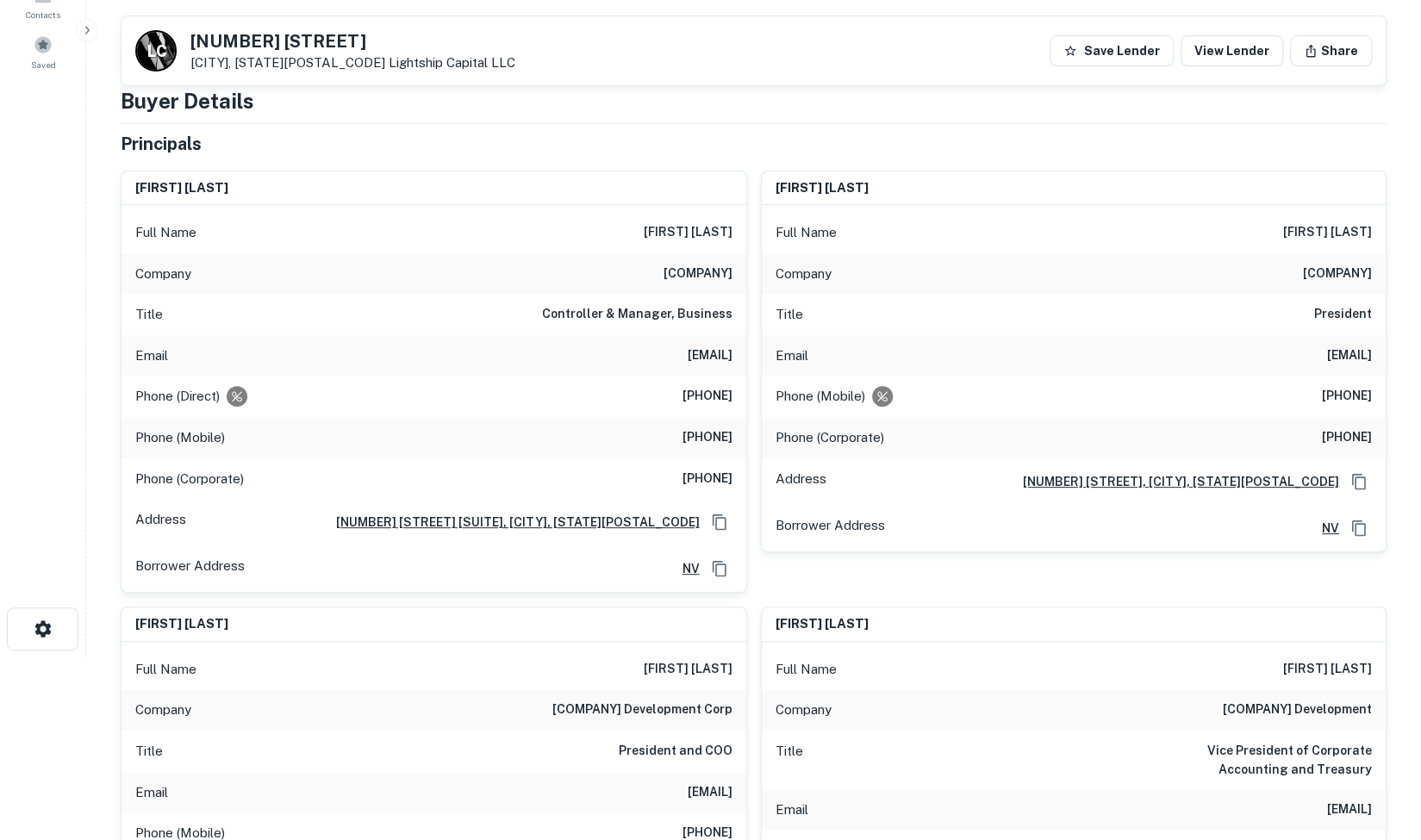 click on "[PHONE]" at bounding box center (681, 396) 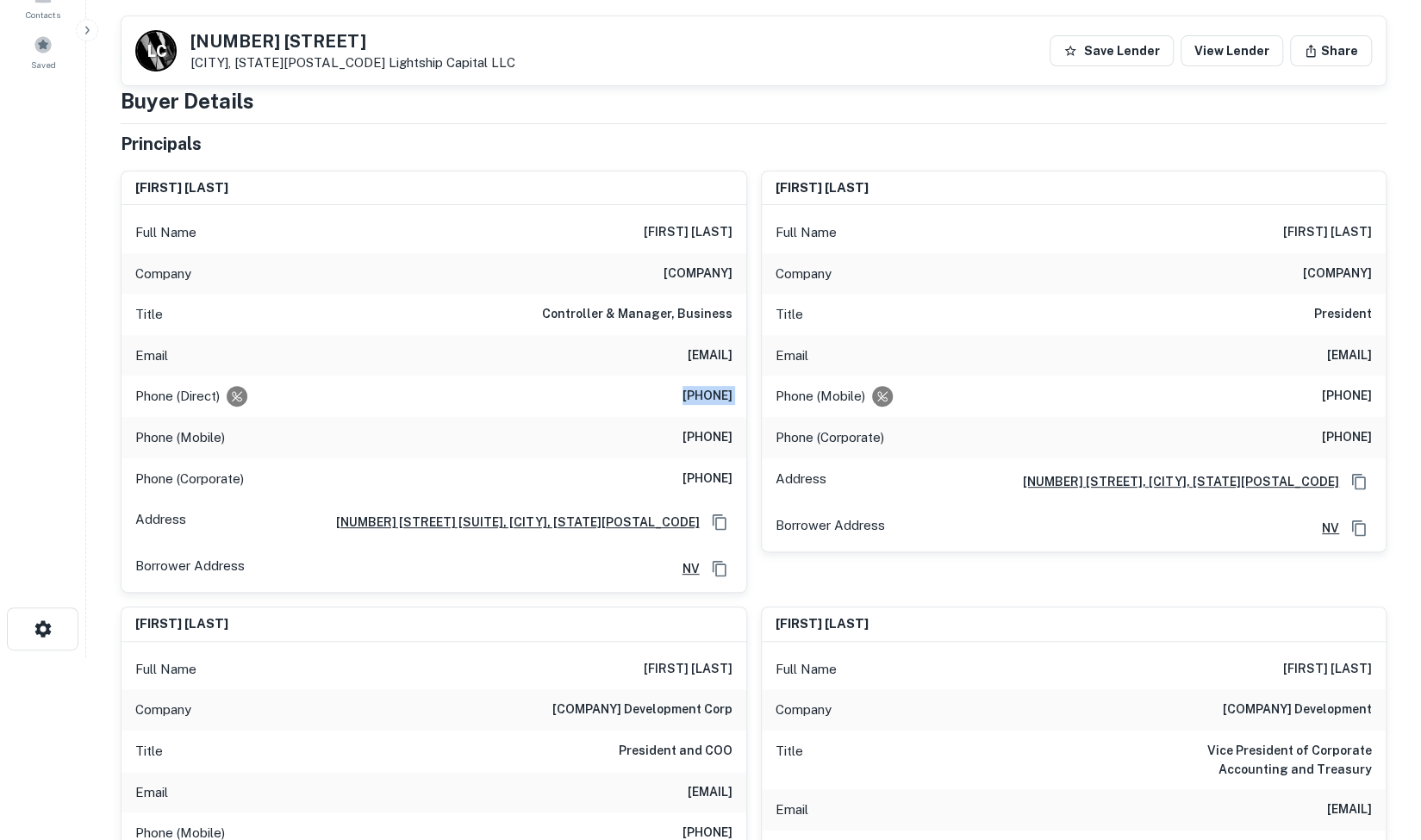 click on "[PHONE]" at bounding box center (681, 396) 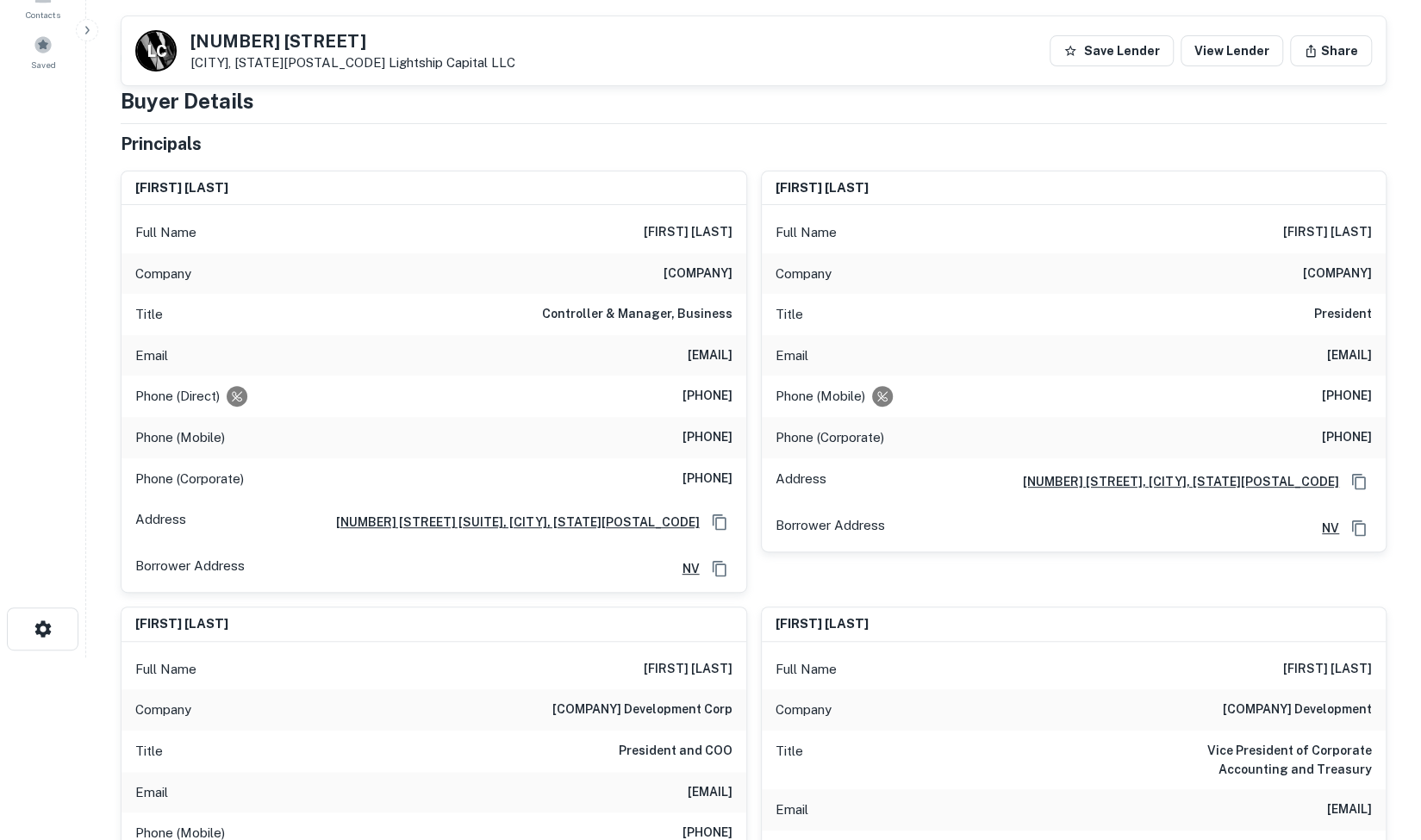 click on "[PHONE]" at bounding box center [681, 438] 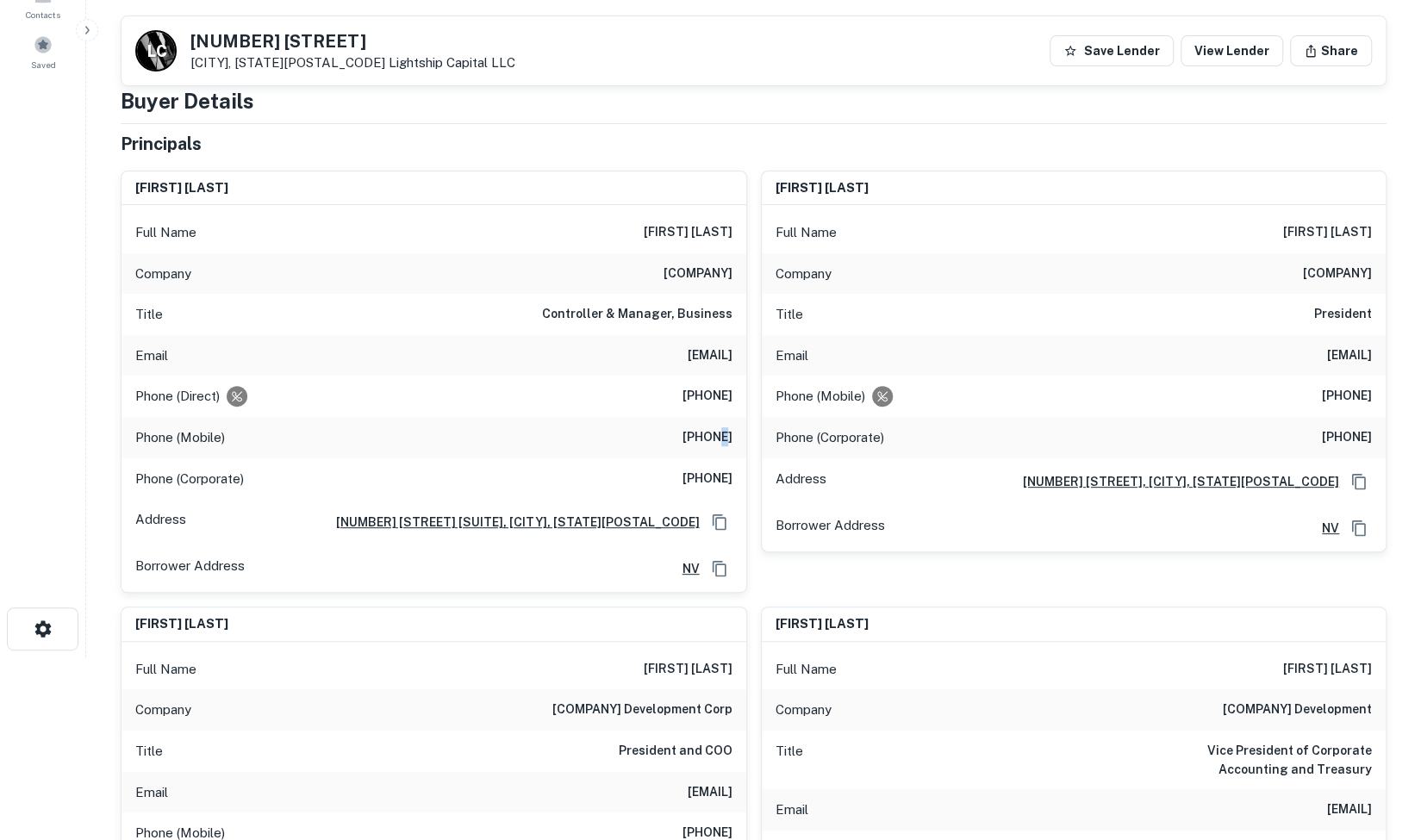 click on "[PHONE]" at bounding box center (681, 438) 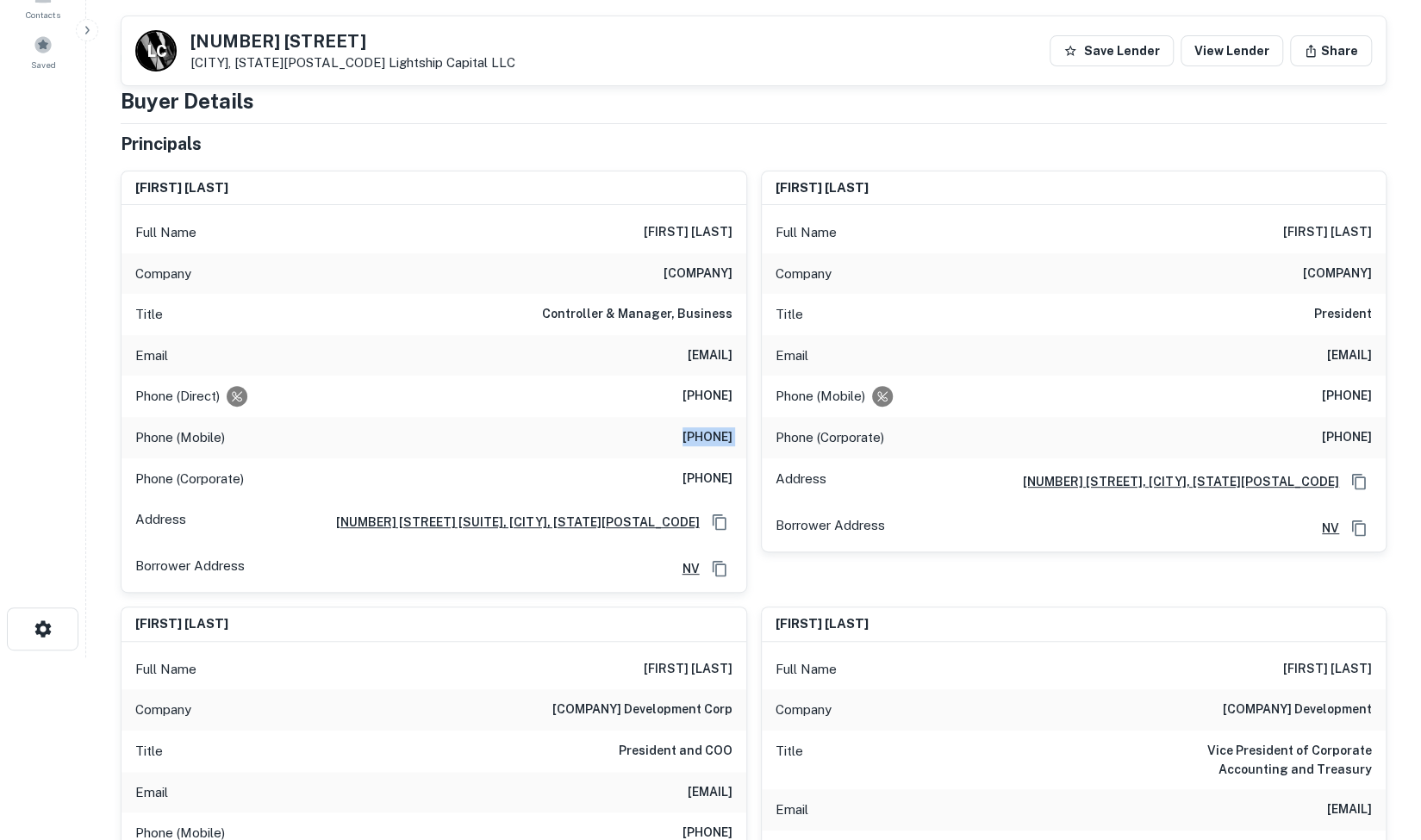 click on "[PHONE]" at bounding box center [681, 438] 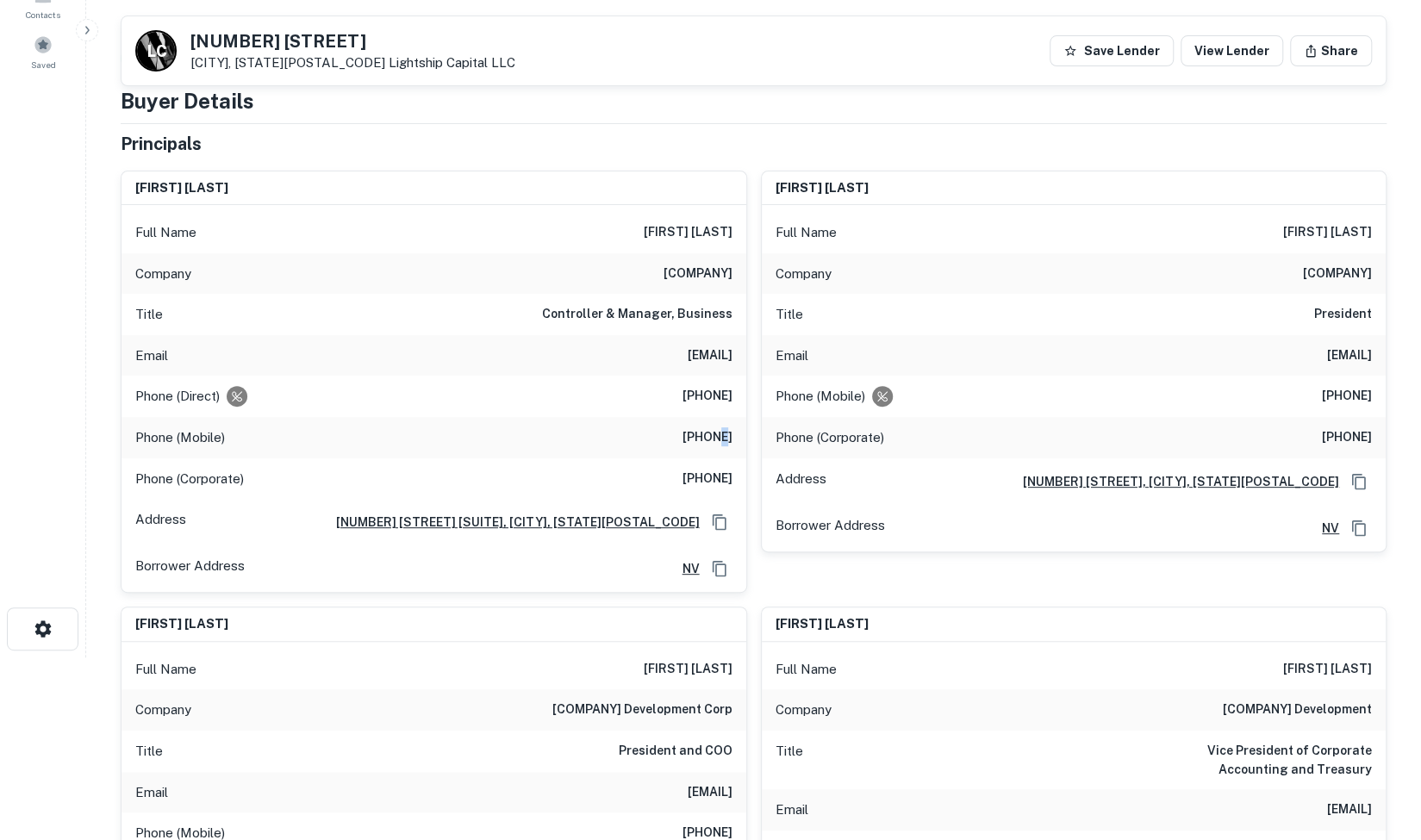 click on "[PHONE]" at bounding box center [681, 438] 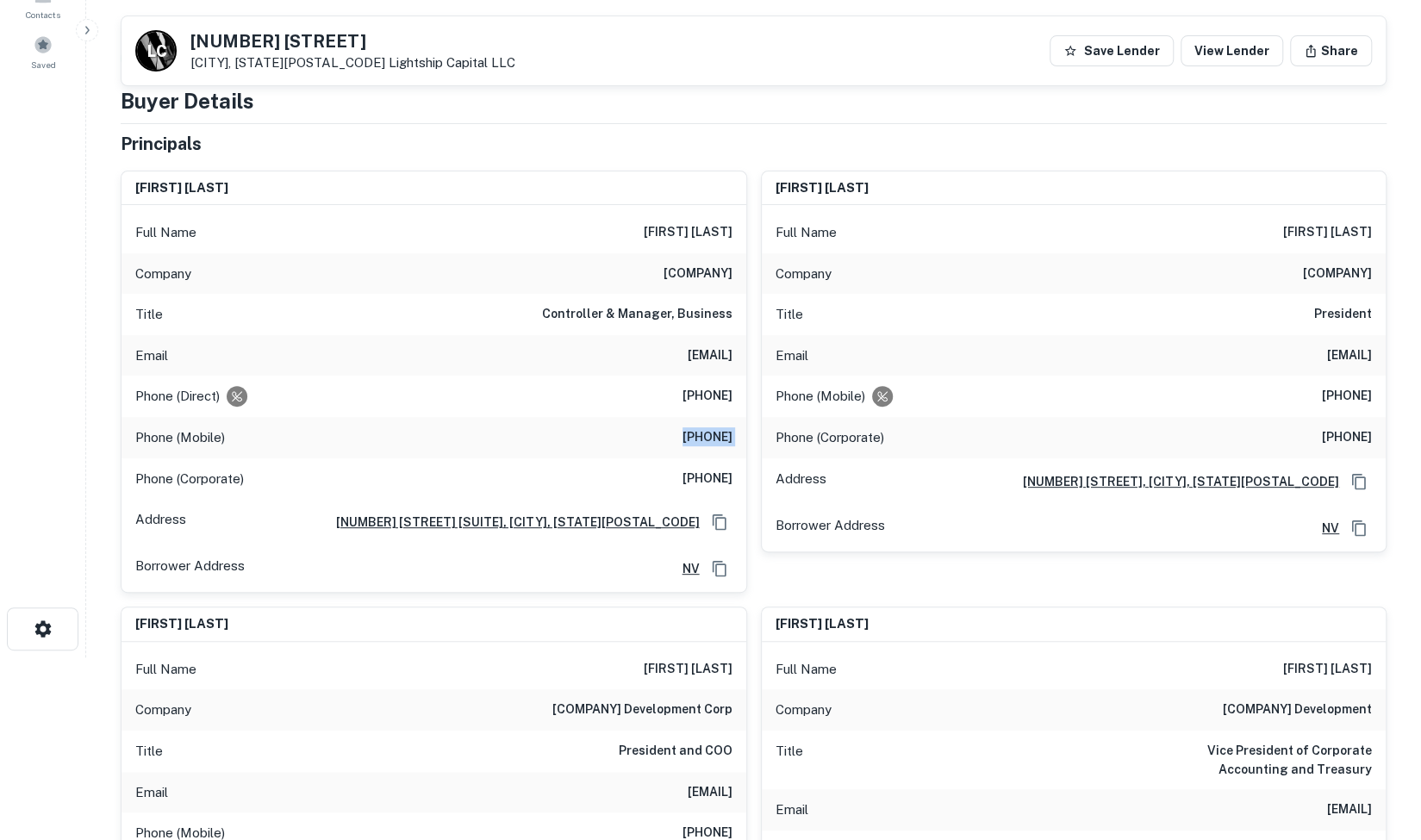 click on "[PHONE]" at bounding box center (681, 438) 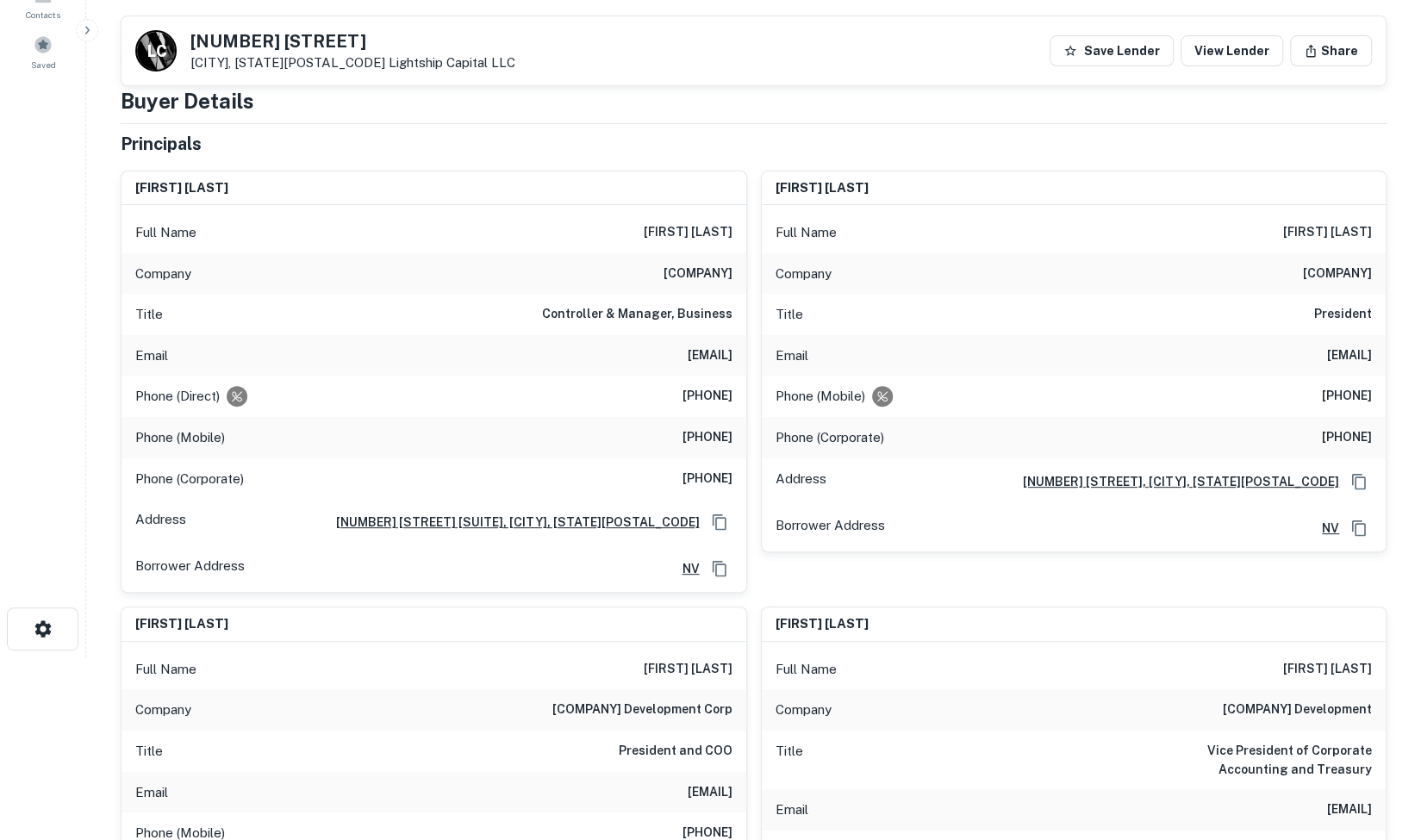 click on "[PHONE]" at bounding box center (681, 438) 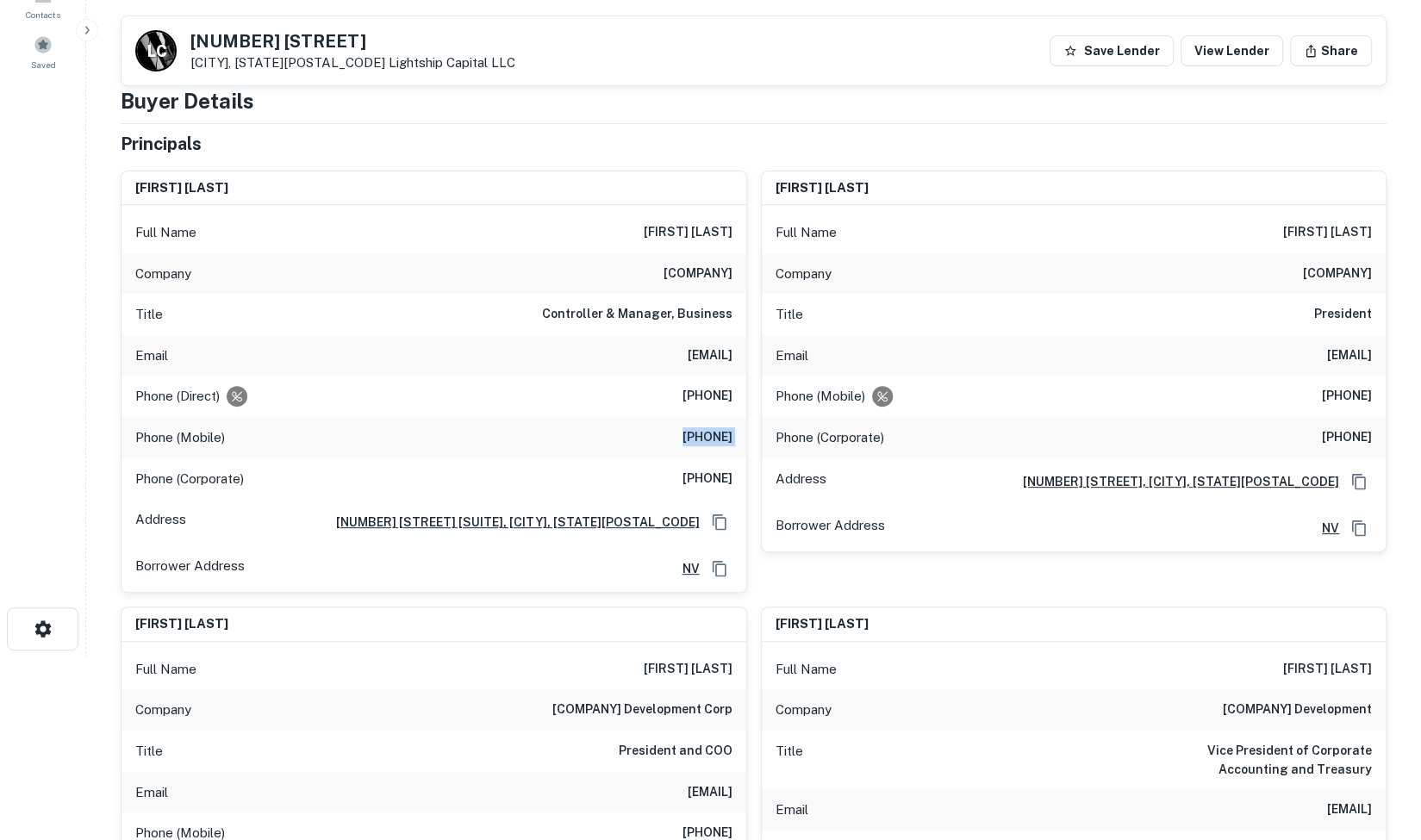 click on "[PHONE]" at bounding box center (681, 438) 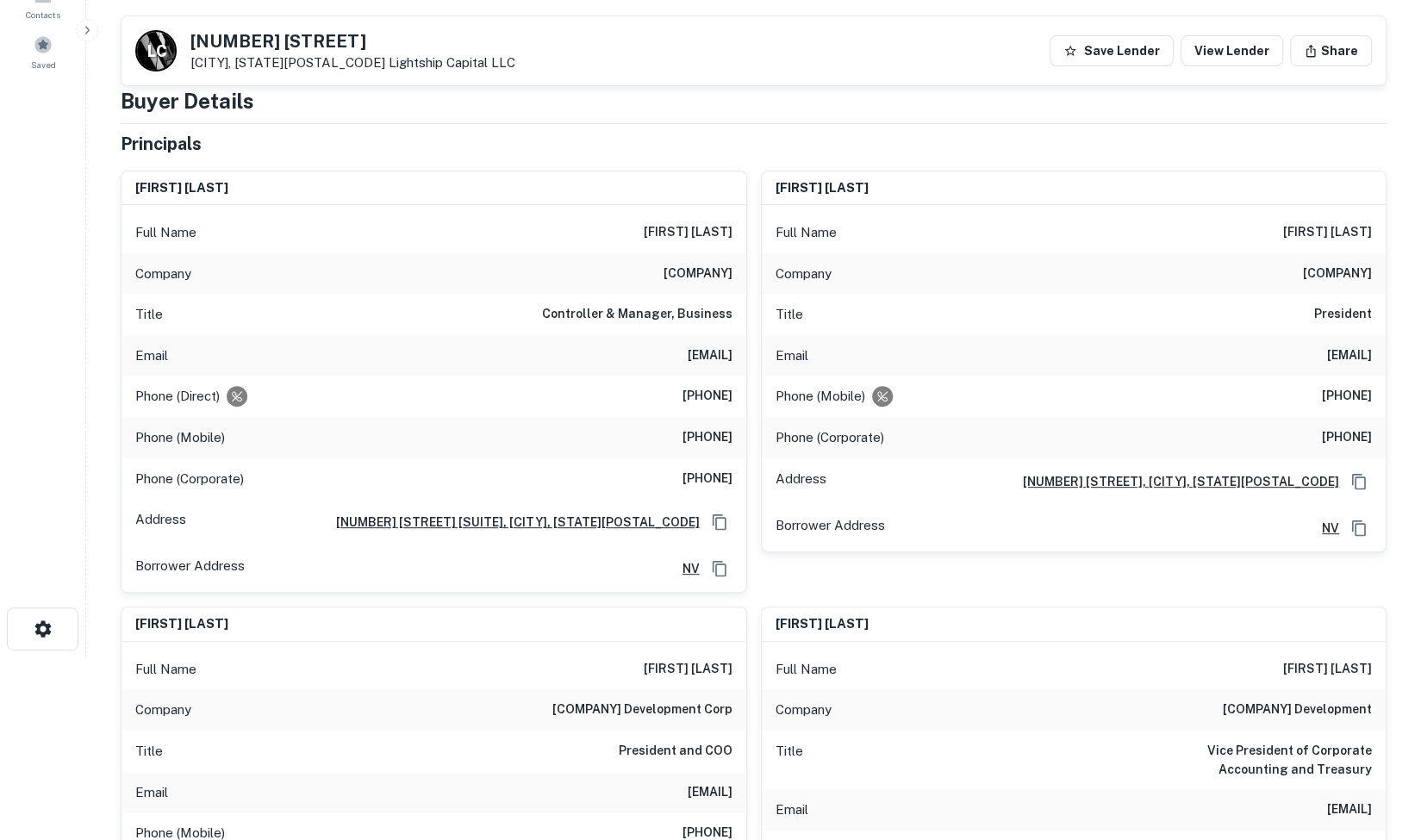 click on "[PHONE]" at bounding box center (681, 438) 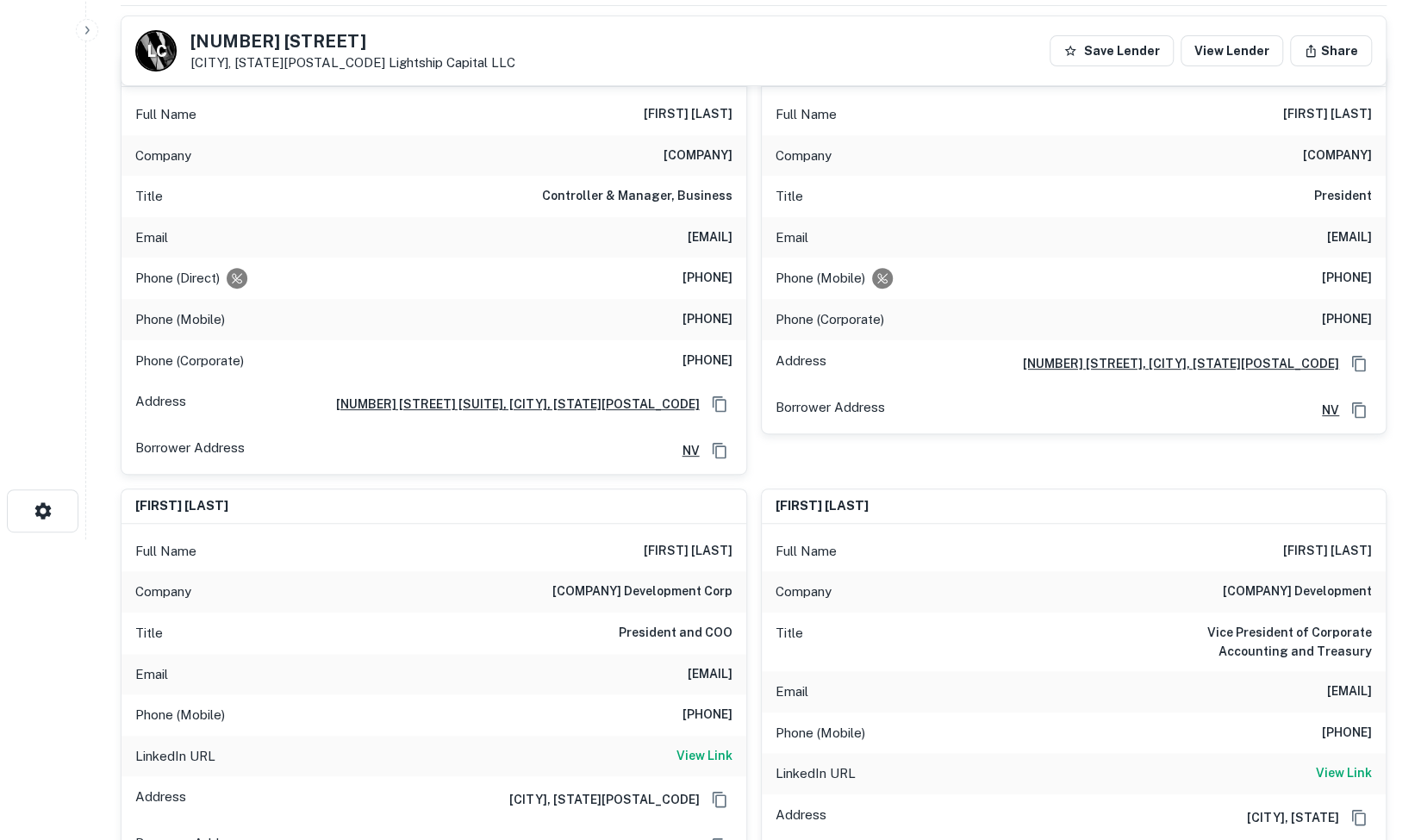 scroll, scrollTop: 0, scrollLeft: 0, axis: both 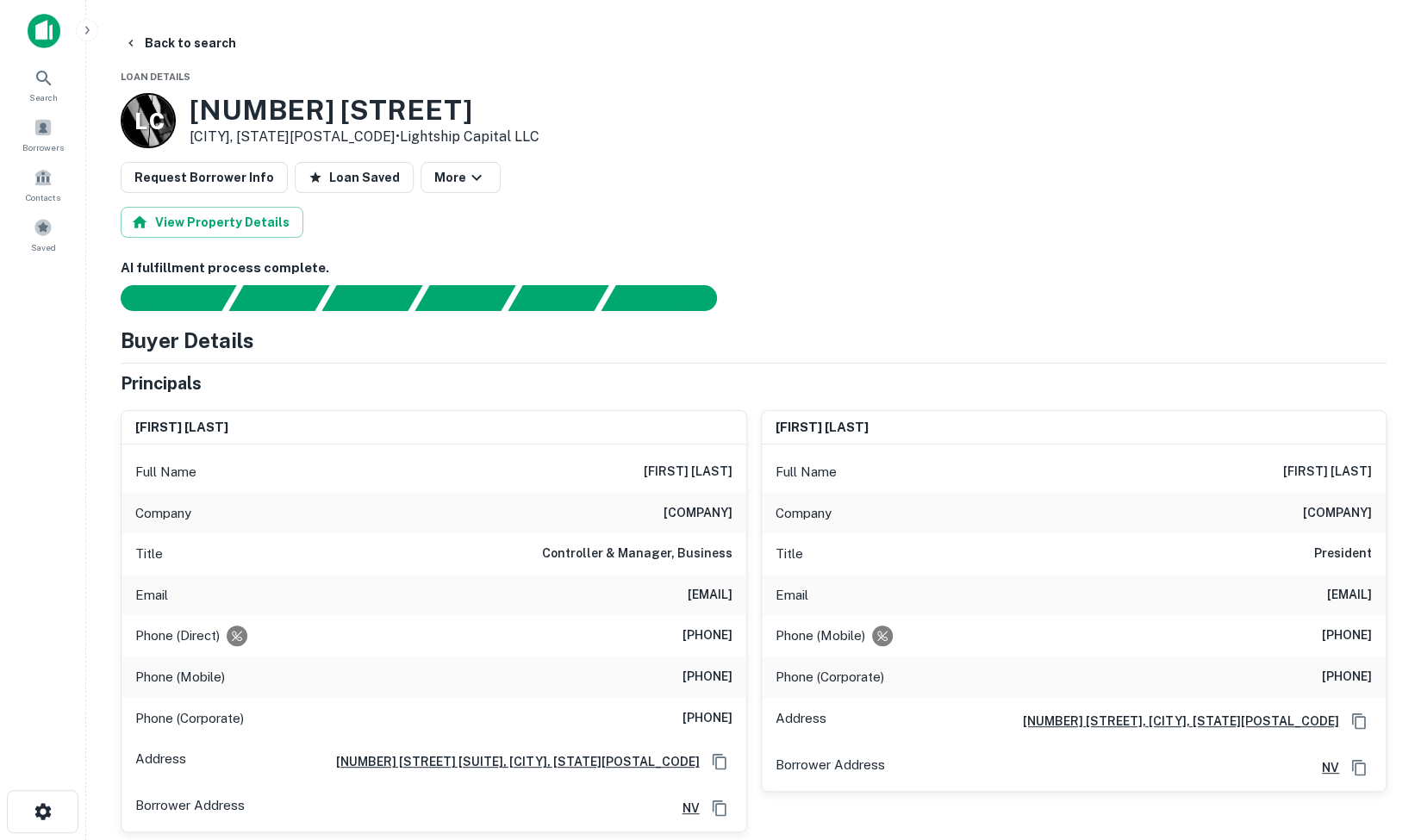 click on "[PHONE]" at bounding box center [681, 677] 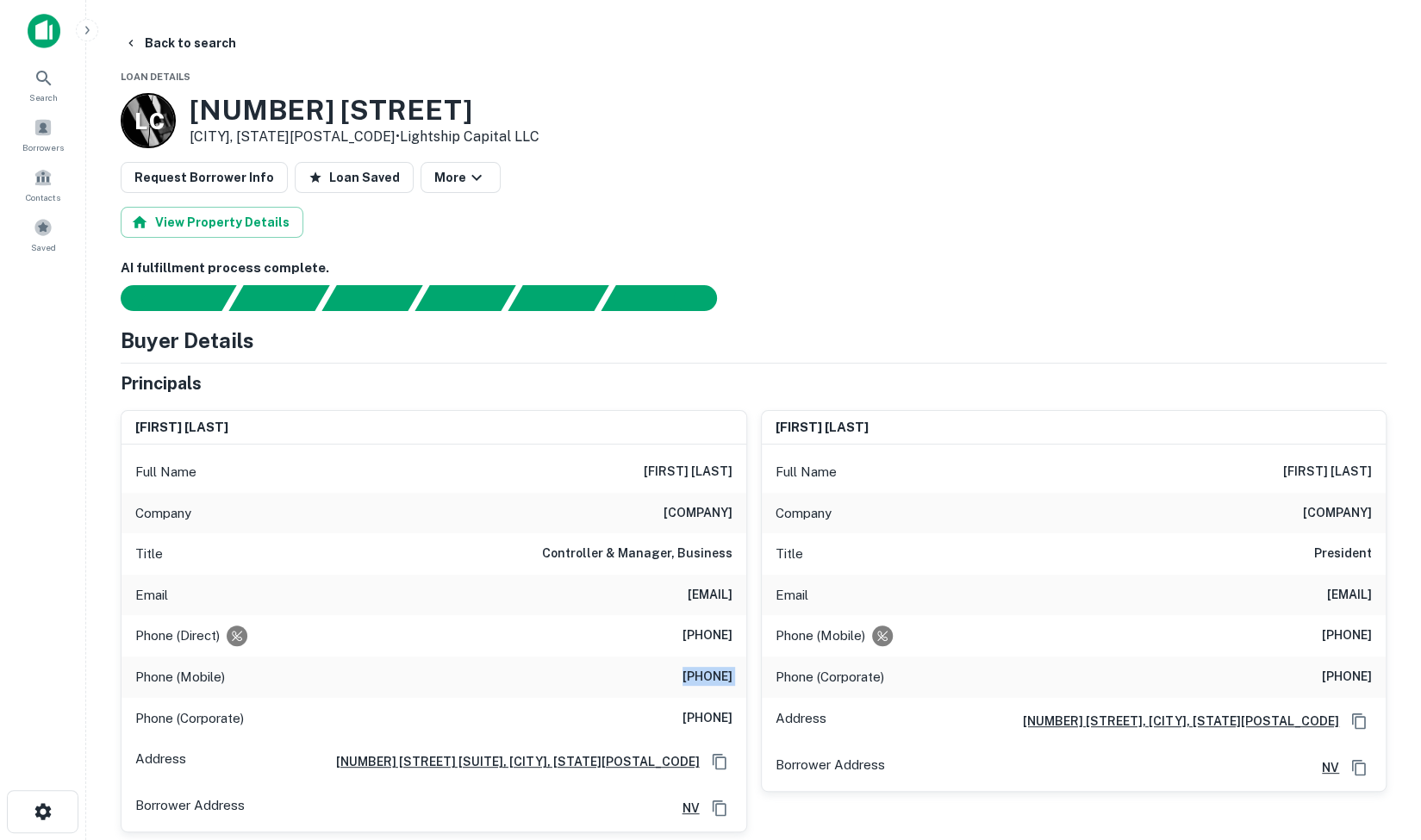 click on "[PHONE]" at bounding box center [681, 677] 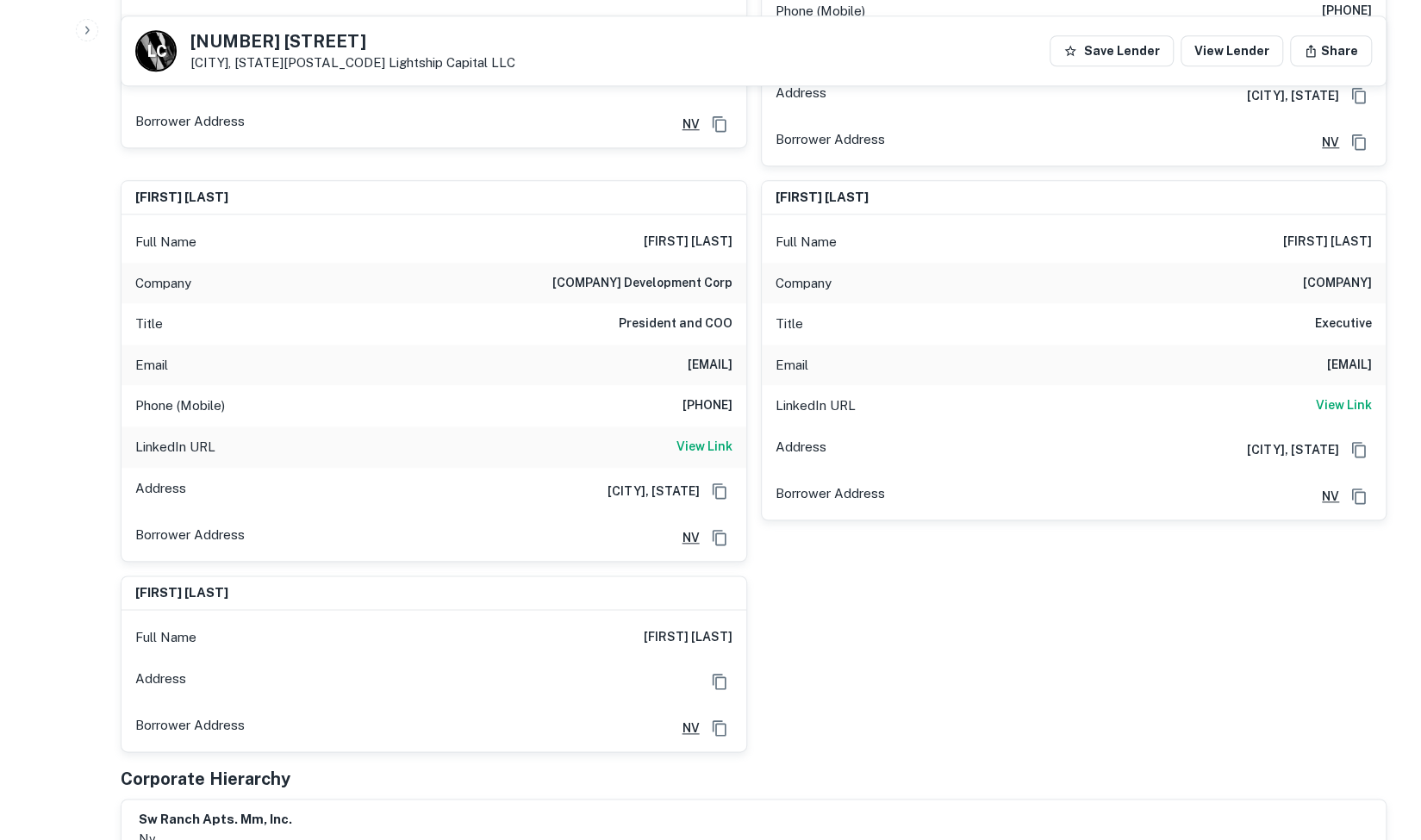 scroll, scrollTop: 768, scrollLeft: 0, axis: vertical 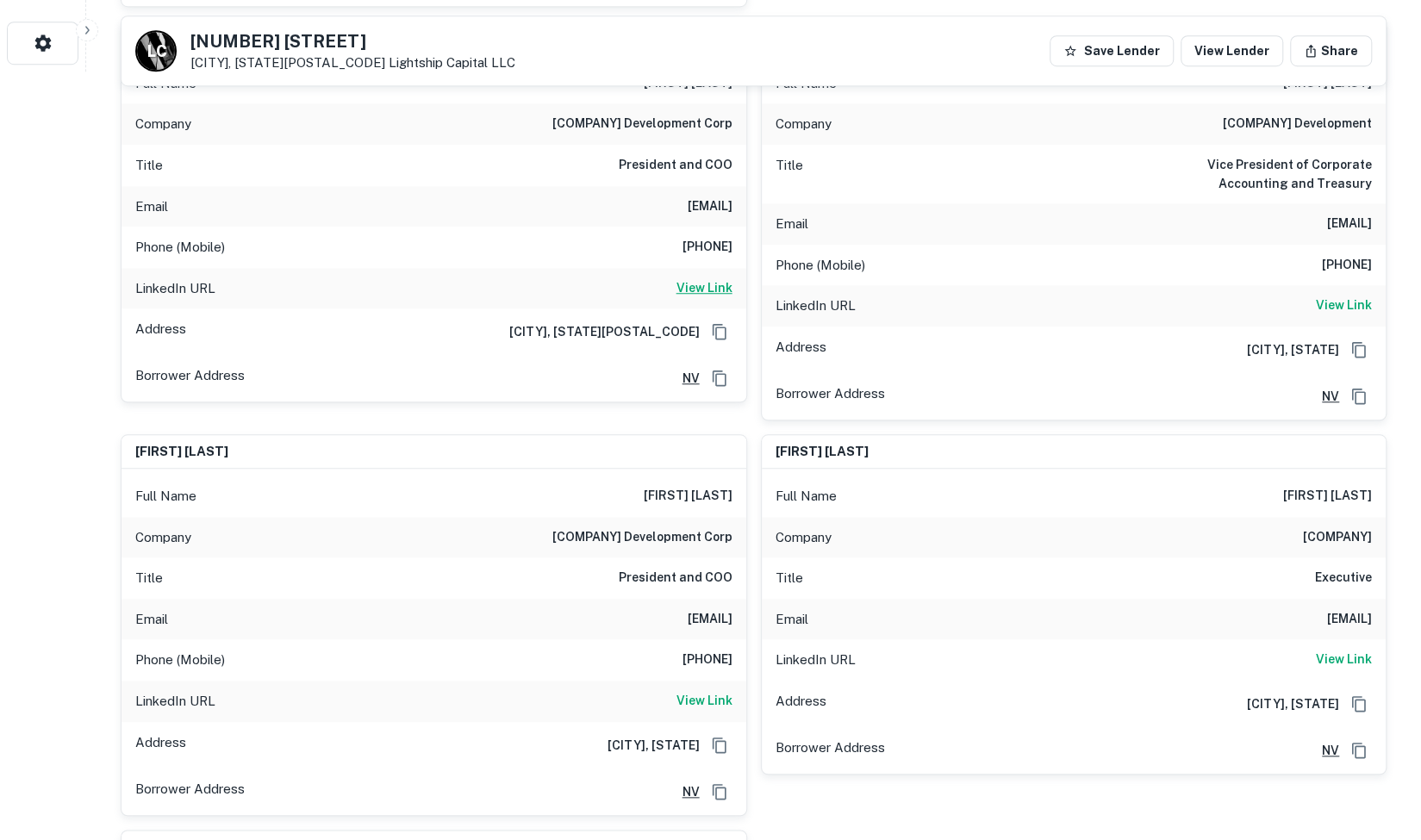 click on "View Link" at bounding box center [704, 288] 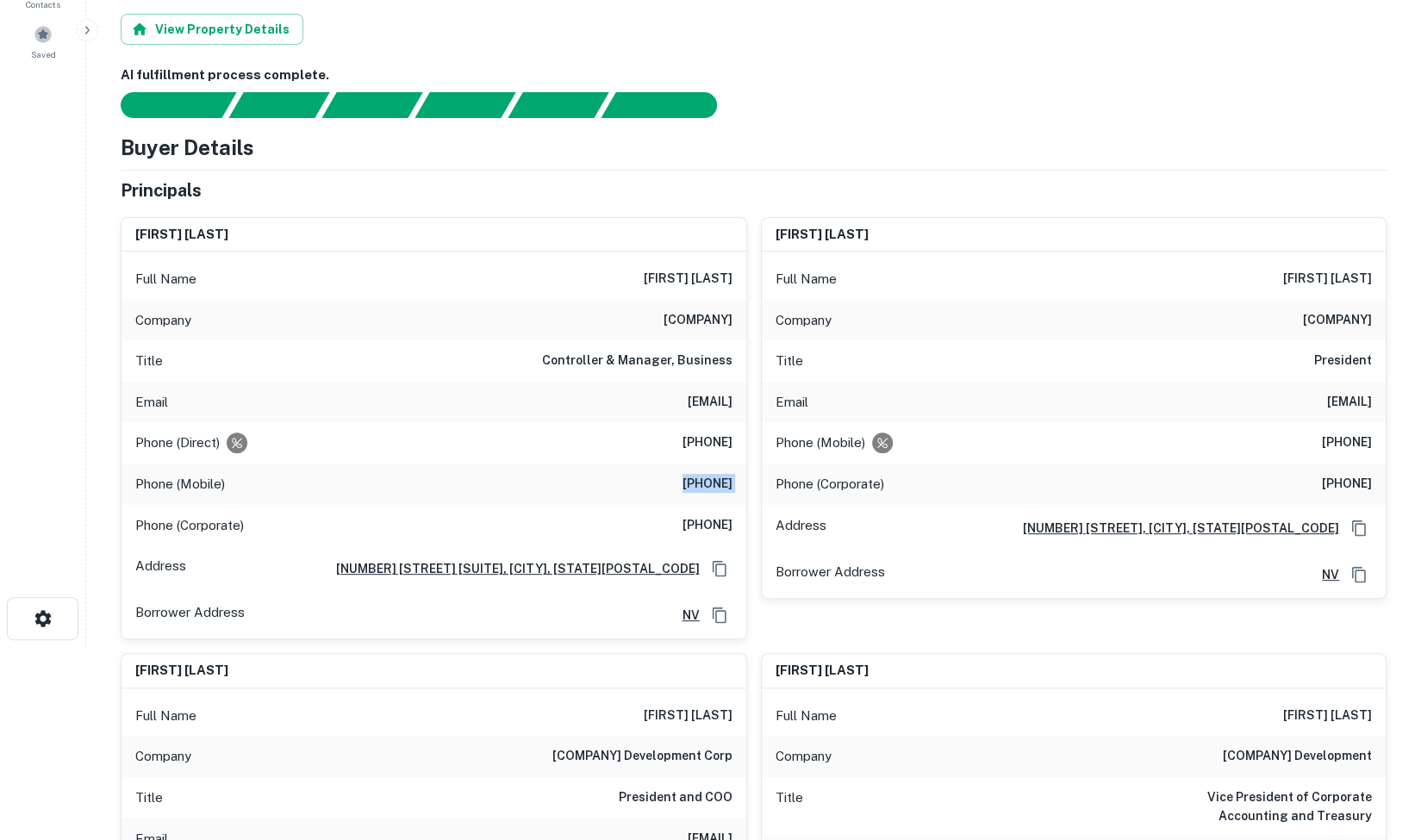 scroll, scrollTop: 55, scrollLeft: 0, axis: vertical 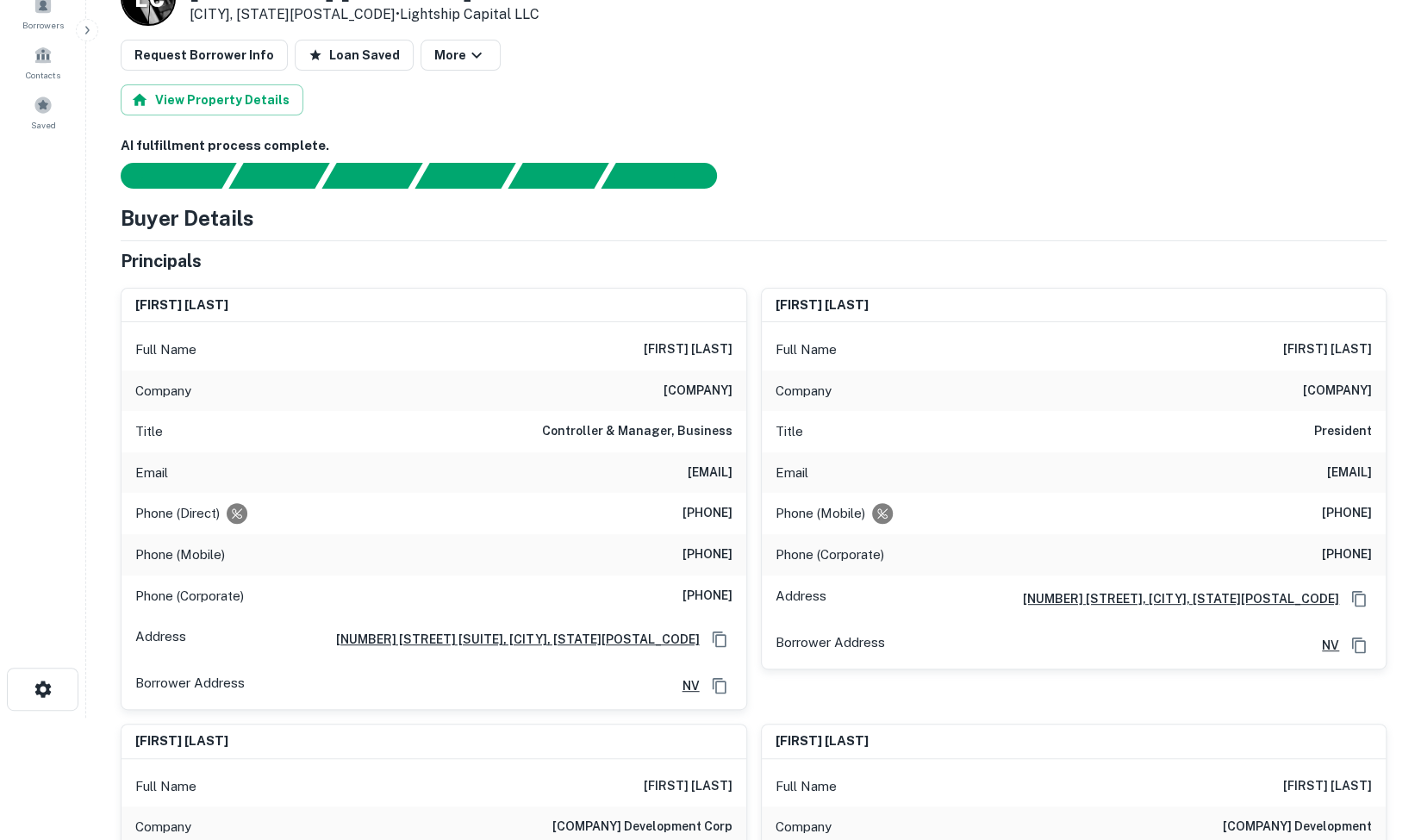 click on "alan molasky Full Name alan molasky Company ovation homes Title President Email alanm@ovationdev.com Phone (Mobile) (702) 580-0722 Phone (Corporate) (702) 990-2790 Address 6021 S Ft Apache Ste 100, Las Vegas, NV89148  Borrower Address NV" at bounding box center (1067, 492) 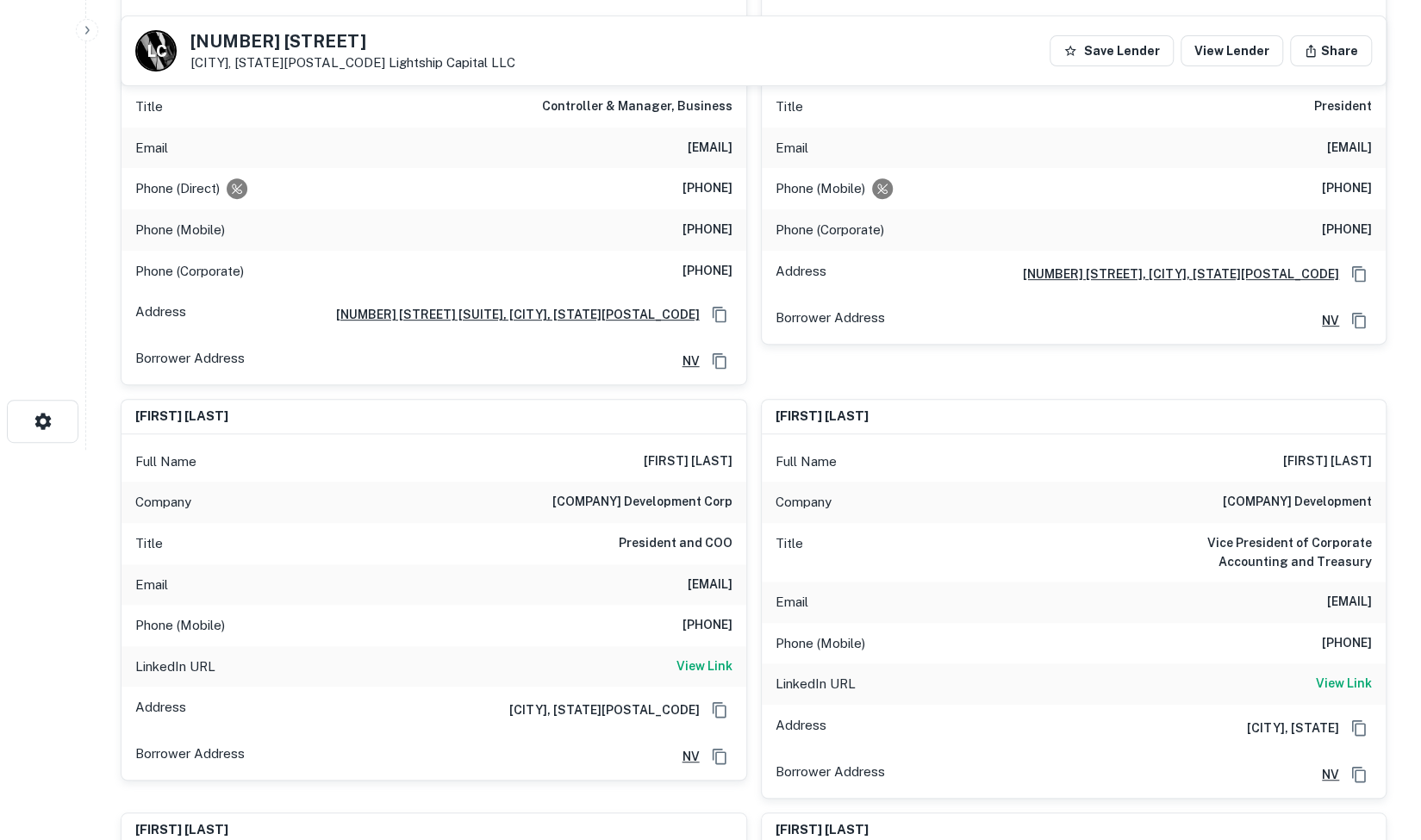 scroll, scrollTop: 391, scrollLeft: 0, axis: vertical 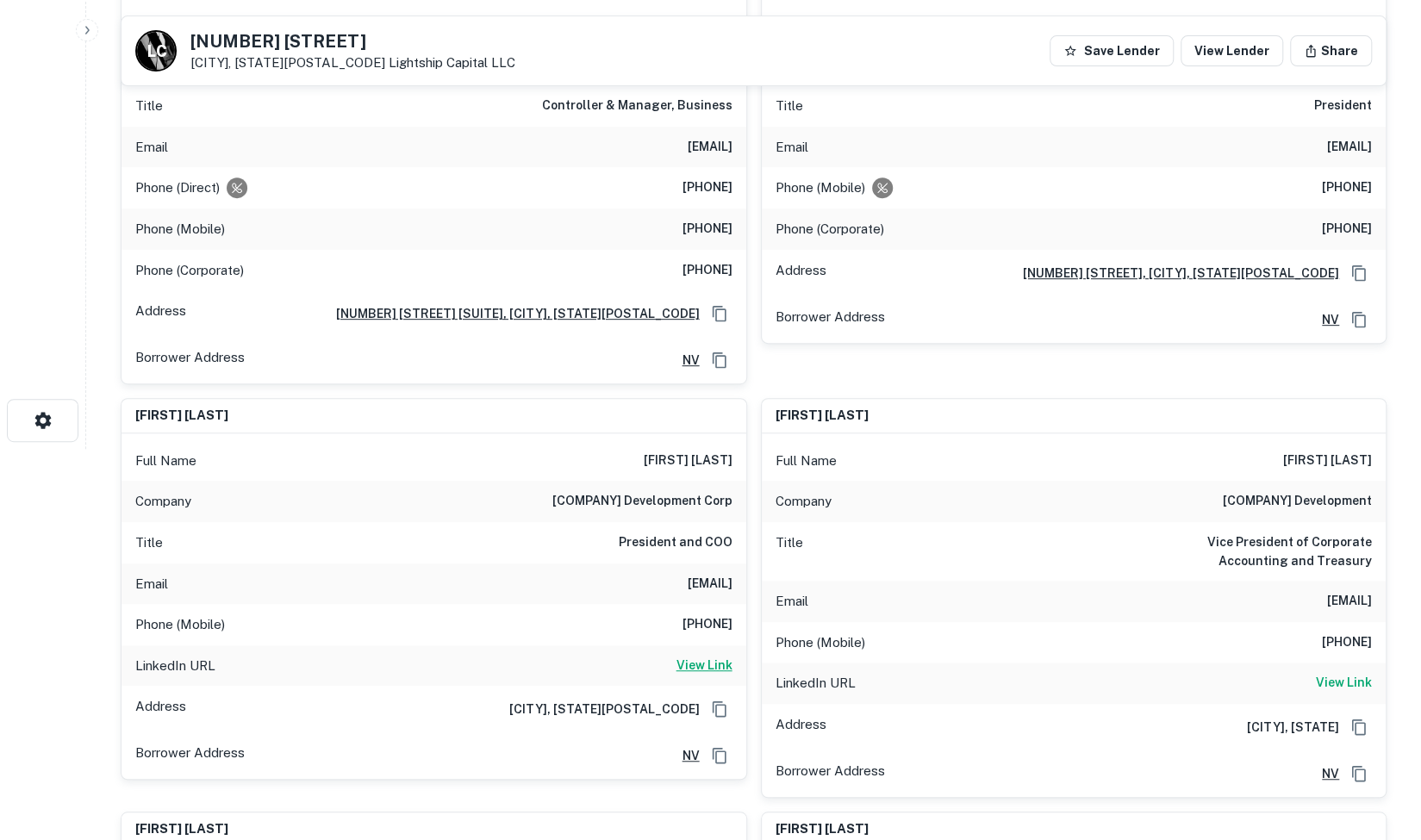 click on "View Link" at bounding box center [704, 665] 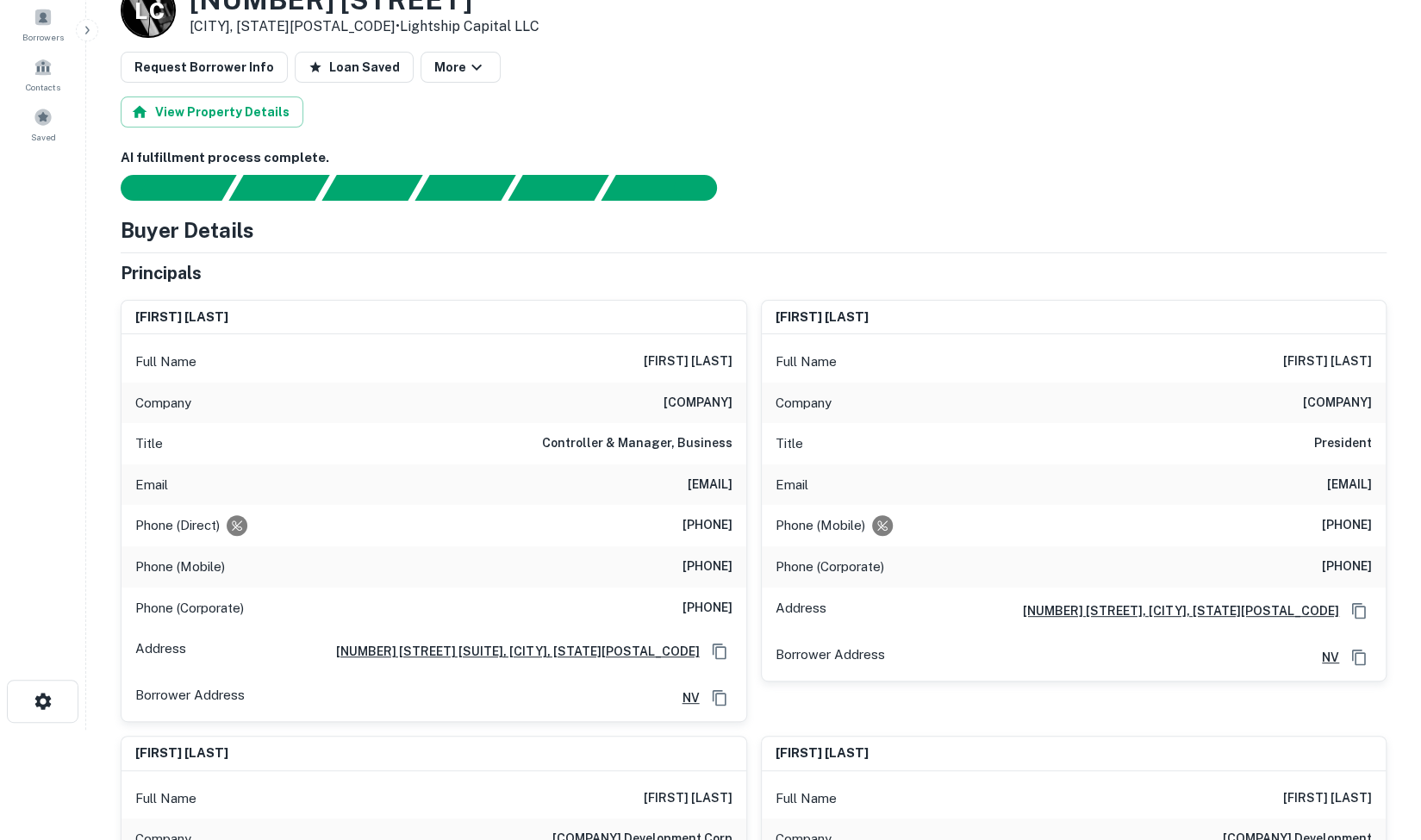 scroll, scrollTop: 111, scrollLeft: 0, axis: vertical 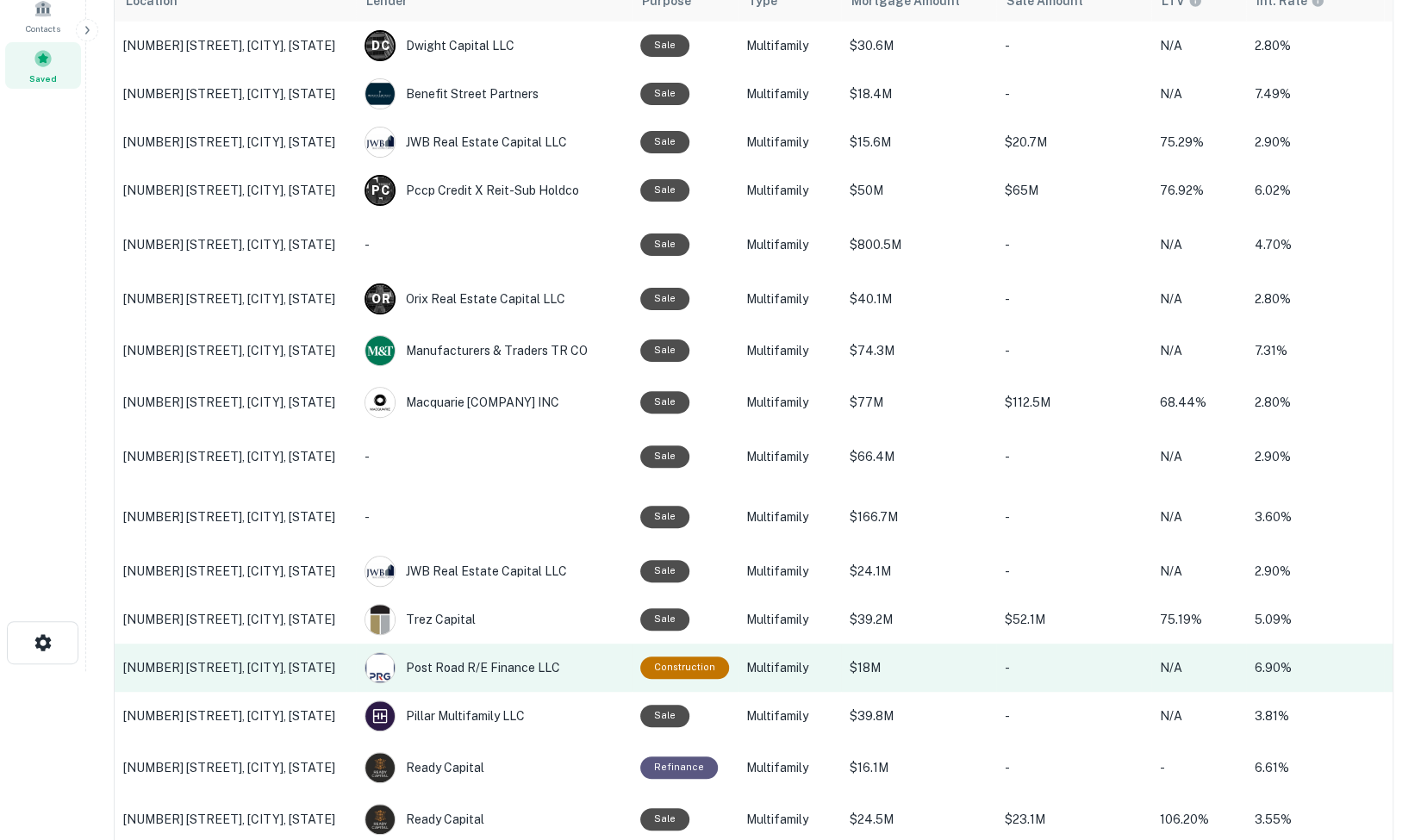 click on "5649 Cagle Rd, Jacksonville, FL" at bounding box center (235, 668) 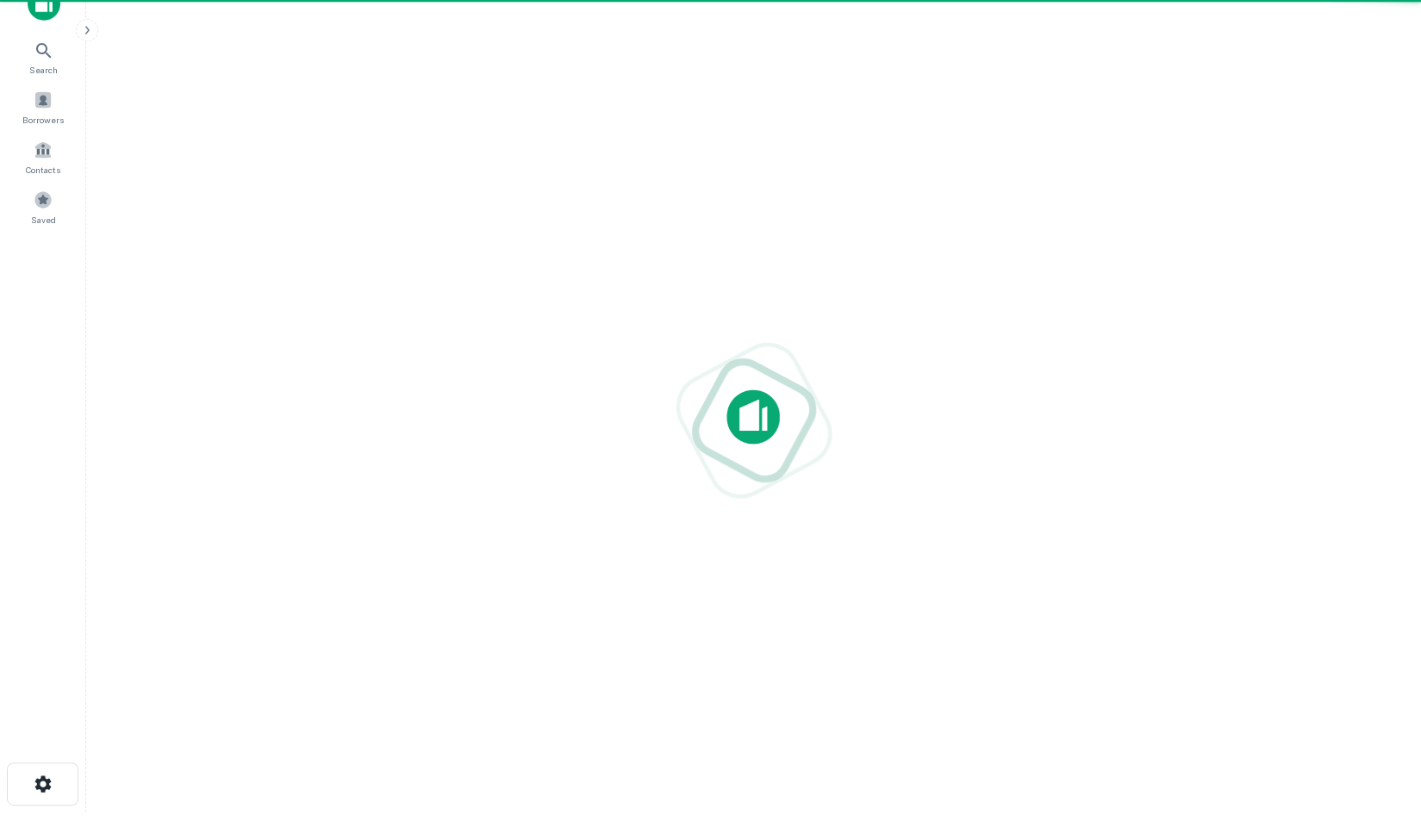 scroll, scrollTop: 0, scrollLeft: 0, axis: both 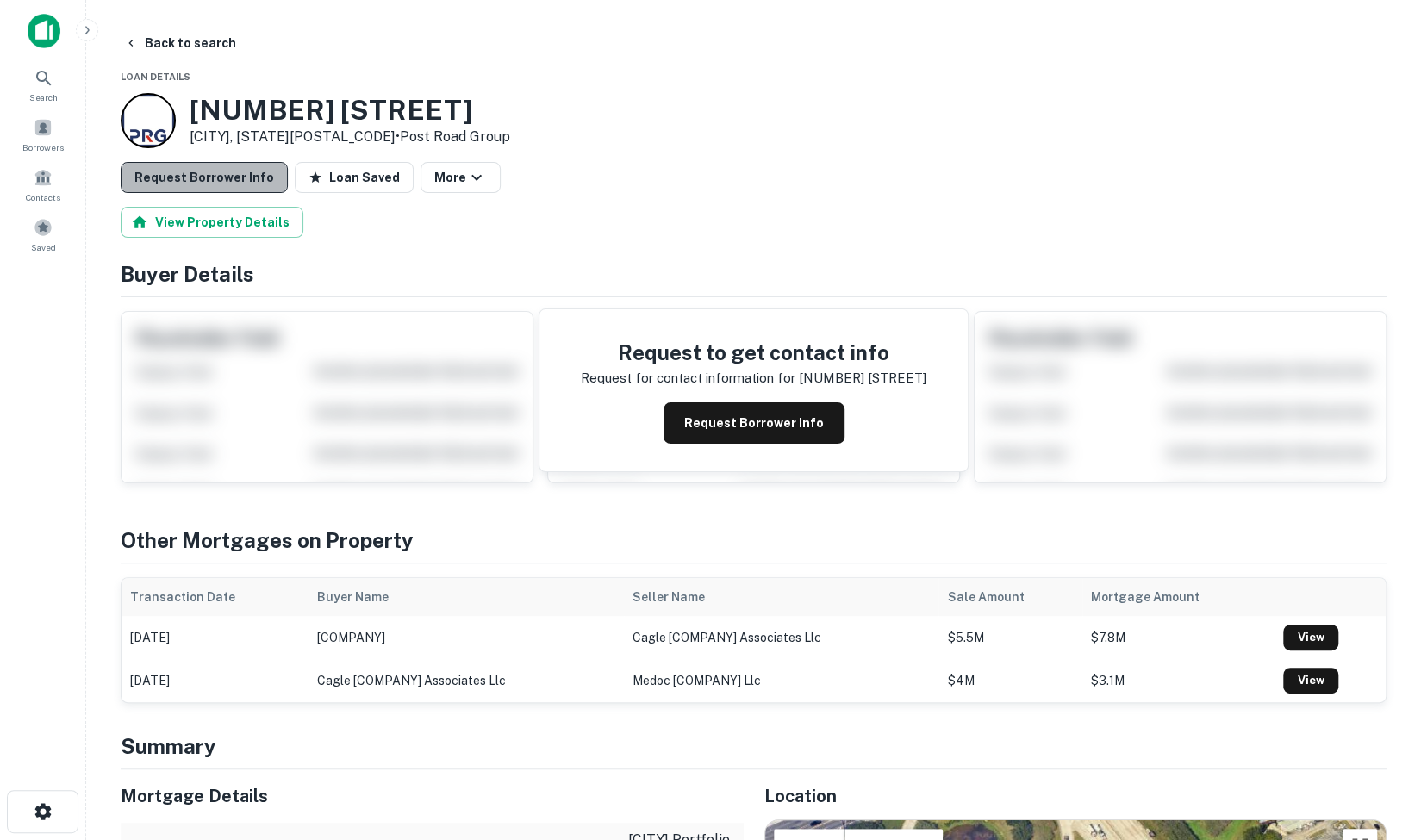 click on "Request Borrower Info" at bounding box center (204, 177) 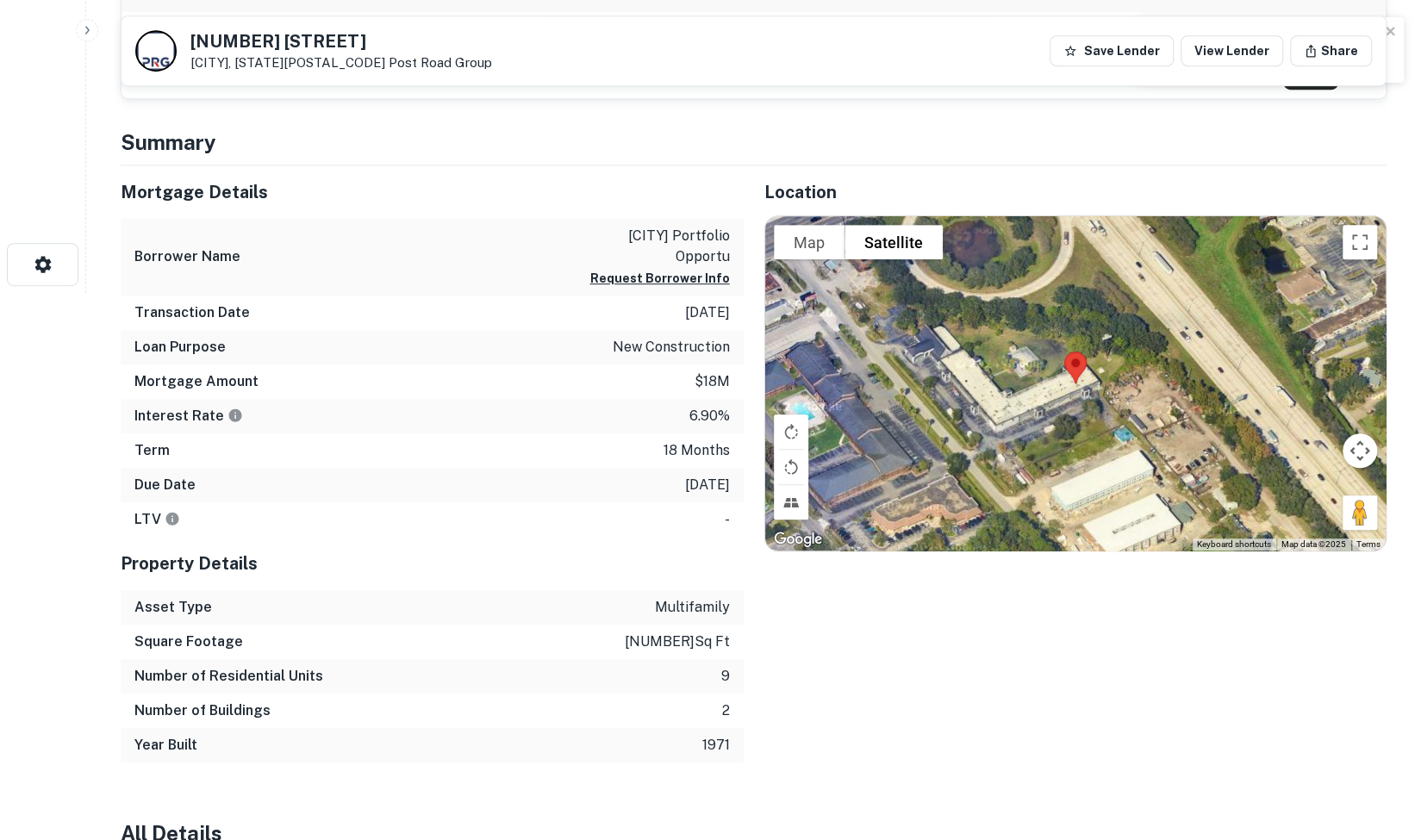 scroll, scrollTop: 546, scrollLeft: 0, axis: vertical 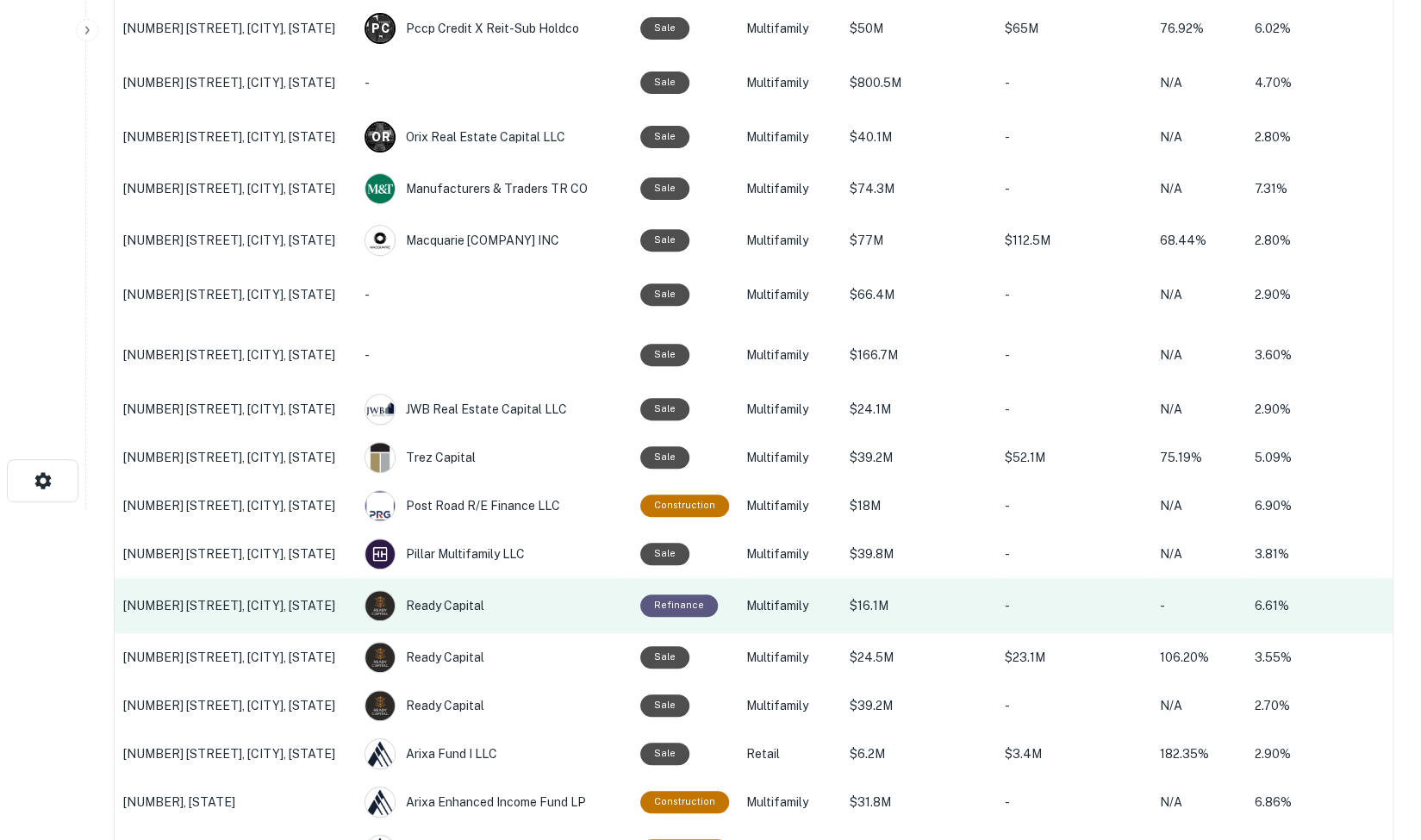 click on "8810 Colby Blvd, Indianapolis, IN" at bounding box center [235, 606] 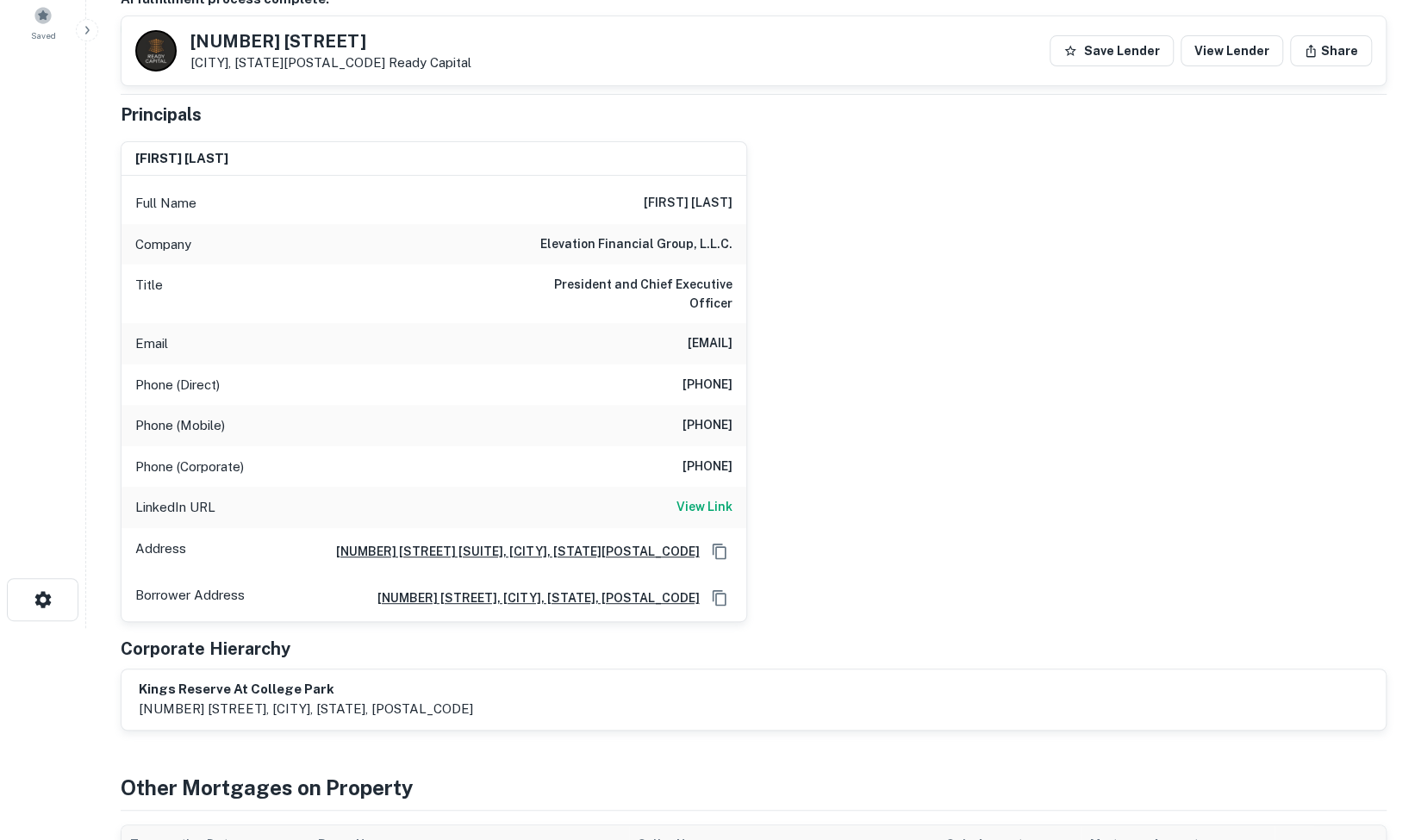 scroll, scrollTop: 209, scrollLeft: 0, axis: vertical 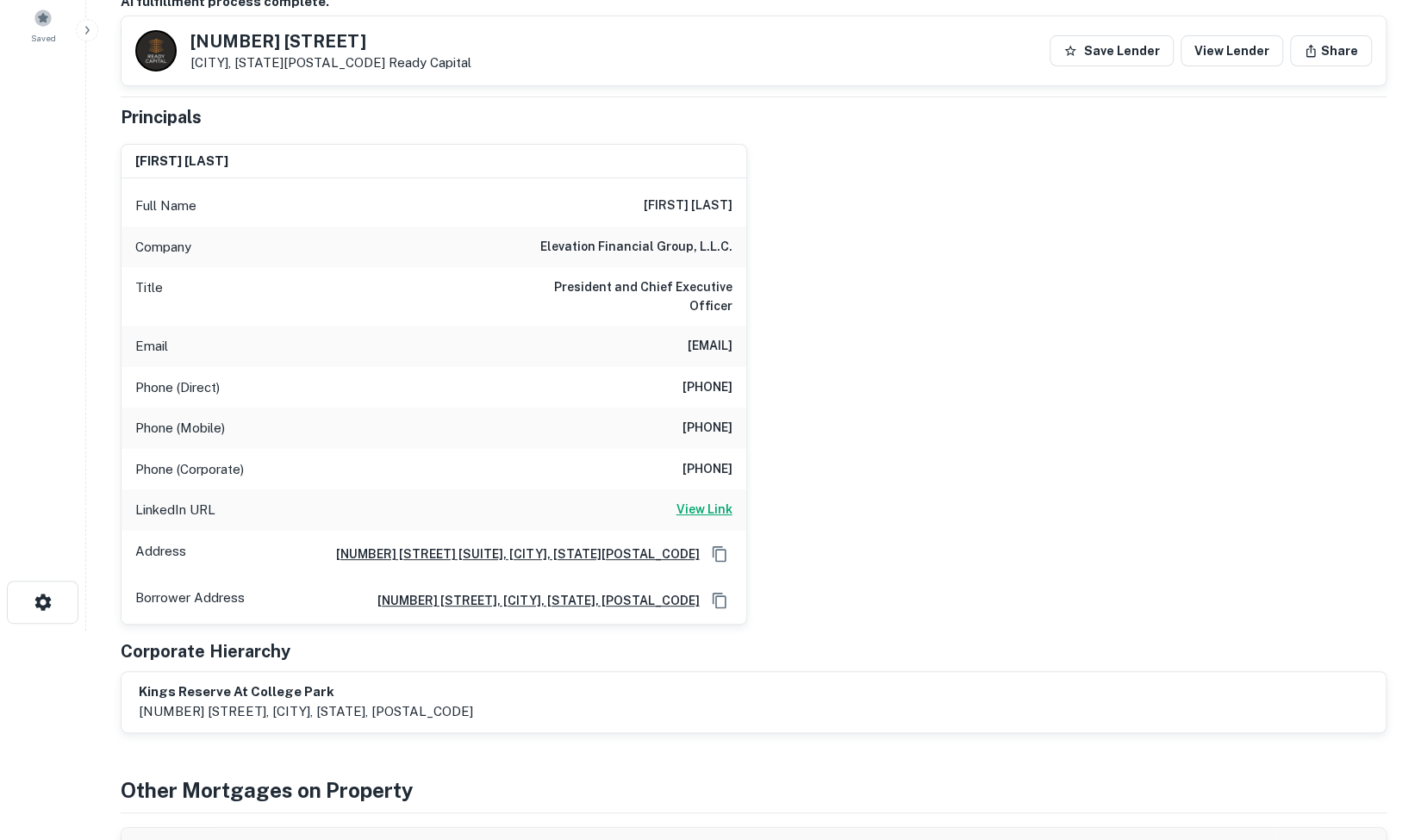 click on "View Link" at bounding box center [704, 509] 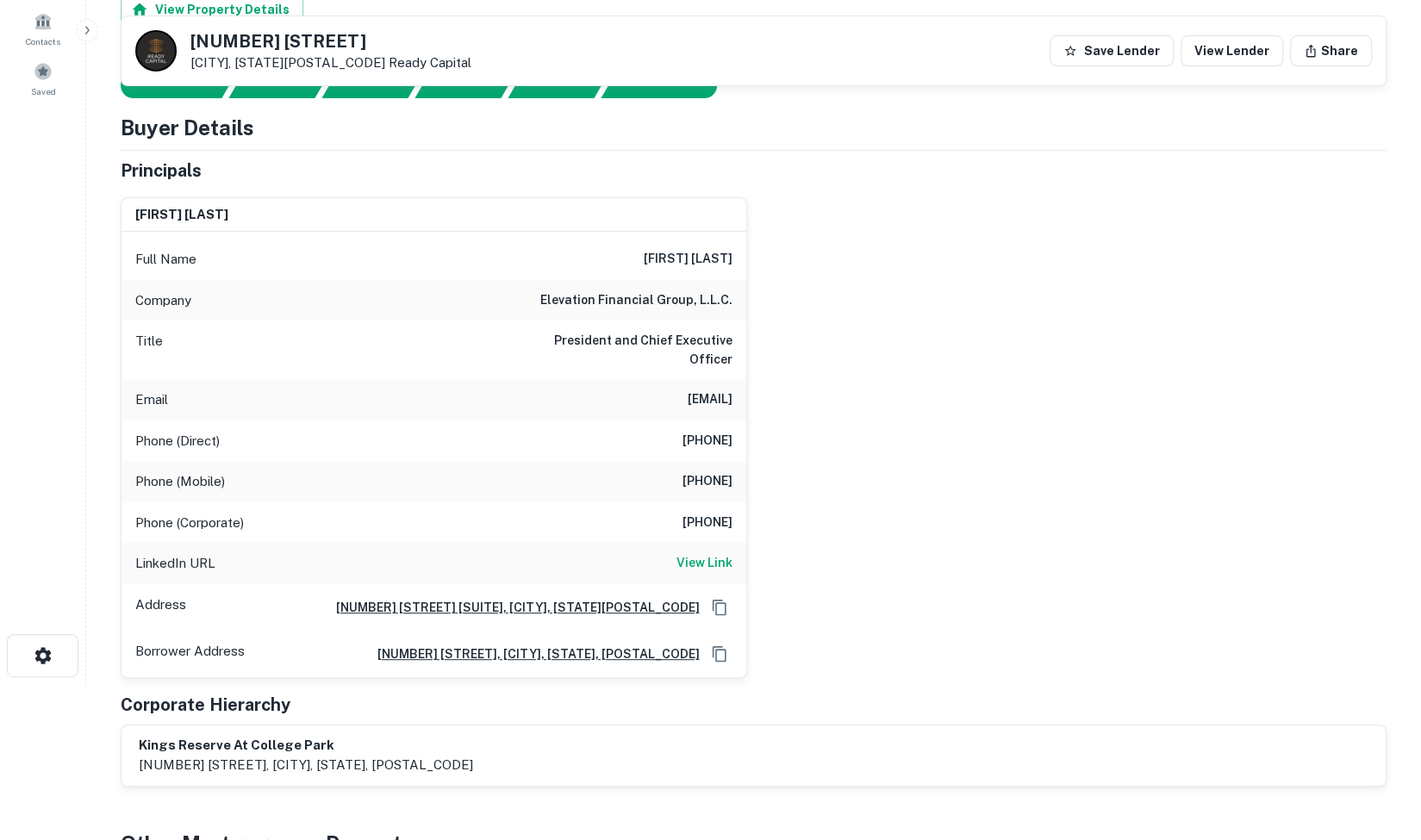 scroll, scrollTop: 0, scrollLeft: 0, axis: both 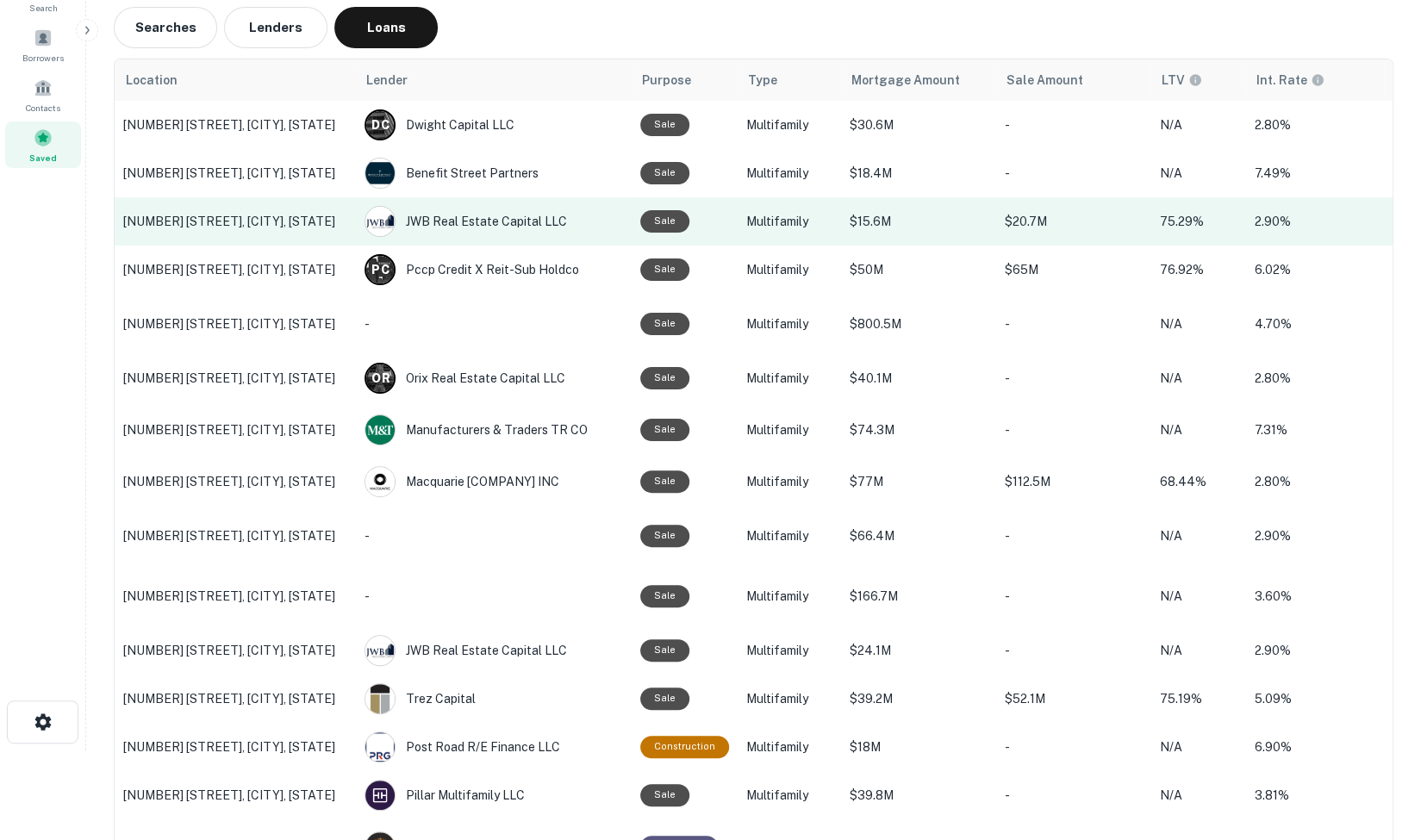 click on "401 Jester Ct, Newport News, VA" at bounding box center (235, 221) 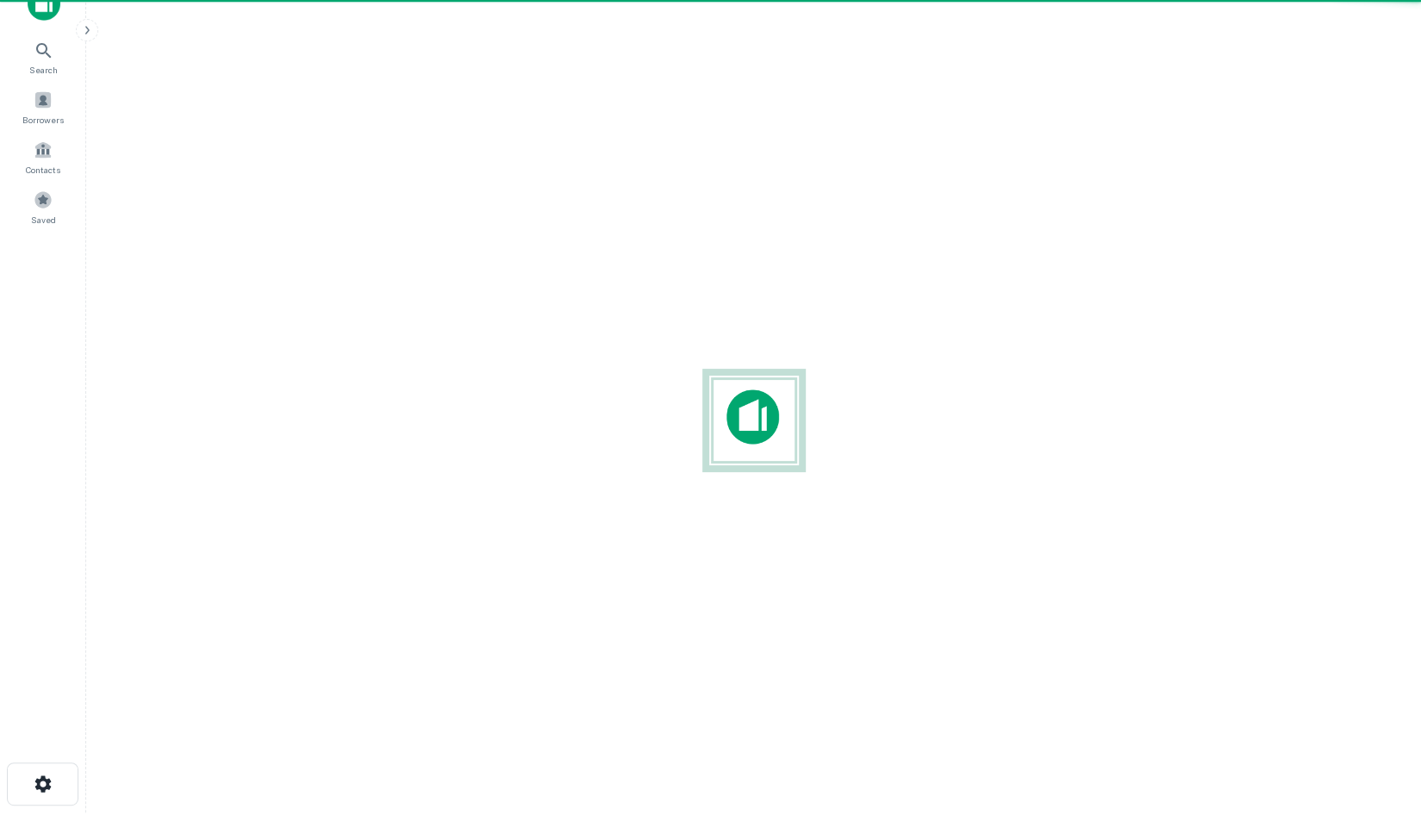 scroll, scrollTop: 0, scrollLeft: 0, axis: both 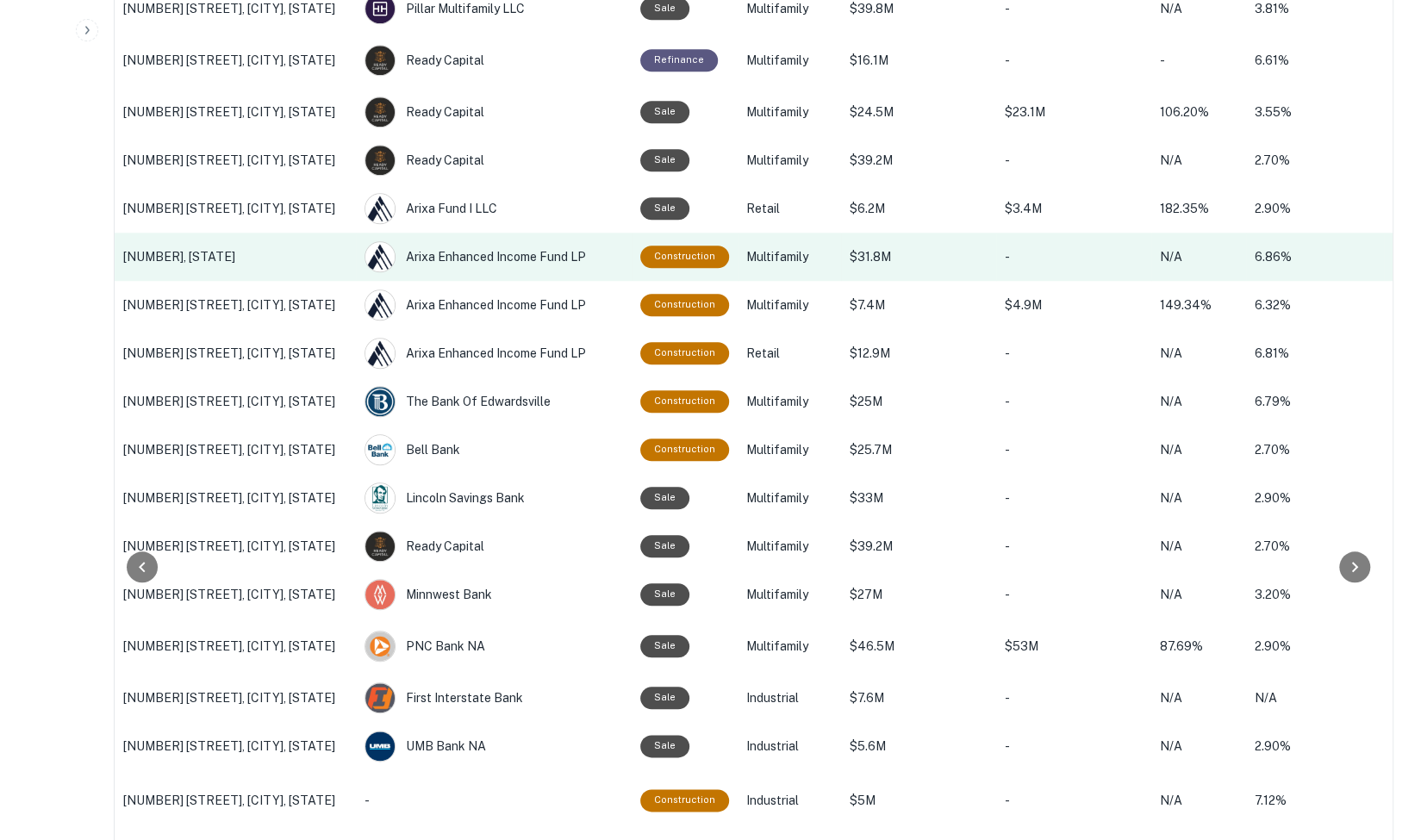 click on "0000, CA" at bounding box center (235, 257) 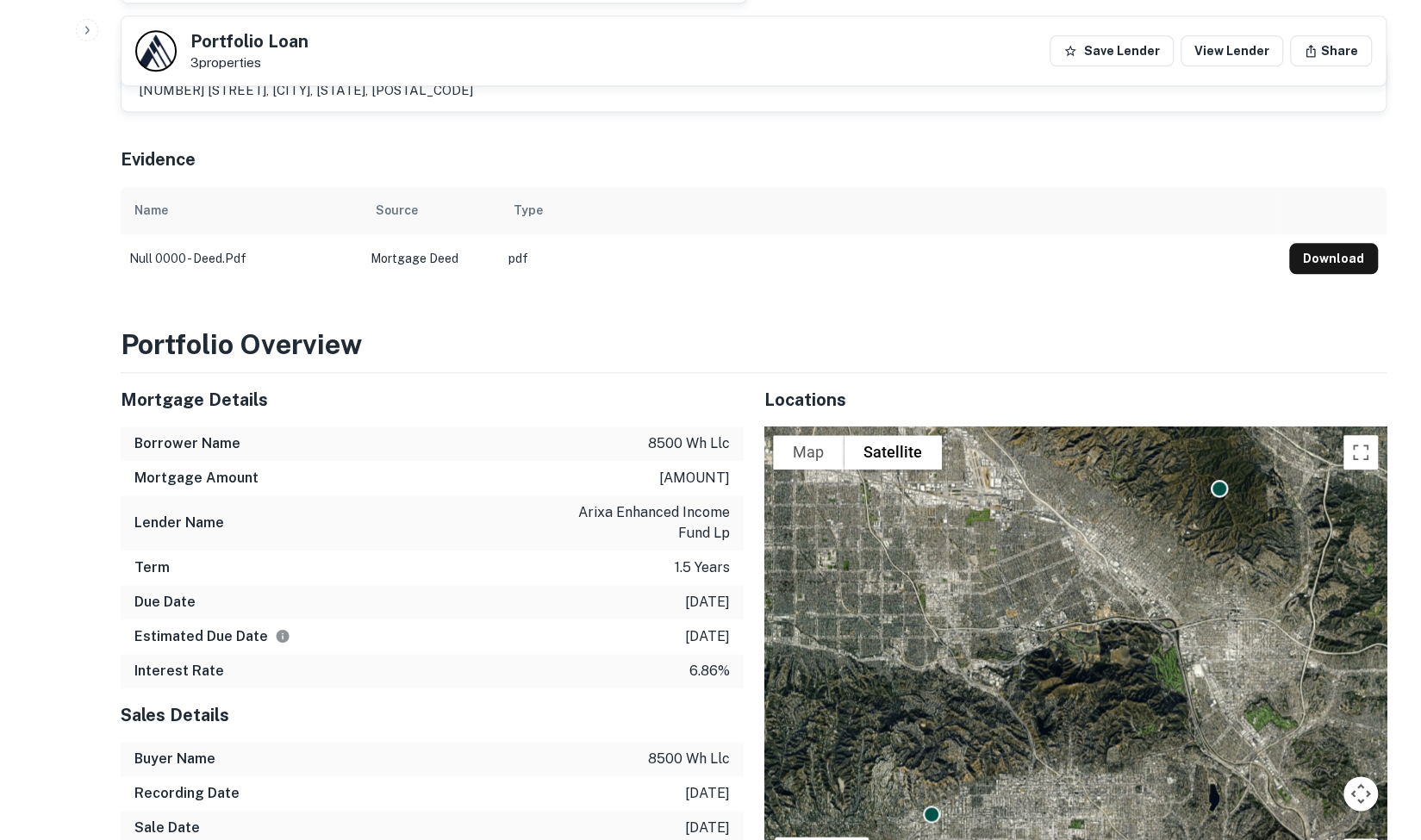 scroll, scrollTop: 1080, scrollLeft: 0, axis: vertical 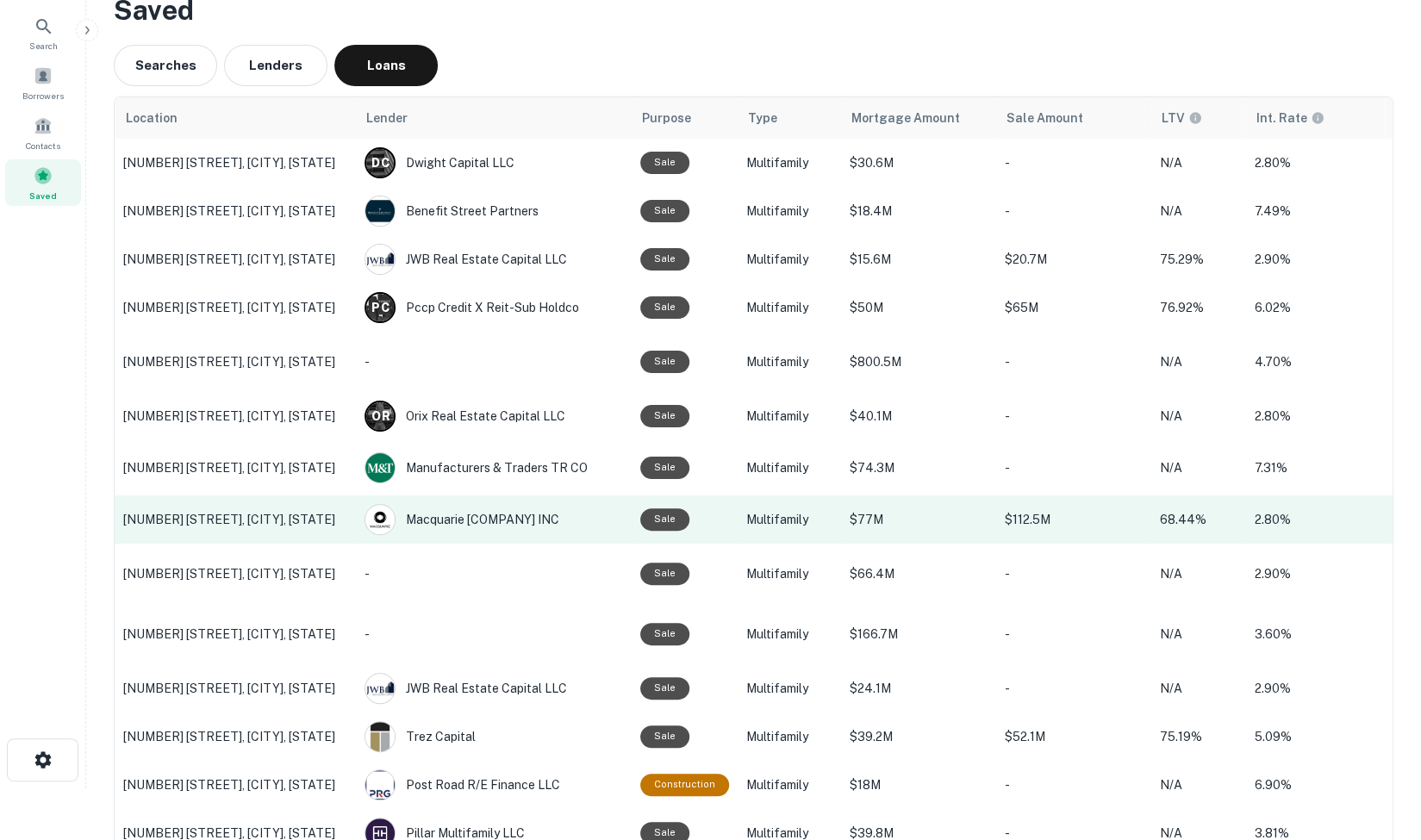 click on "708 S 6TH ST, Champaign, IL" at bounding box center [235, 520] 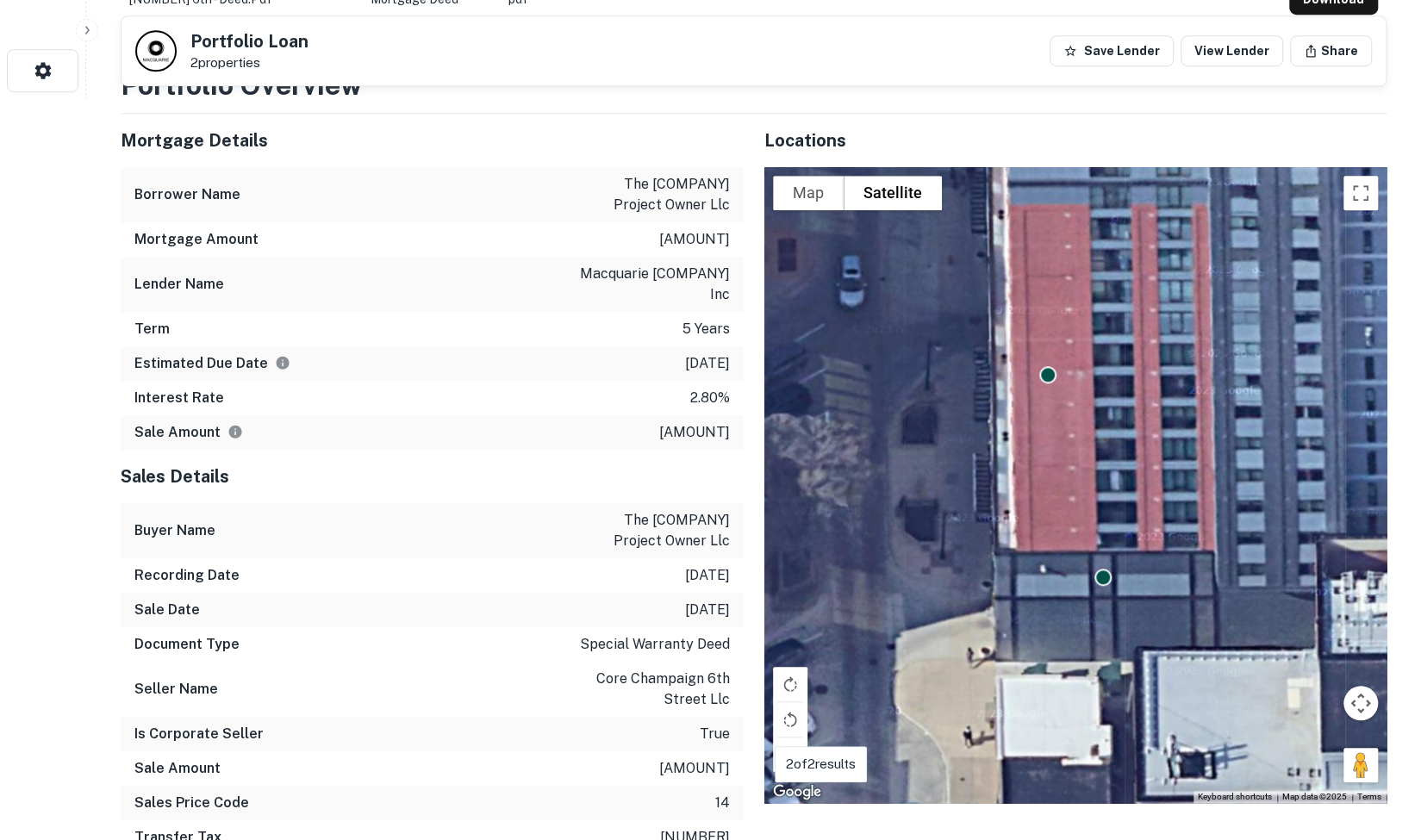 scroll, scrollTop: 743, scrollLeft: 0, axis: vertical 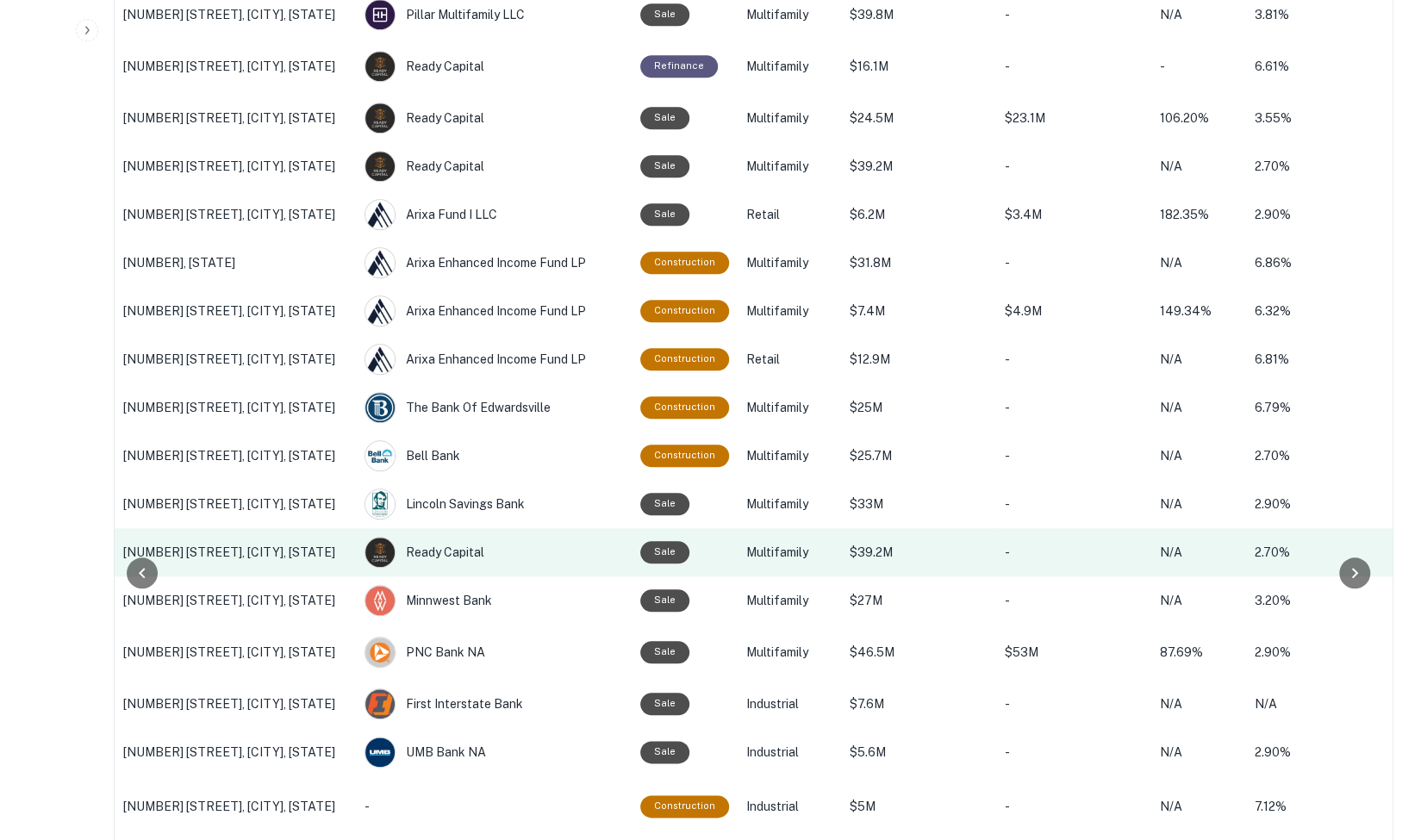 click on "2400 Harriet Ave, Minneapolis, MN" at bounding box center [235, 552] 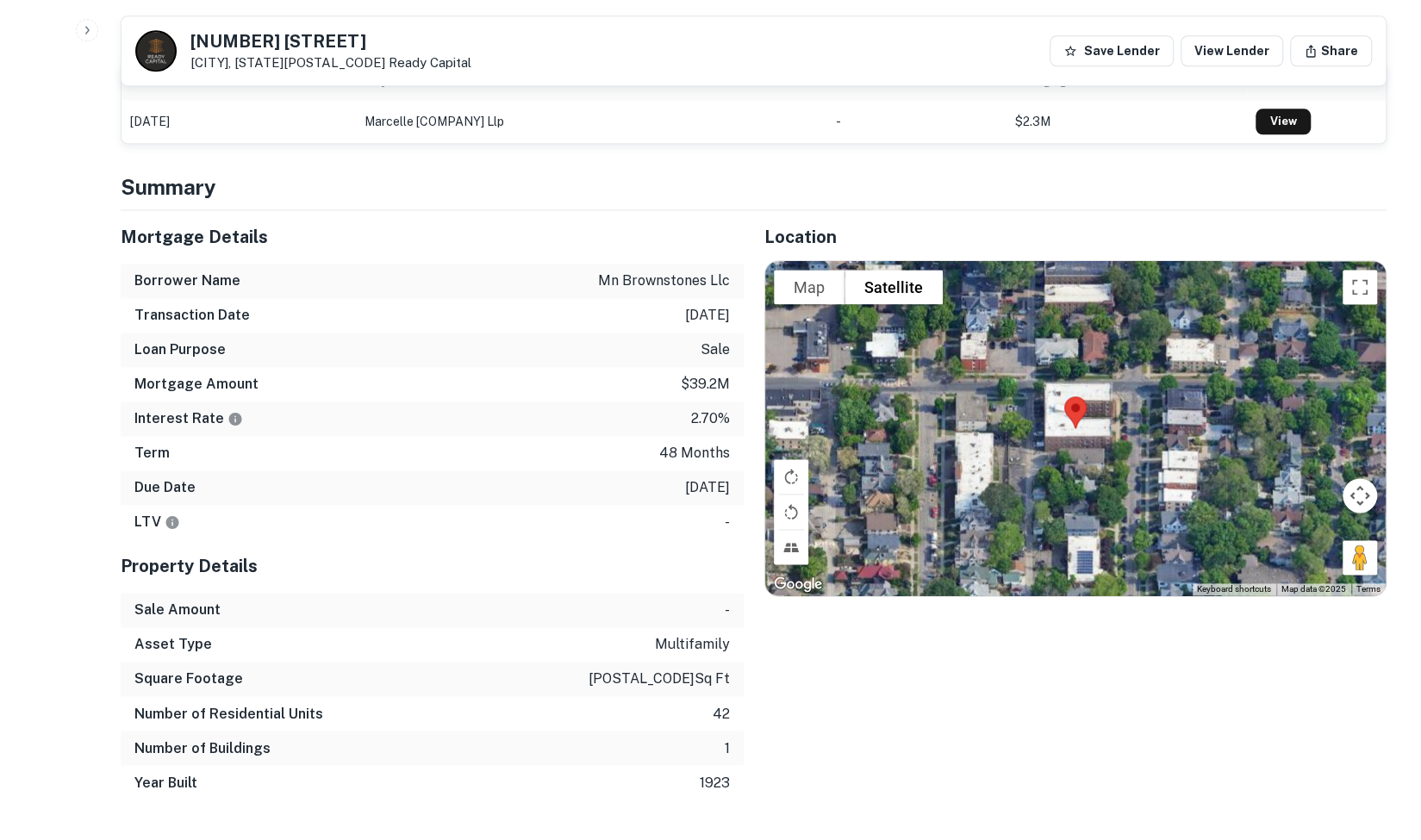scroll, scrollTop: 1511, scrollLeft: 0, axis: vertical 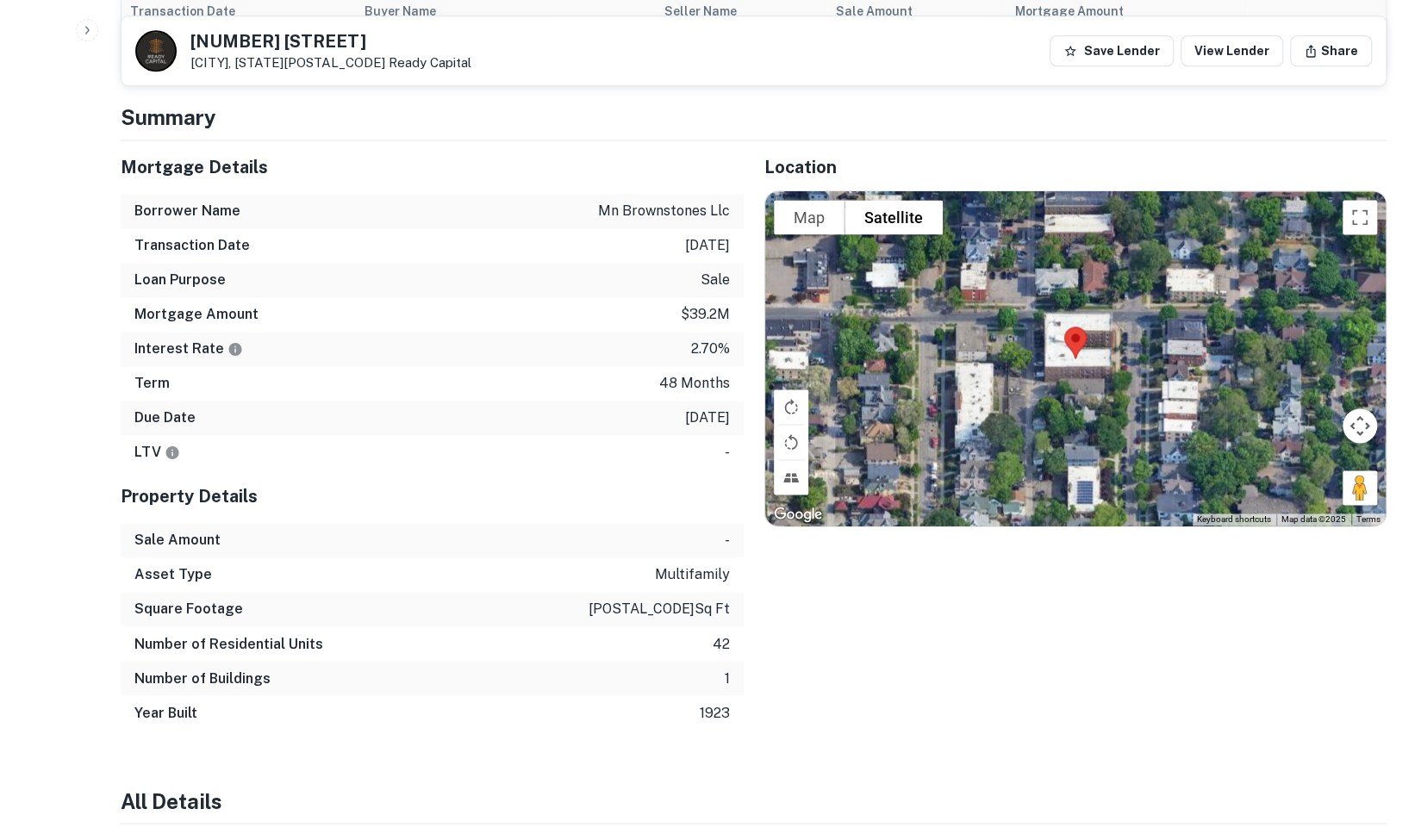 click on "48 months" at bounding box center [695, 383] 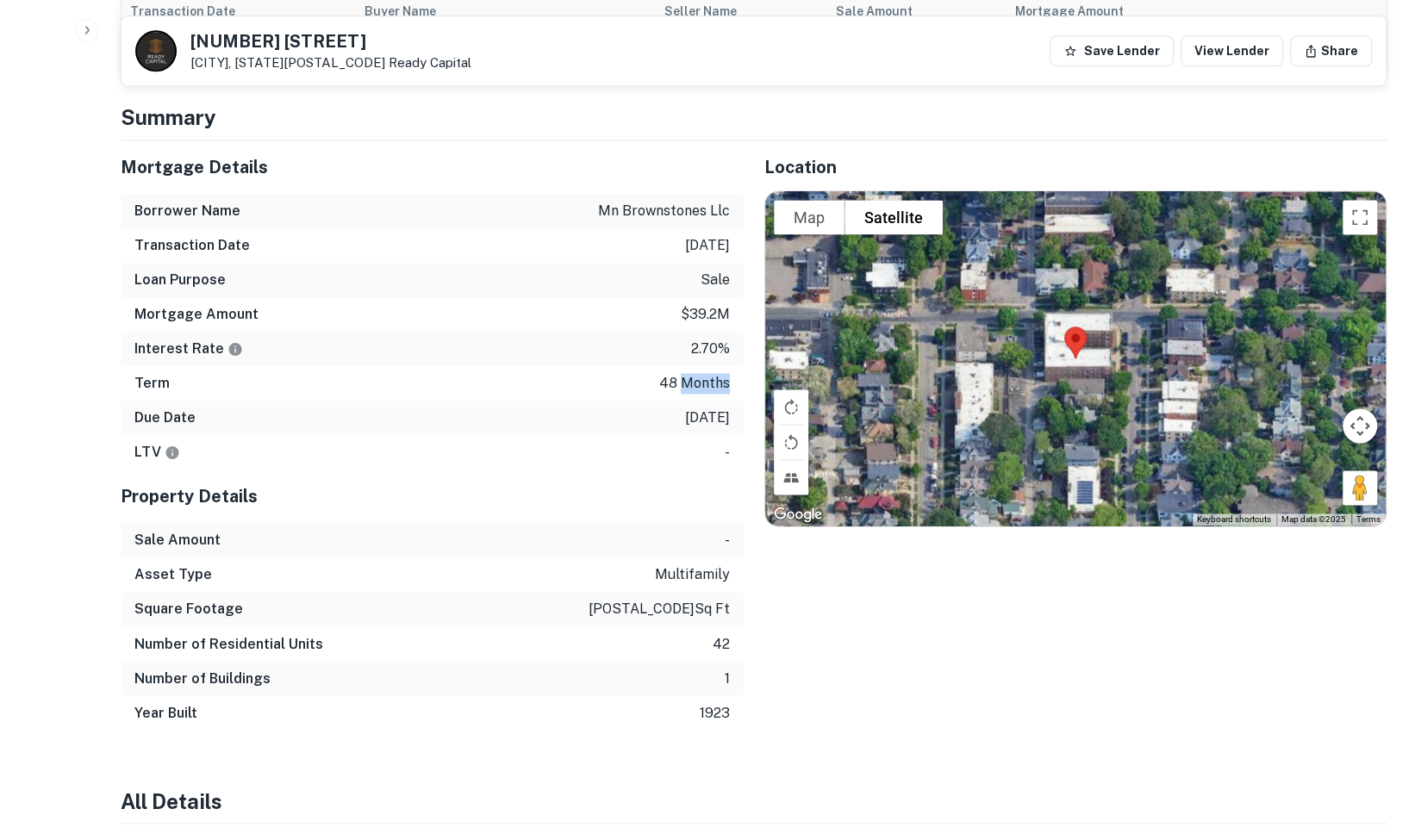 click on "48 months" at bounding box center [695, 383] 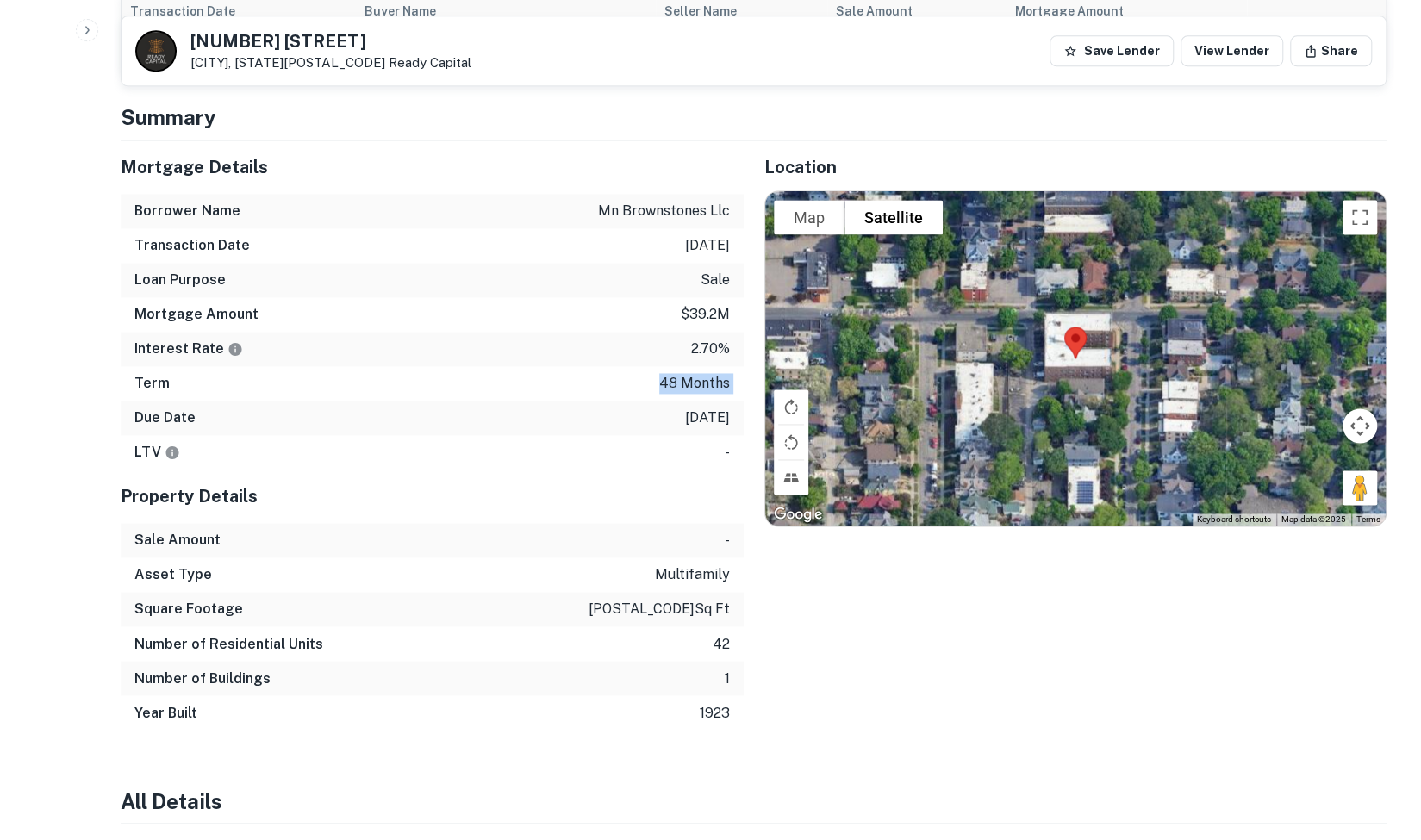click on "48 months" at bounding box center (695, 383) 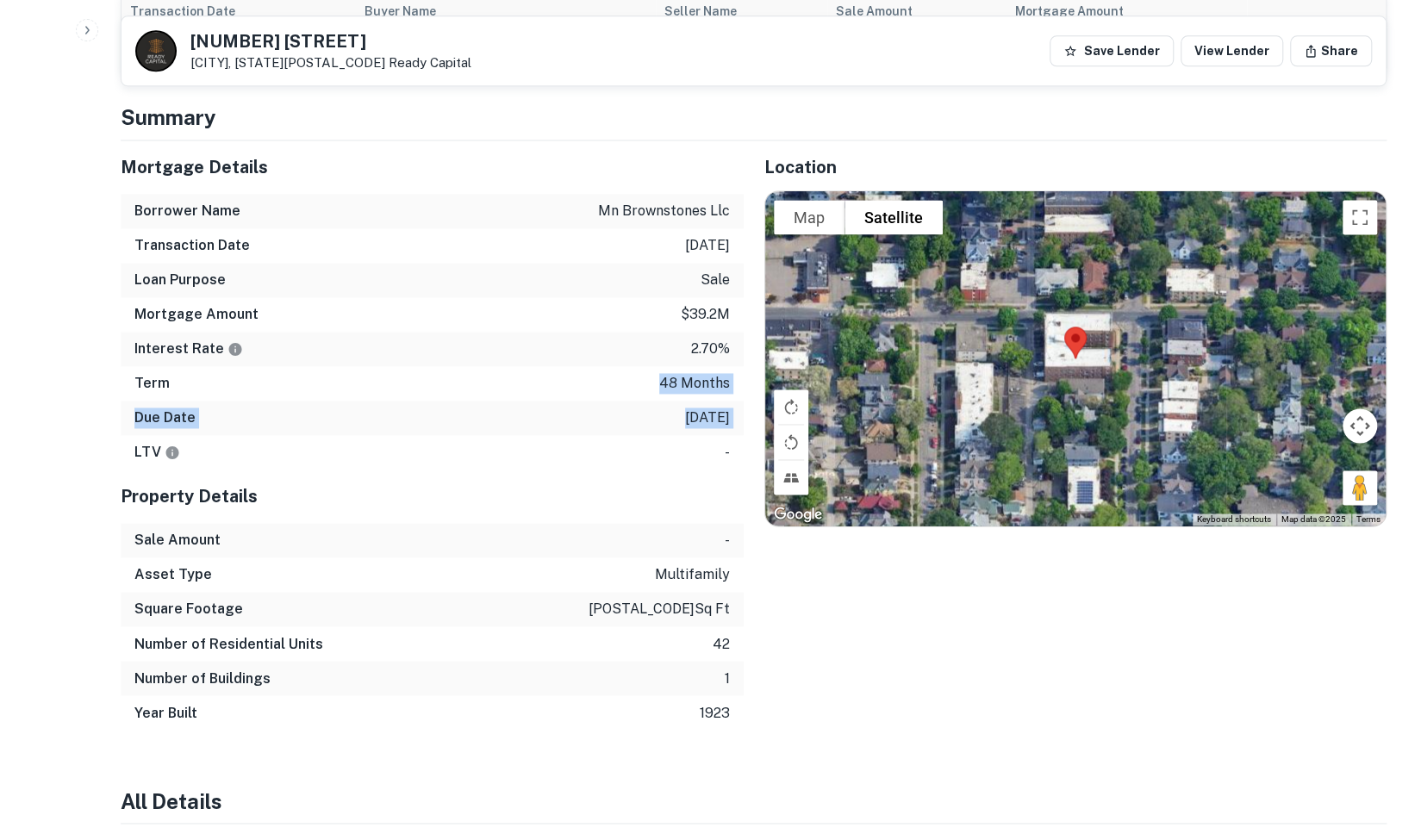 drag, startPoint x: 685, startPoint y: 382, endPoint x: 700, endPoint y: 420, distance: 40.853396 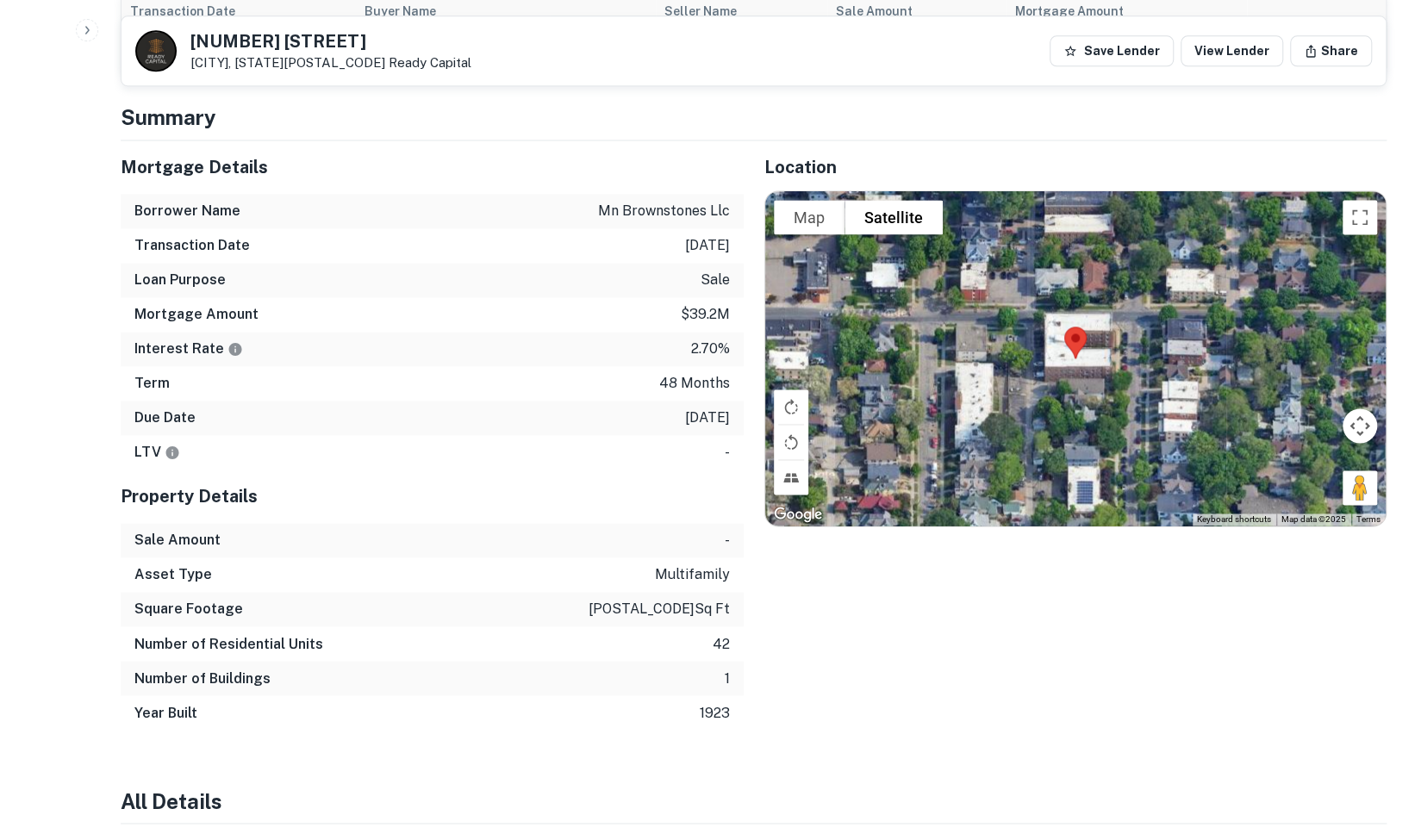 click on "[DATE]" at bounding box center [707, 418] 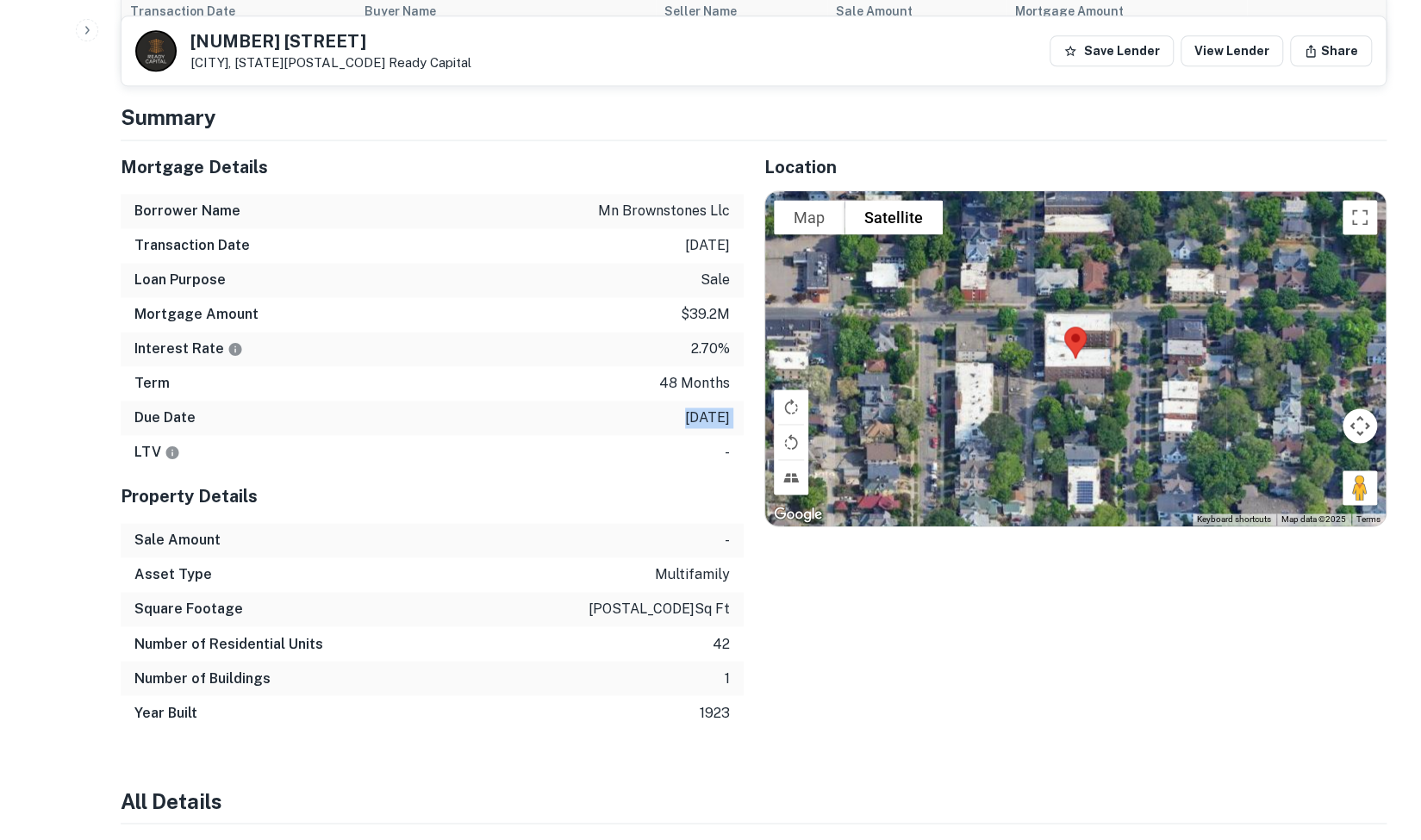 click on "[DATE]" at bounding box center (707, 418) 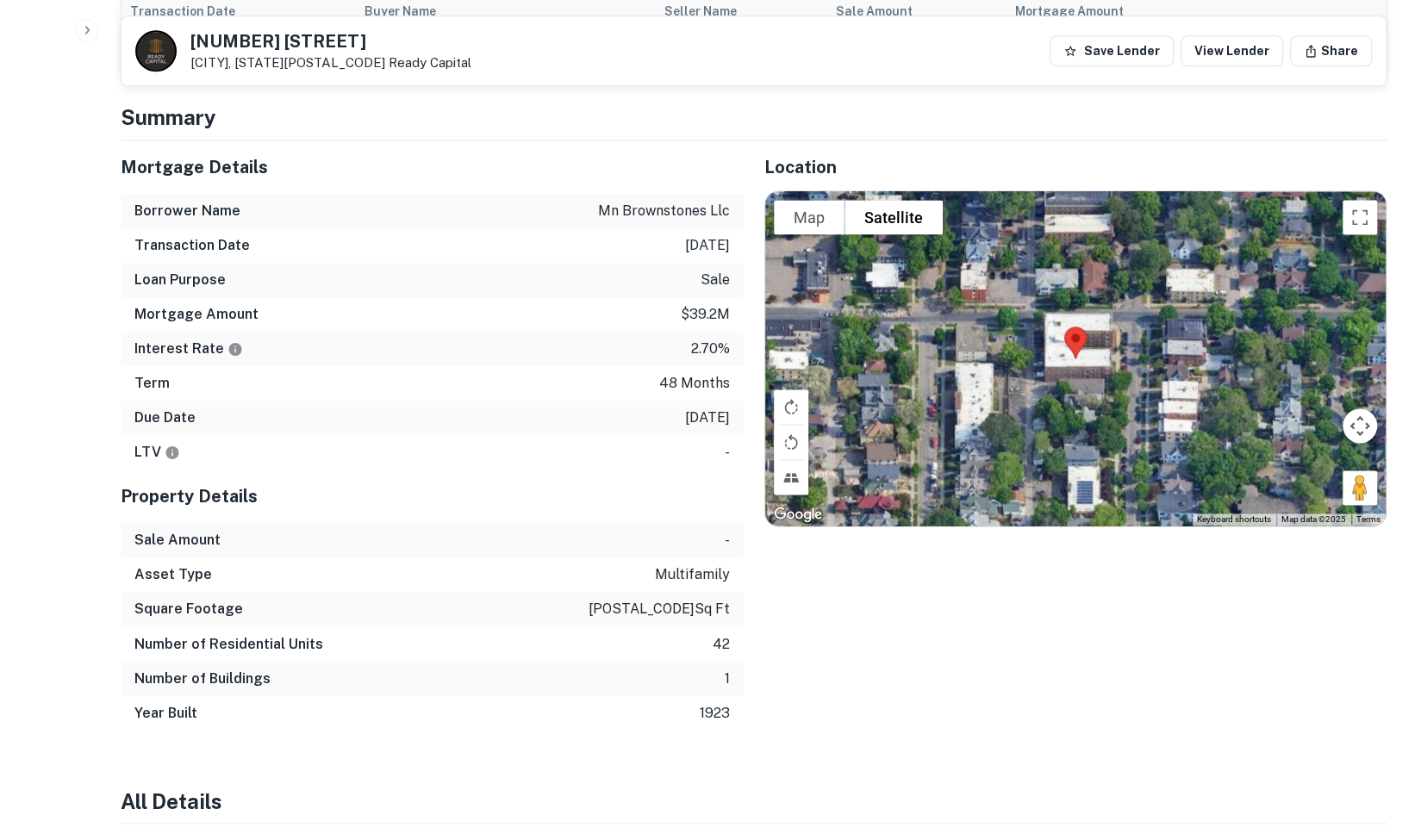click on "48 months" at bounding box center [695, 383] 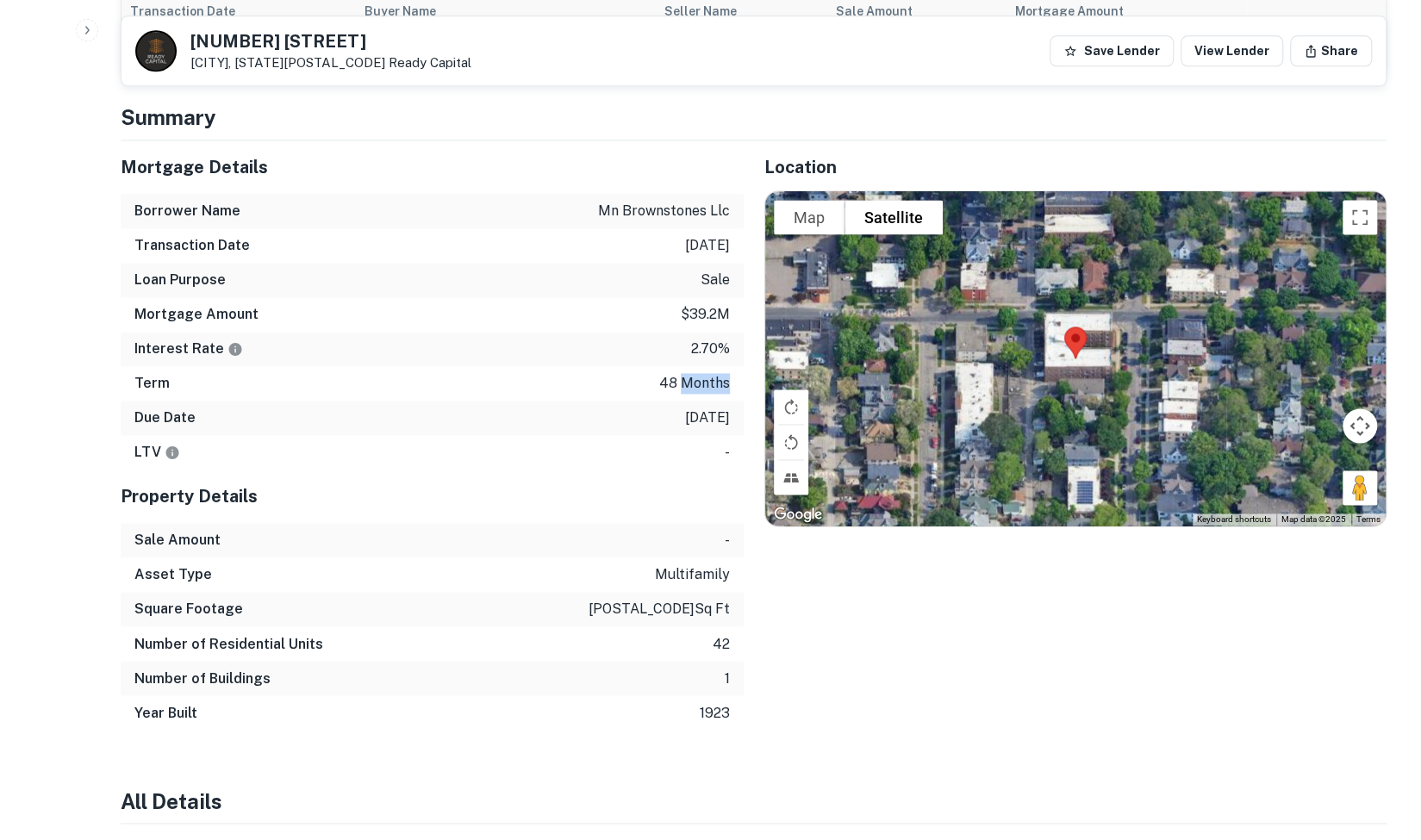 click on "48 months" at bounding box center (695, 383) 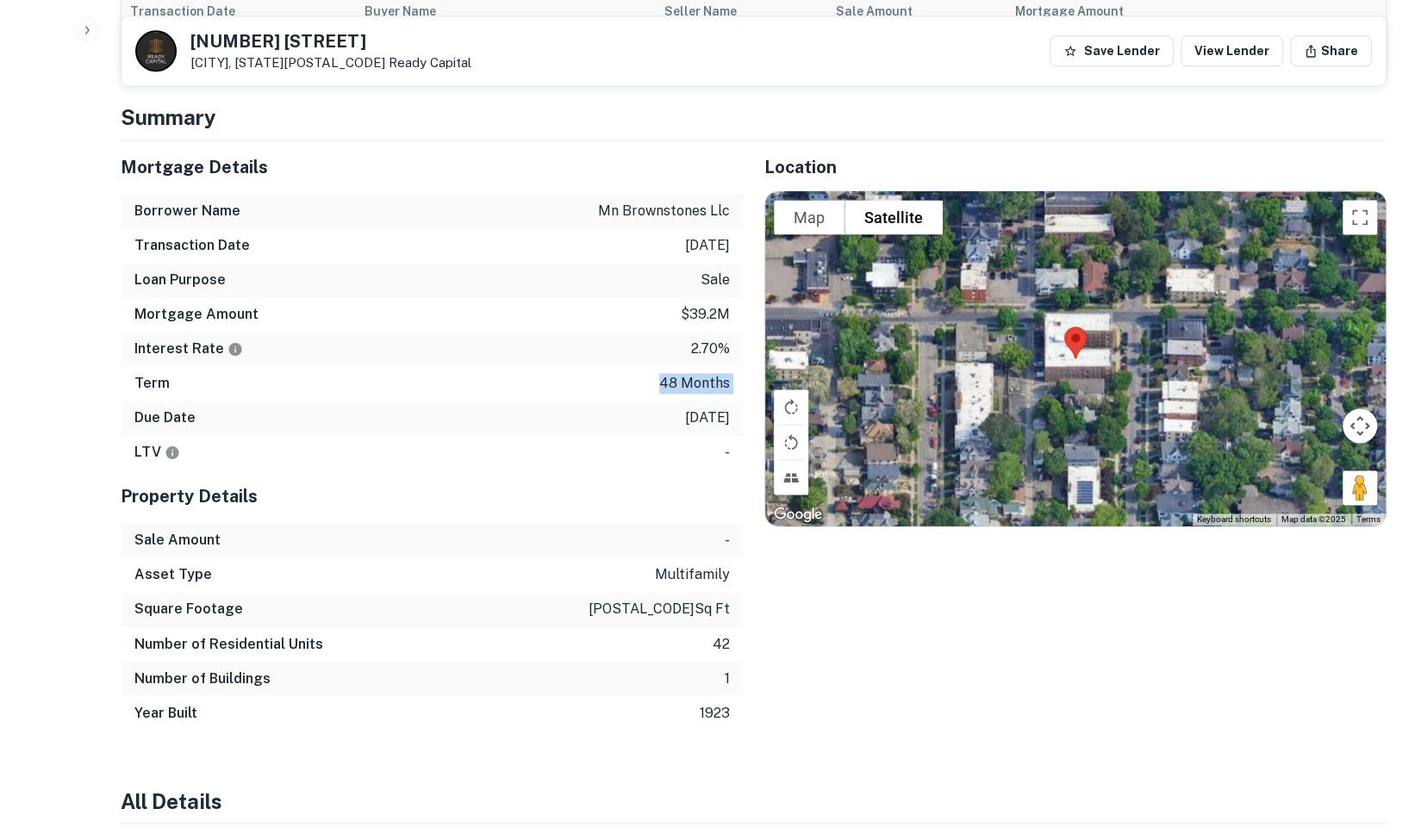 click on "48 months" at bounding box center [695, 383] 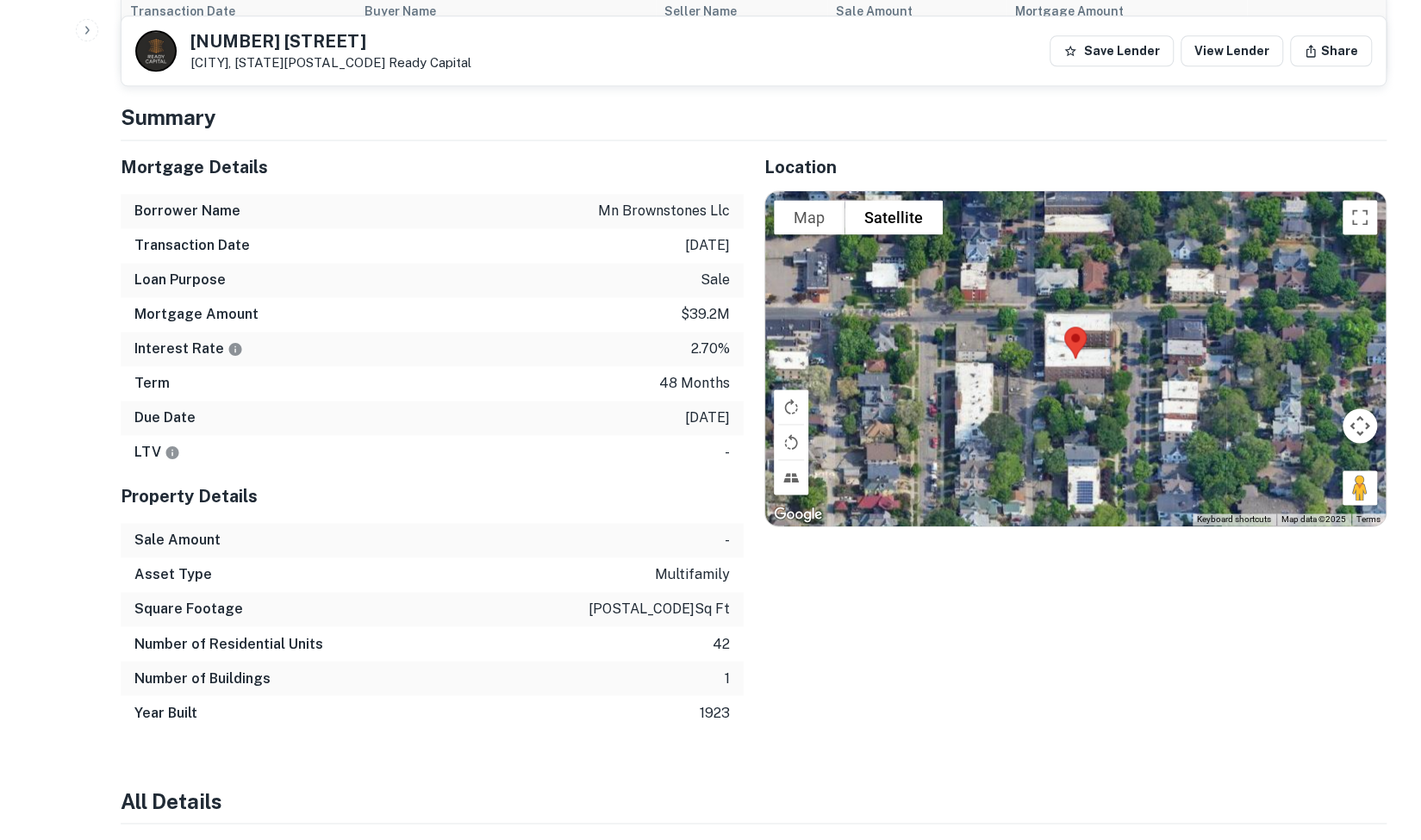 click on "Term" at bounding box center [152, 383] 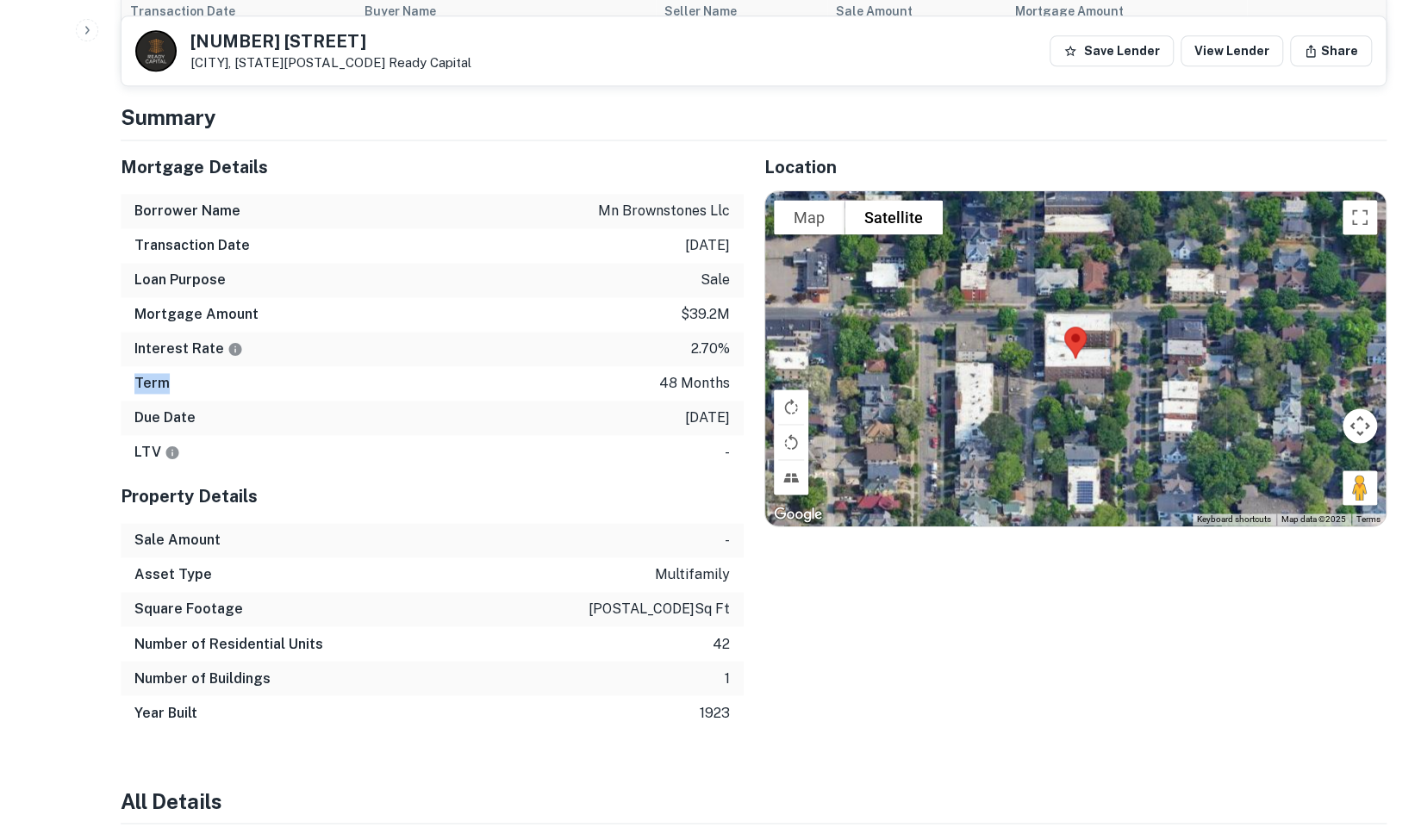 click on "Term" at bounding box center (152, 383) 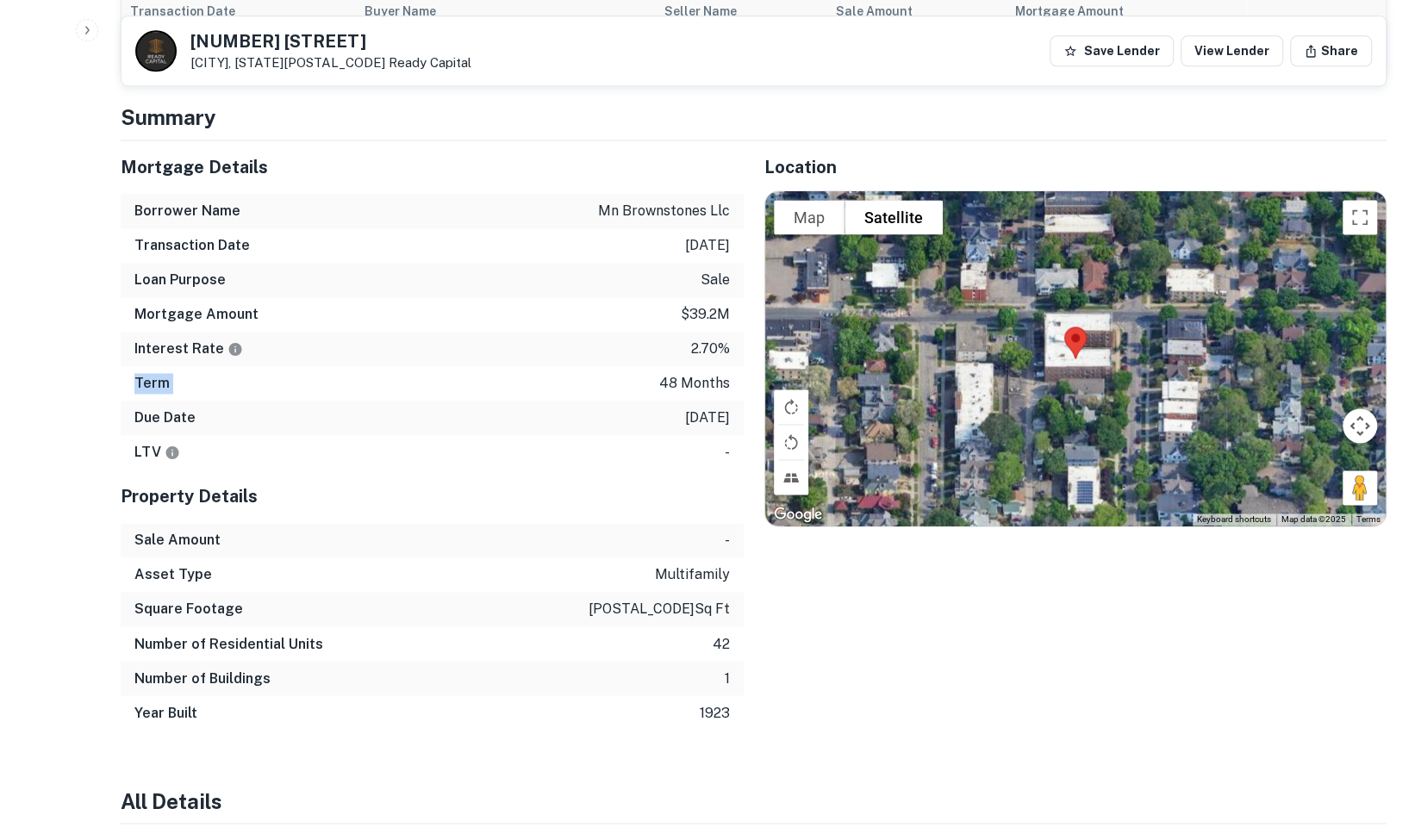 click on "Term" at bounding box center (152, 383) 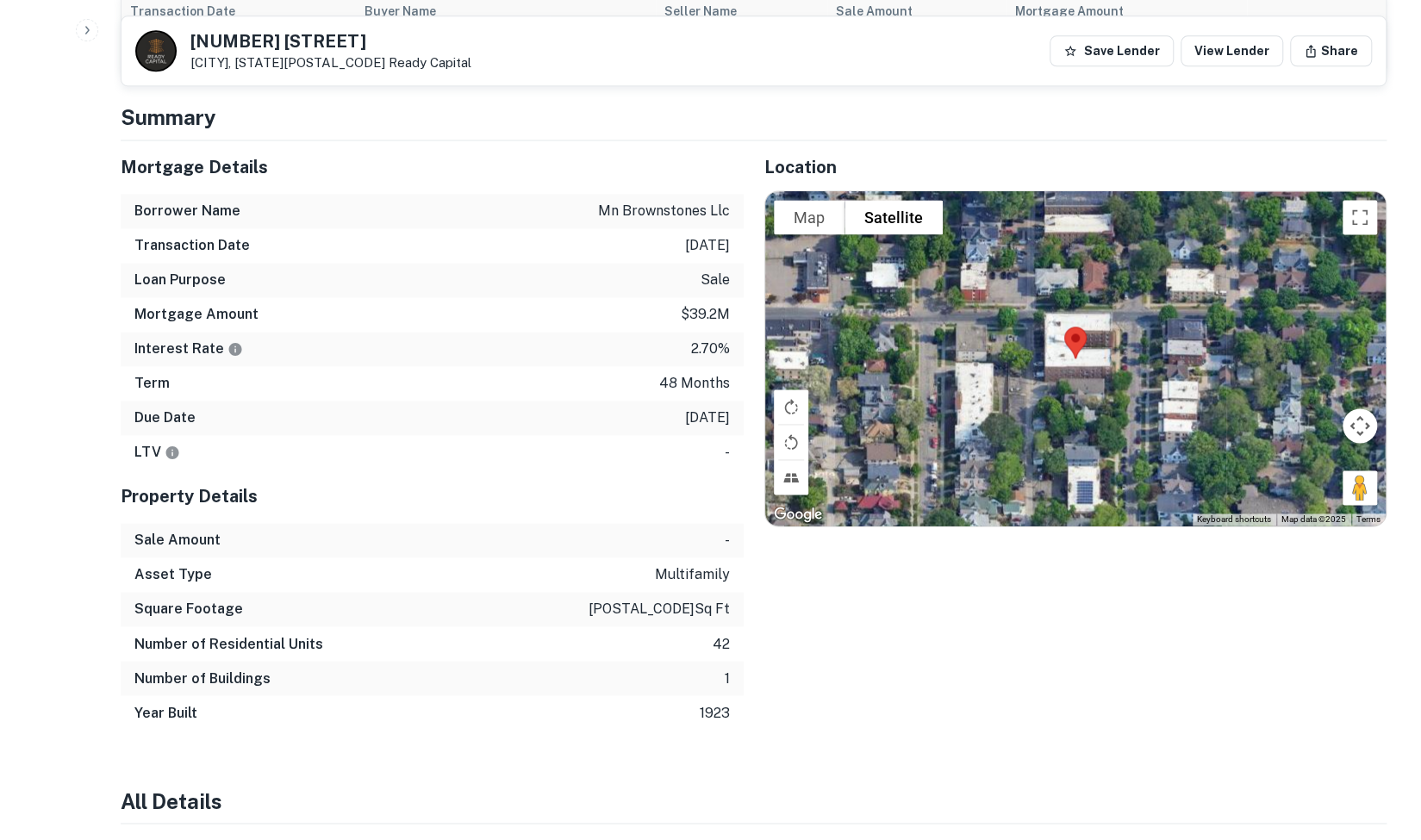 click on "Interest Rate" at bounding box center (189, 349) 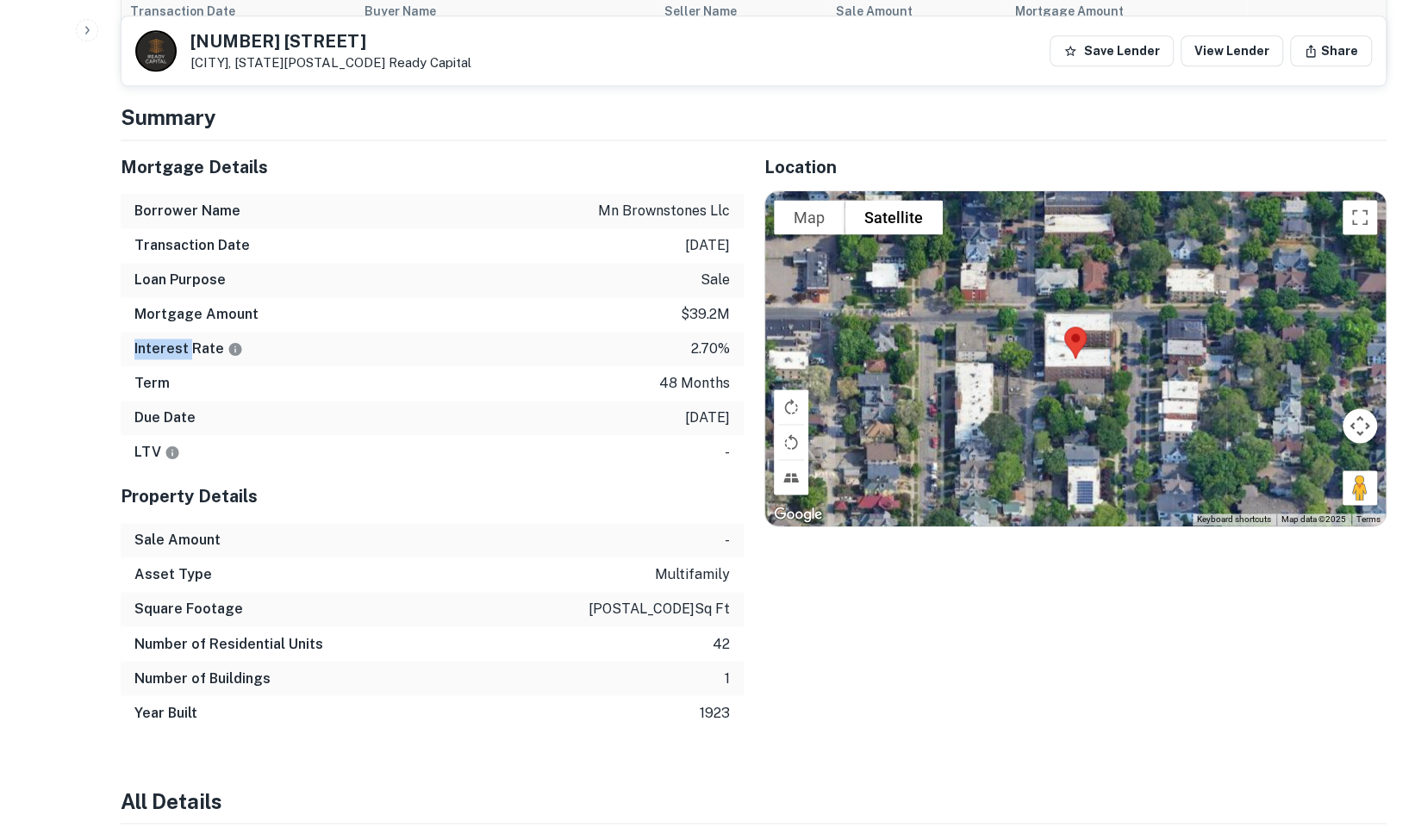 click on "Interest Rate" at bounding box center [189, 349] 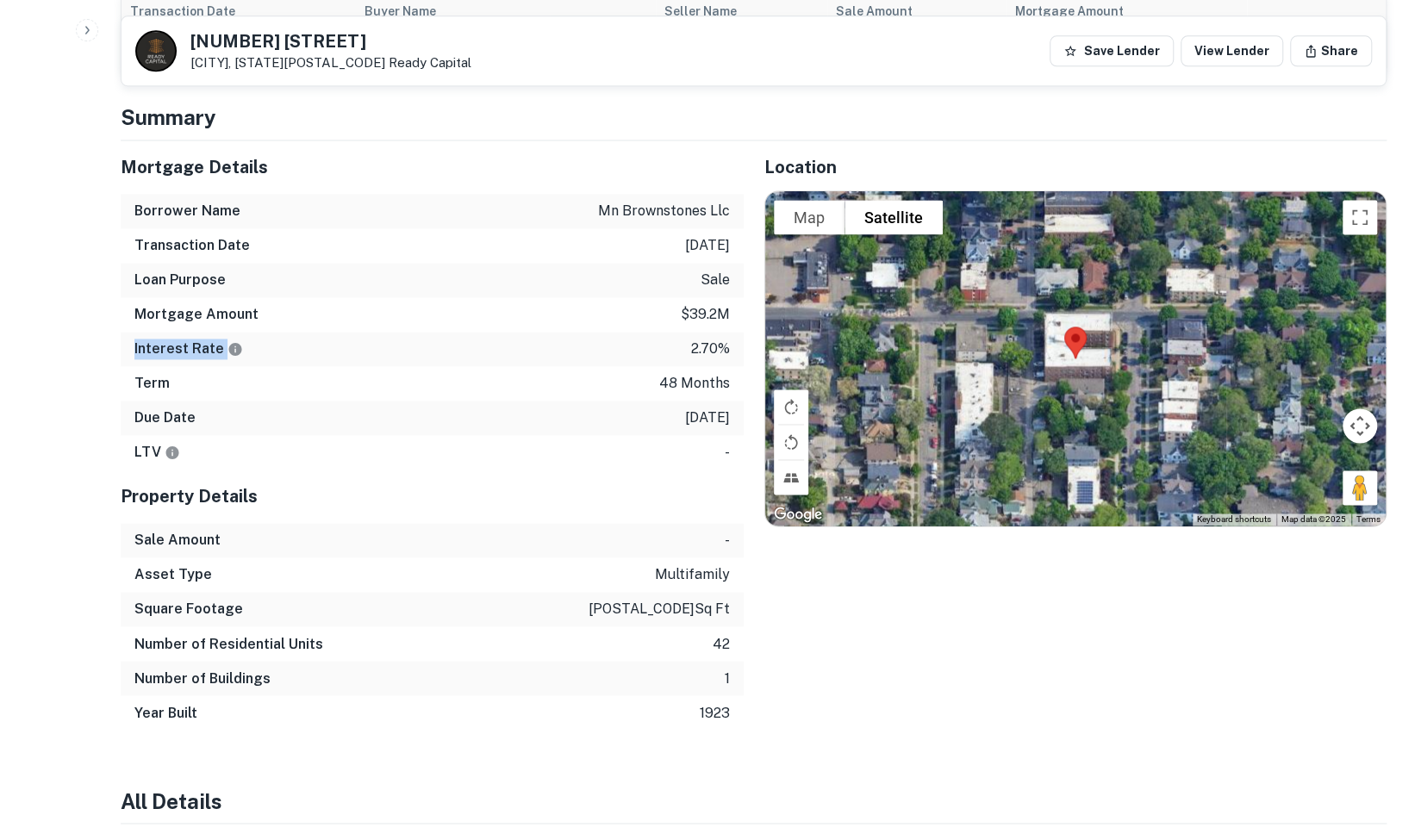 click on "Interest Rate" at bounding box center [189, 349] 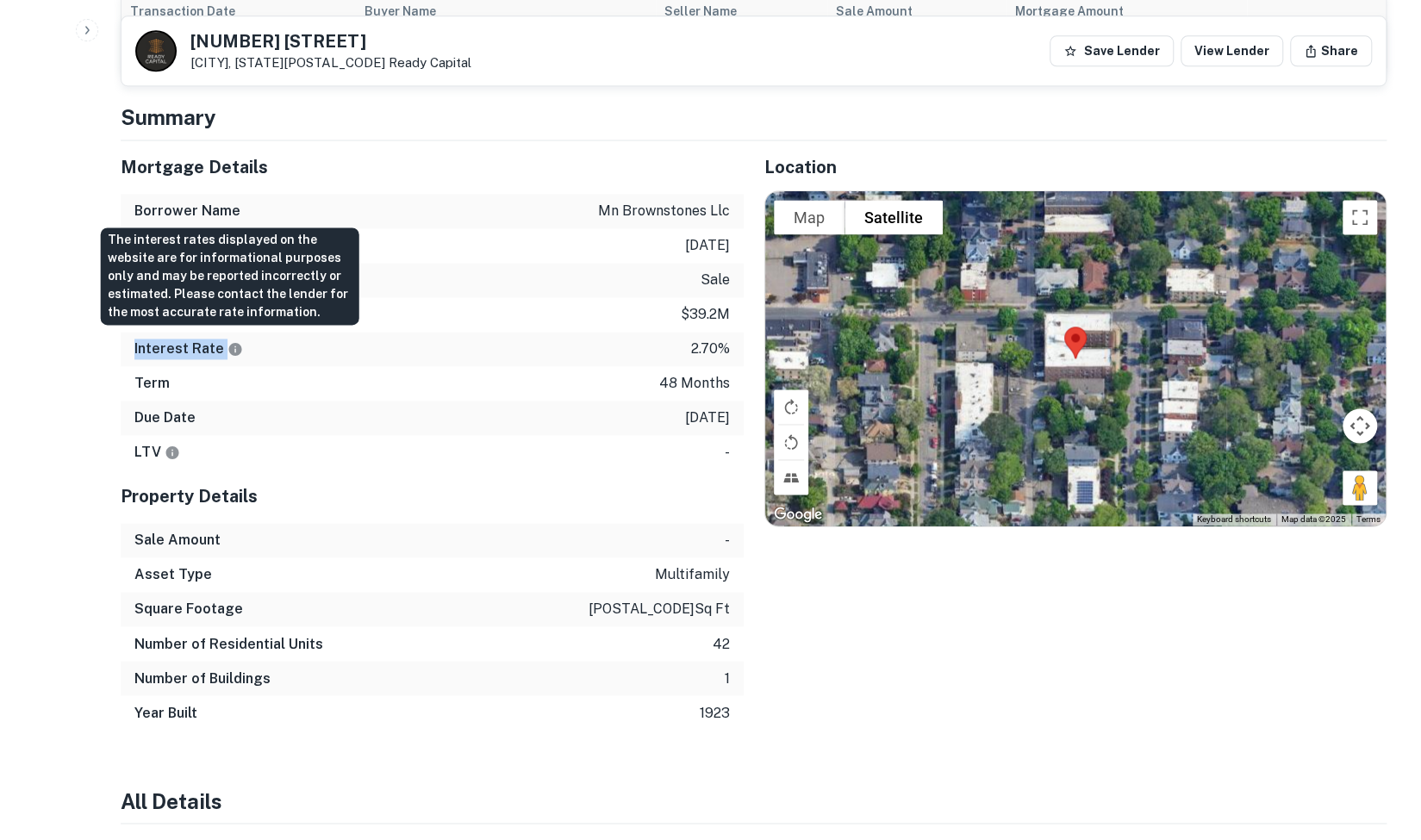click 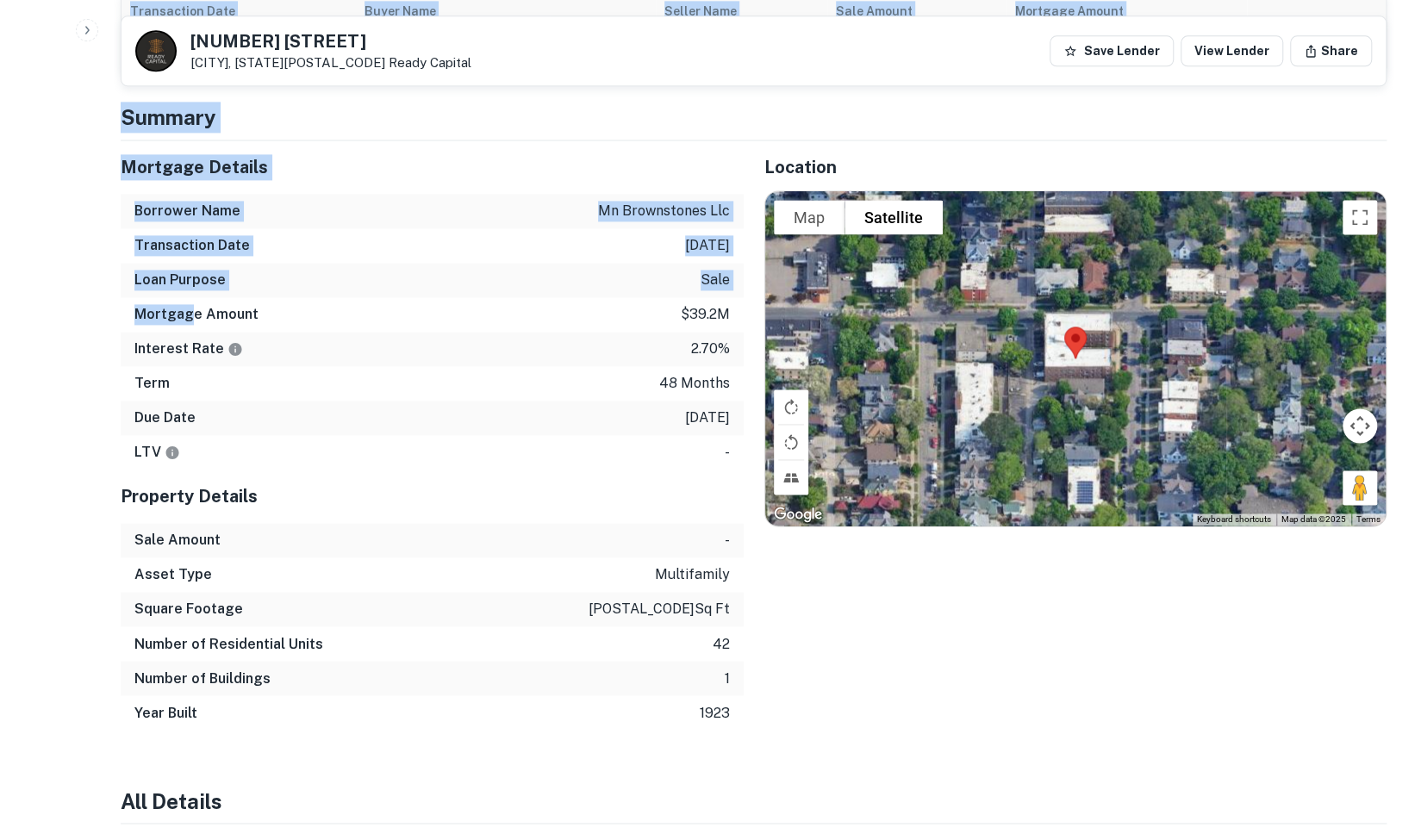 drag, startPoint x: 93, startPoint y: 382, endPoint x: 187, endPoint y: 303, distance: 122.78844 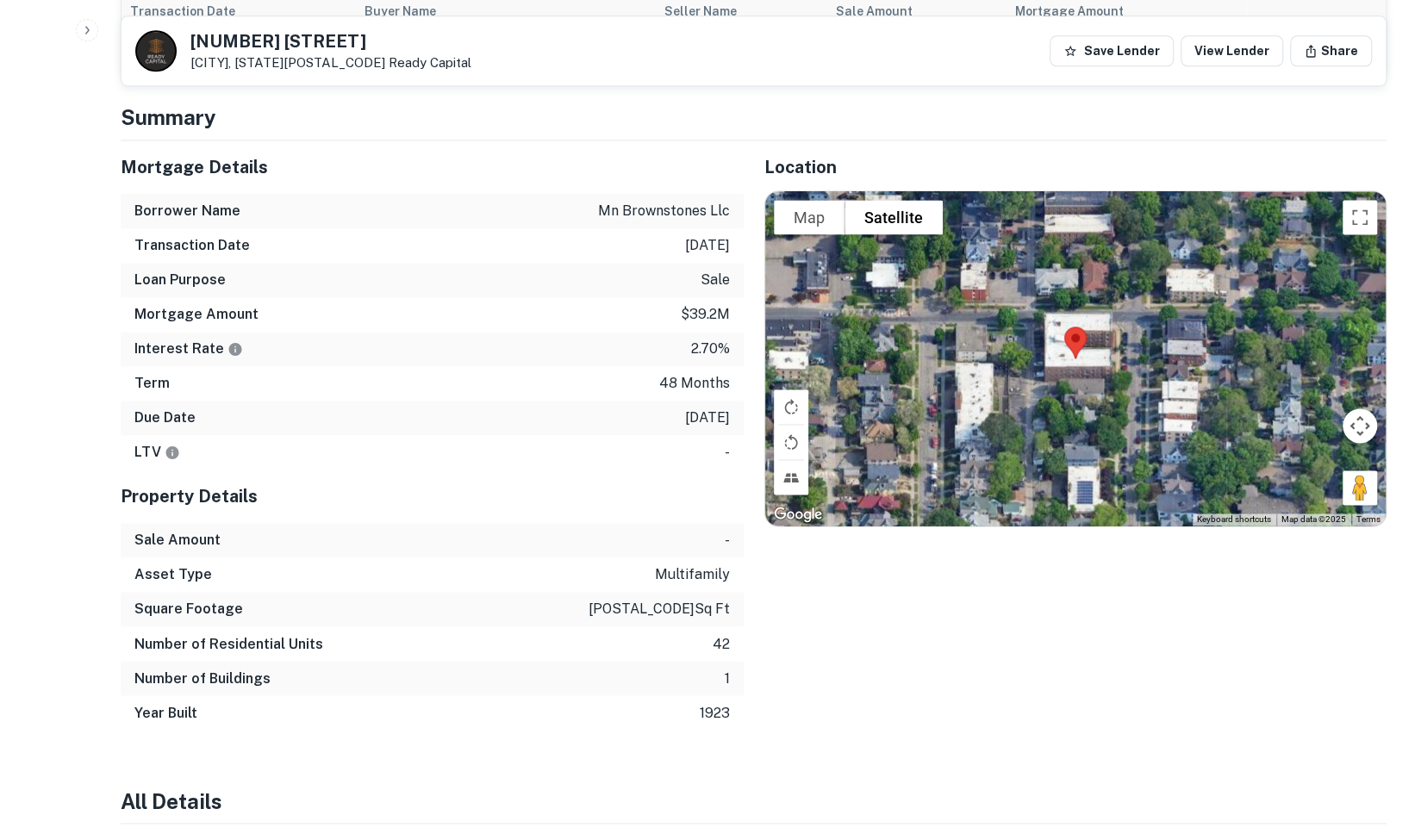 click on "Mortgage Amount" at bounding box center [196, 314] 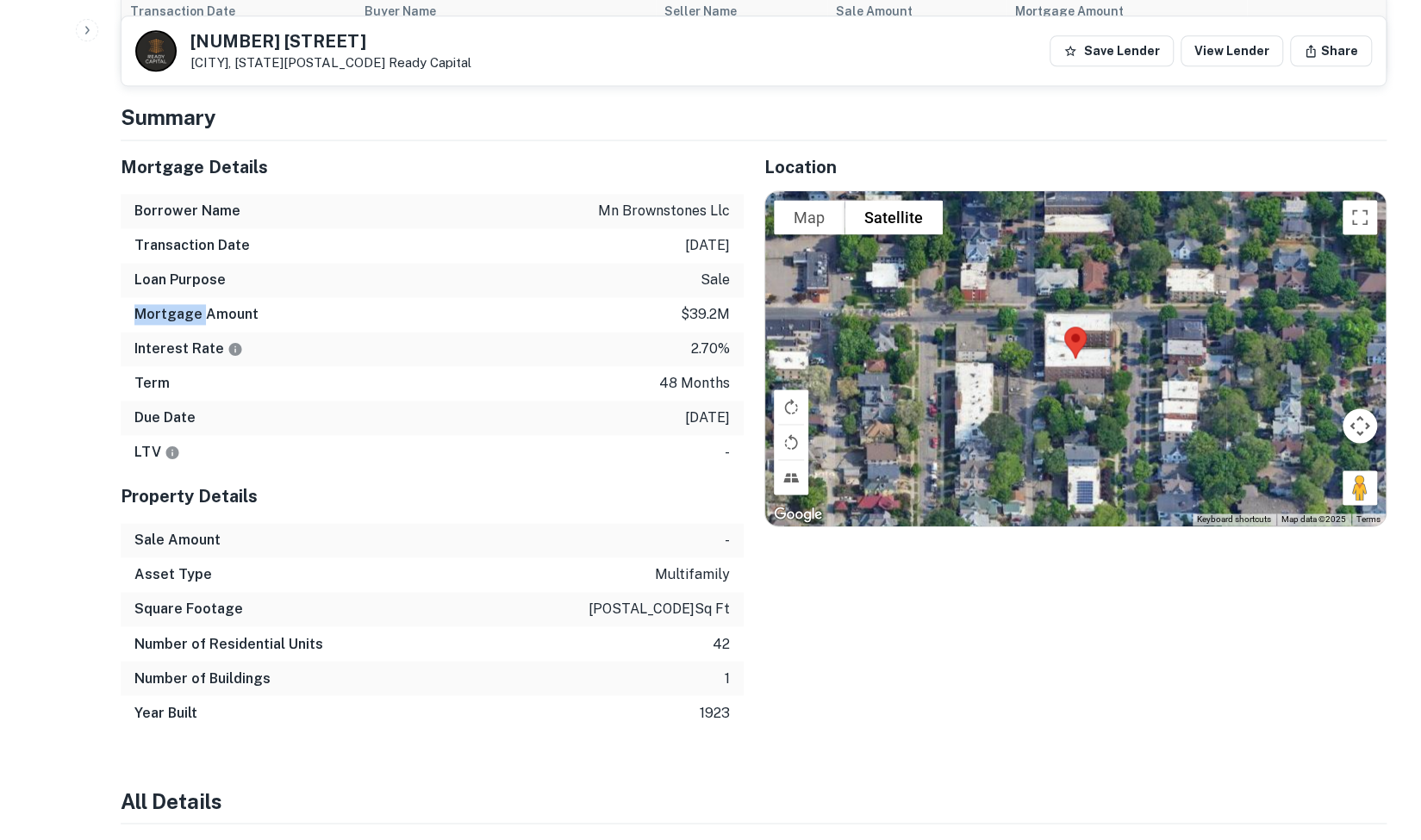 click on "Mortgage Amount" at bounding box center (196, 314) 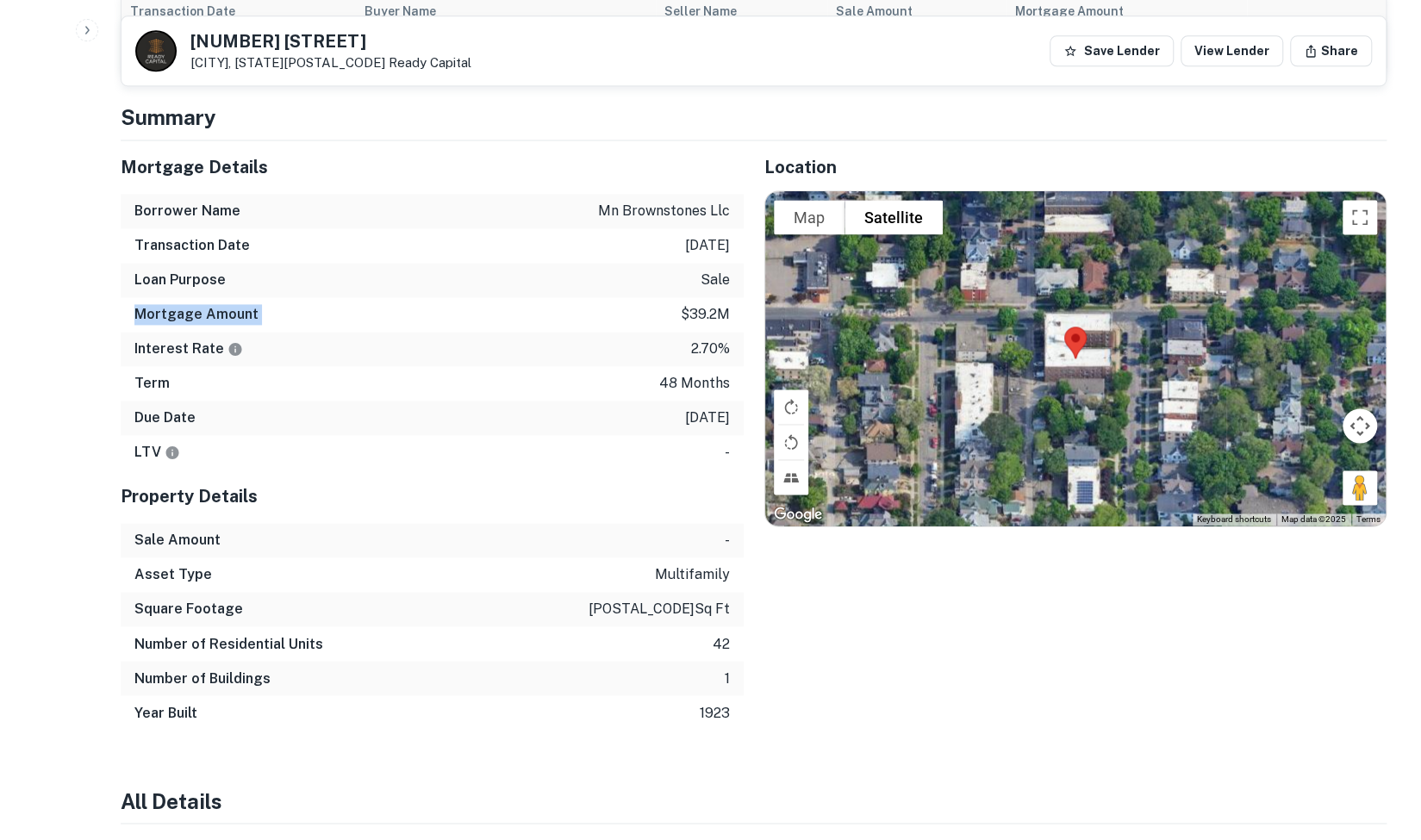 click on "Mortgage Amount" at bounding box center (196, 314) 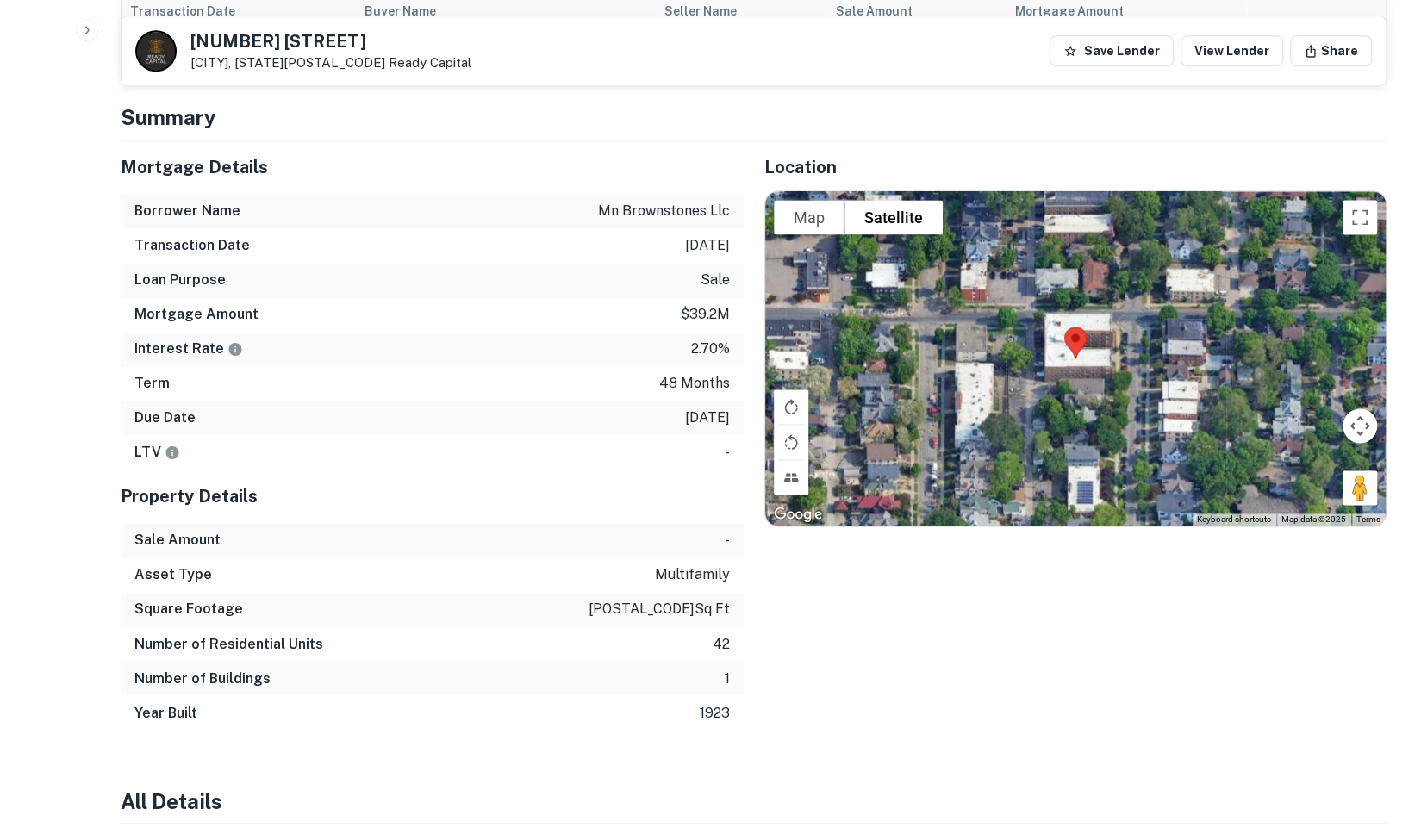 click on "Borrower Name" at bounding box center (187, 211) 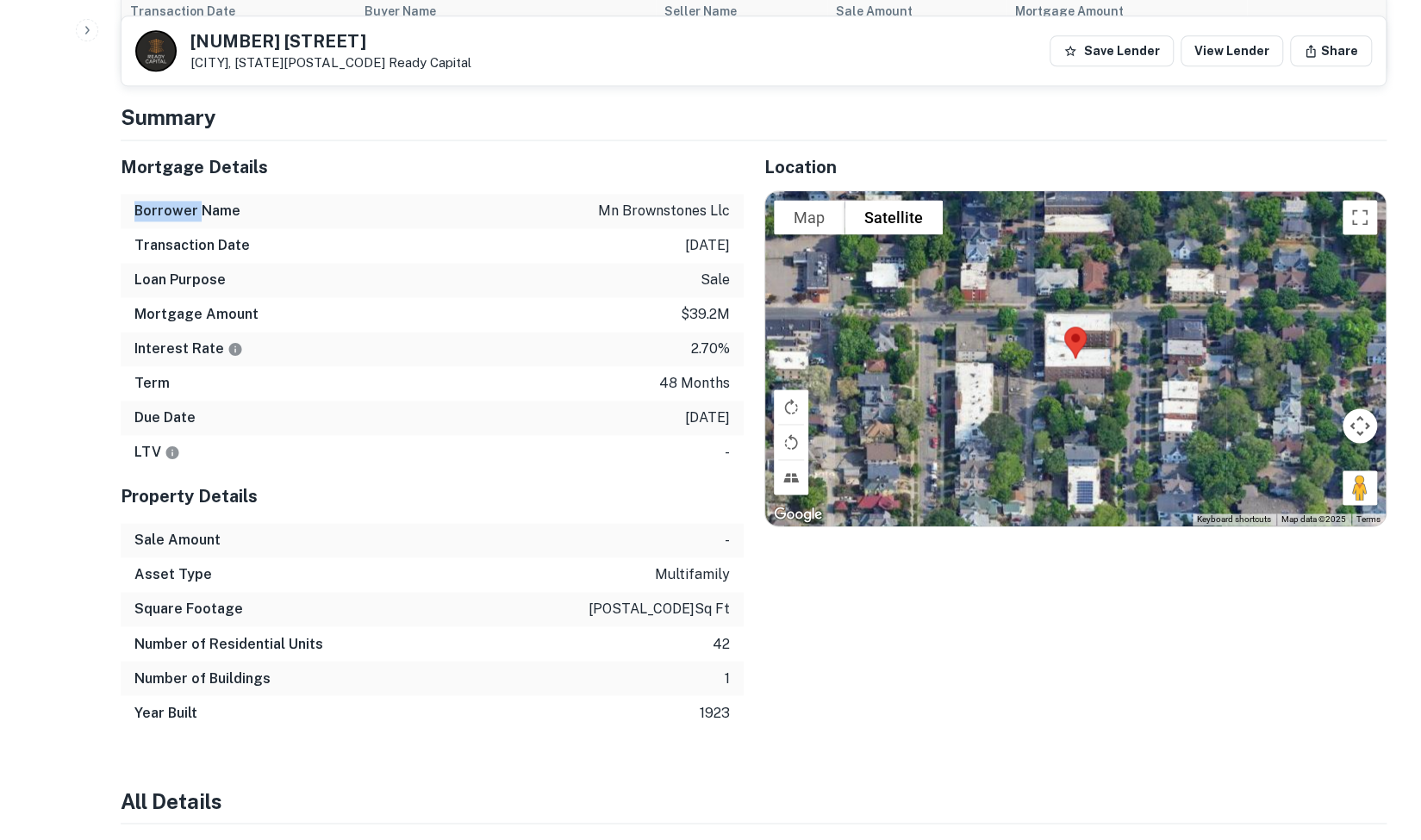 click on "Borrower Name" at bounding box center (187, 211) 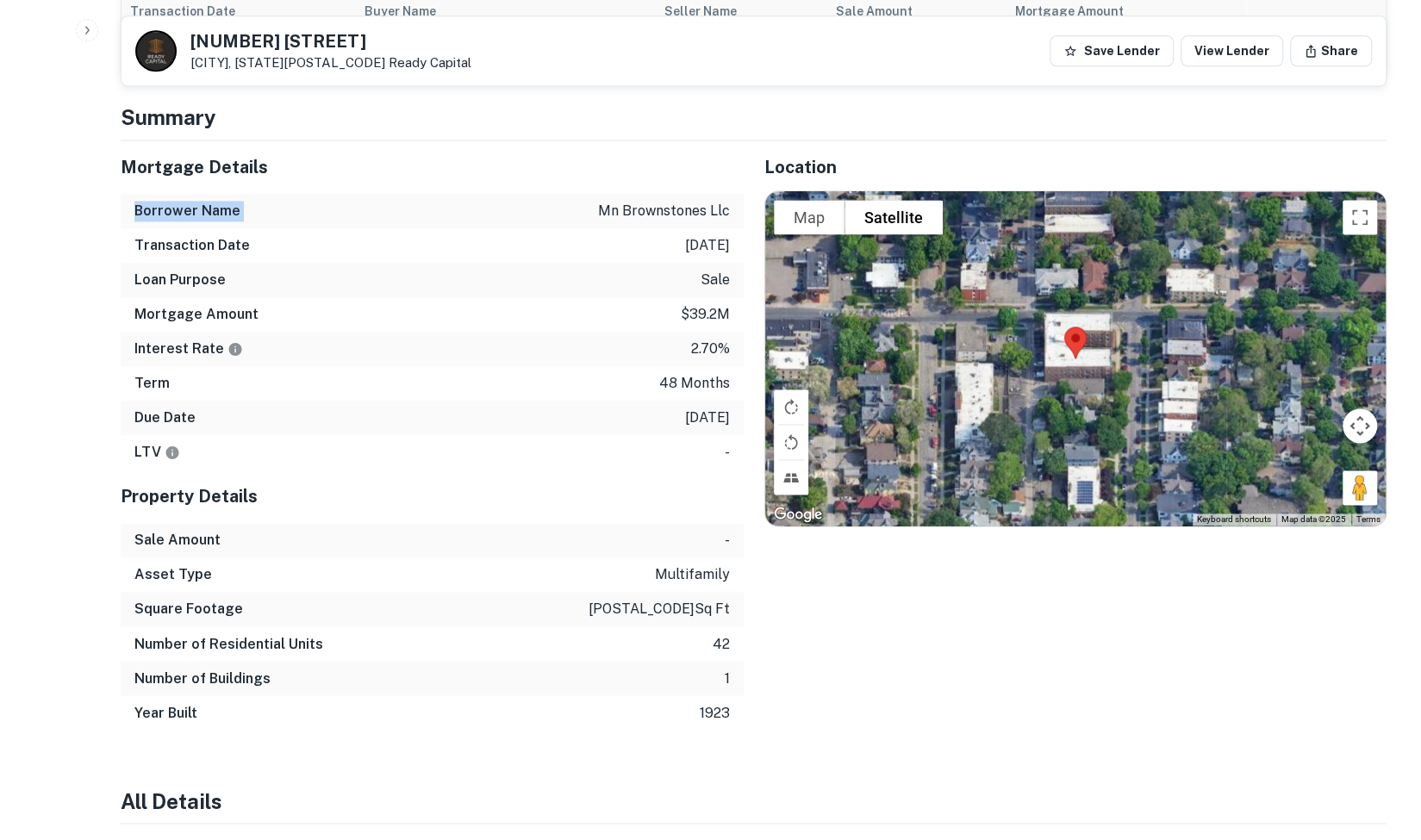 click on "Borrower Name" at bounding box center [187, 211] 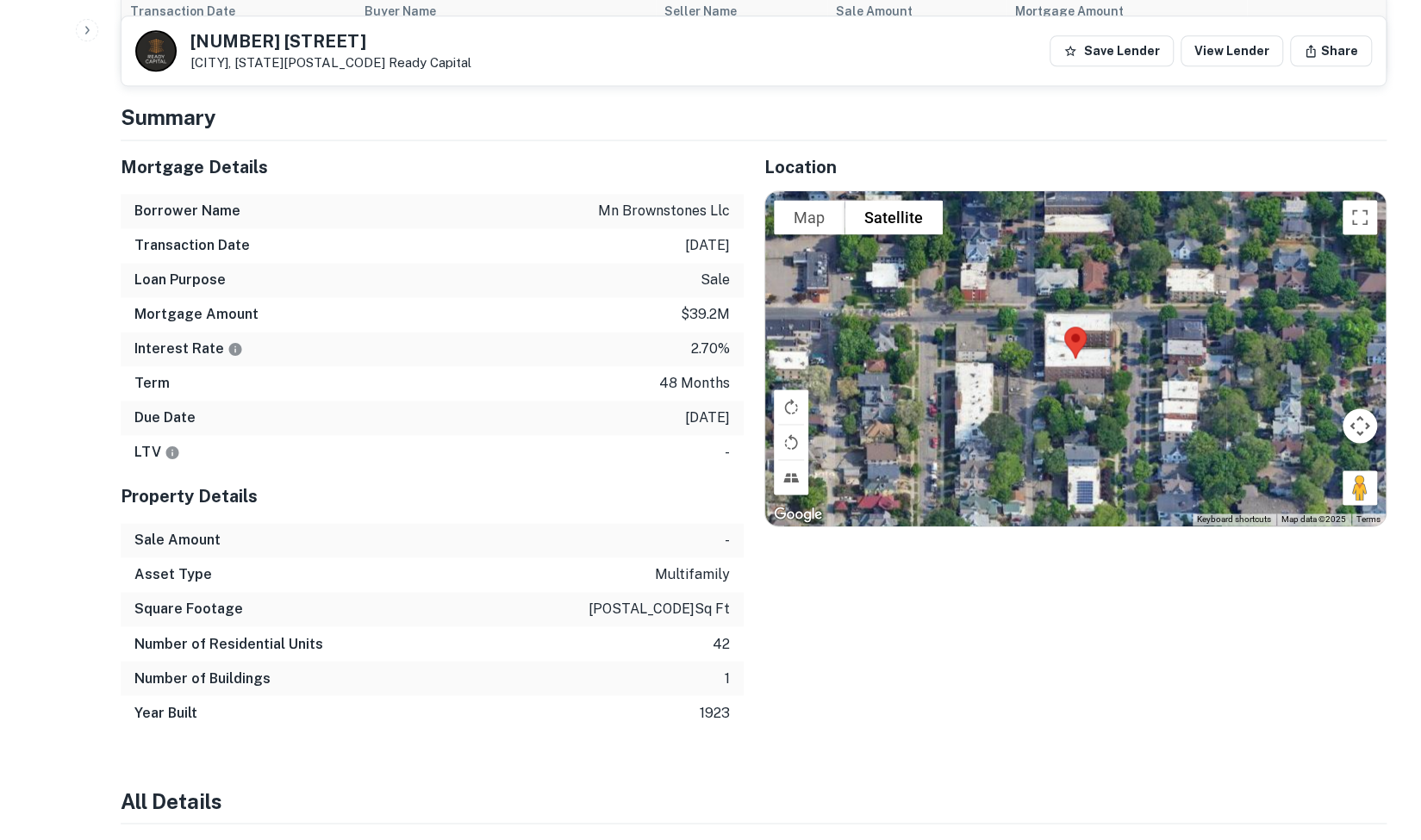 click on "Mortgage Amount   $39.2m" at bounding box center [432, 314] 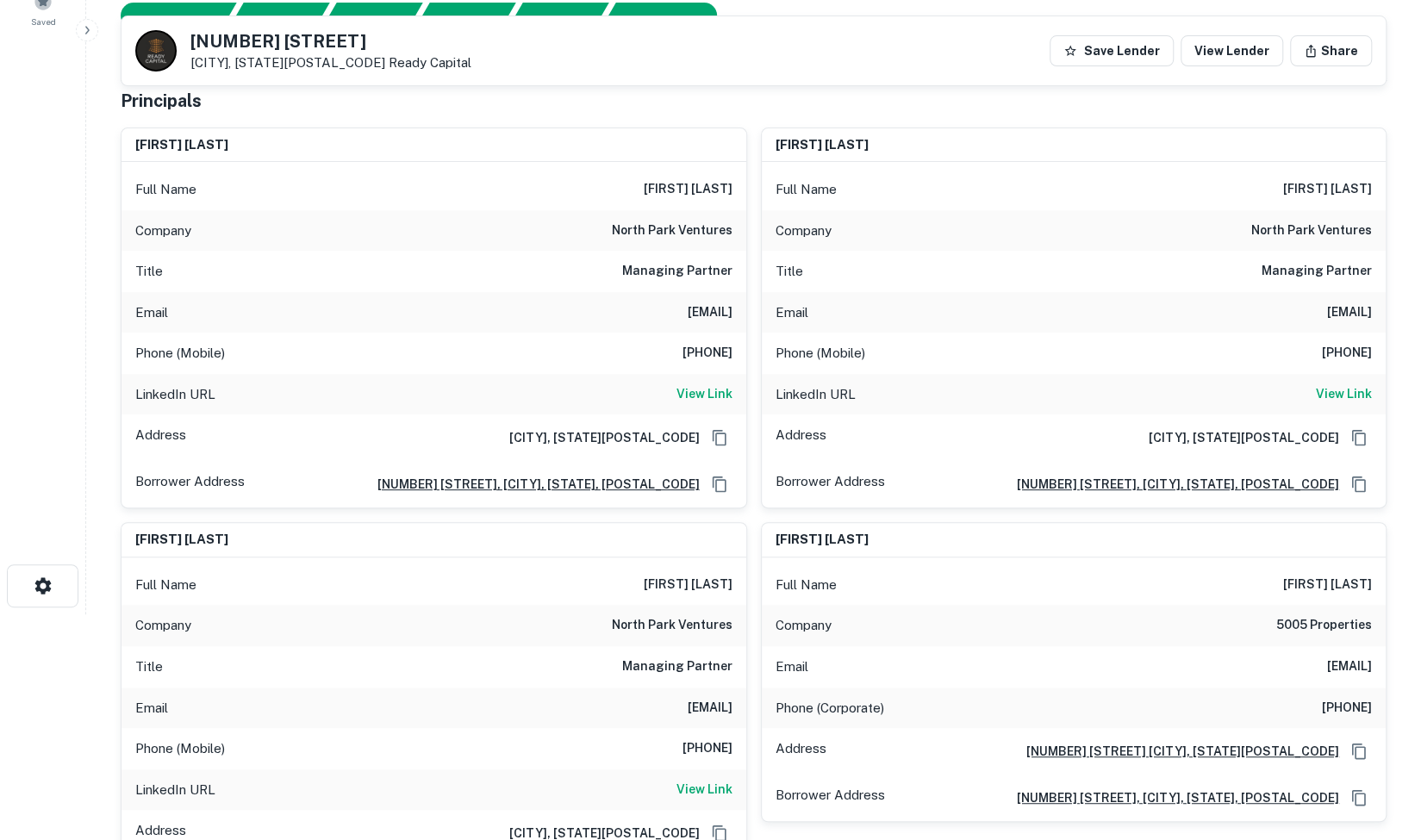 scroll, scrollTop: 0, scrollLeft: 0, axis: both 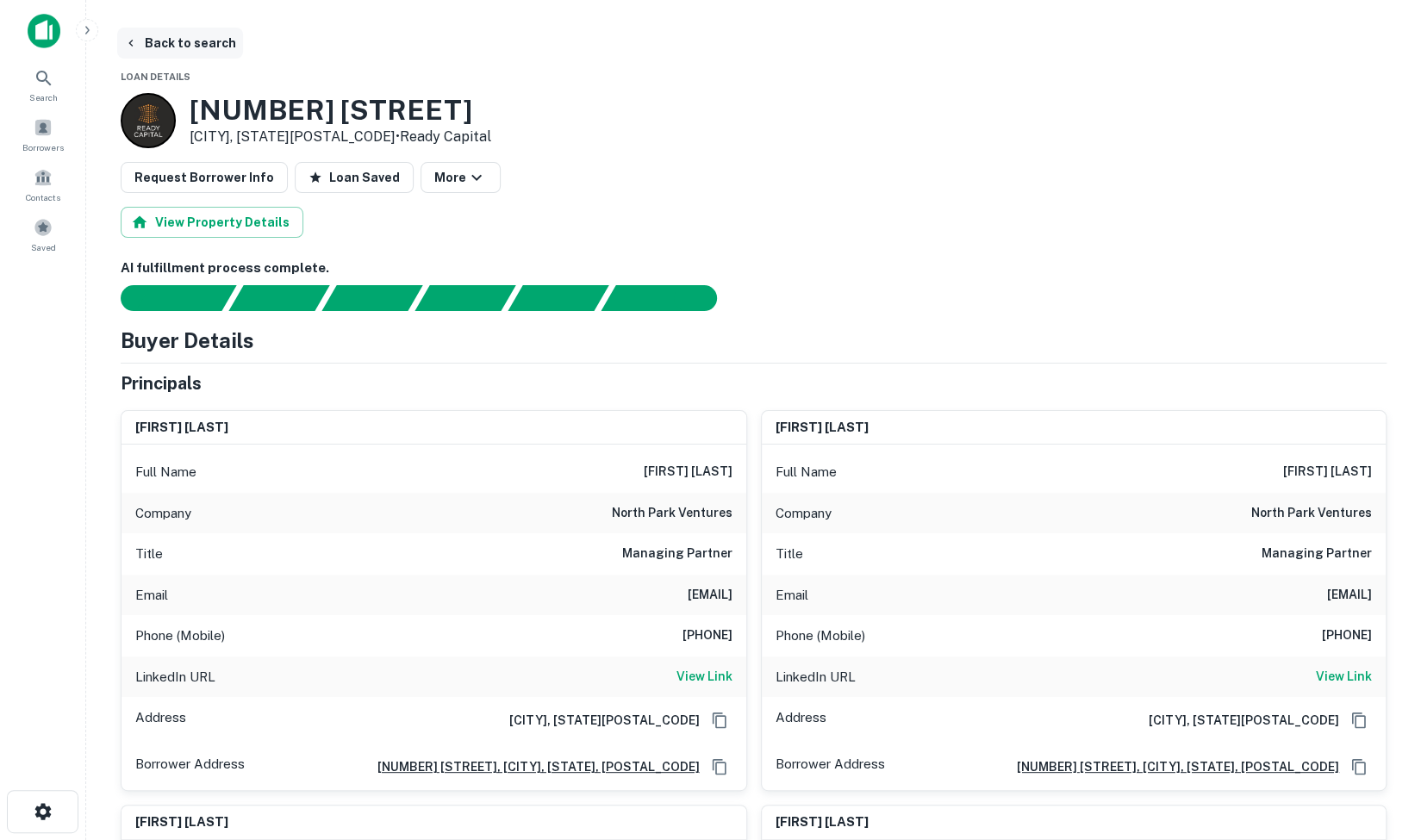 click on "Back to search" at bounding box center (180, 43) 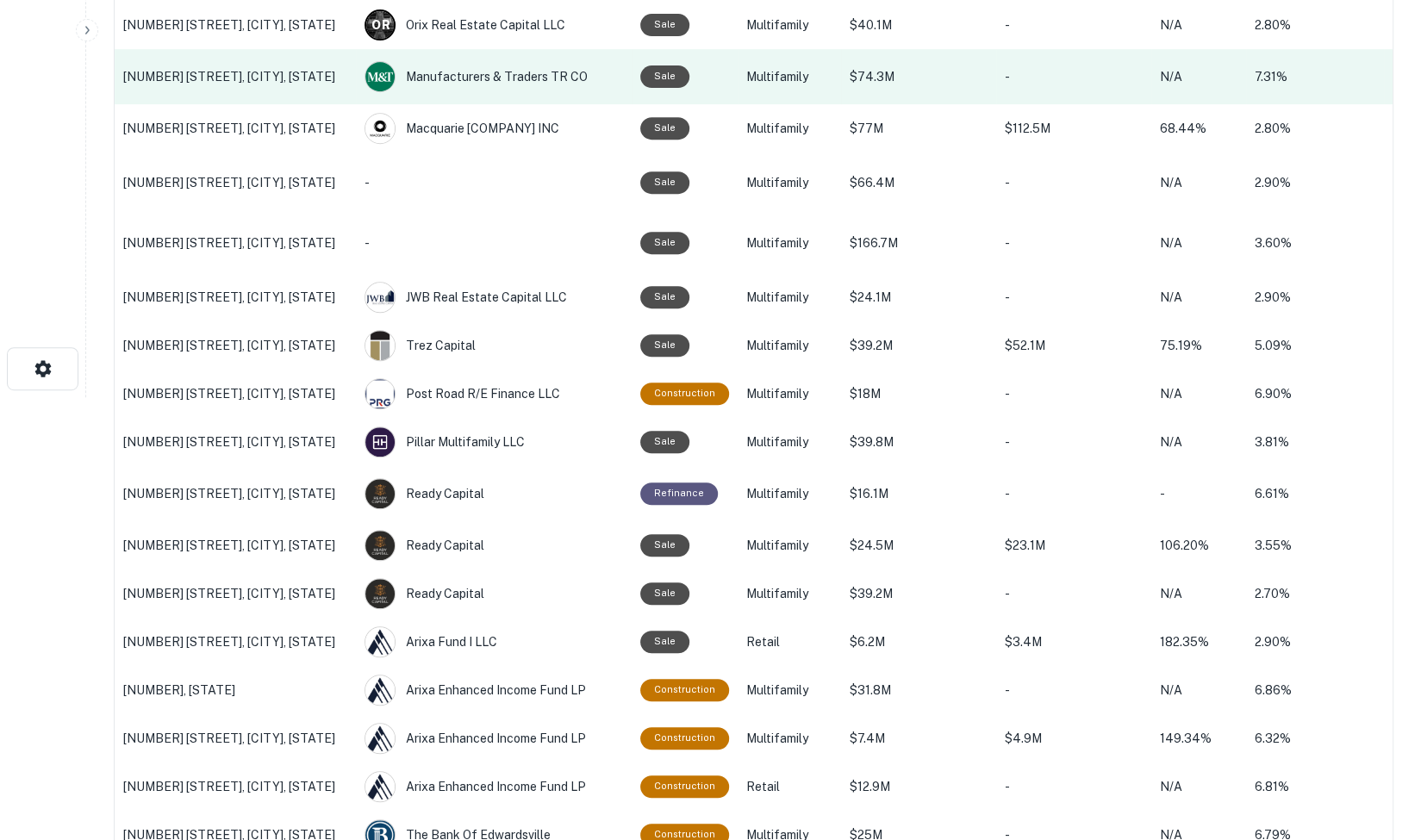 scroll, scrollTop: 0, scrollLeft: 0, axis: both 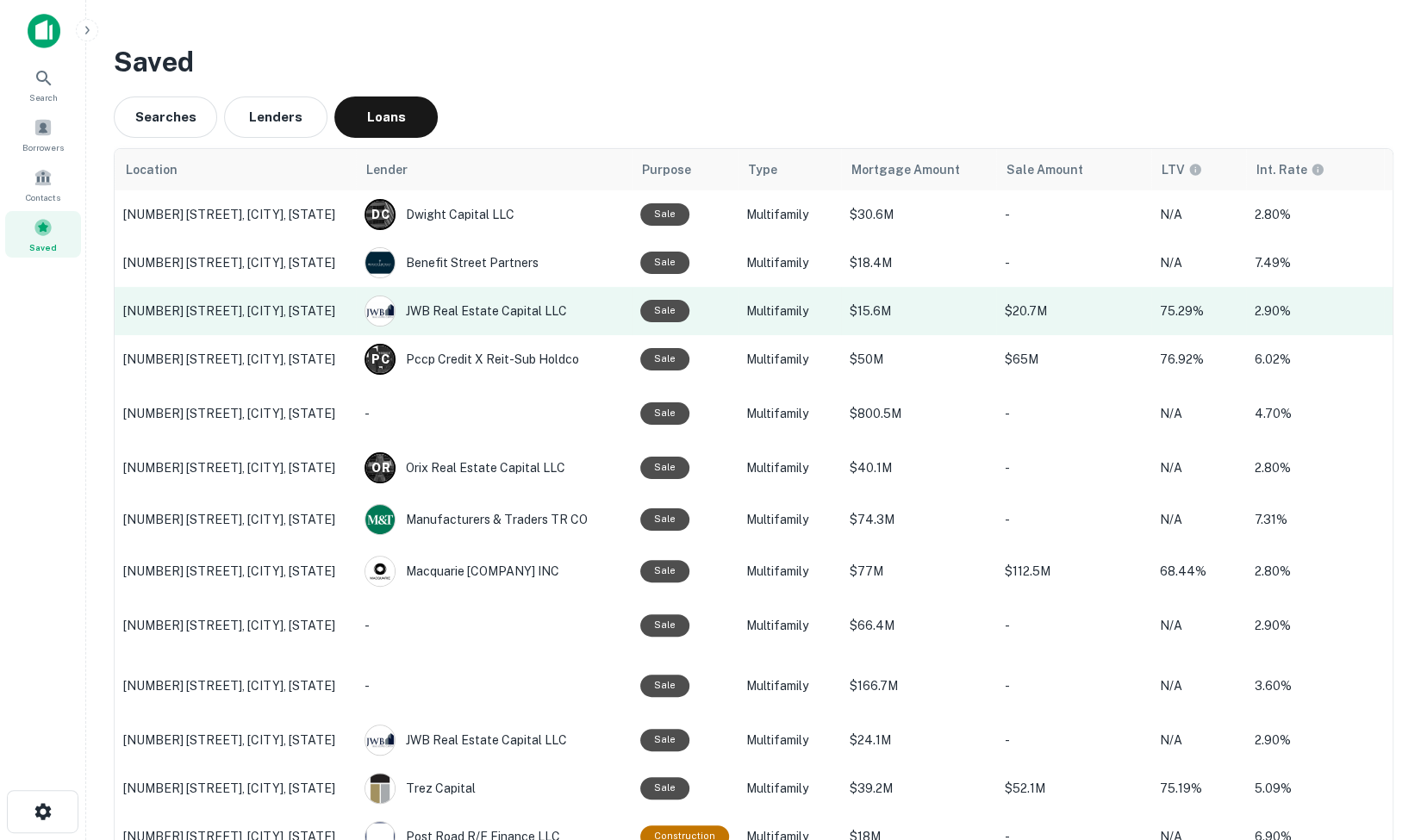 click on "401 Jester Ct, Newport News, VA" at bounding box center (235, 311) 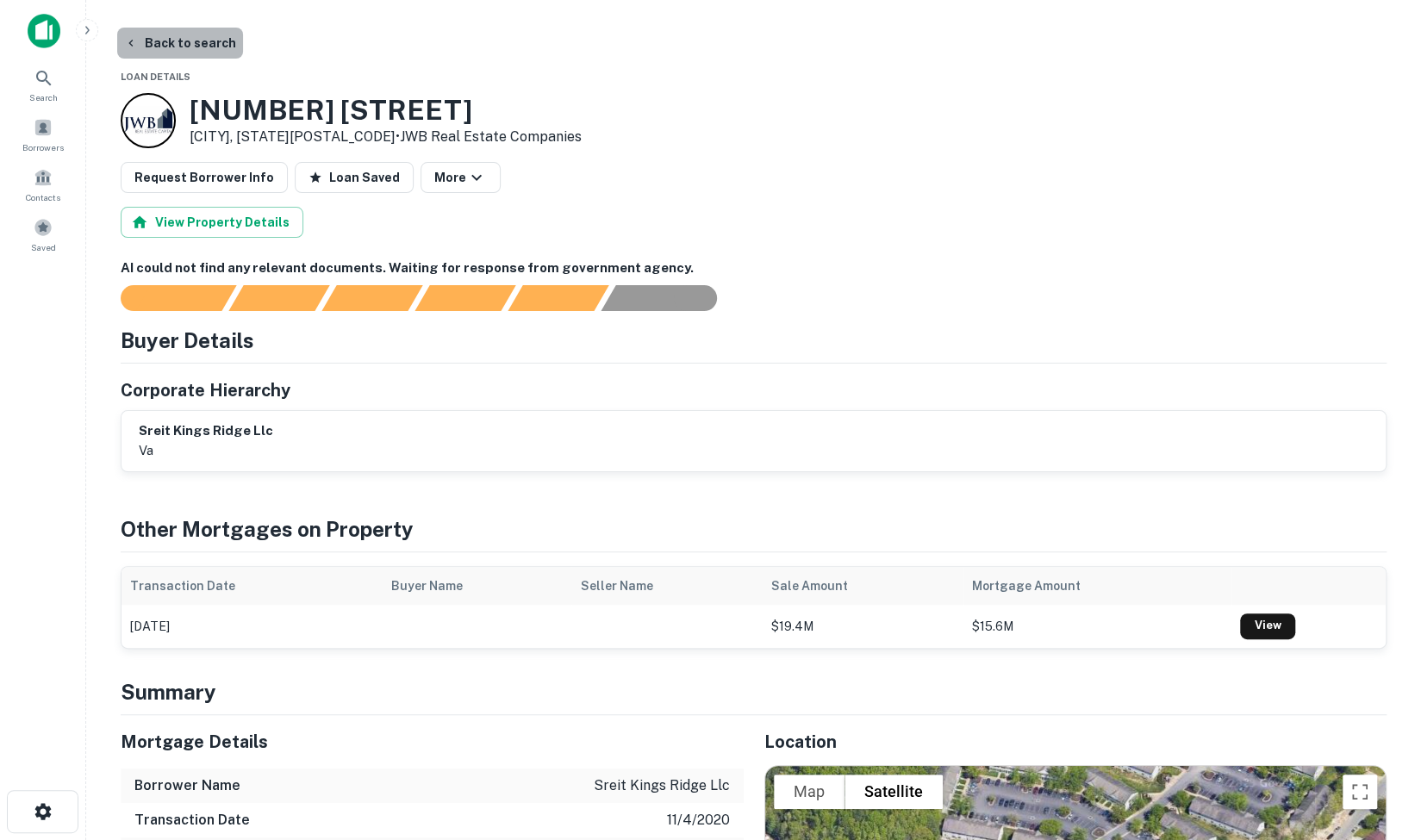 click on "Back to search" at bounding box center (180, 43) 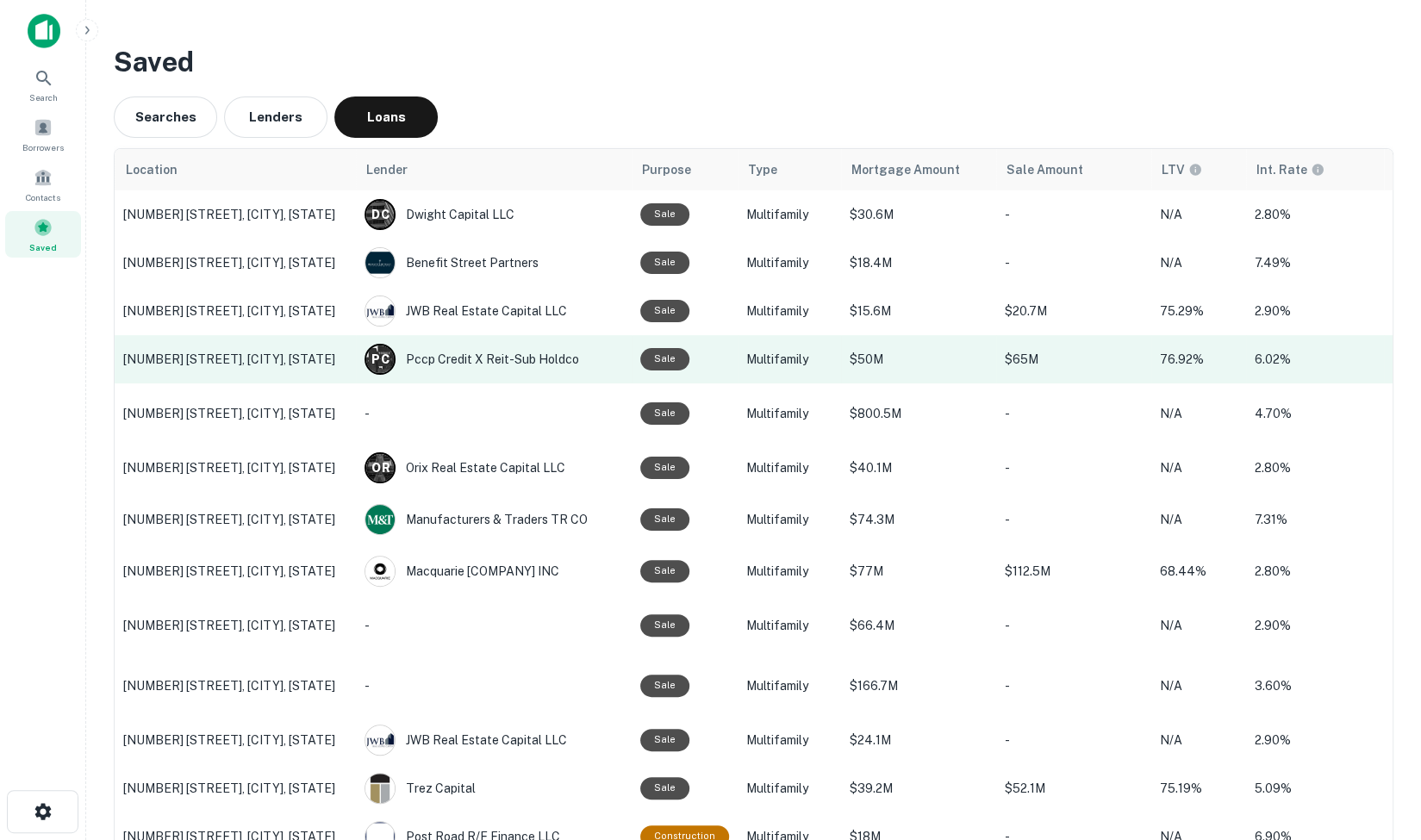 click on "1900 SW ALEDO LN, Port Saint Lucie, FL" at bounding box center (235, 359) 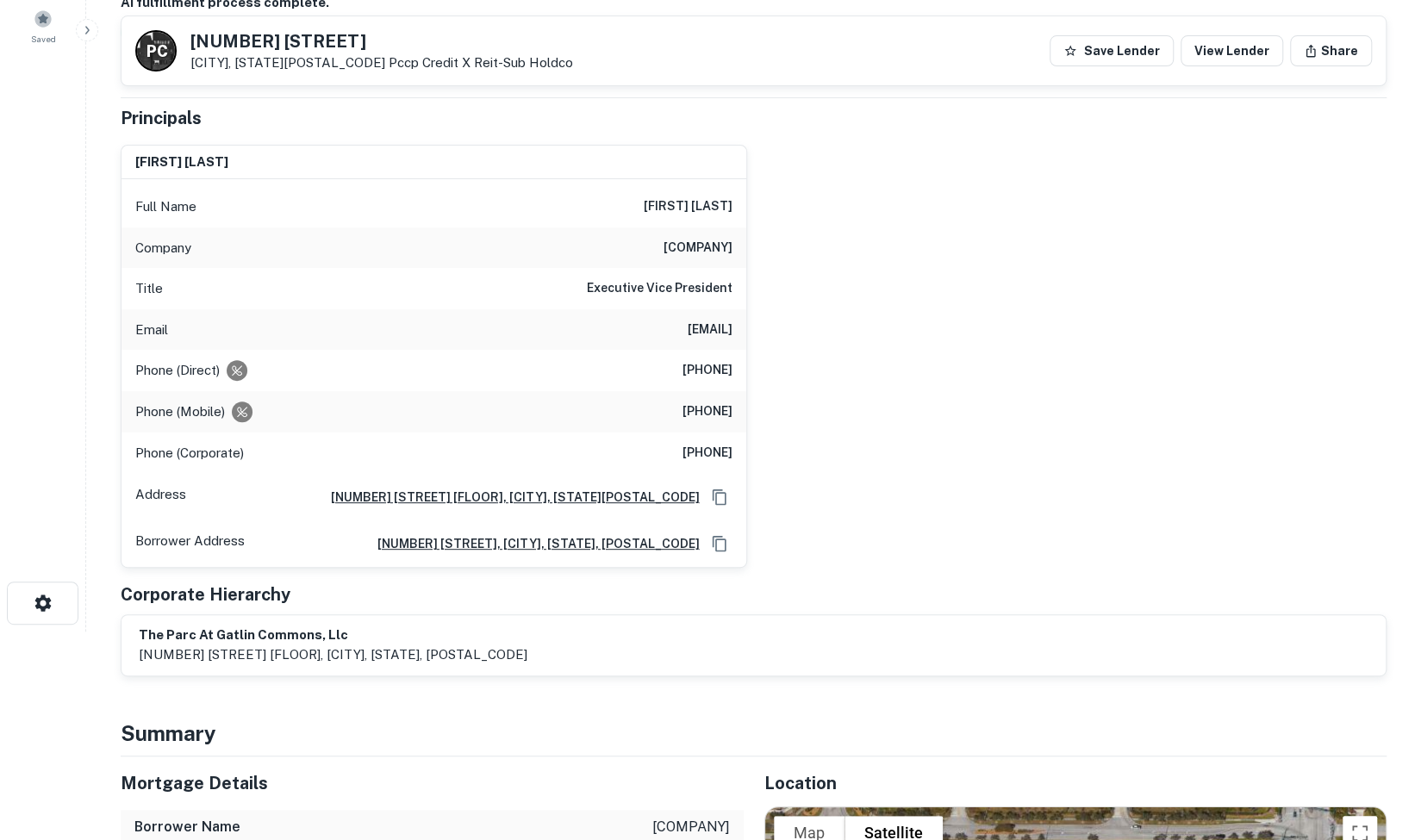scroll, scrollTop: 152, scrollLeft: 0, axis: vertical 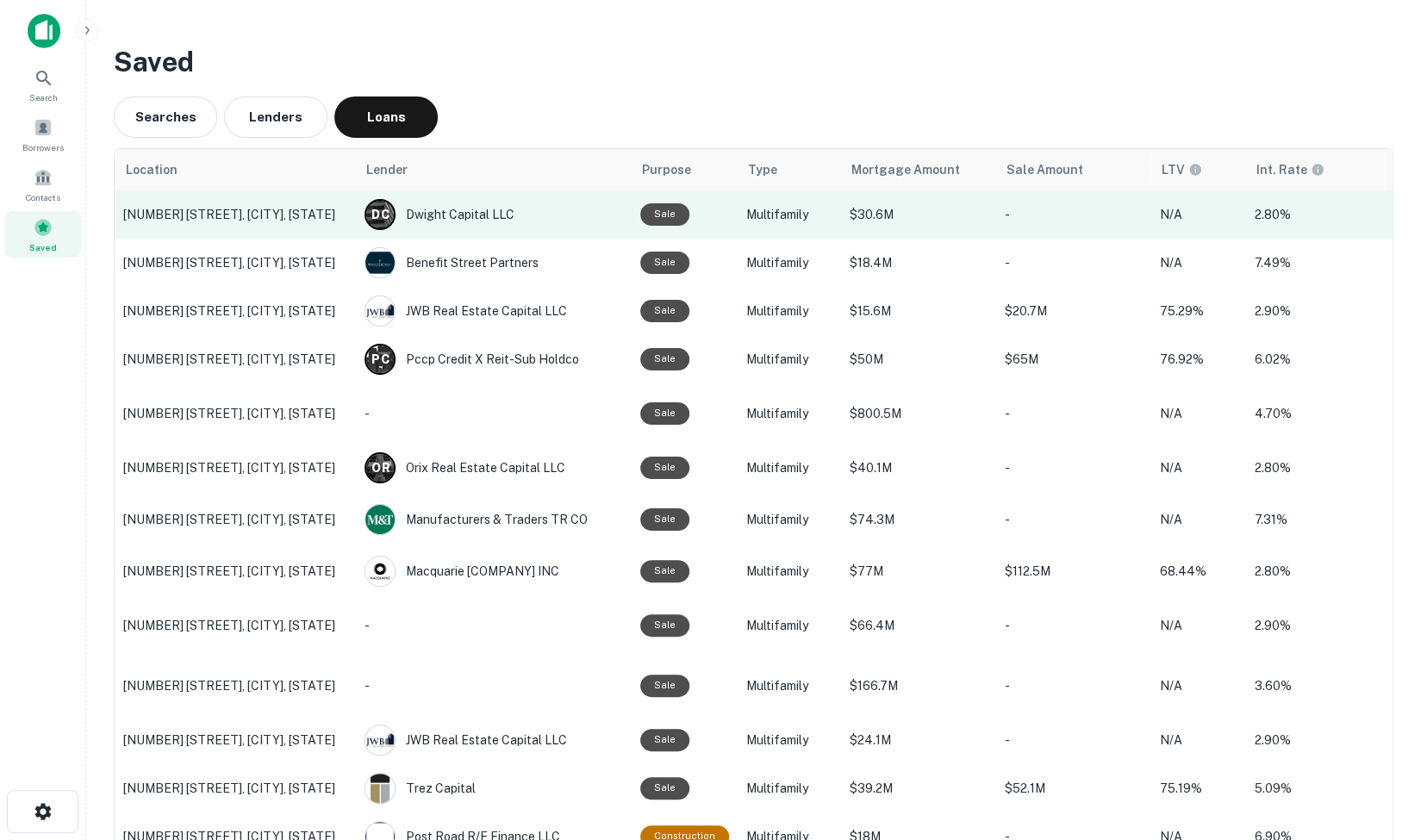 click on "9455 W POST RD, Las Vegas, NV" at bounding box center [235, 215] 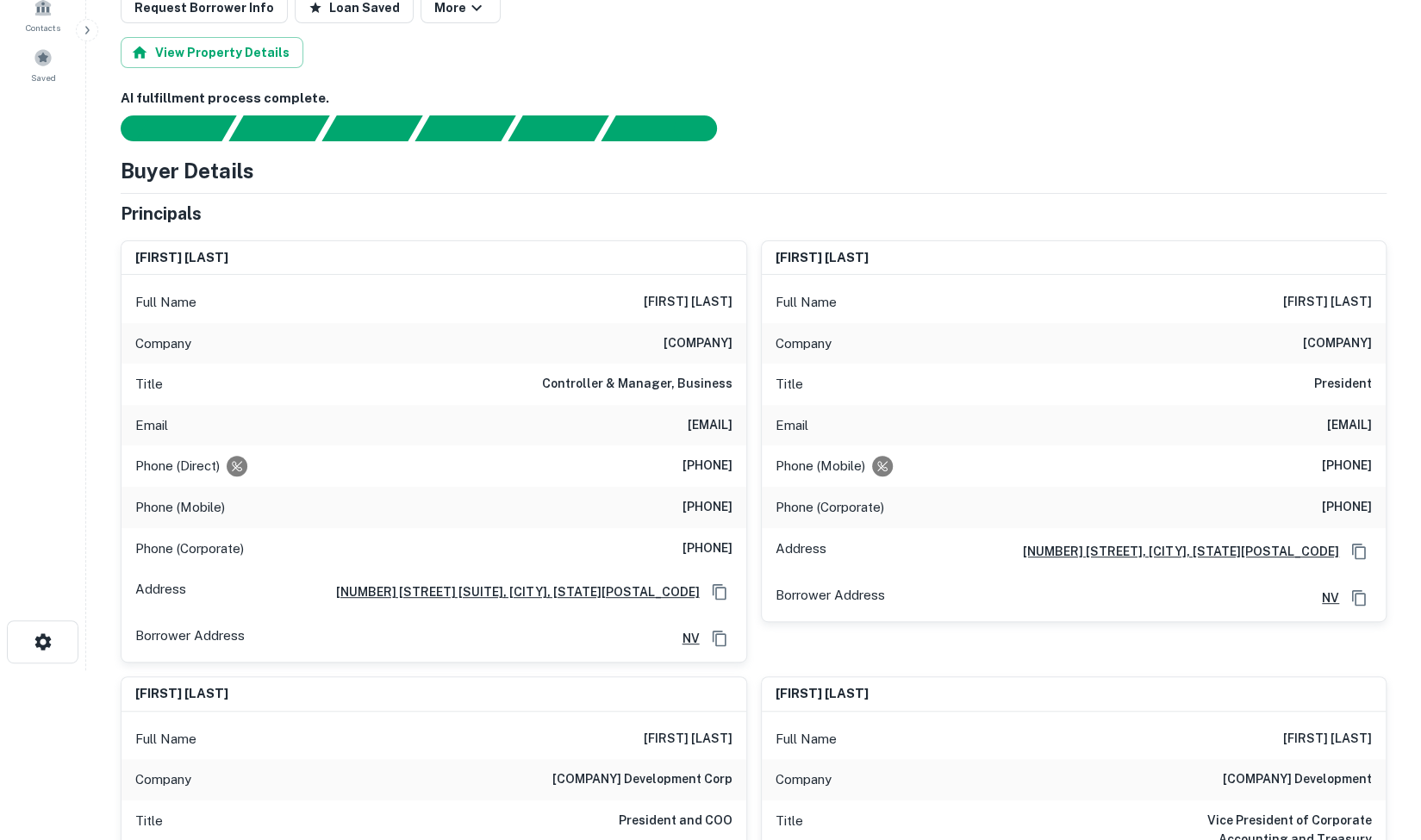 scroll, scrollTop: 0, scrollLeft: 0, axis: both 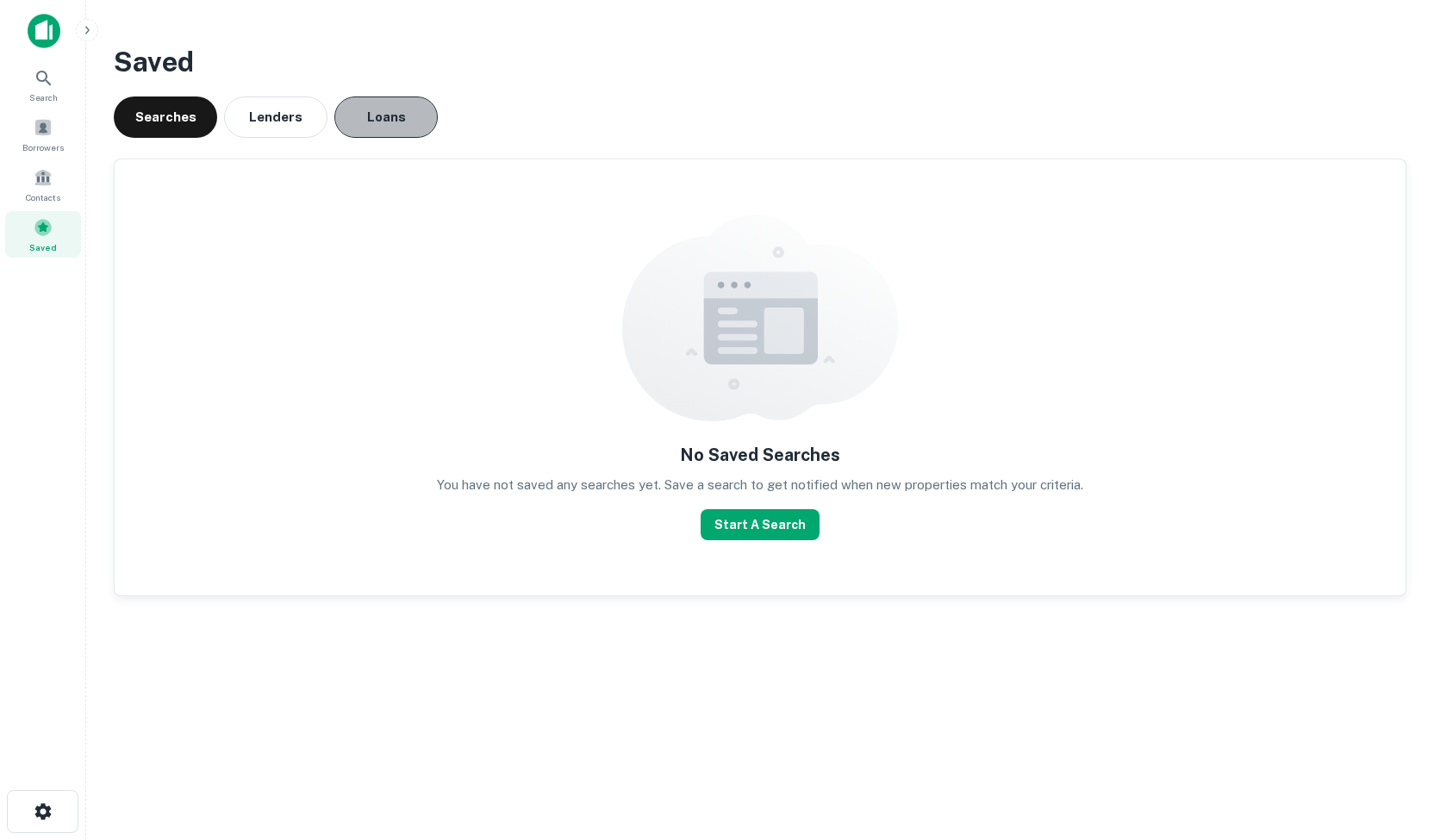 click on "Loans" at bounding box center (386, 117) 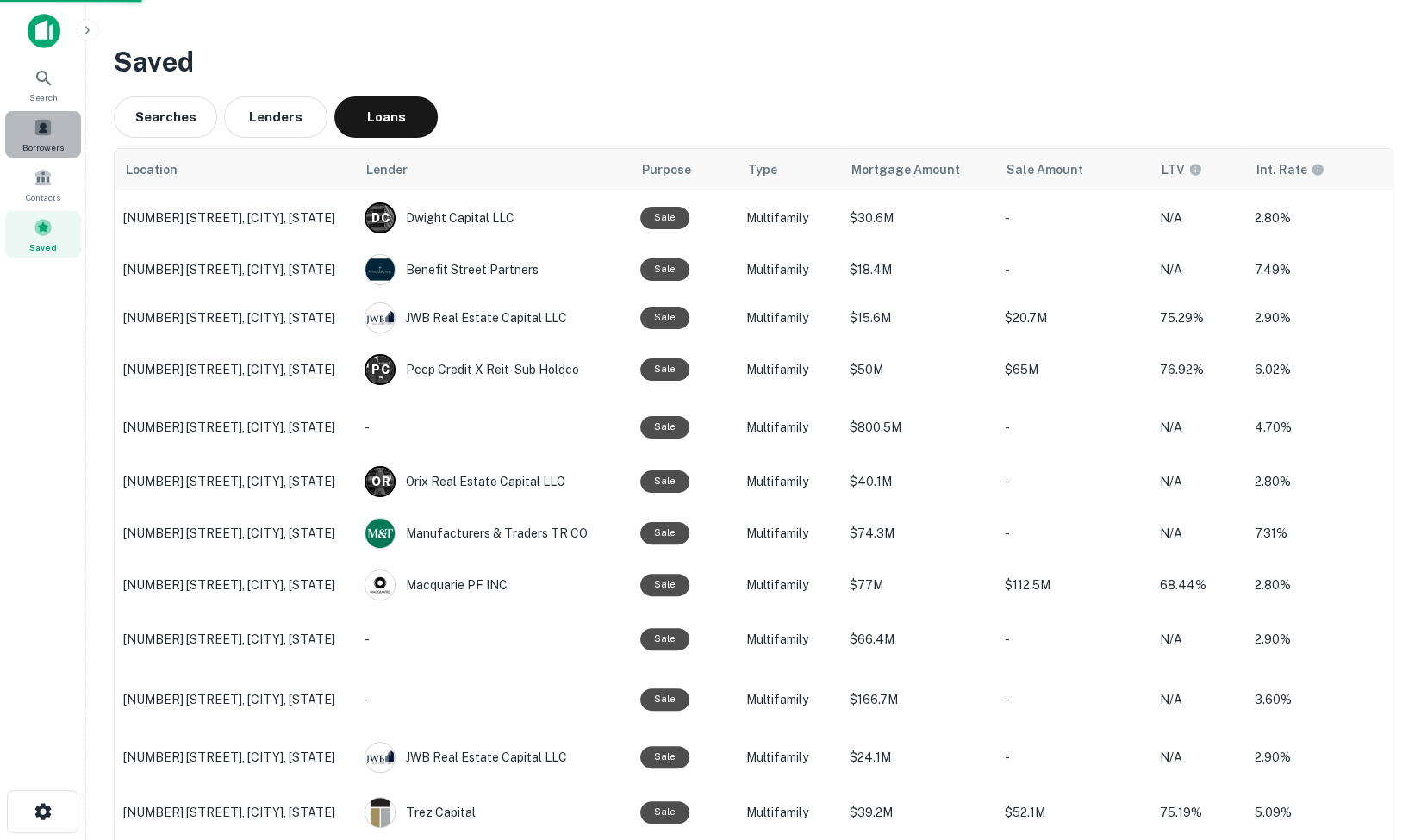 click on "Borrowers" at bounding box center (43, 134) 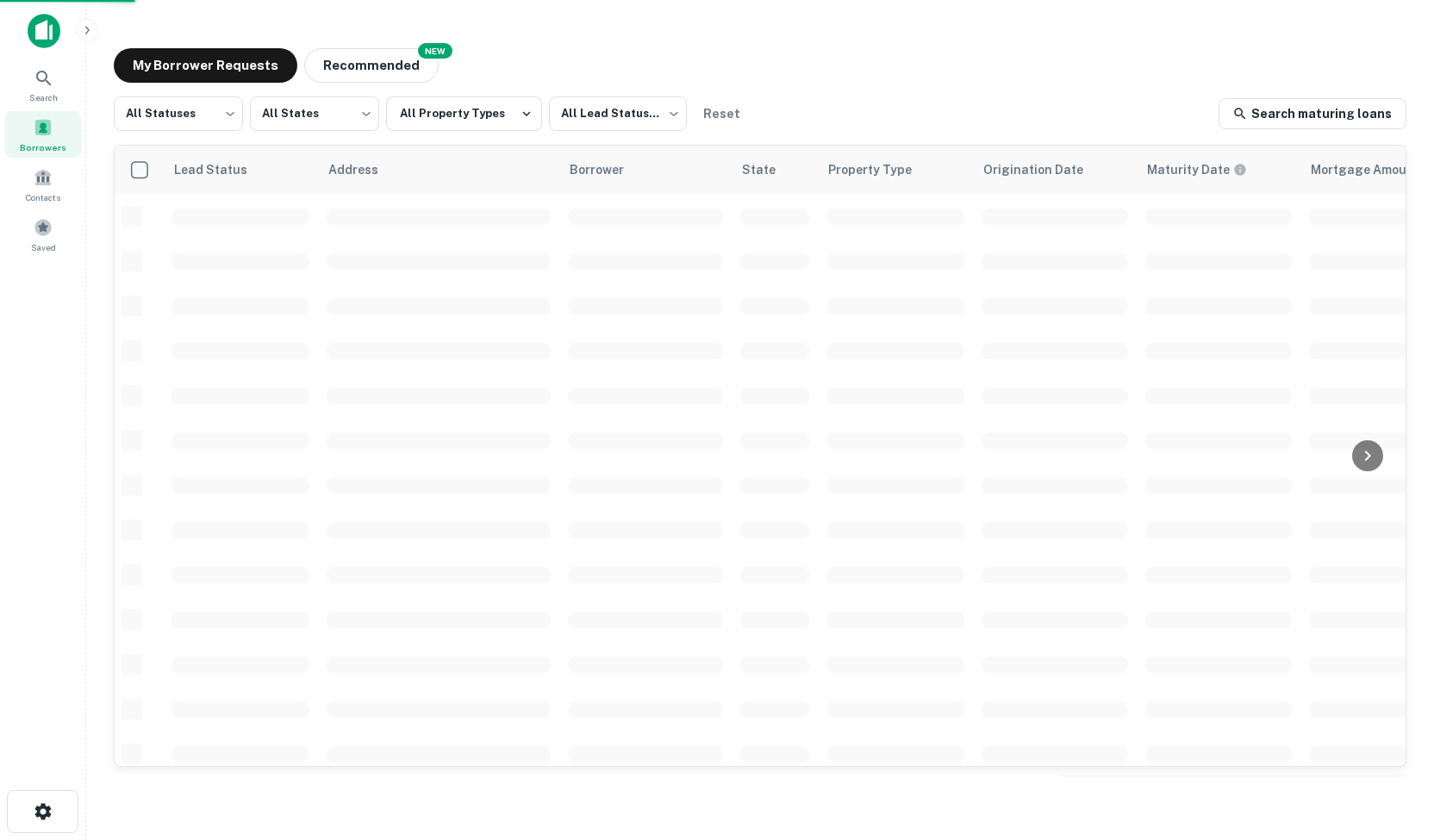 scroll, scrollTop: 0, scrollLeft: 0, axis: both 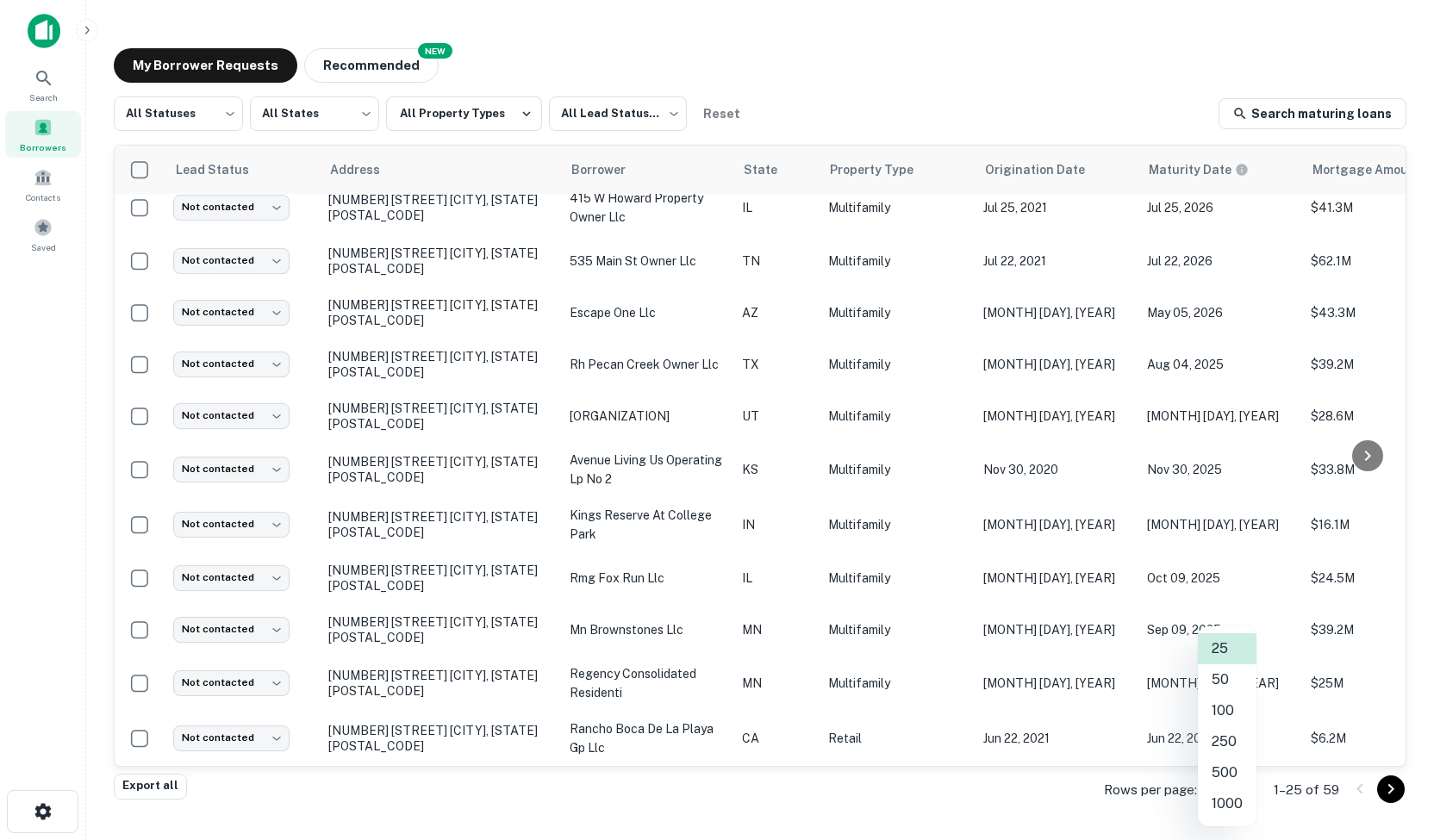 click on "[NUMBER] [STREET] [CITY], [STATE][POSTAL_CODE] [NAME] [STATE] [PROPERTY_TYPE] [MONTH] [DAY], [YEAR] [MONTH] [DAY], [YEAR] [AMOUNT] [MONTH] [DAY], [YEAR] [COMPANY] [STATUS] [STATUS] [NUMBER] [STREET] [CITY], [STATE][POSTAL_CODE] [NAME] [STATE] [PROPERTY_TYPE] [MONTH] [DAY], [YEAR] [MONTH] [DAY], [YEAR] [AMOUNT] [MONTH] [DAY], [YEAR] [COMPANY] [STATUS] [STATUS] [NUMBER] [STREET] [CITY], [STATE][POSTAL_CODE] [NAME] [STATE] [PROPERTY_TYPE] [MONTH] [DAY], [YEAR] [MONTH] [DAY], [YEAR] [AMOUNT] [MONTH] [DAY], [YEAR] [COMPANY] [STATUS] [STATUS] [NUMBER] [STREET] [CITY], [STATE][POSTAL_CODE] [NAME] [STATE] [PROPERTY_TYPE] [MONTH] [DAY], [YEAR]" at bounding box center (717, 420) 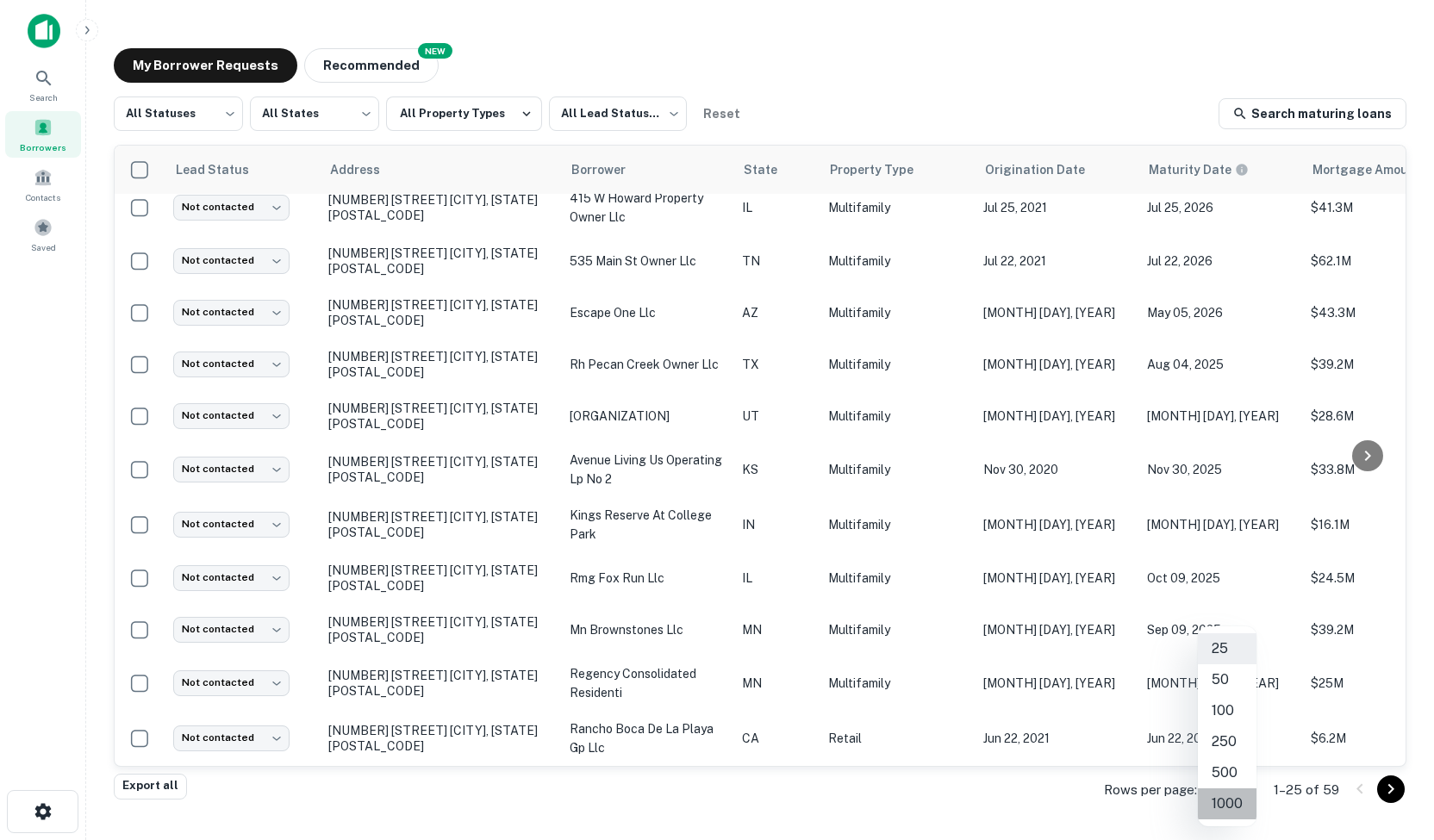 click on "1000" at bounding box center [1227, 804] 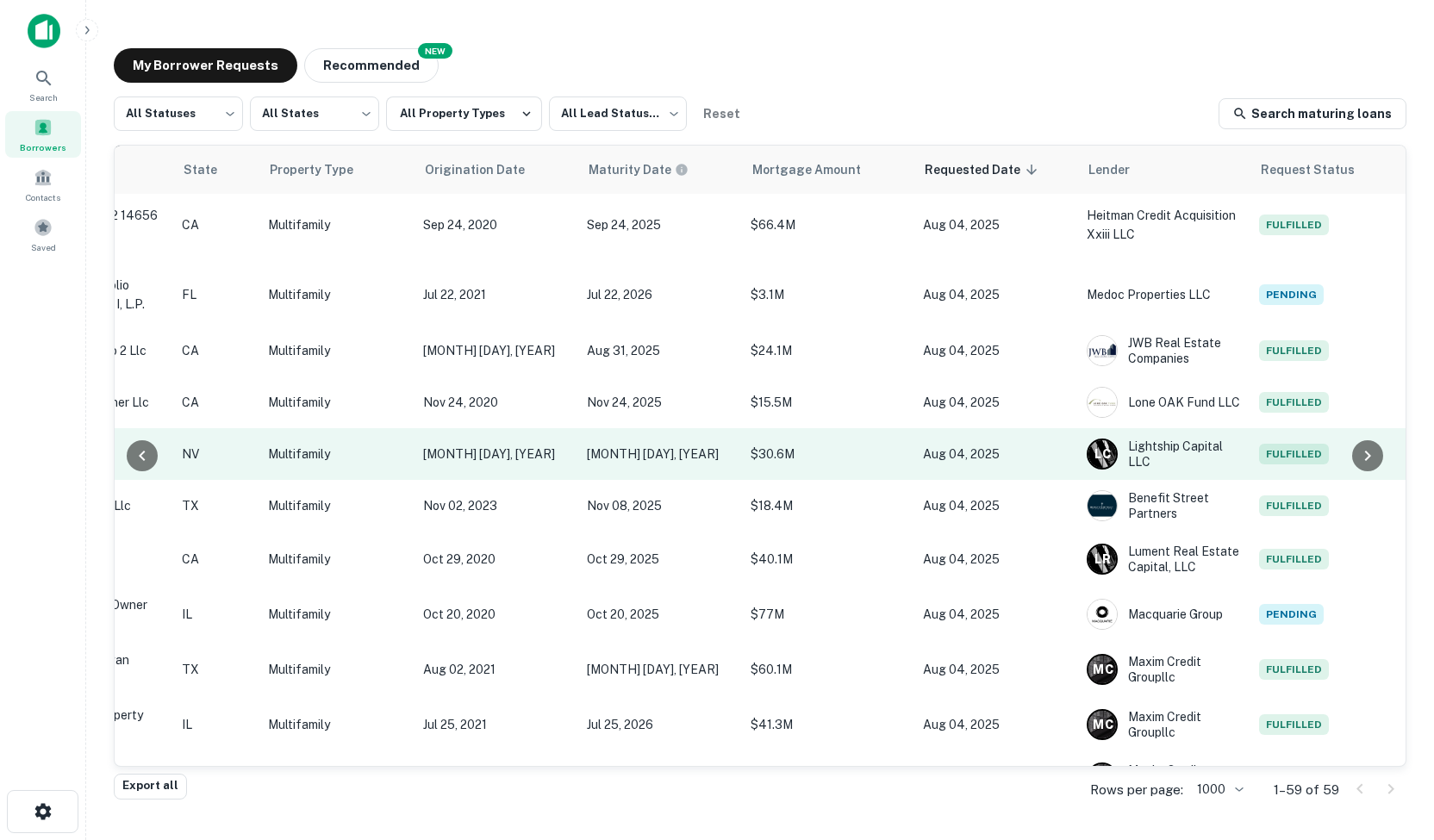 scroll, scrollTop: 298, scrollLeft: 0, axis: vertical 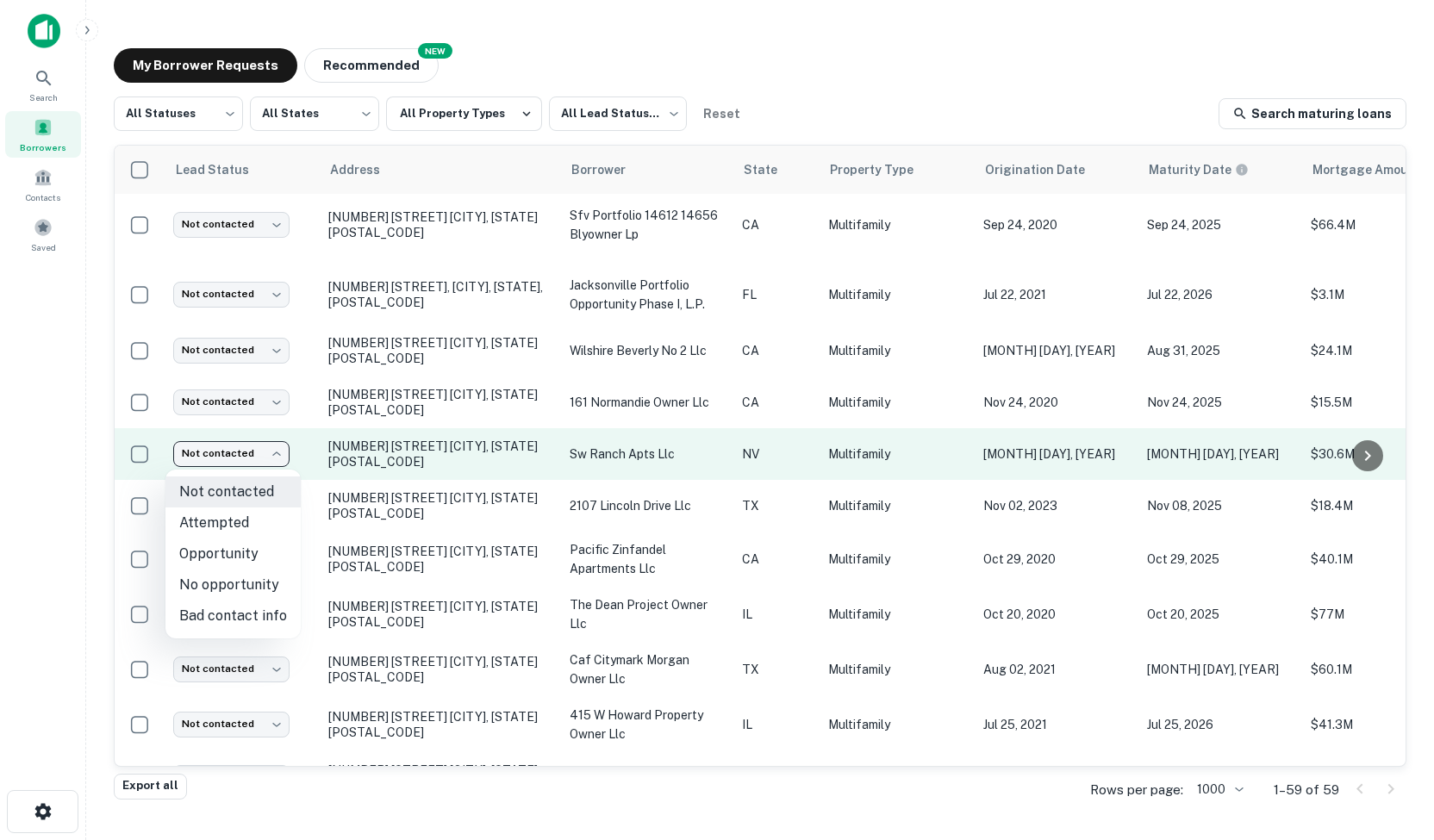 click on "[NUMBER] [STREET] [CITY], [STATE][POSTAL_CODE] [NAME] [STATE] [PROPERTY_TYPE] [MONTH] [DAY], [YEAR] [MONTH] [DAY], [YEAR] [AMOUNT] [MONTH] [DAY], [YEAR] [COMPANY] [STATUS] [STATUS] [NUMBER] [STREET] [CITY], [STATE][POSTAL_CODE] [NAME] [STATE] [PROPERTY_TYPE] [MONTH] [DAY], [YEAR] [MONTH] [DAY], [YEAR] [AMOUNT] [MONTH] [DAY], [YEAR] [COMPANY] [STATUS] [STATUS] [NUMBER] [STREET] [CITY], [STATE][POSTAL_CODE] [NAME] [STATE] [PROPERTY_TYPE] [MONTH] [DAY], [YEAR] [MONTH] [DAY], [YEAR] [AMOUNT] [MONTH] [DAY], [YEAR] [COMPANY] [STATUS] [STATUS] [NUMBER] [STREET] [CITY], [STATE][POSTAL_CODE] [NAME] [STATE] [PROPERTY_TYPE] [MONTH] [DAY], [YEAR]" at bounding box center [717, 420] 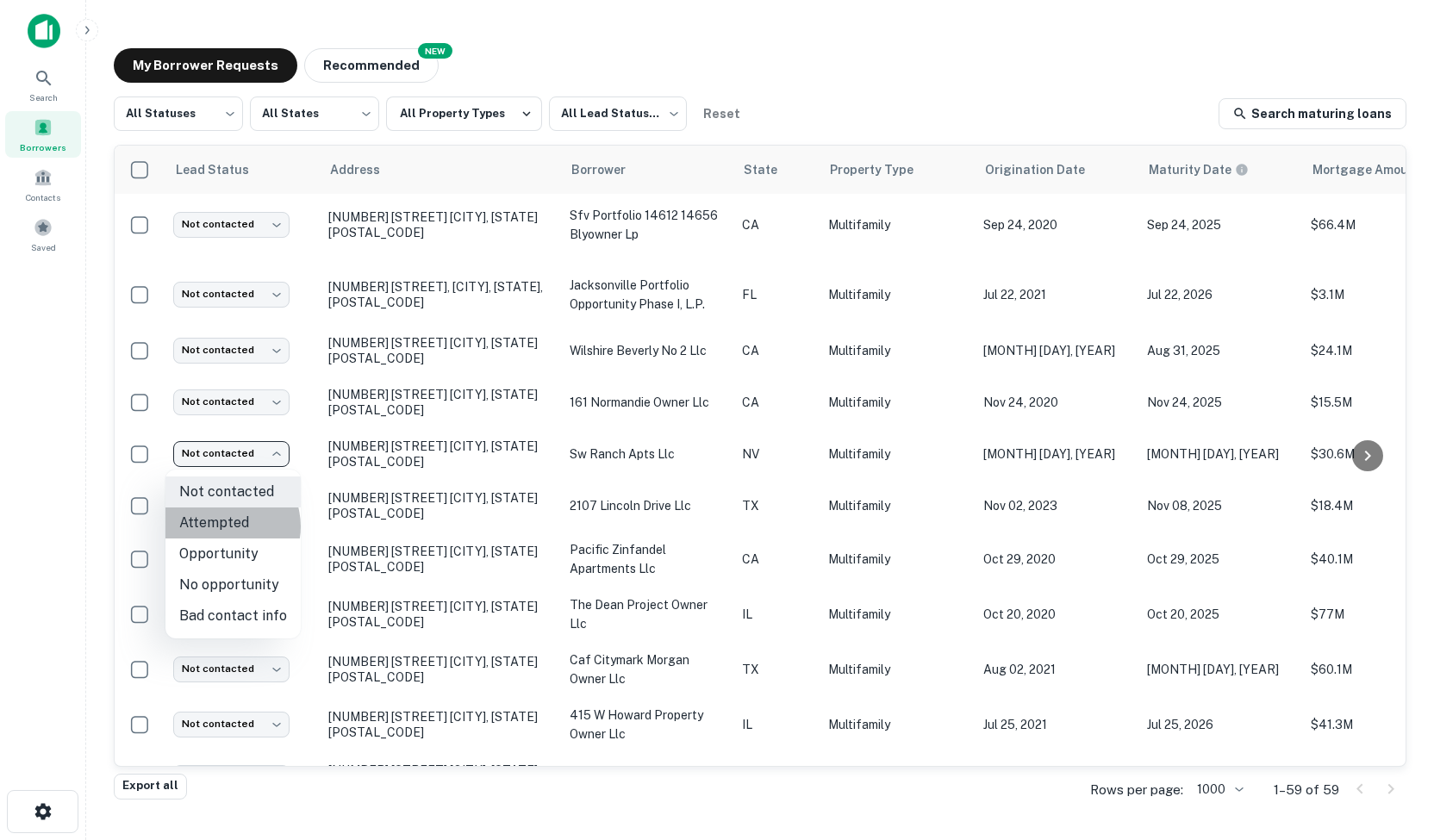 click on "Attempted" at bounding box center [233, 523] 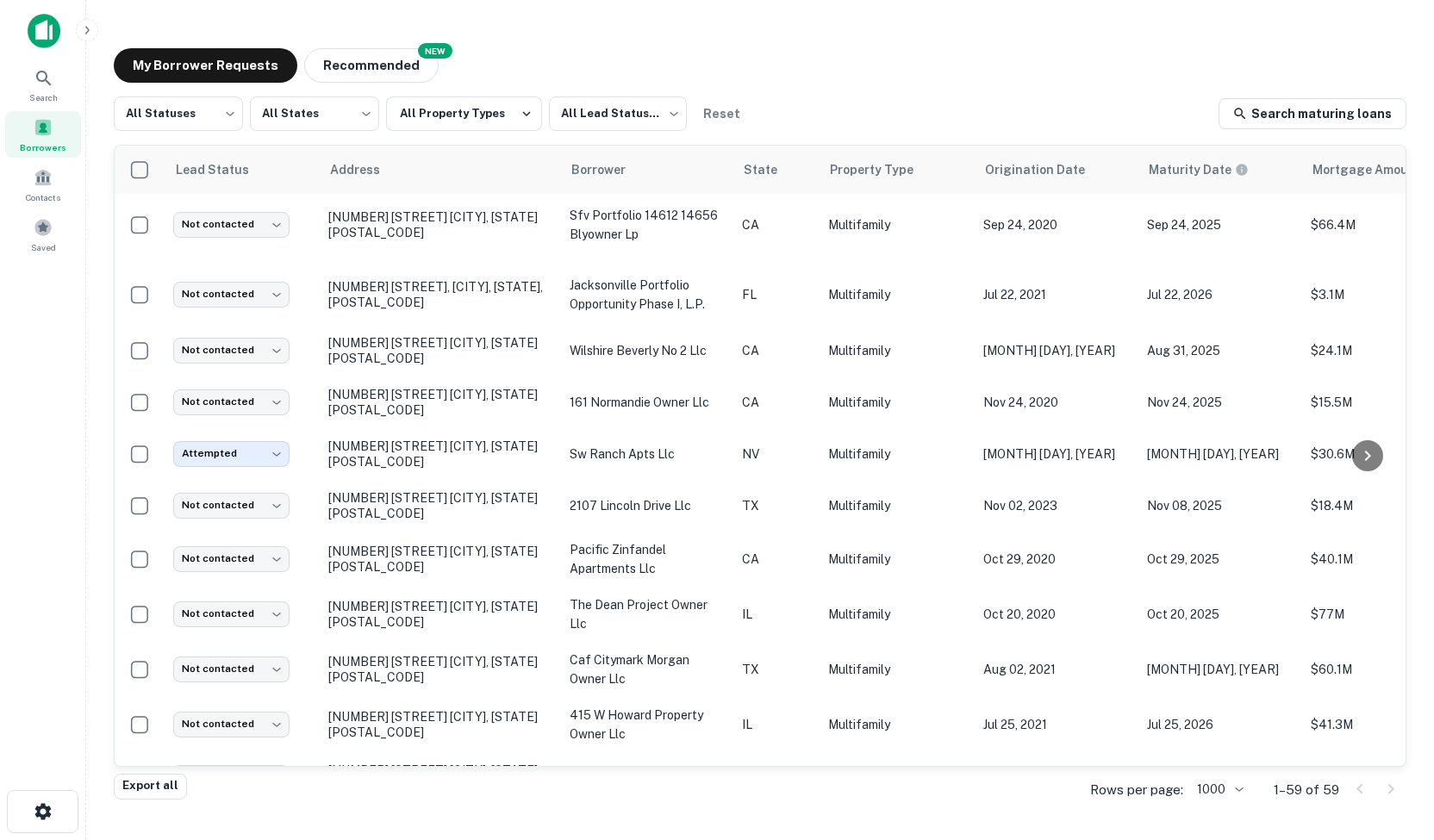 scroll, scrollTop: 890, scrollLeft: 0, axis: vertical 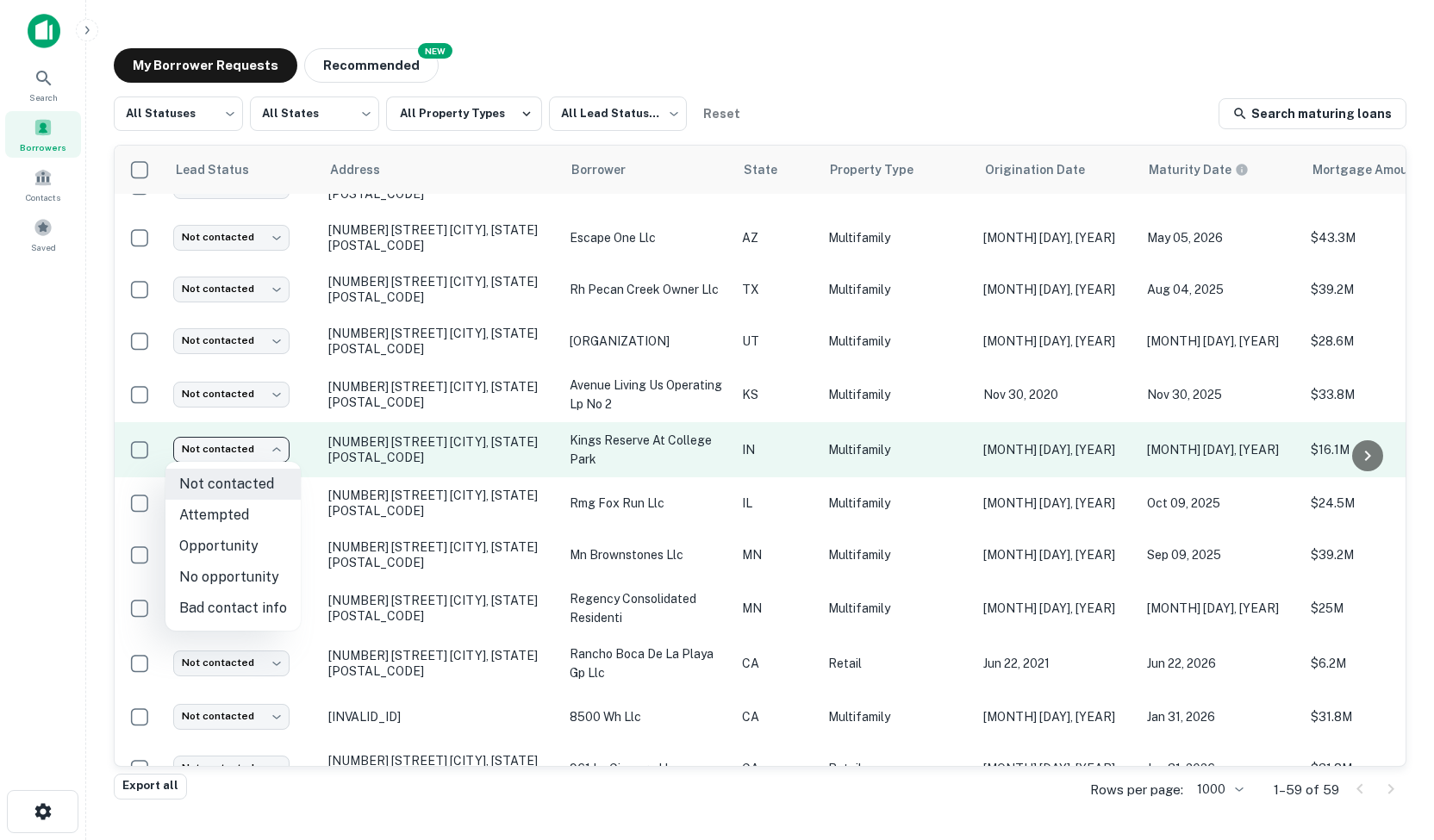 click on "[NUMBER] [STREET] [CITY], [STATE][POSTAL_CODE] [NAME] [STATE] [PROPERTY_TYPE] [MONTH] [DAY], [YEAR] [MONTH] [DAY], [YEAR] [AMOUNT] [MONTH] [DAY], [YEAR] [COMPANY] [STATUS] [STATUS] [NUMBER] [STREET] [CITY], [STATE][POSTAL_CODE] [NAME] [STATE] [PROPERTY_TYPE] [MONTH] [DAY], [YEAR] [MONTH] [DAY], [YEAR] [AMOUNT] [MONTH] [DAY], [YEAR] [COMPANY] [STATUS] [STATUS] [NUMBER] [STREET] [CITY], [STATE][POSTAL_CODE] [NAME] [STATE] [PROPERTY_TYPE] [MONTH] [DAY], [YEAR] [MONTH] [DAY], [YEAR] [AMOUNT] [MONTH] [DAY], [YEAR] [COMPANY] [STATUS] [STATUS] [NUMBER] [STREET] [CITY], [STATE][POSTAL_CODE] [NAME] [STATE] [PROPERTY_TYPE] [MONTH] [DAY], [YEAR]" at bounding box center (717, 420) 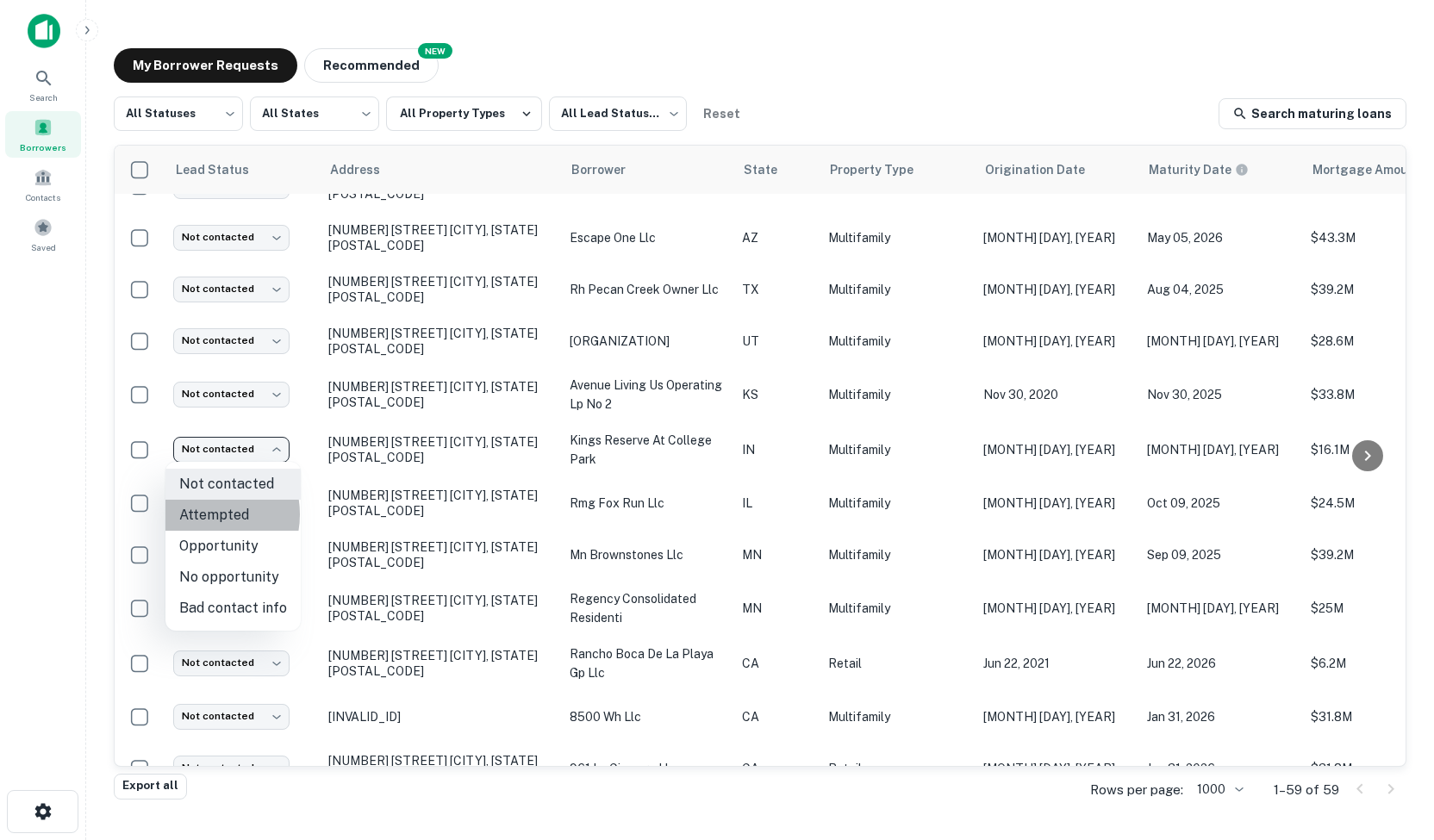 click on "Attempted" at bounding box center [233, 515] 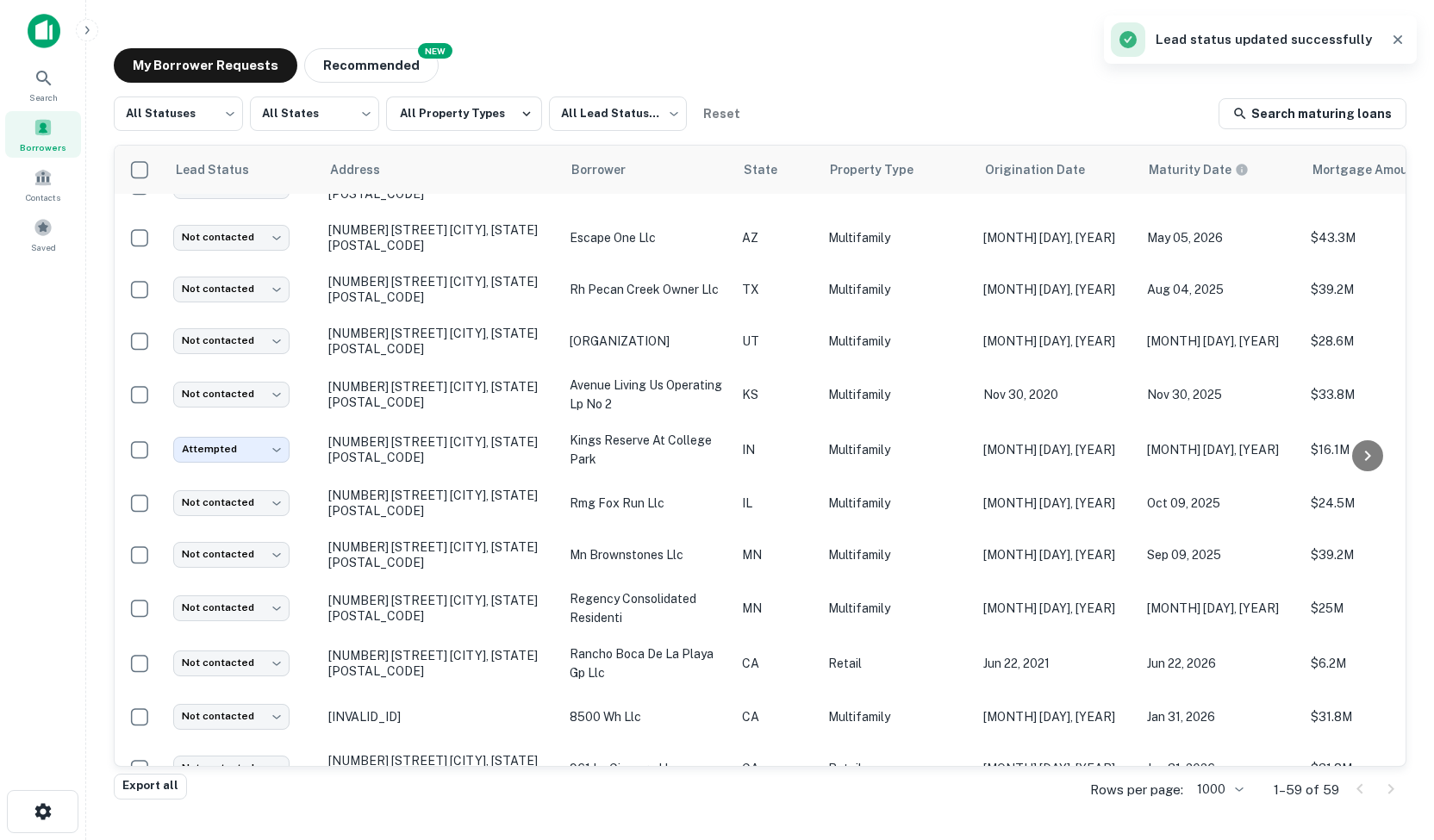 click on "[NUMBER] [STREET] [CITY], [STATE][POSTAL_CODE] [NAME] [STATE] [PROPERTY_TYPE] [MONTH] [DAY], [YEAR] [MONTH] [DAY], [YEAR] [AMOUNT] [MONTH] [DAY], [YEAR] [COMPANY] [STATUS] [STATUS] [NUMBER] [STREET] [CITY], [STATE][POSTAL_CODE] [NAME] [STATE] [PROPERTY_TYPE] [MONTH] [DAY], [YEAR] [MONTH] [DAY], [YEAR] [AMOUNT] [MONTH] [DAY], [YEAR] [COMPANY] [STATUS] [STATUS] [NUMBER] [STREET] [CITY], [STATE][POSTAL_CODE] [NAME] [STATE] [PROPERTY_TYPE] [MONTH] [DAY], [YEAR] [MONTH] [DAY], [YEAR] [AMOUNT] [MONTH] [DAY], [YEAR] [COMPANY] [STATUS] [STATUS] [NUMBER] [STREET] [CITY], [STATE][POSTAL_CODE] [NAME] [STATE] [PROPERTY_TYPE] [MONTH] [DAY], [YEAR] [MONTH] [DAY], [YEAR] [AMOUNT]" at bounding box center [760, 413] 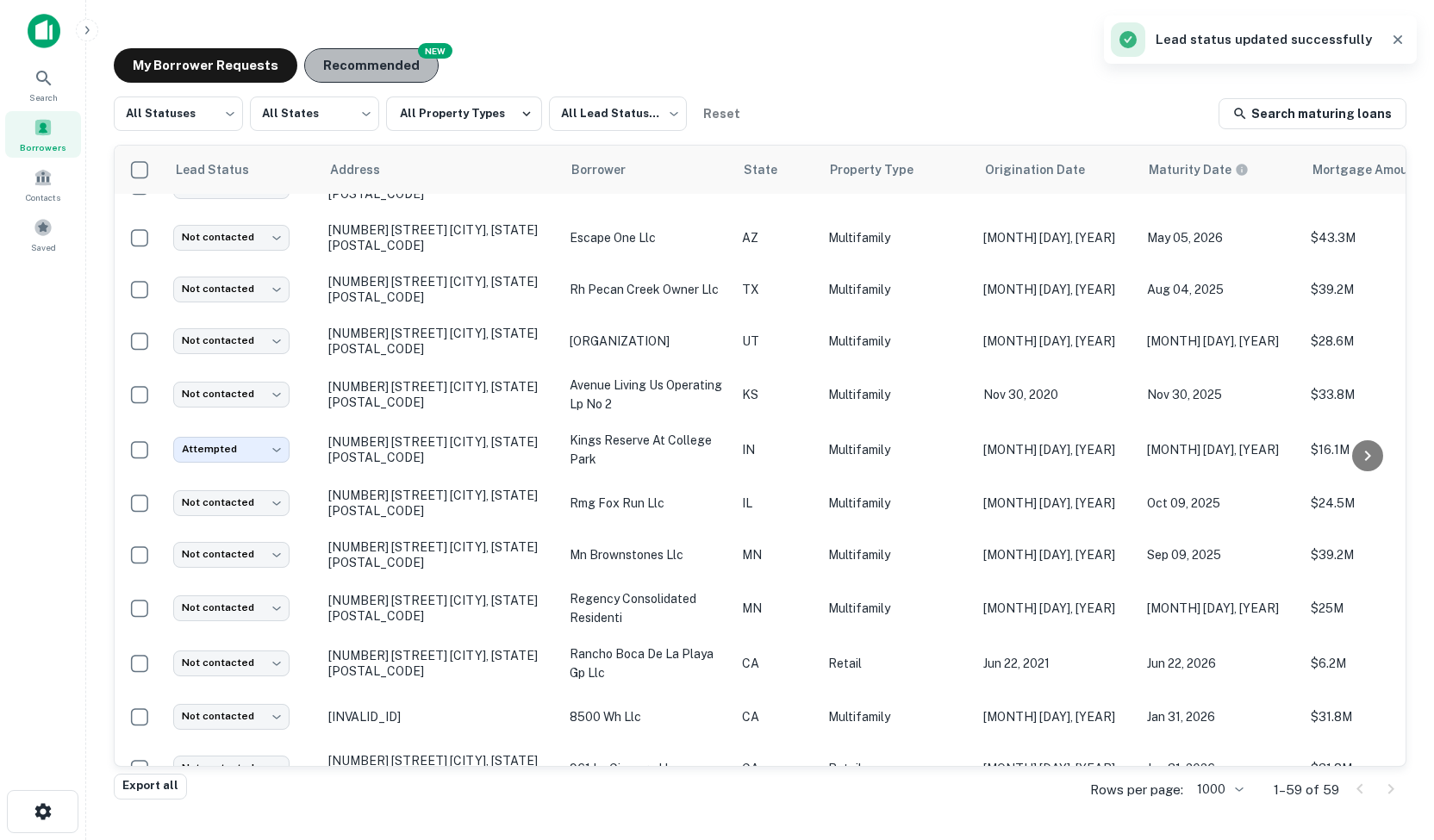 click on "Recommended" at bounding box center (371, 65) 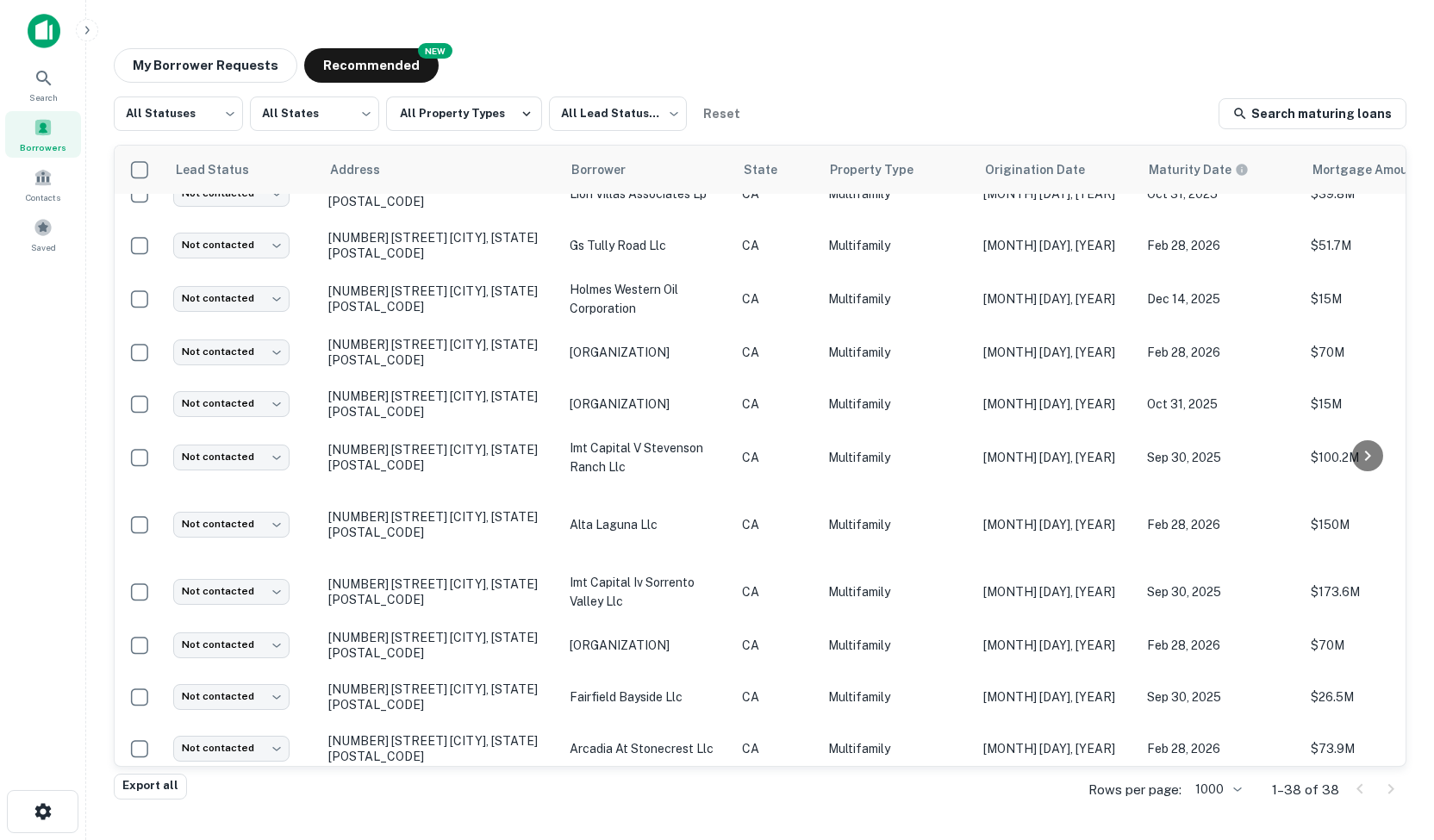 scroll, scrollTop: 271, scrollLeft: 0, axis: vertical 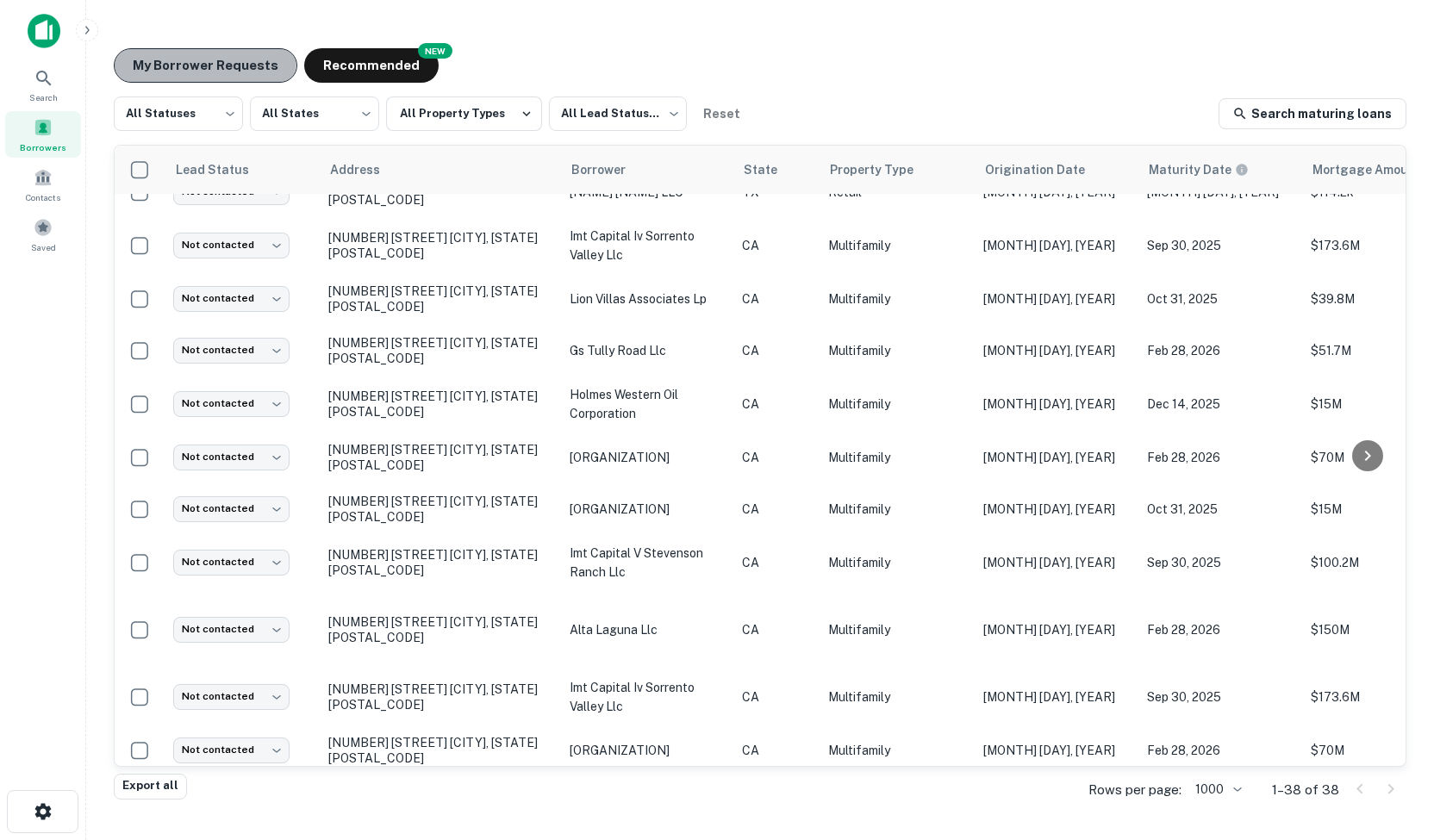click on "My Borrower Requests" at bounding box center (205, 65) 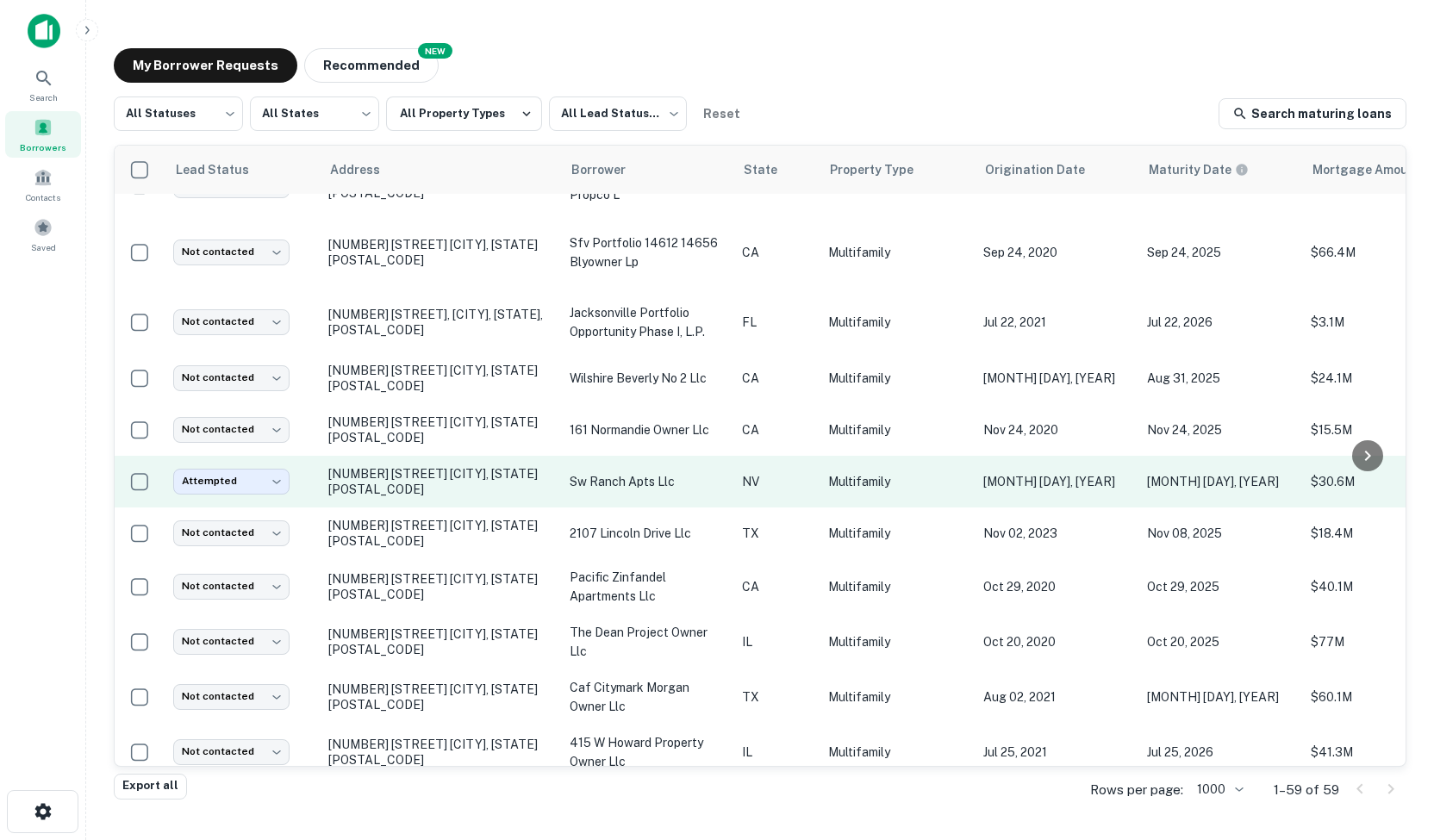 scroll, scrollTop: 0, scrollLeft: 0, axis: both 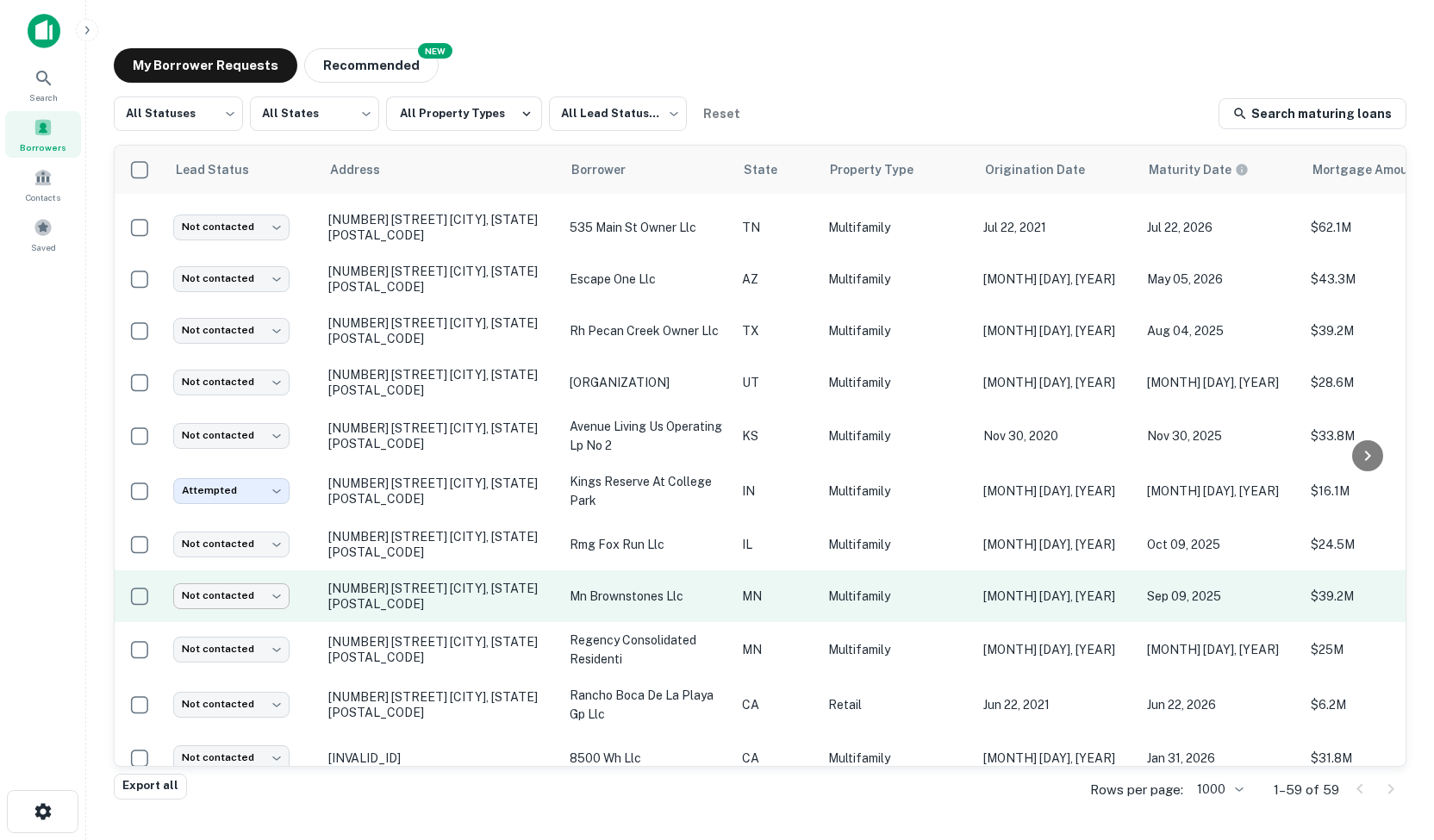 click on "[NUMBER] [STREET] [CITY], [STATE][POSTAL_CODE] [NAME] [STATE] [PROPERTY_TYPE] [MONTH] [DAY], [YEAR] [MONTH] [DAY], [YEAR] [AMOUNT] [MONTH] [DAY], [YEAR] [COMPANY] [STATUS] [STATUS] [NUMBER] [STREET] [CITY], [STATE][POSTAL_CODE] [NAME] [STATE] [PROPERTY_TYPE] [MONTH] [DAY], [YEAR] [MONTH] [DAY], [YEAR] [AMOUNT] [MONTH] [DAY], [YEAR] [COMPANY] [STATUS] [STATUS] [NUMBER] [STREET] [CITY], [STATE][POSTAL_CODE] [NAME] [STATE] [PROPERTY_TYPE] [MONTH] [DAY], [YEAR] [MONTH] [DAY], [YEAR] [AMOUNT] [MONTH] [DAY], [YEAR] [COMPANY] [STATUS] [STATUS] [NUMBER] [STREET] [CITY], [STATE][POSTAL_CODE] [NAME] [STATE] [PROPERTY_TYPE] [MONTH] [DAY], [YEAR]" at bounding box center [717, 420] 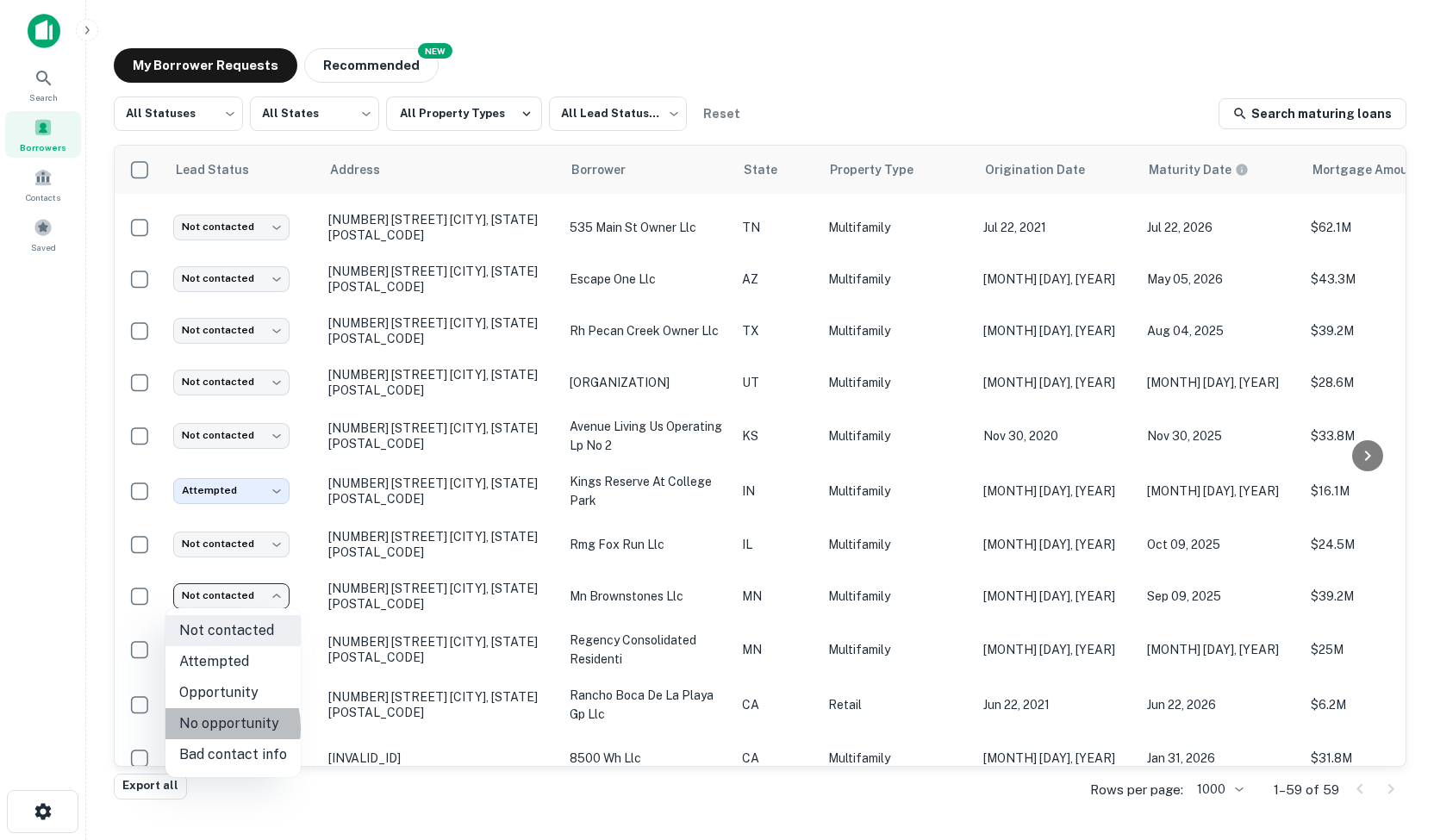 click on "No opportunity" at bounding box center [233, 724] 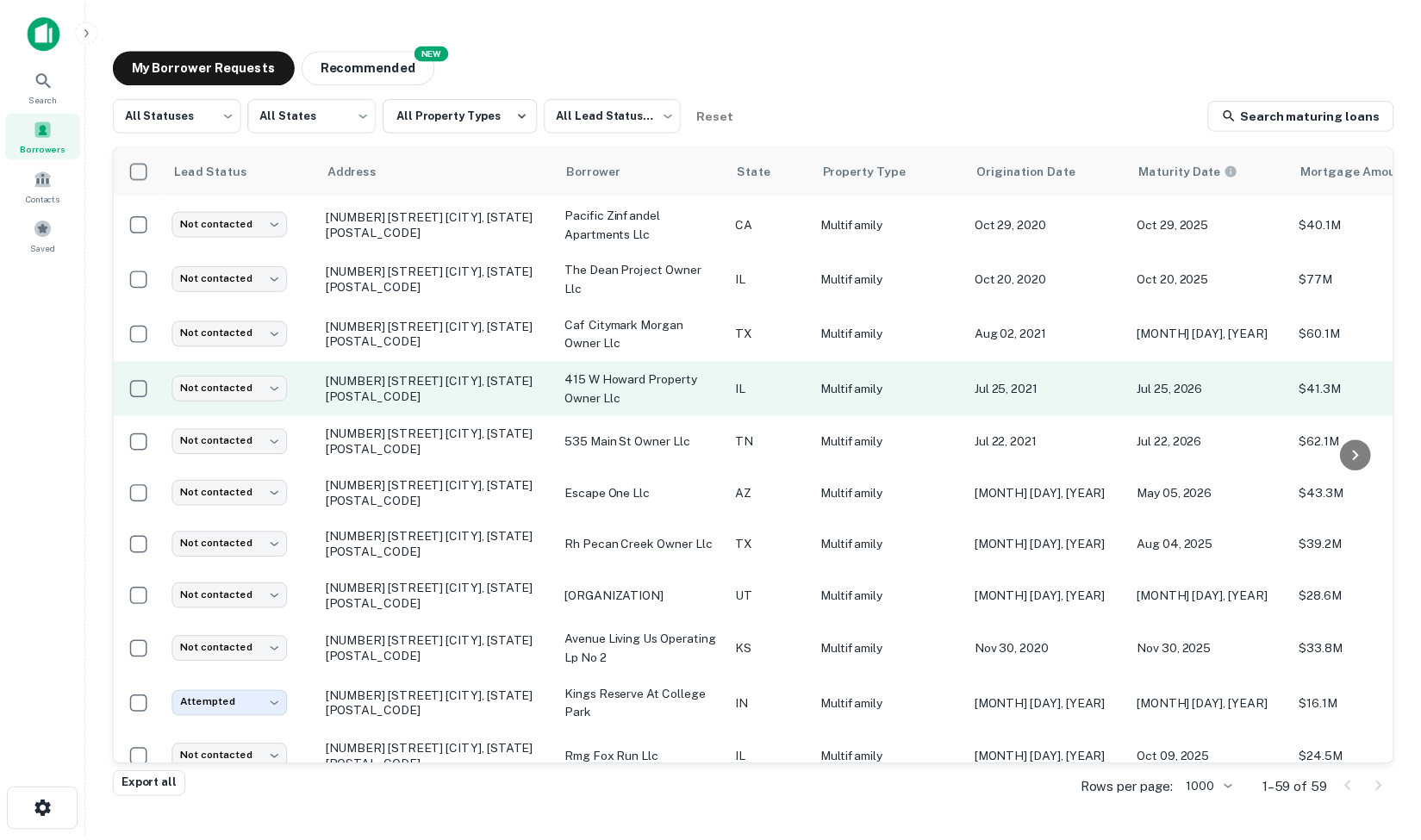 scroll, scrollTop: 0, scrollLeft: 0, axis: both 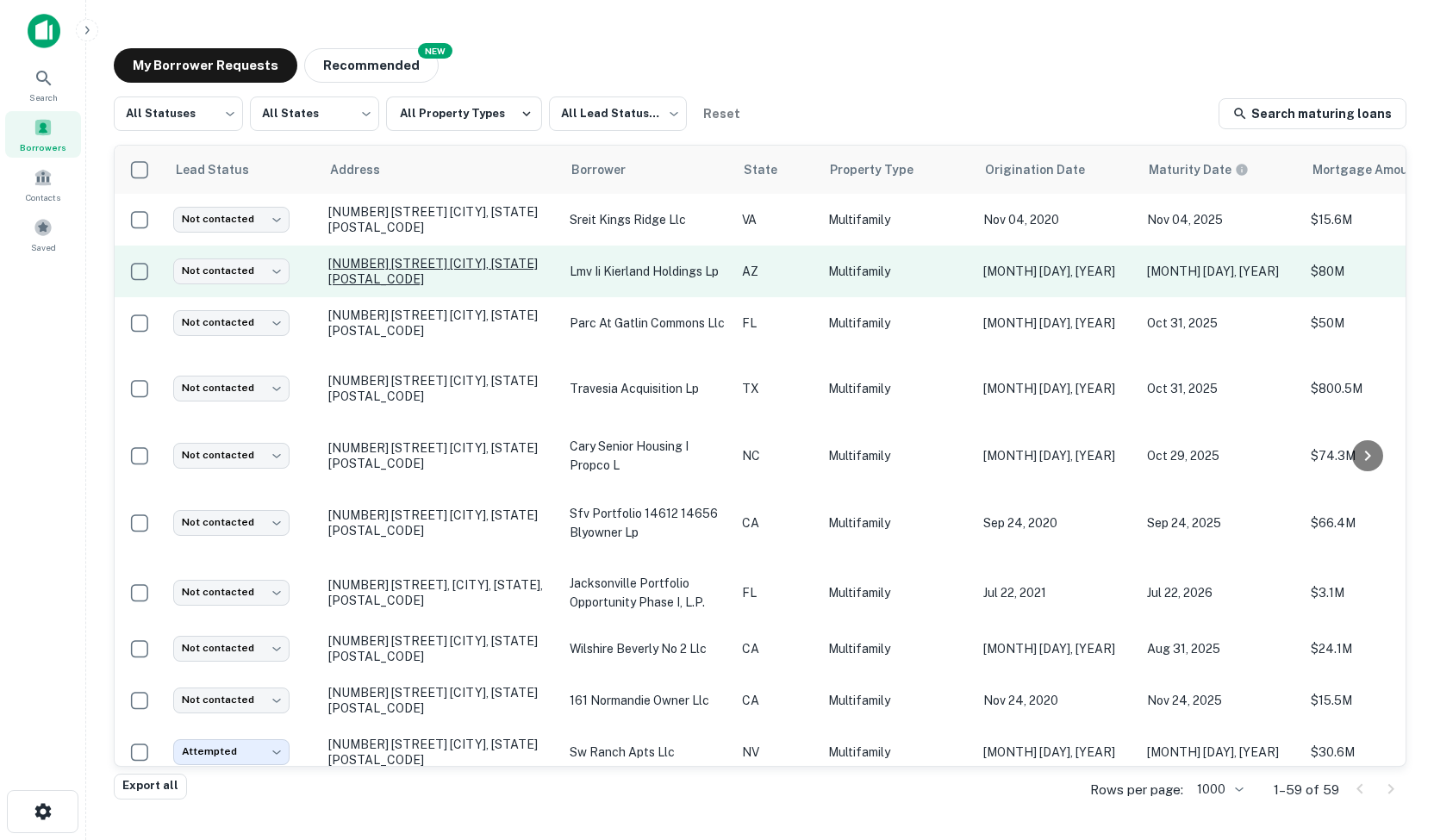 click on "[NUMBER] [STREET] [CITY], [STATE][POSTAL_CODE]" at bounding box center (440, 271) 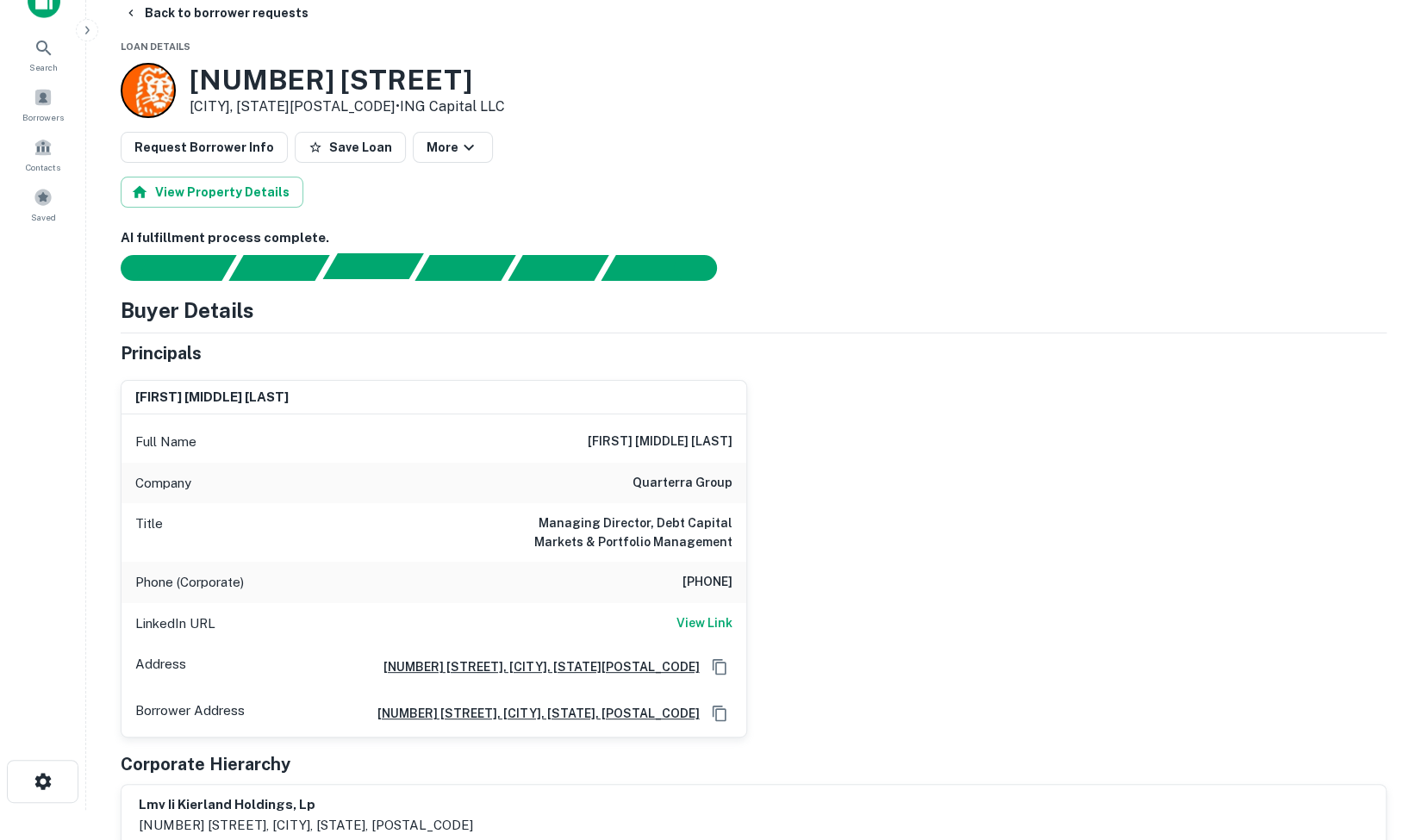 scroll, scrollTop: 31, scrollLeft: 0, axis: vertical 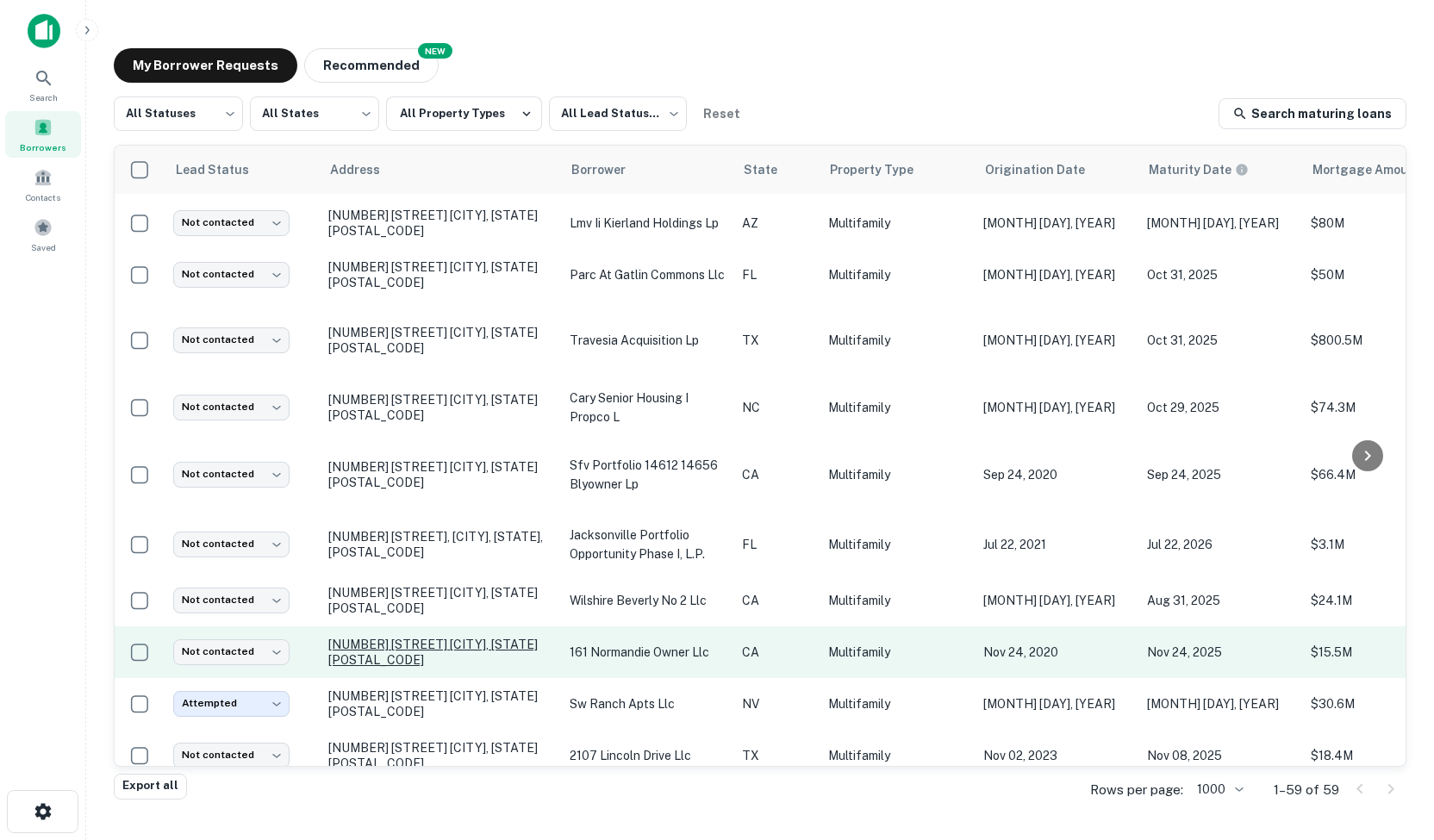 click on "[NUMBER] [STREET] [CITY], [STATE][POSTAL_CODE]" at bounding box center [440, 652] 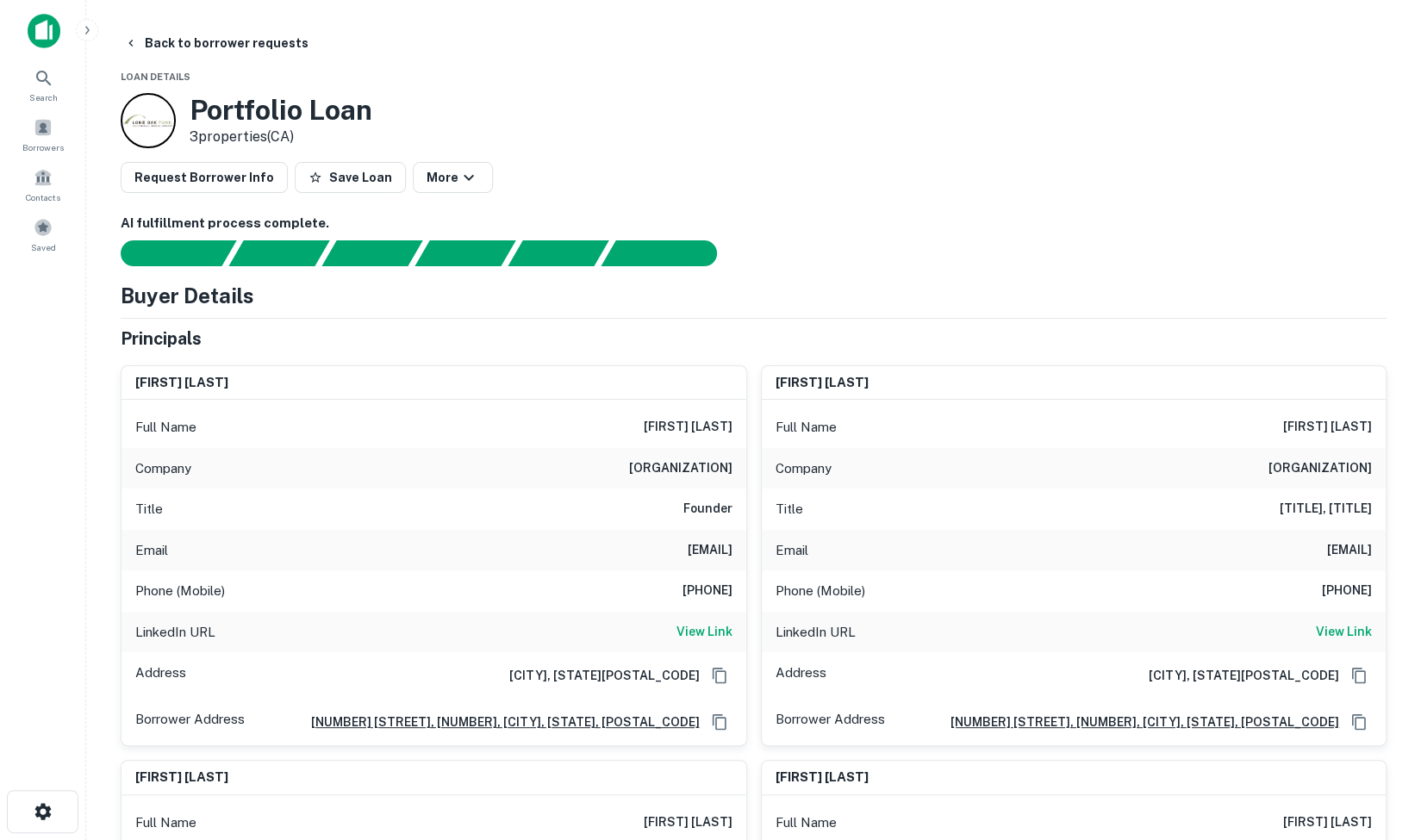 scroll, scrollTop: 15, scrollLeft: 0, axis: vertical 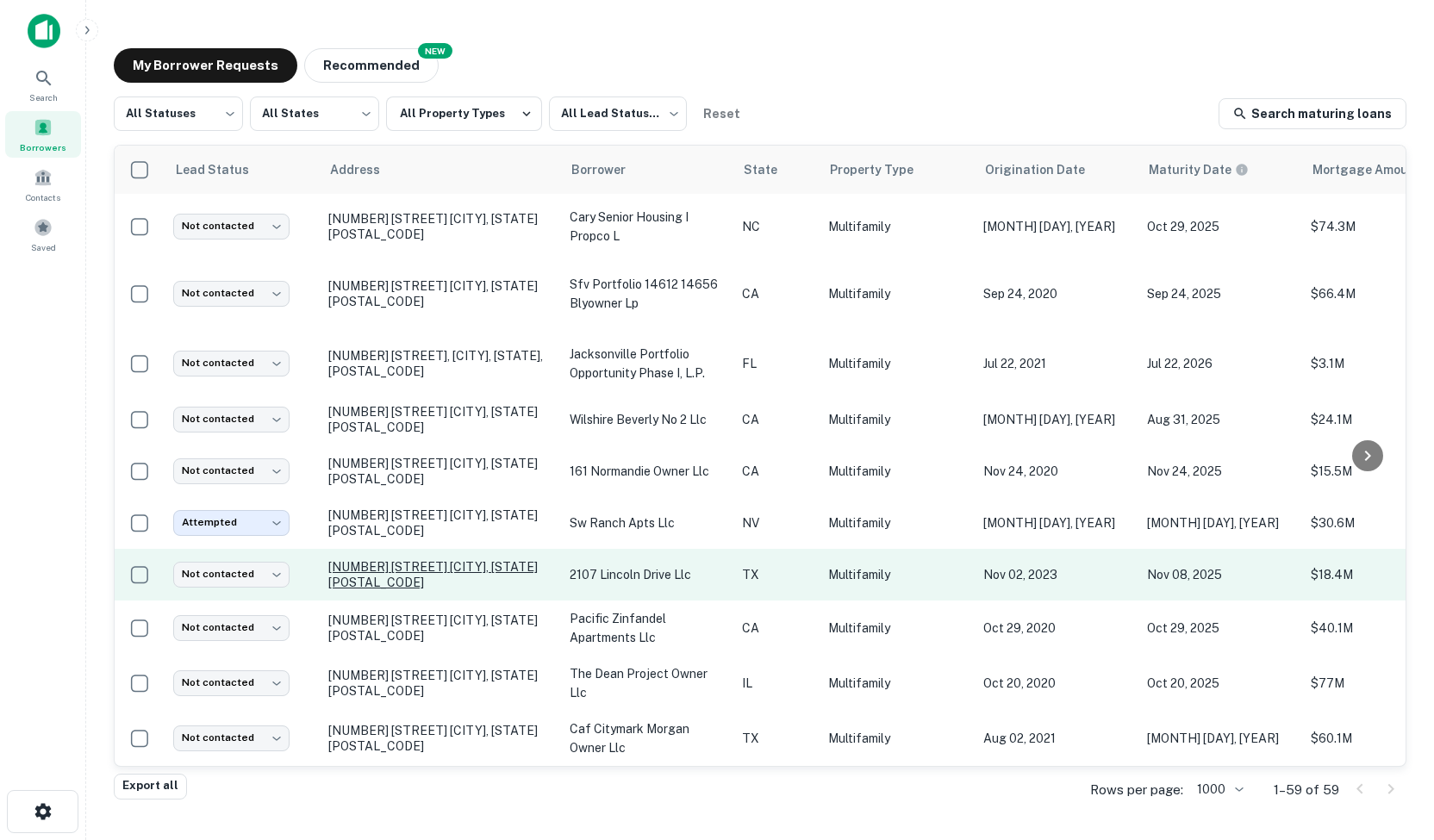 click on "[NUMBER] [STREET] [CITY], [STATE][POSTAL_CODE]" at bounding box center (440, 575) 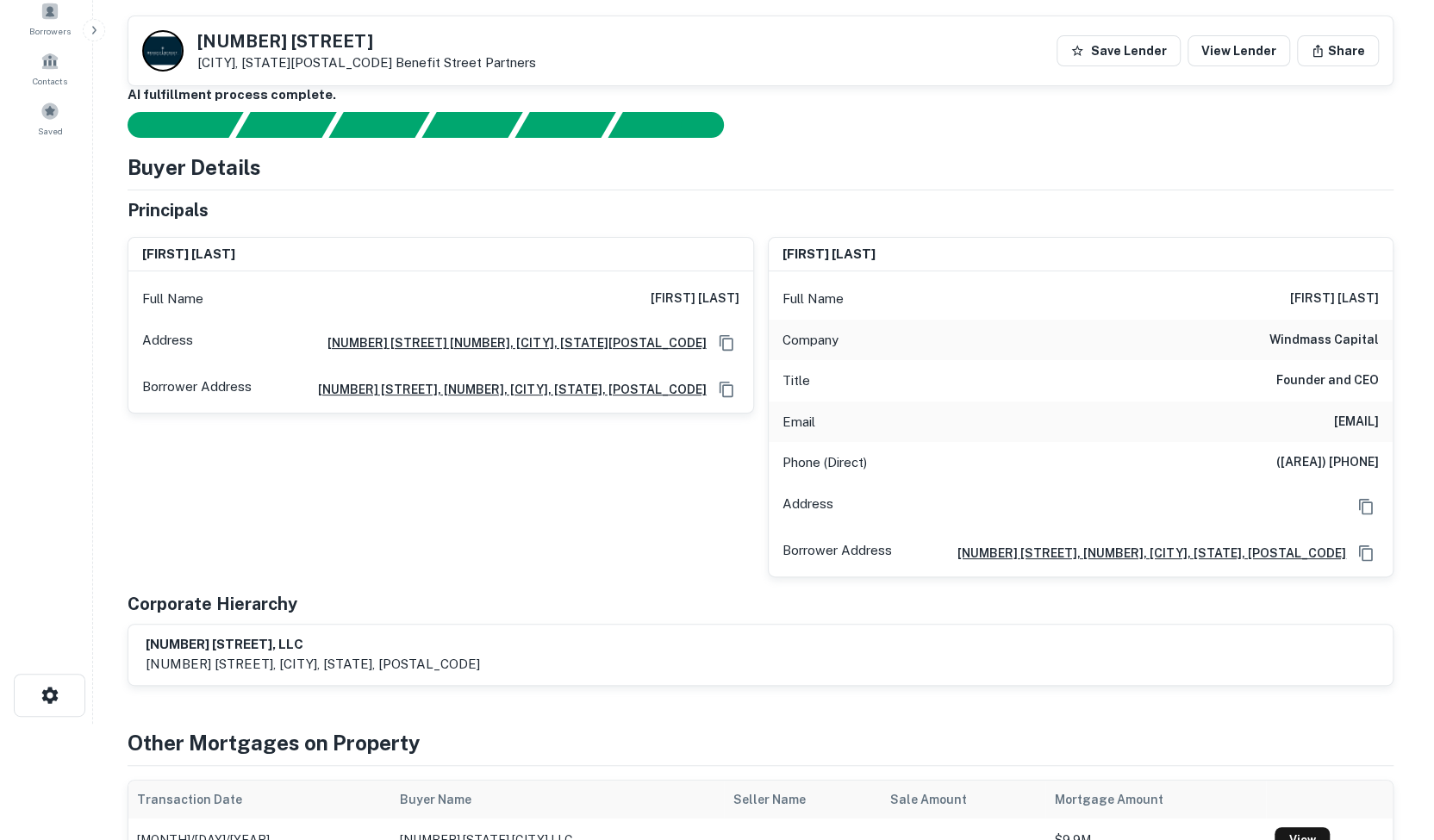 scroll, scrollTop: 0, scrollLeft: 0, axis: both 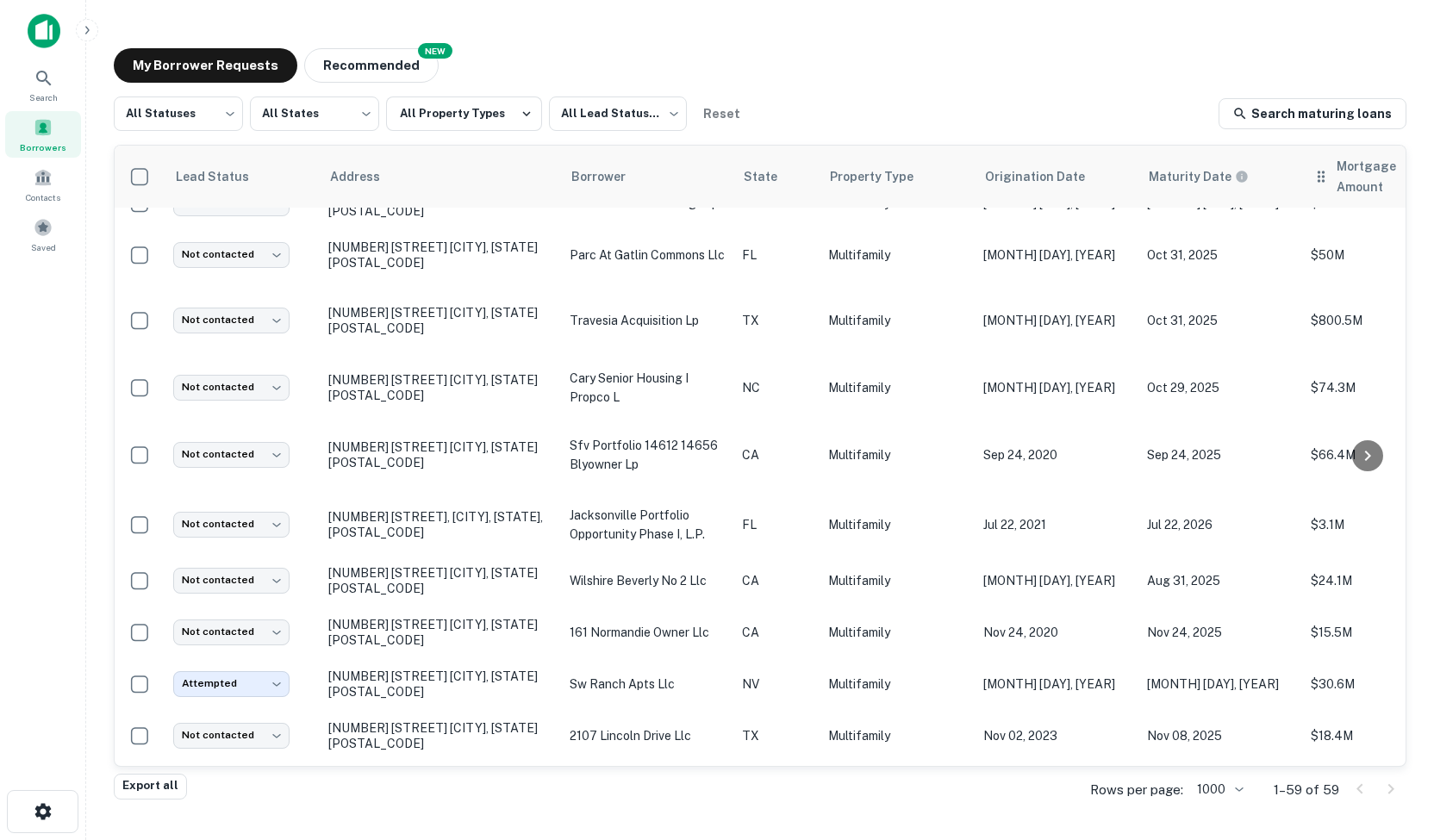 click on "Mortgage Amount" at bounding box center [1400, 177] 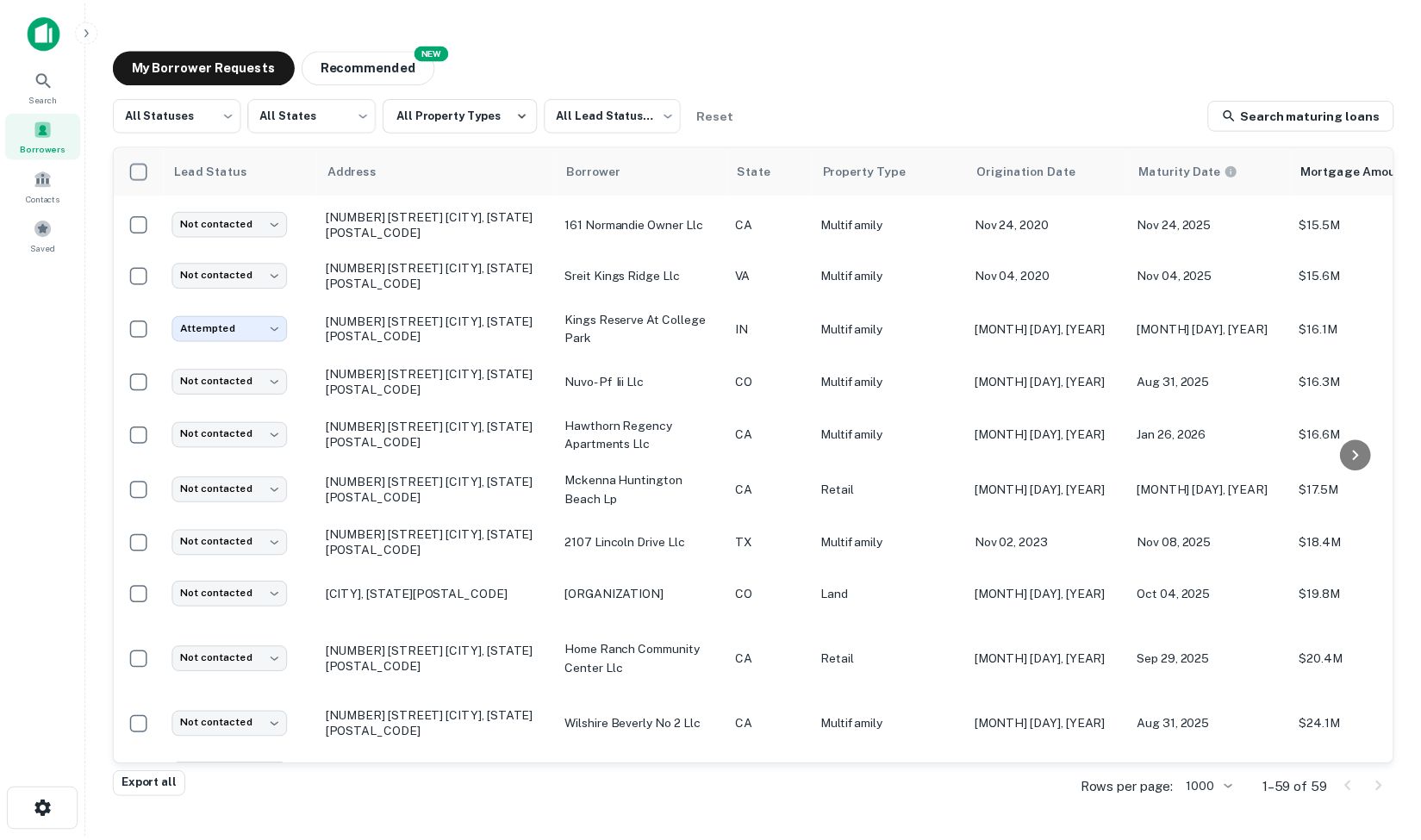 scroll, scrollTop: 523, scrollLeft: 0, axis: vertical 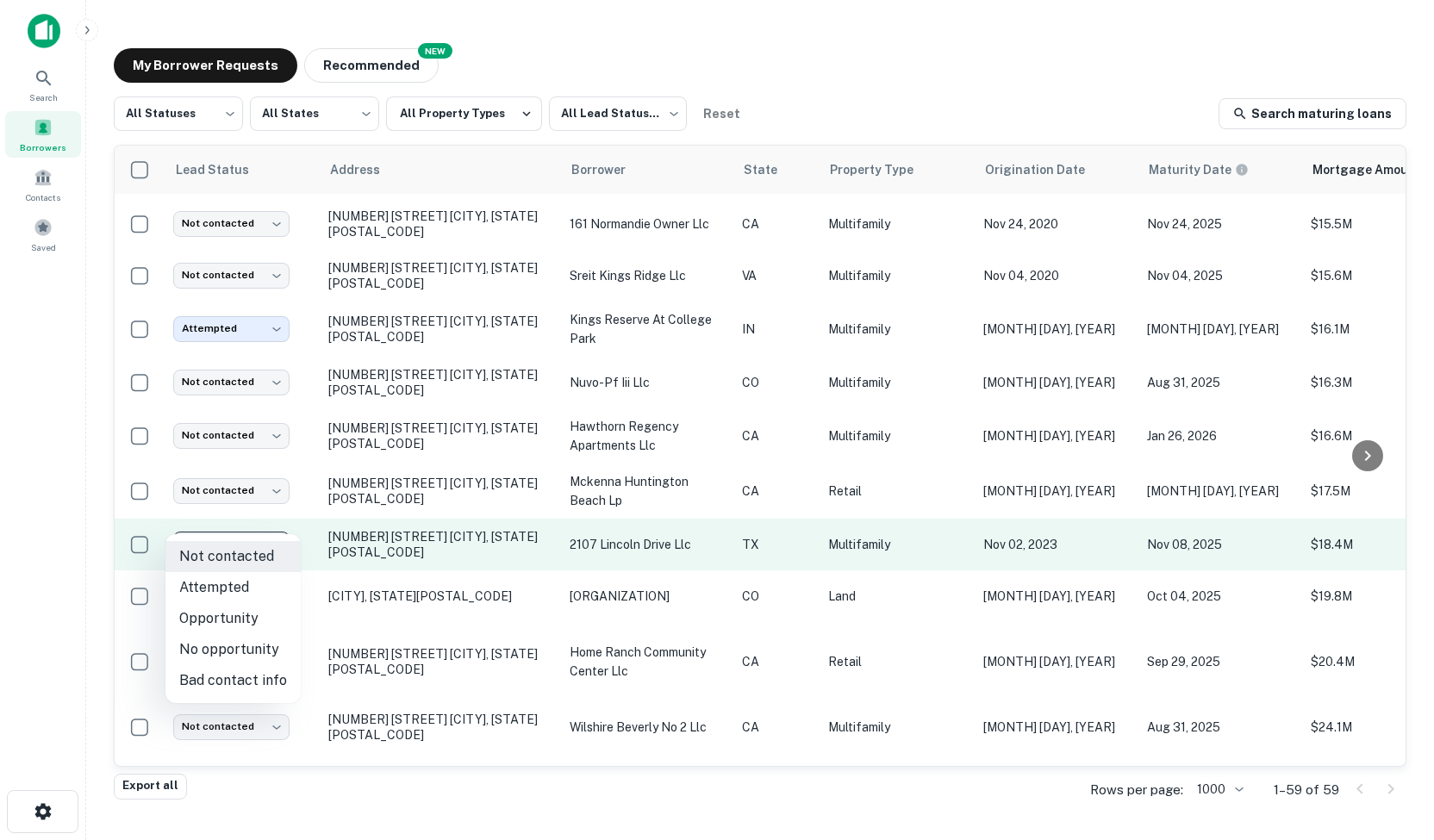 click on "[NUMBER] [STREET] [CITY], [STATE][POSTAL_CODE]  [STATE] [PROPERTY_TYPE] [DATE] [DATE] $[AMOUNT] [DATE] [ORGANIZATION] [STATUS] [STATUS]  [NUMBER] [STREET] [CITY], [STATE][POSTAL_CODE]  [STATE] [PROPERTY_TYPE] [DATE] [DATE] $[AMOUNT] [DATE] [ORGANIZATION] [STATUS] [STATUS]  [NUMBER] [STREET] [CITY], [STATE][POSTAL_CODE]  [STATE] [PROPERTY_TYPE] [DATE] [DATE] $[AMOUNT] [DATE] [ORGANIZATION] [STATUS] [STATUS]  [NUMBER] [STREET] [CITY], [STATE][POSTAL_CODE]  [STATE] [PROPERTY_TYPE] $[AMOUNT]" at bounding box center [717, 420] 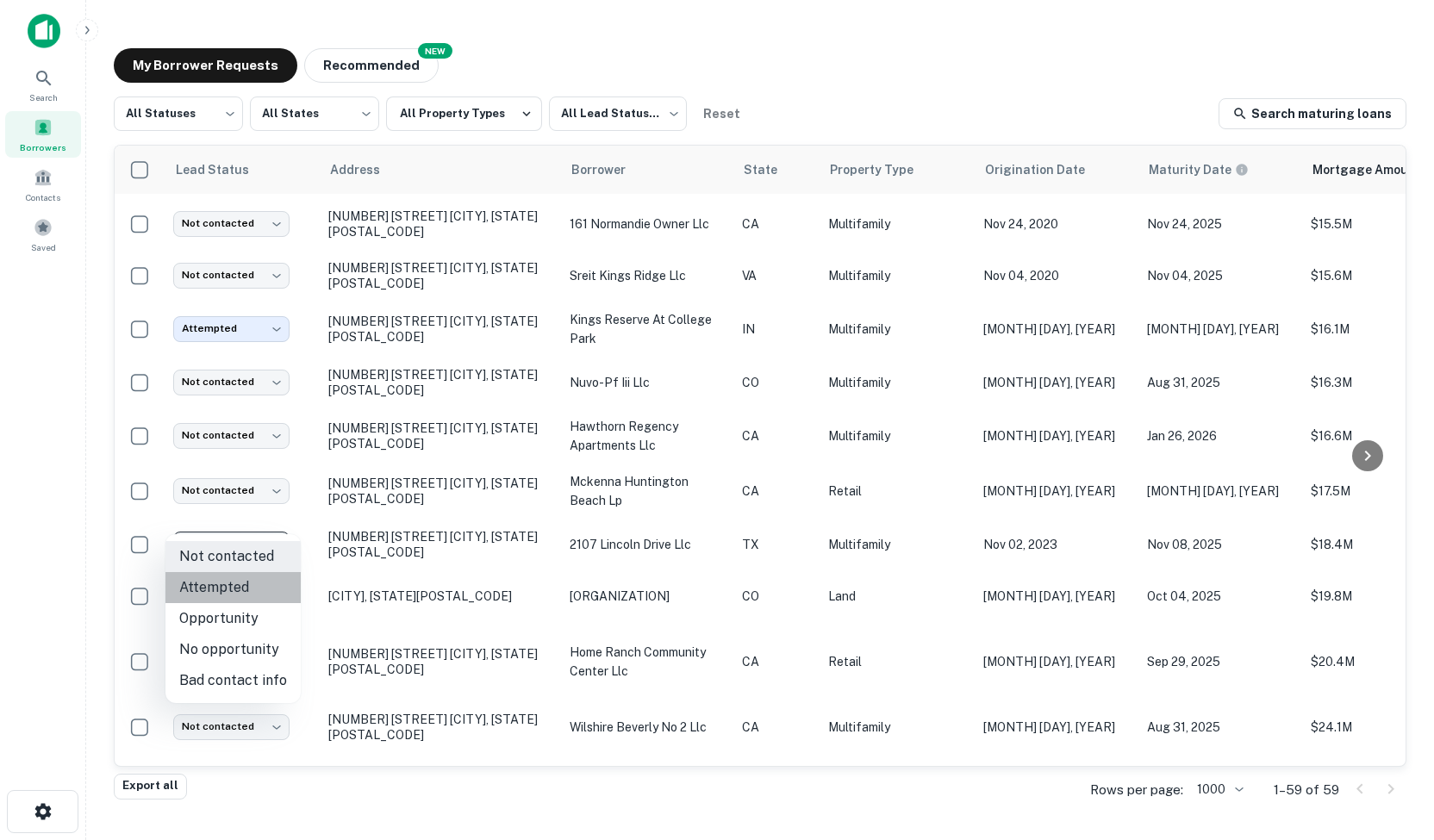 click on "Attempted" at bounding box center (233, 588) 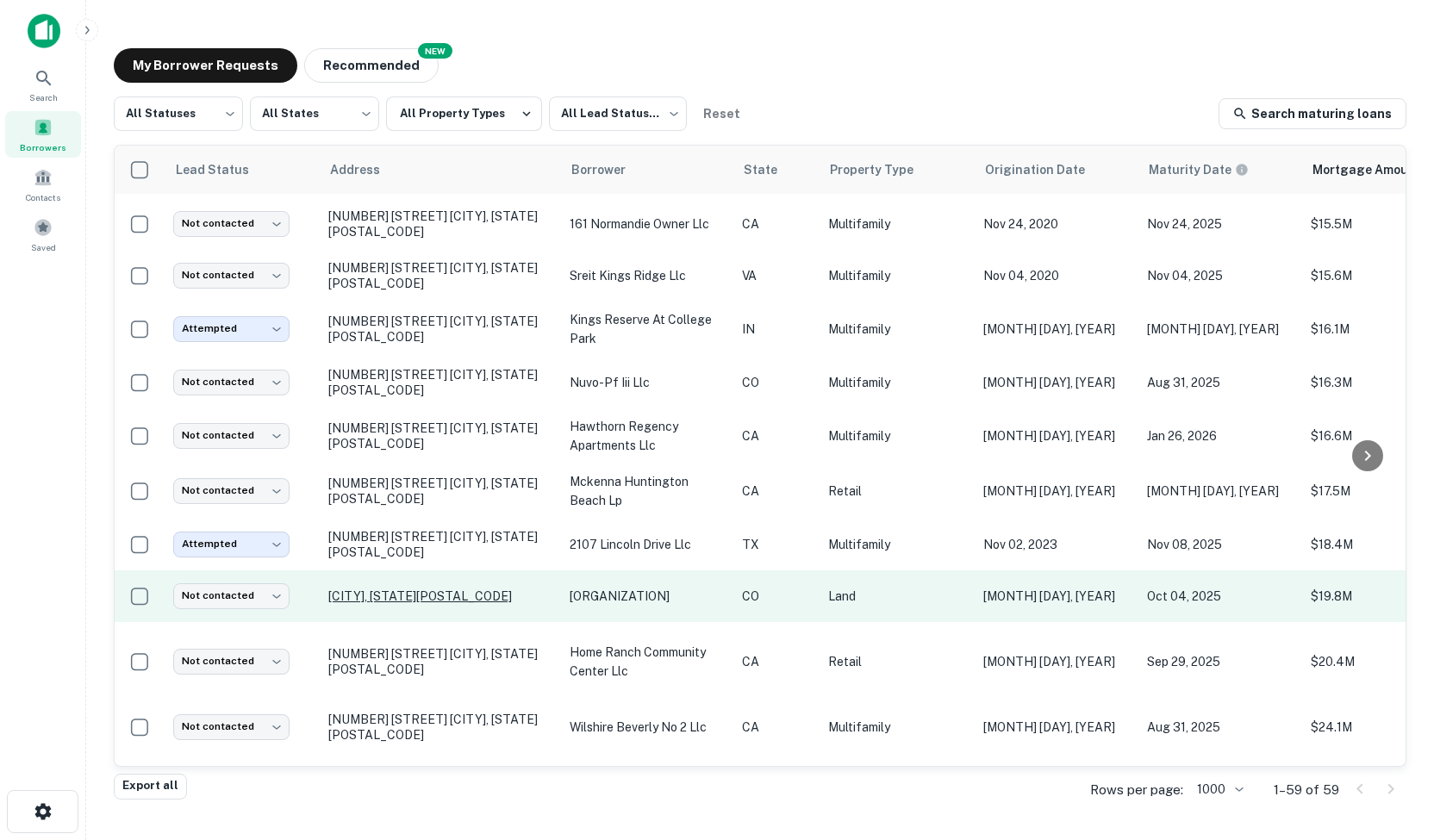 click on "[CITY], [STATE][POSTAL_CODE]" at bounding box center (440, 596) 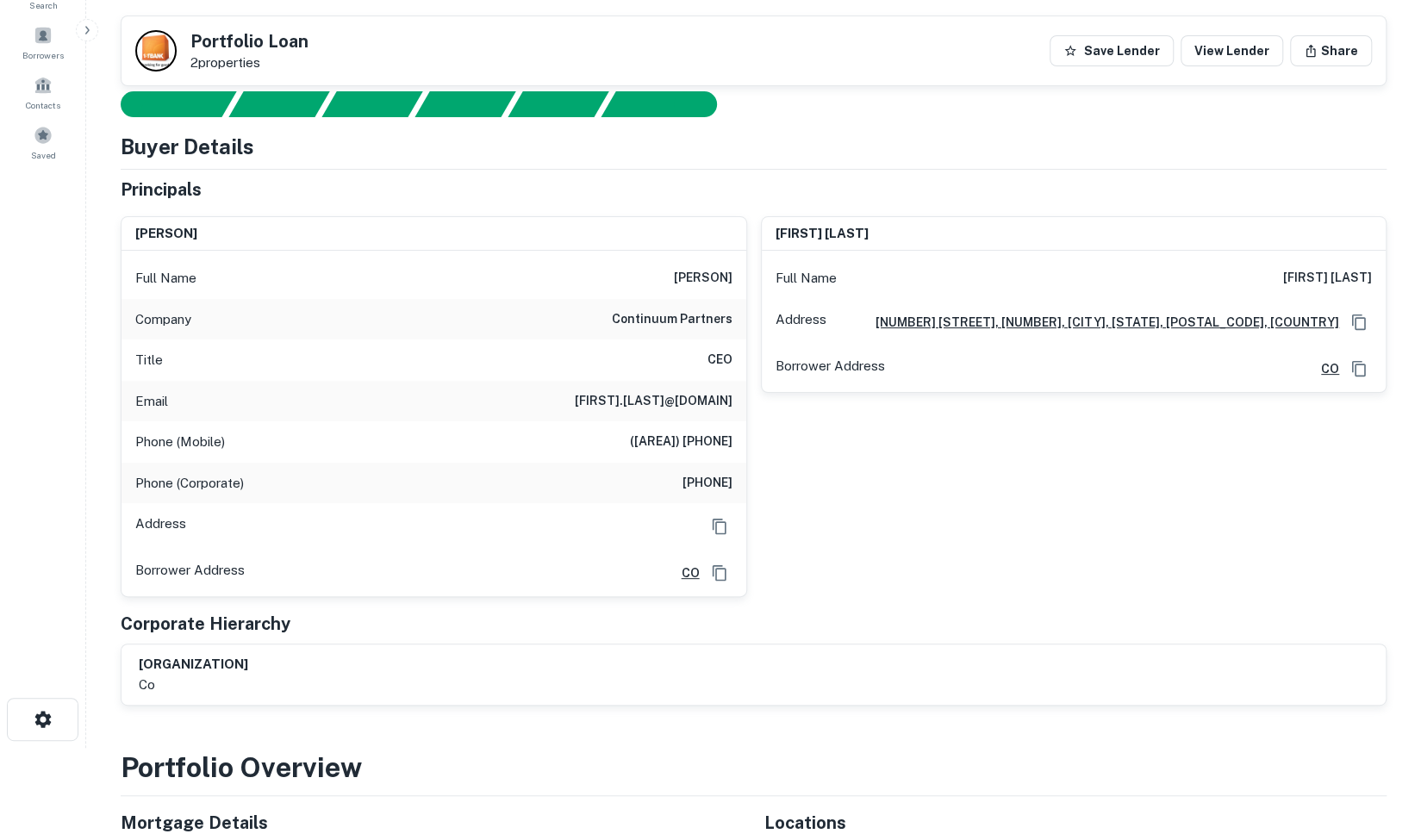 scroll, scrollTop: 91, scrollLeft: 0, axis: vertical 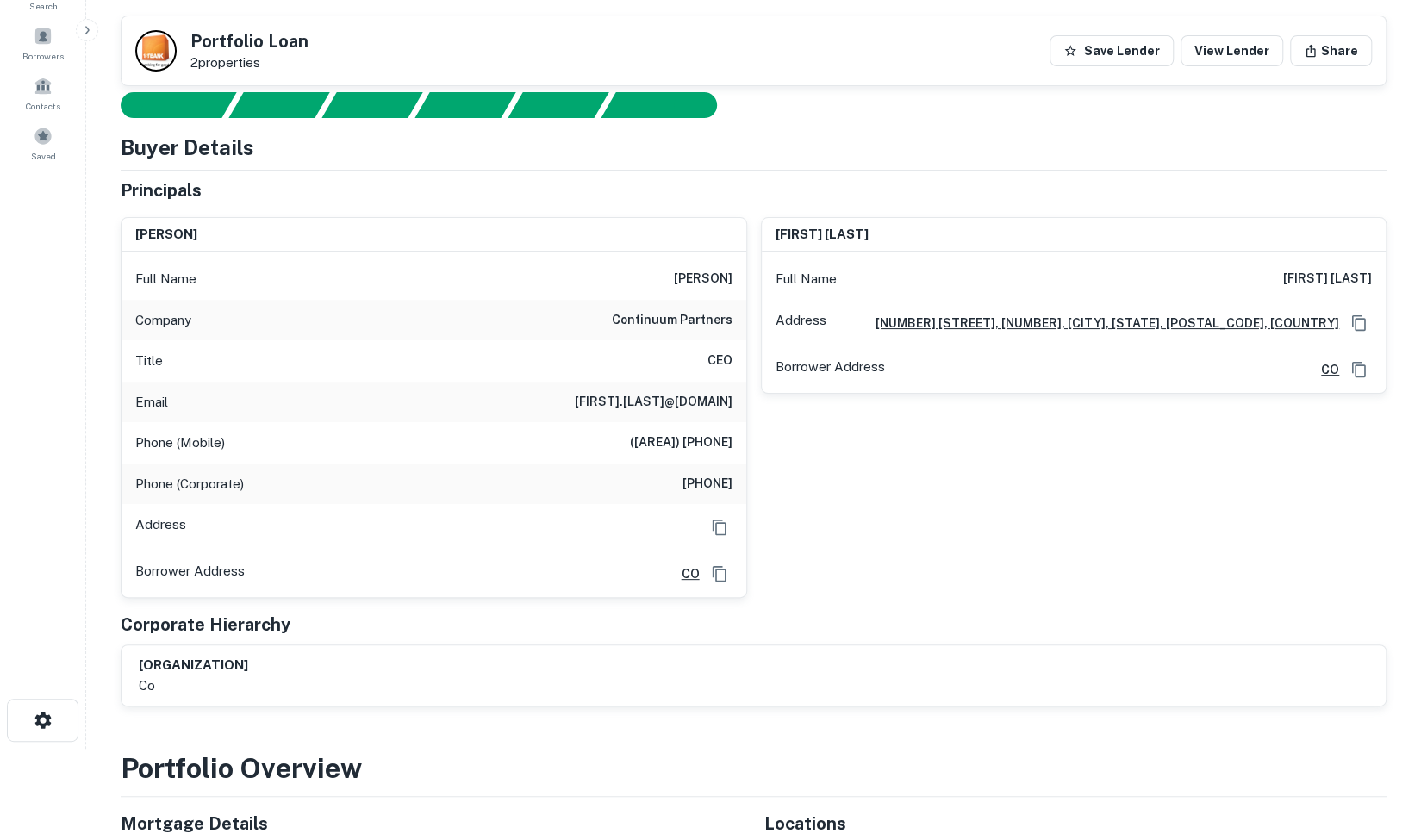 click on "[PERSON]" at bounding box center (703, 279) 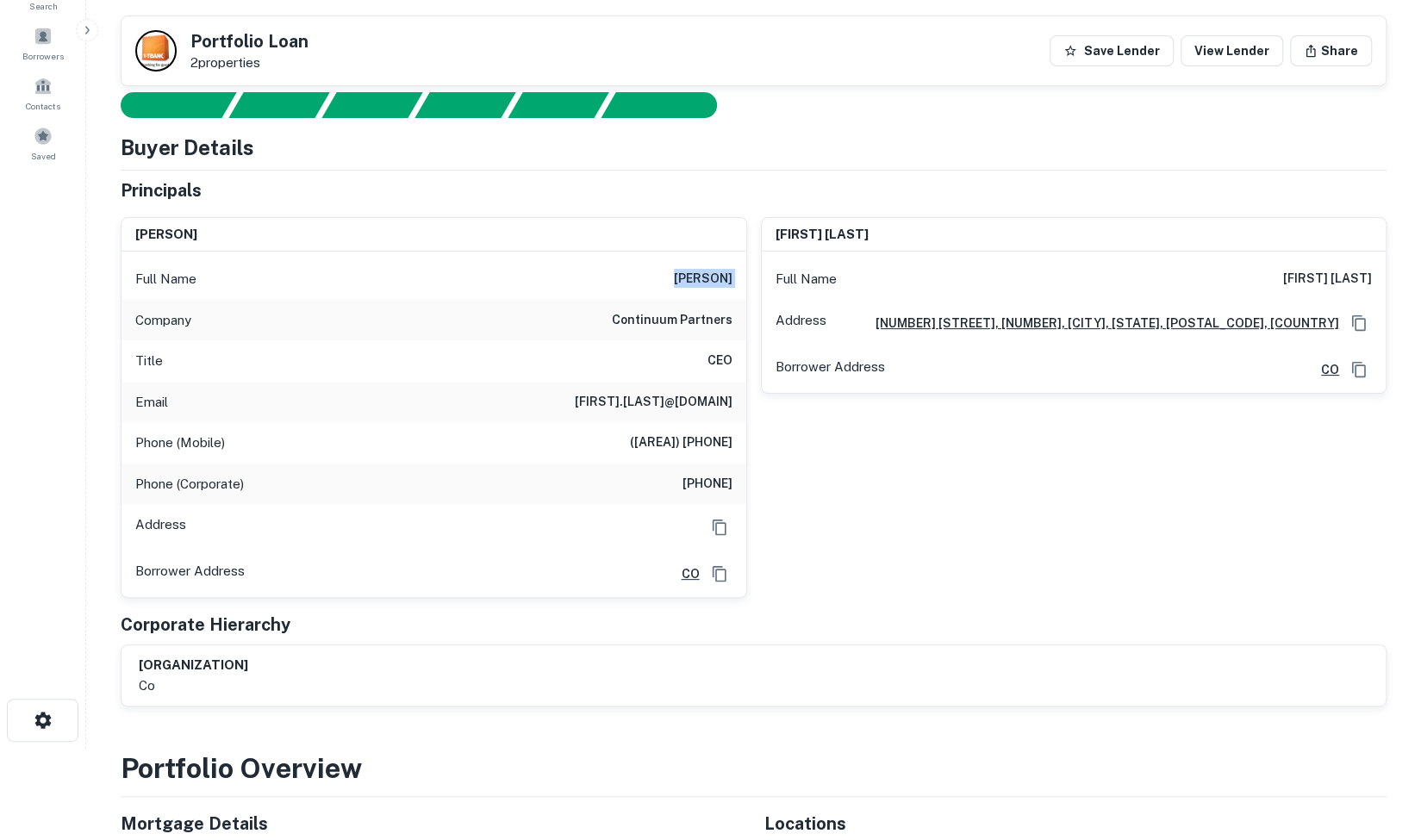 click on "[PERSON]" at bounding box center [703, 279] 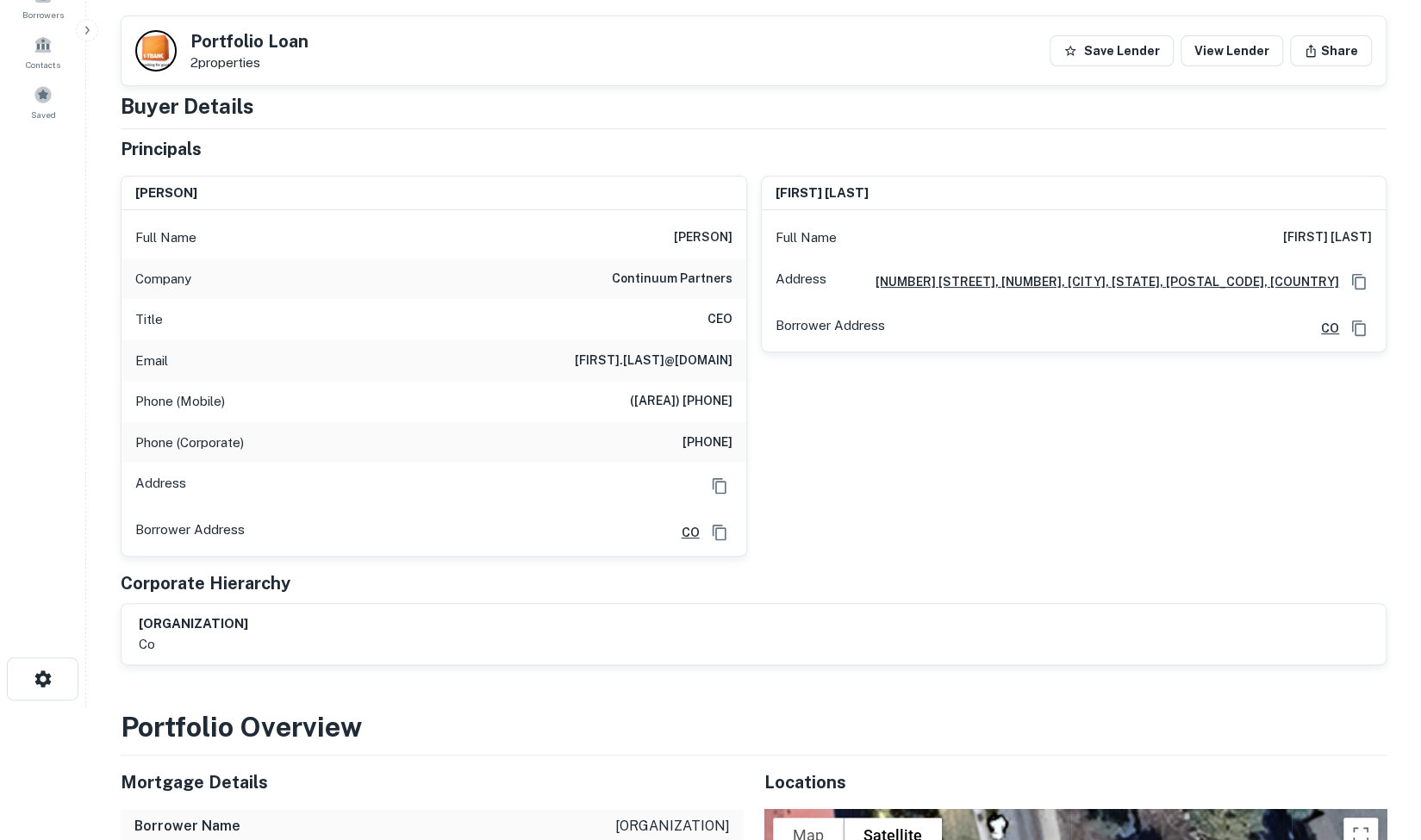 scroll, scrollTop: 134, scrollLeft: 0, axis: vertical 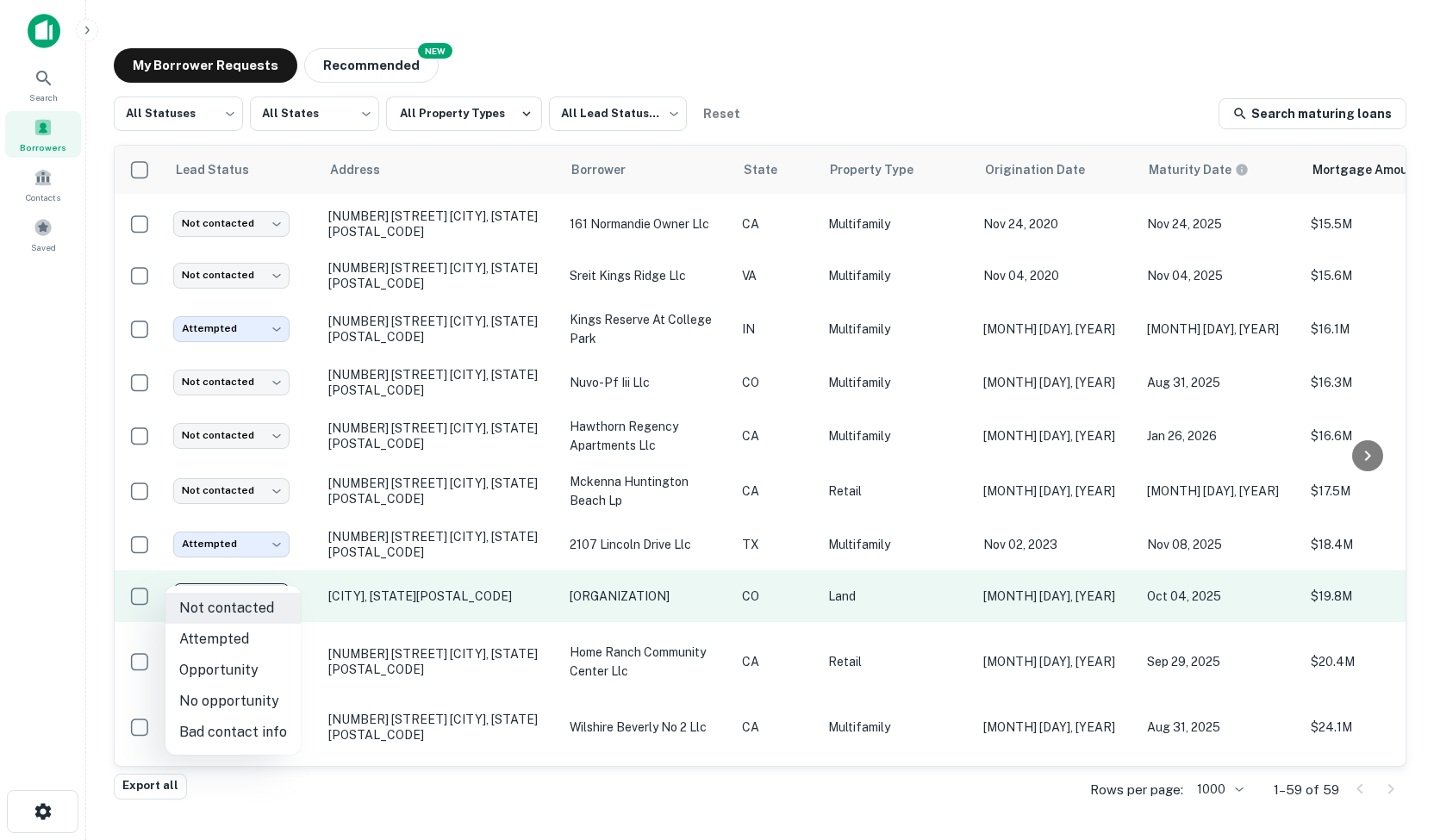 click on "[NUMBER] [STREET] [CITY], [STATE][POSTAL_CODE]  [STATE] [PROPERTY_TYPE] [DATE] [DATE] $[AMOUNT] [DATE] [ORGANIZATION] [STATUS] [STATUS]  [NUMBER] [STREET] [CITY], [STATE][POSTAL_CODE]  [STATE] [PROPERTY_TYPE] [DATE] [DATE] $[AMOUNT] [DATE] [ORGANIZATION] [STATUS] [STATUS]  [NUMBER] [STREET] [CITY], [STATE][POSTAL_CODE]  [STATE] [PROPERTY_TYPE] [DATE] [DATE] $[AMOUNT] [DATE] [ORGANIZATION] [STATUS] [STATUS]  [NUMBER] [STREET] [CITY], [STATE][POSTAL_CODE]  [STATE] [PROPERTY_TYPE] $[AMOUNT]" at bounding box center [717, 420] 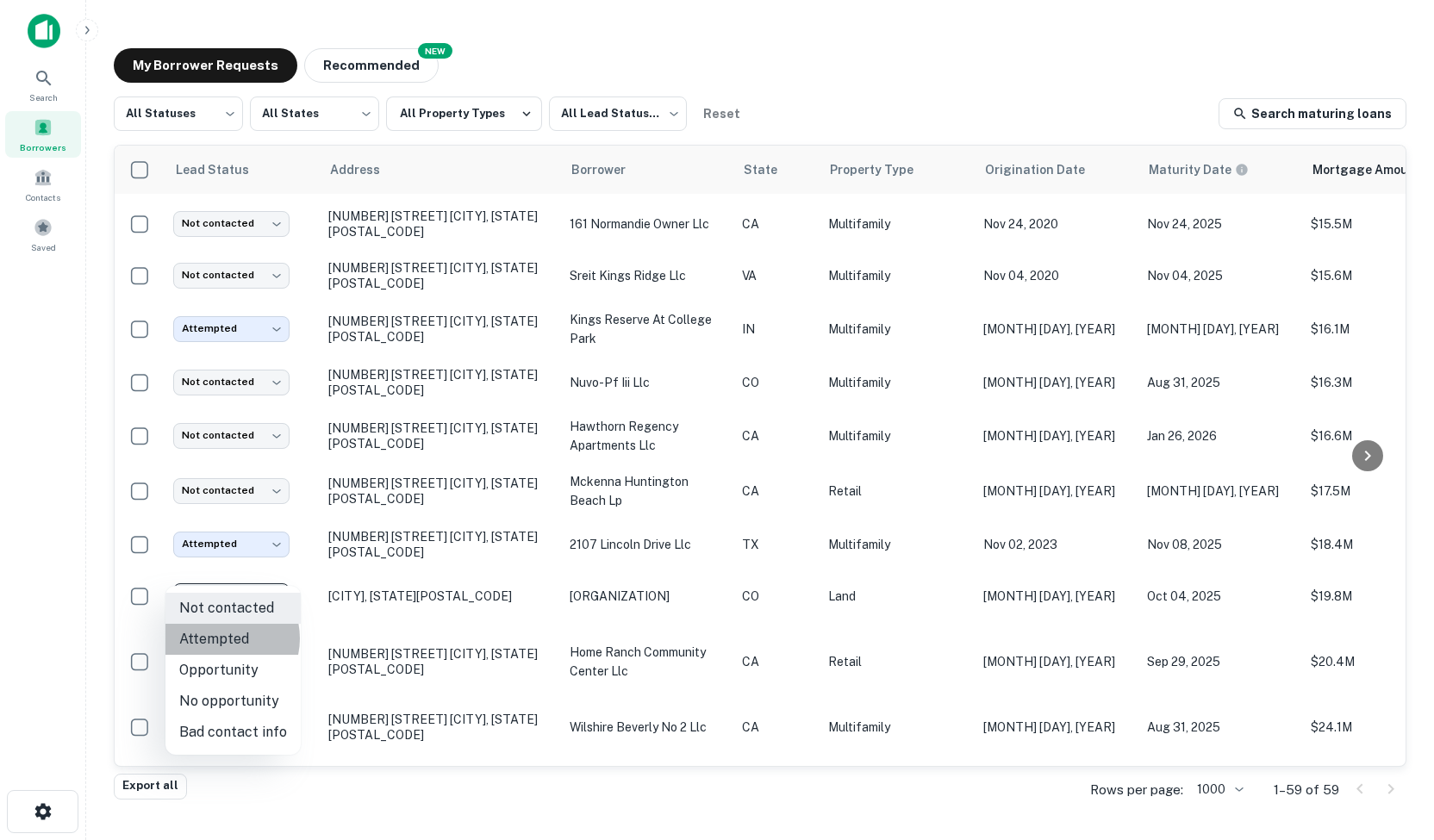 click on "Attempted" at bounding box center (233, 639) 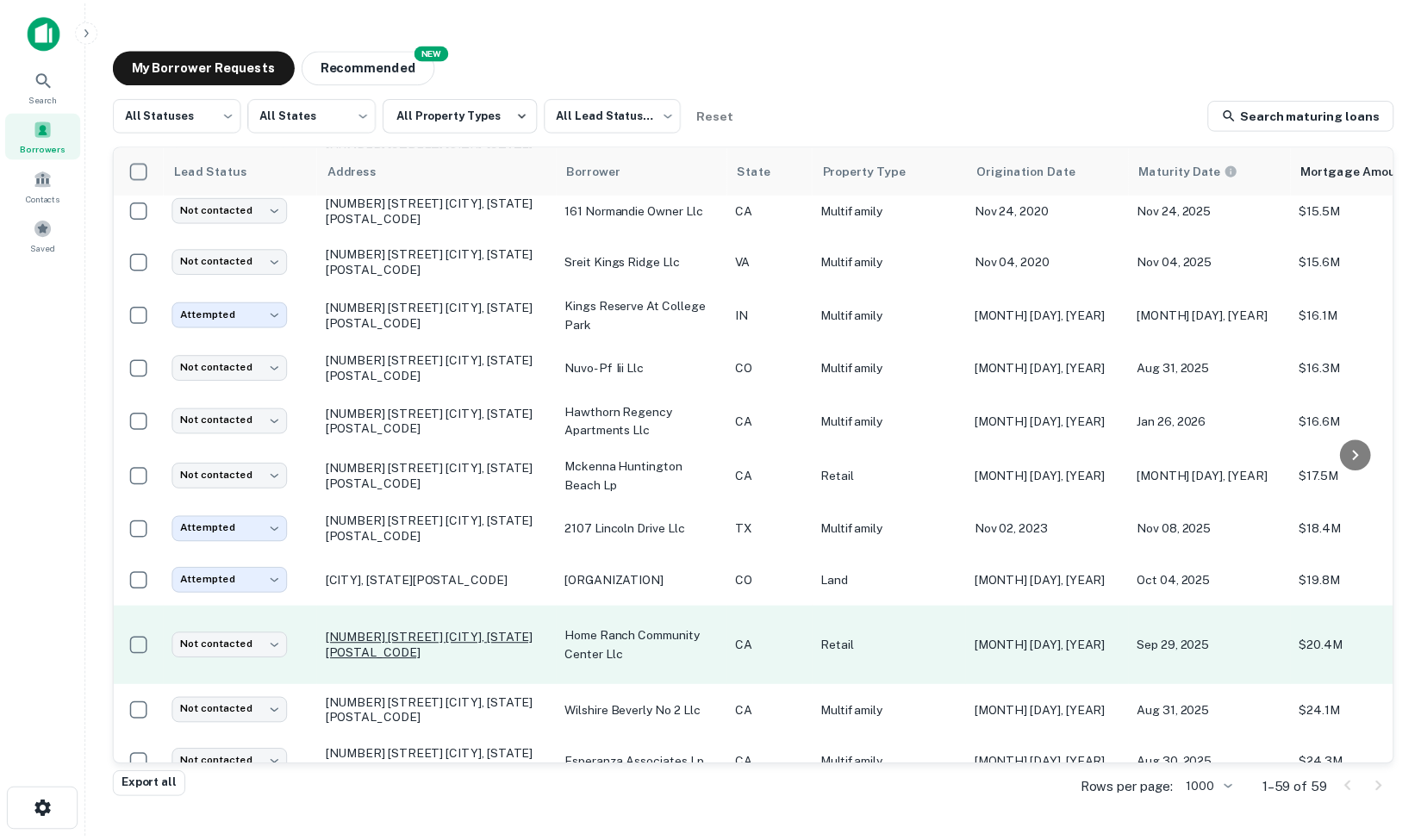 scroll, scrollTop: 538, scrollLeft: 0, axis: vertical 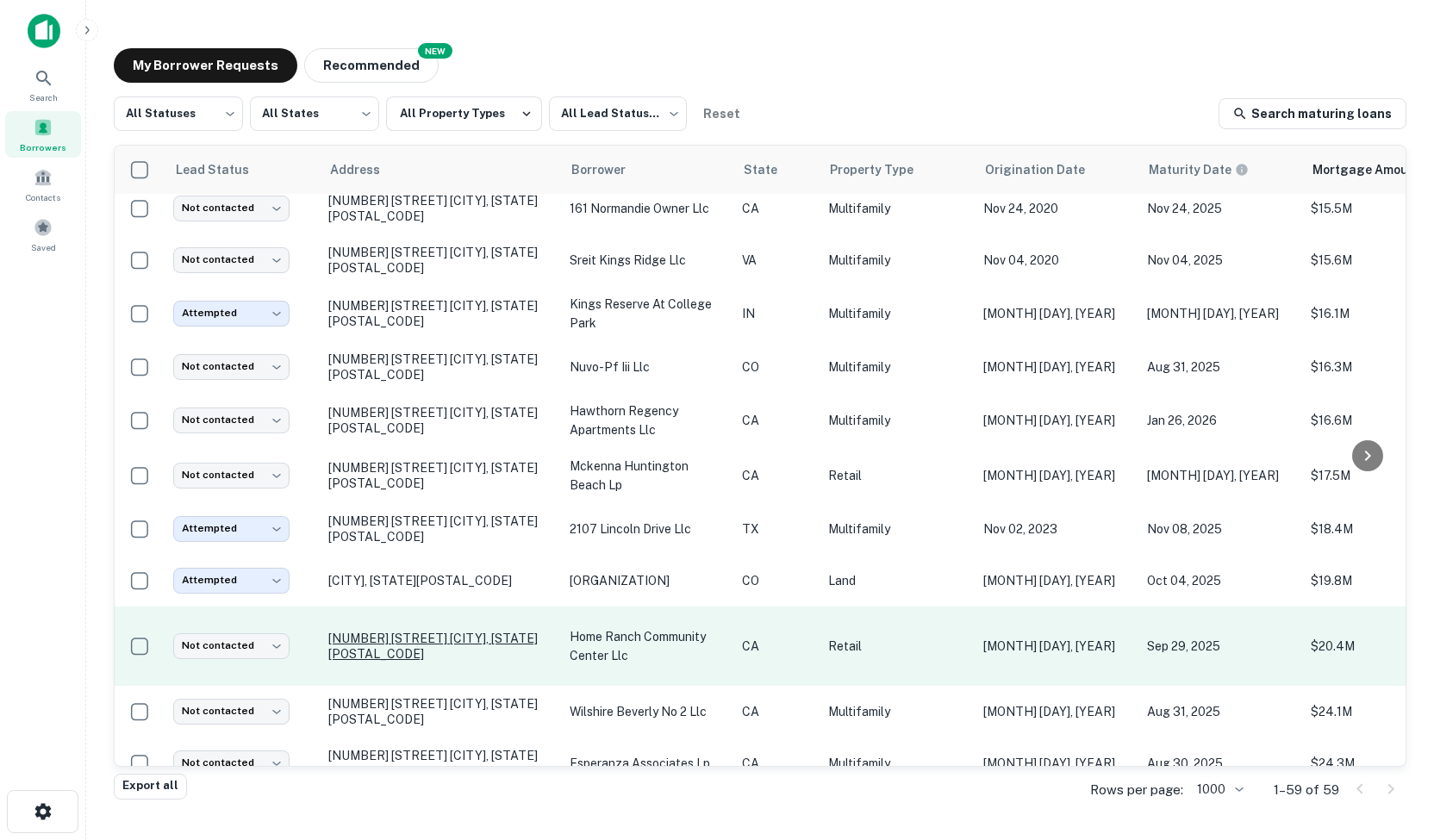 click on "[NUMBER] [STREET] [CITY], [STATE][POSTAL_CODE]" at bounding box center (440, 646) 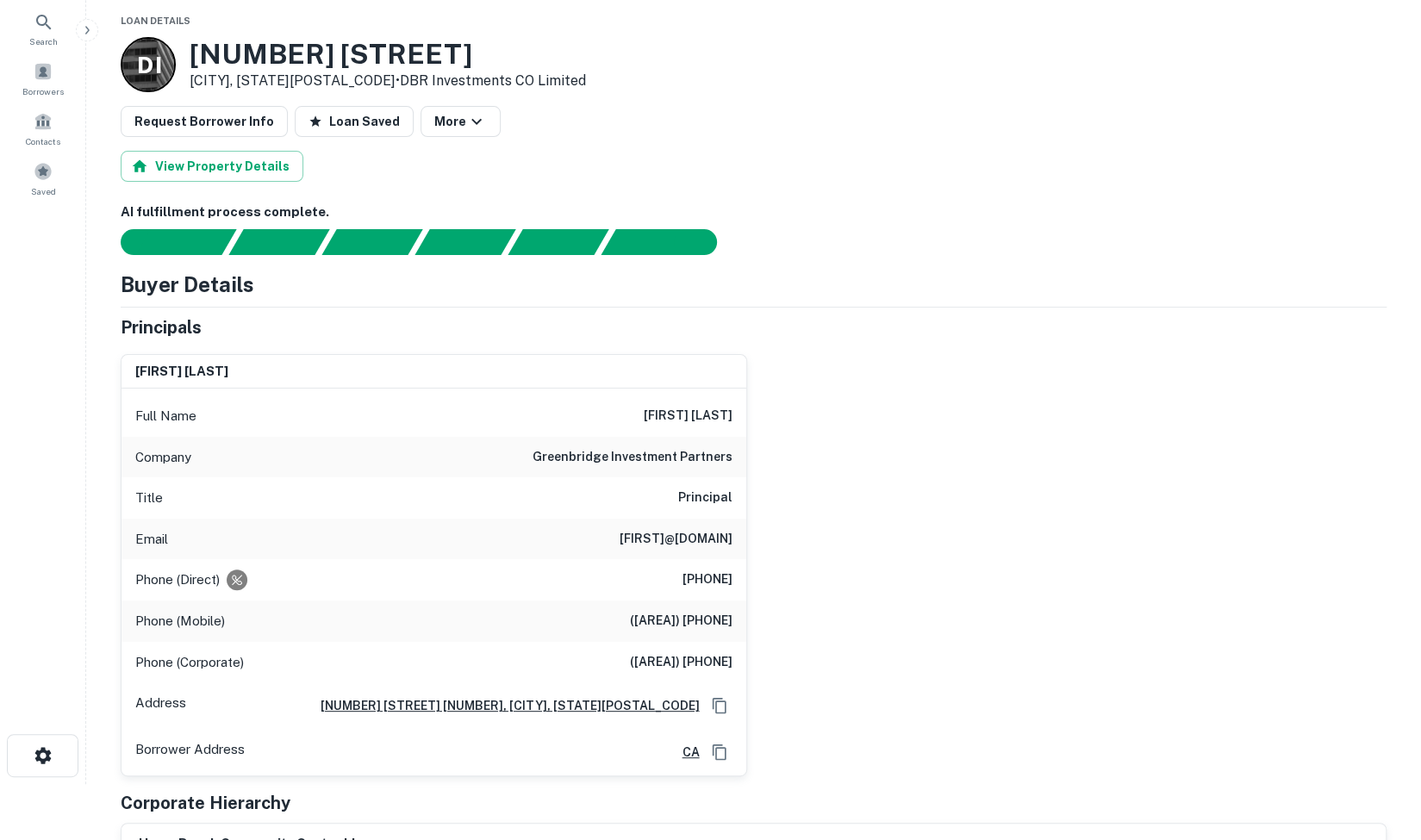 scroll, scrollTop: 57, scrollLeft: 0, axis: vertical 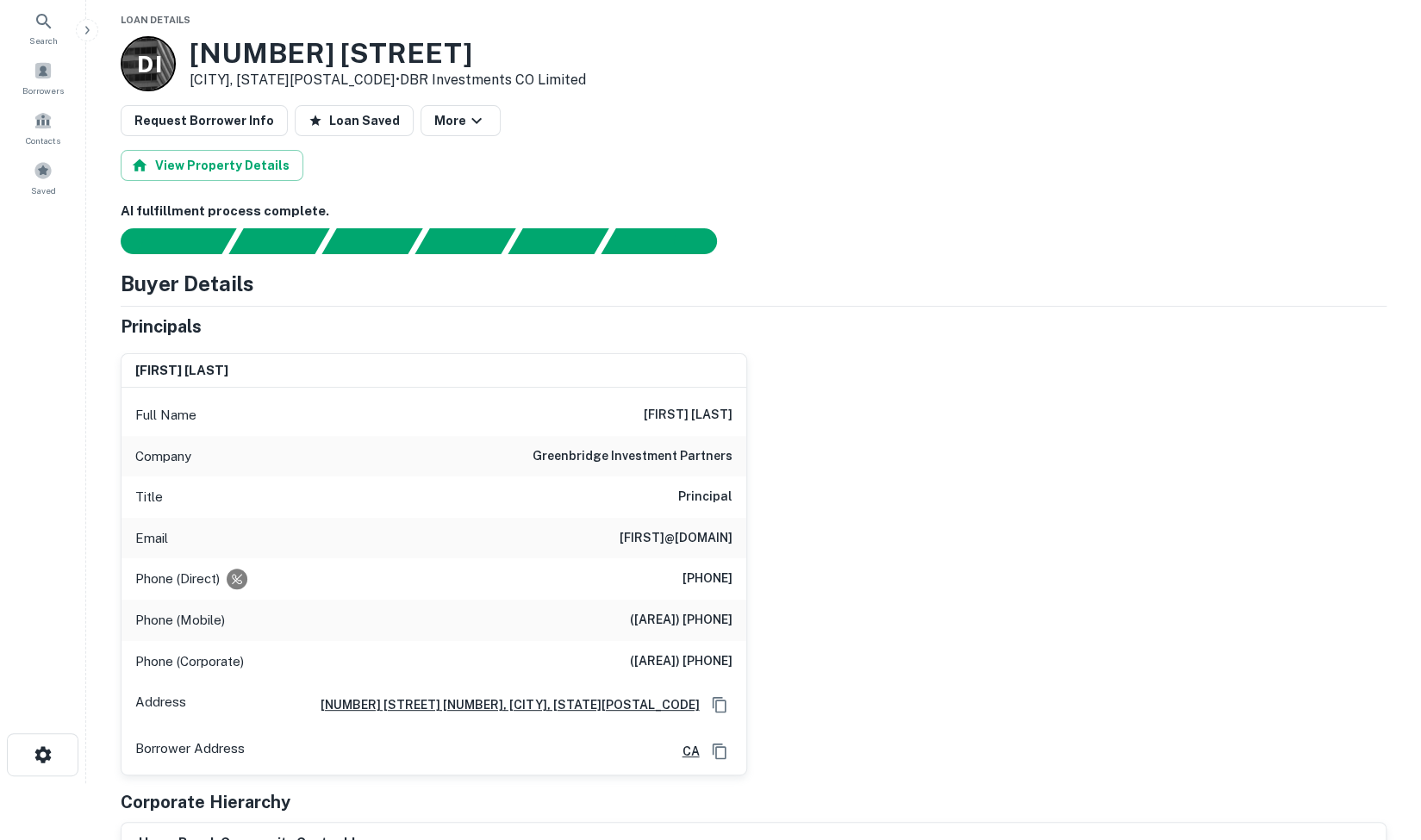 click on "[FIRST] [LAST]" at bounding box center (688, 415) 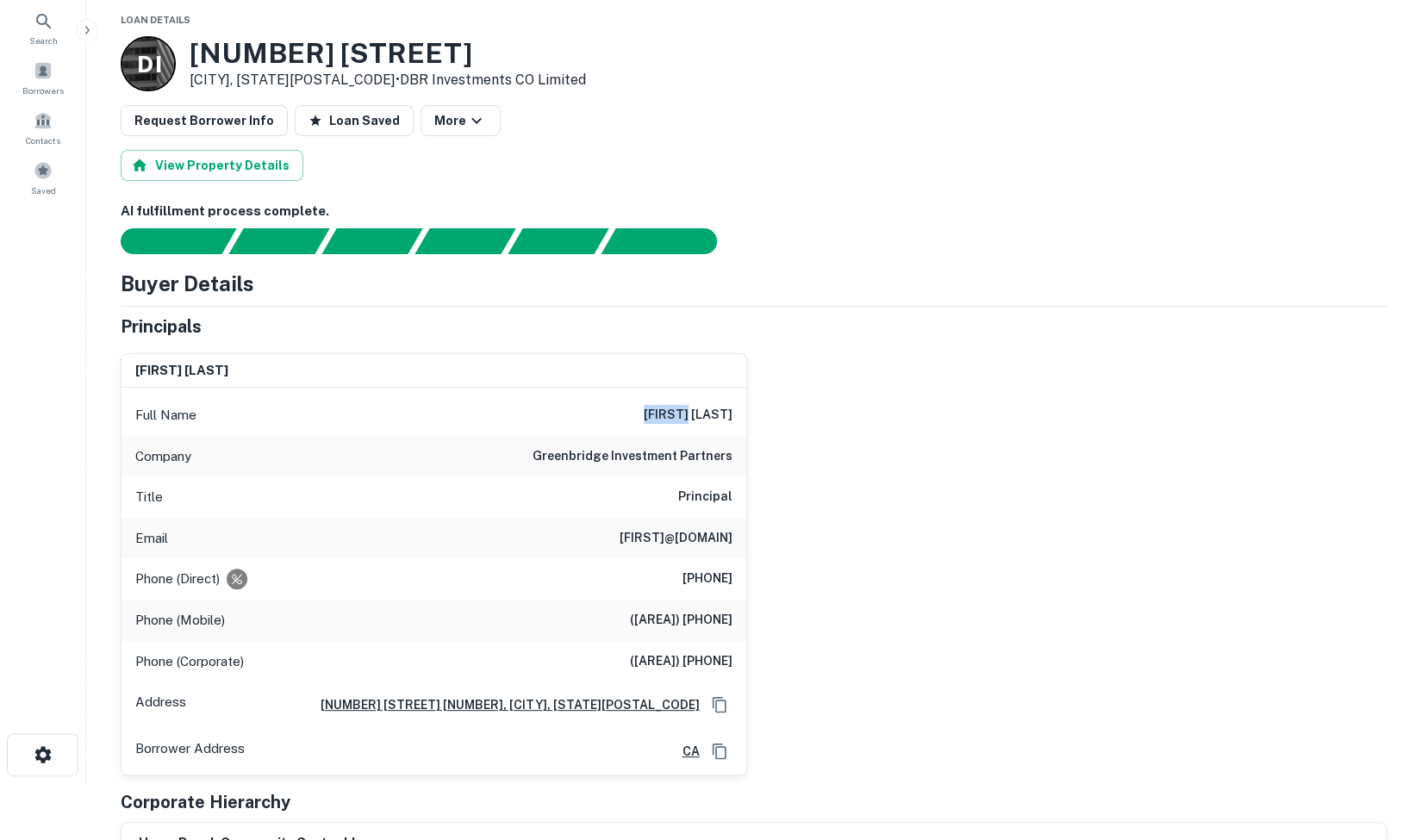 click on "[FIRST] [LAST]" at bounding box center [688, 415] 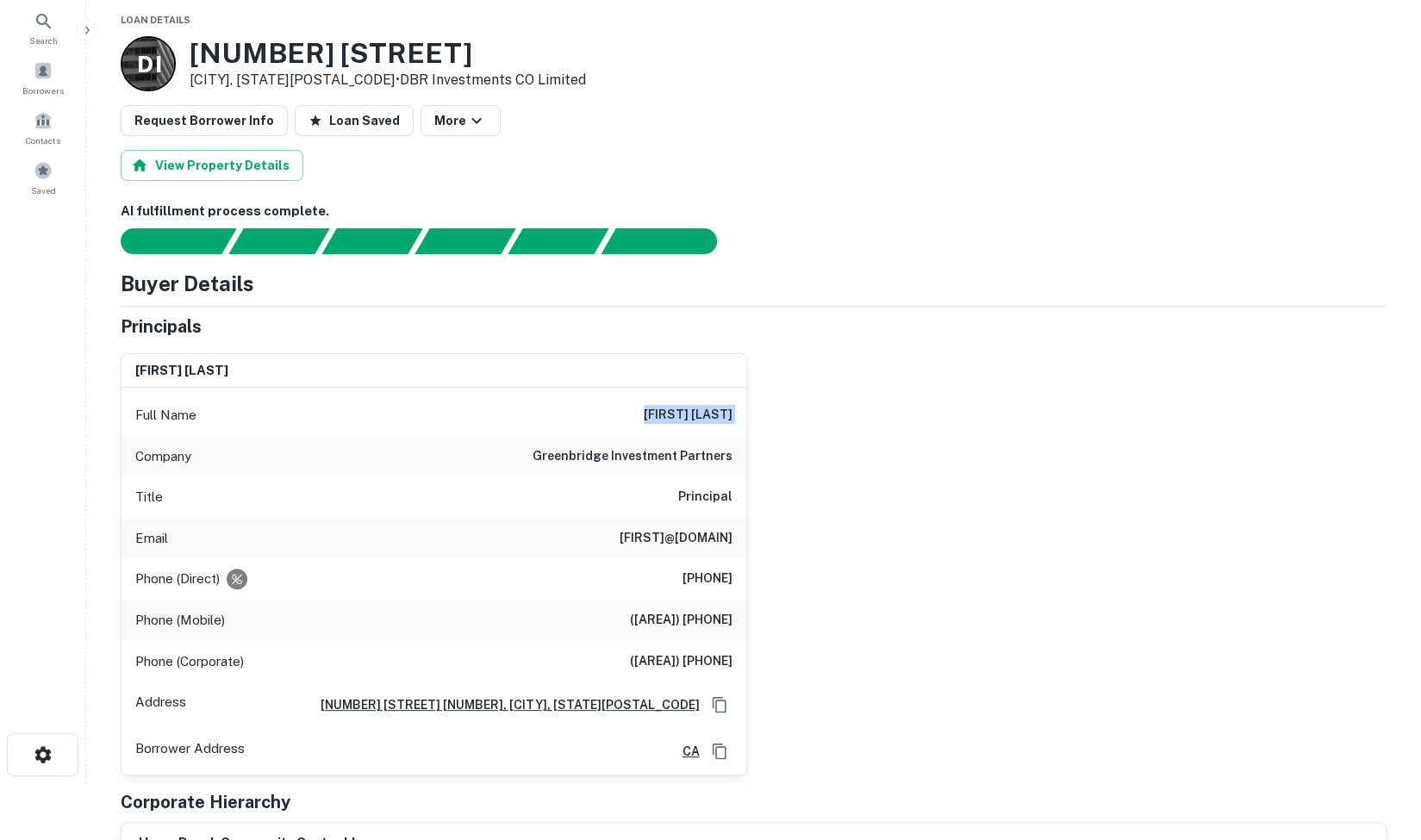 click on "[FIRST] [LAST]" at bounding box center [688, 415] 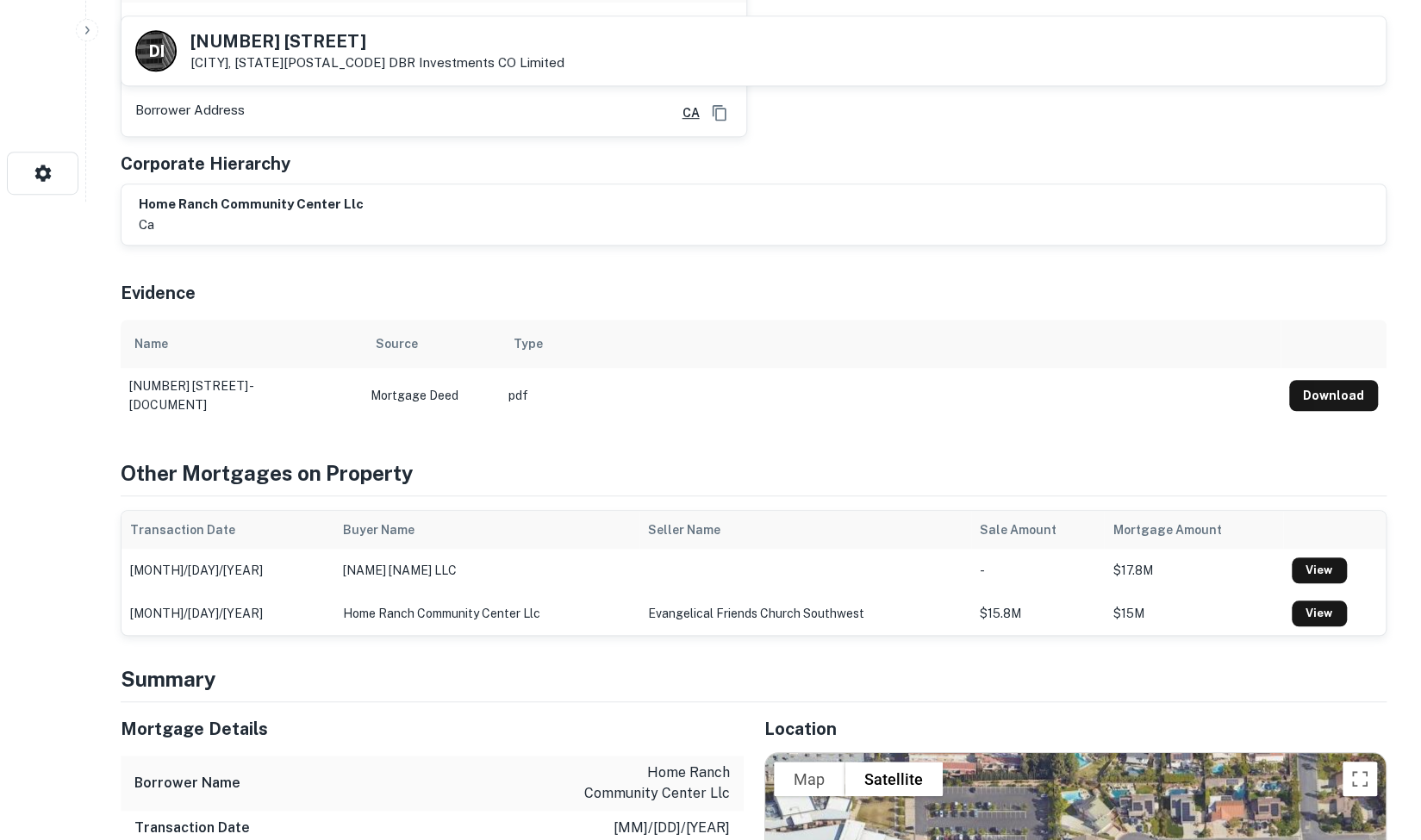 scroll, scrollTop: 635, scrollLeft: 0, axis: vertical 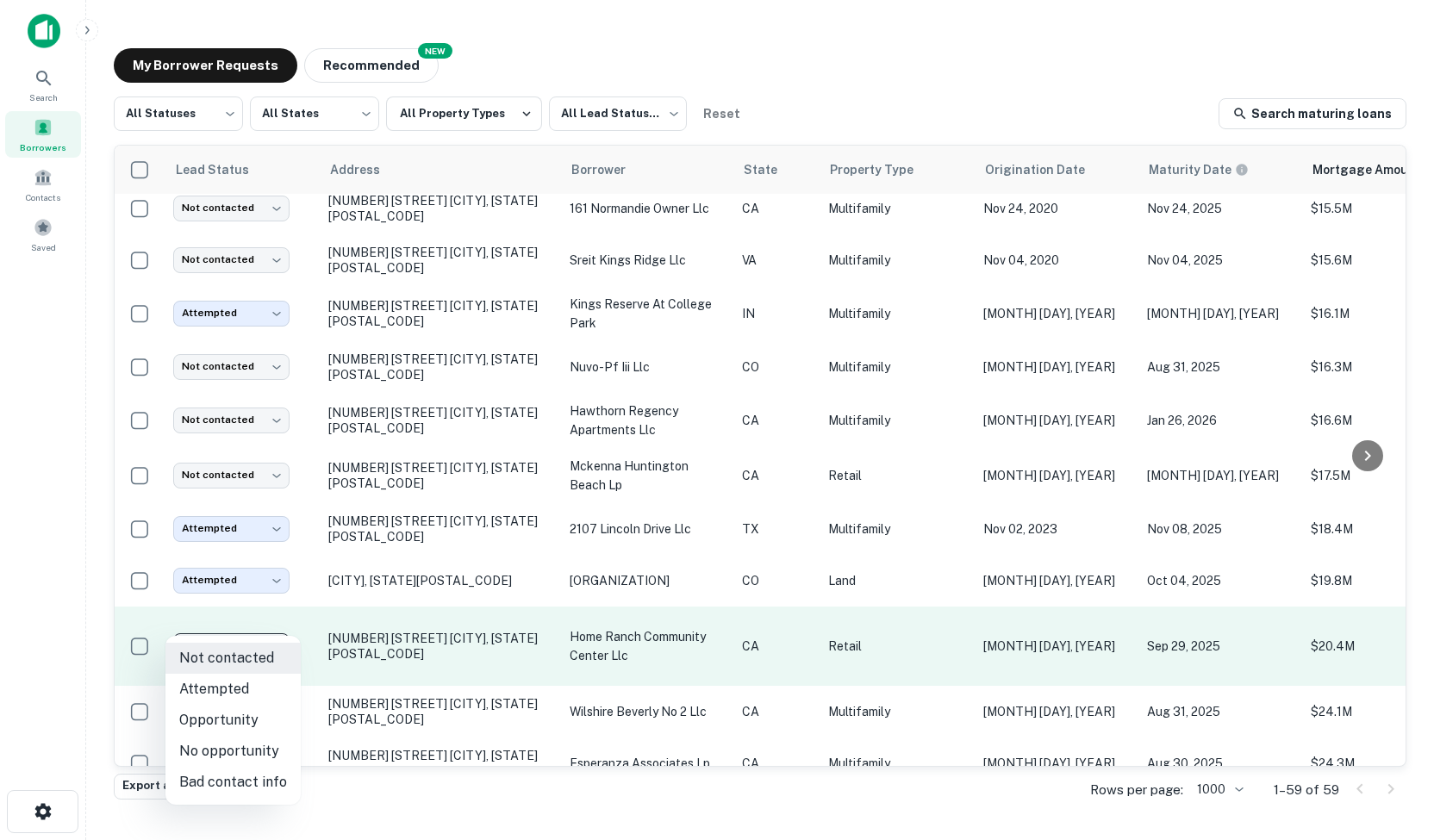 click on "[NUMBER] [STREET] [CITY], [STATE][POSTAL_CODE]  [STATE] [PROPERTY_TYPE] [DATE] [DATE] $[AMOUNT] [DATE] [ORGANIZATION] [STATUS] [STATUS]  [NUMBER] [STREET] [CITY], [STATE][POSTAL_CODE]  [STATE] [PROPERTY_TYPE] [DATE] [DATE] $[AMOUNT] [DATE] [ORGANIZATION] [STATUS] [STATUS]  [NUMBER] [STREET] [CITY], [STATE][POSTAL_CODE]  [STATE] [PROPERTY_TYPE] [DATE] [DATE] $[AMOUNT] [DATE] [ORGANIZATION] [STATUS] [STATUS]  [NUMBER] [STREET] [CITY], [STATE][POSTAL_CODE]  [STATE] [PROPERTY_TYPE] $[AMOUNT]" at bounding box center (717, 420) 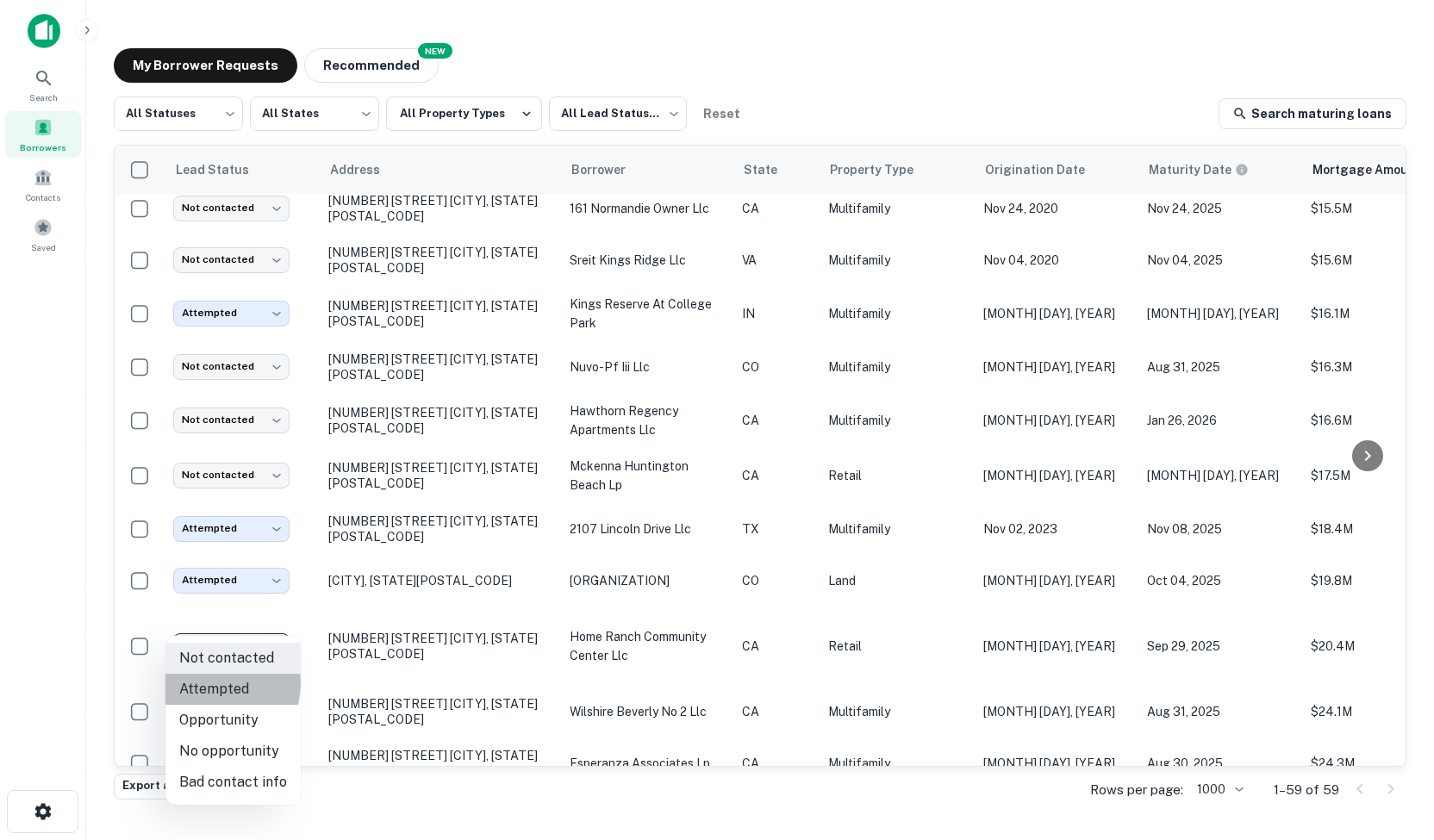 click on "Attempted" at bounding box center (233, 689) 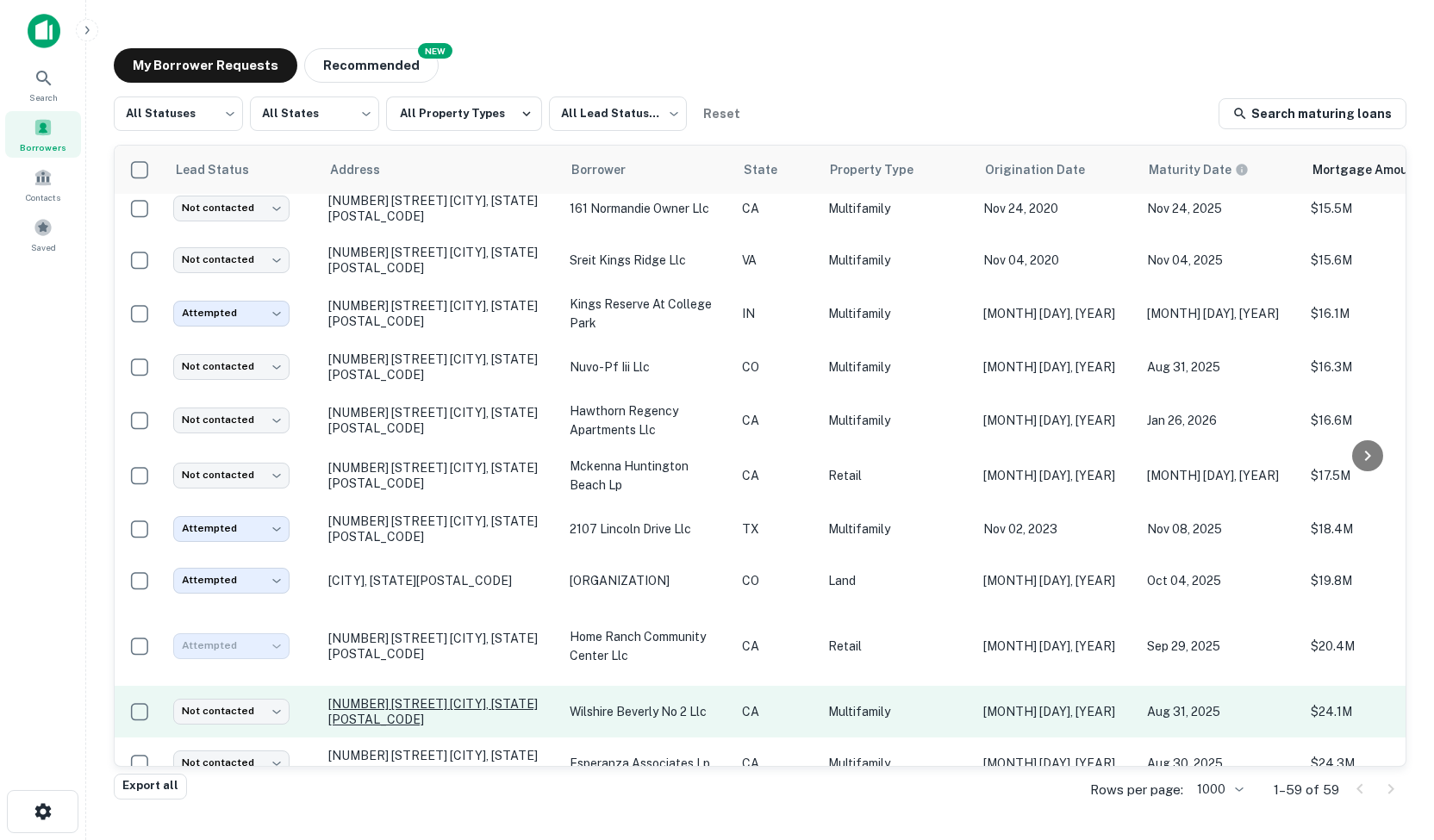 click on "[NUMBER] [STREET] [CITY], [STATE][POSTAL_CODE]" at bounding box center (440, 712) 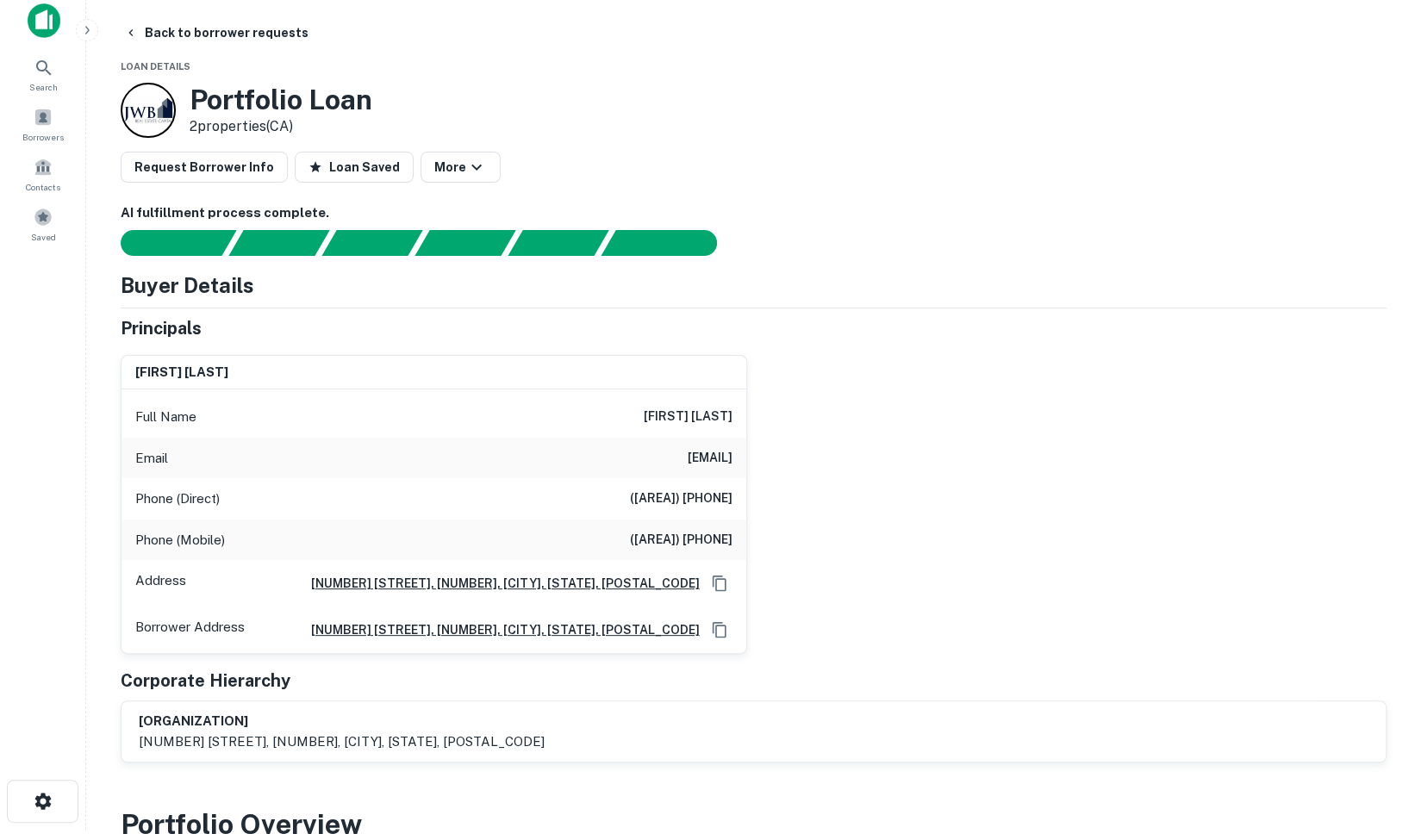 scroll, scrollTop: 14, scrollLeft: 0, axis: vertical 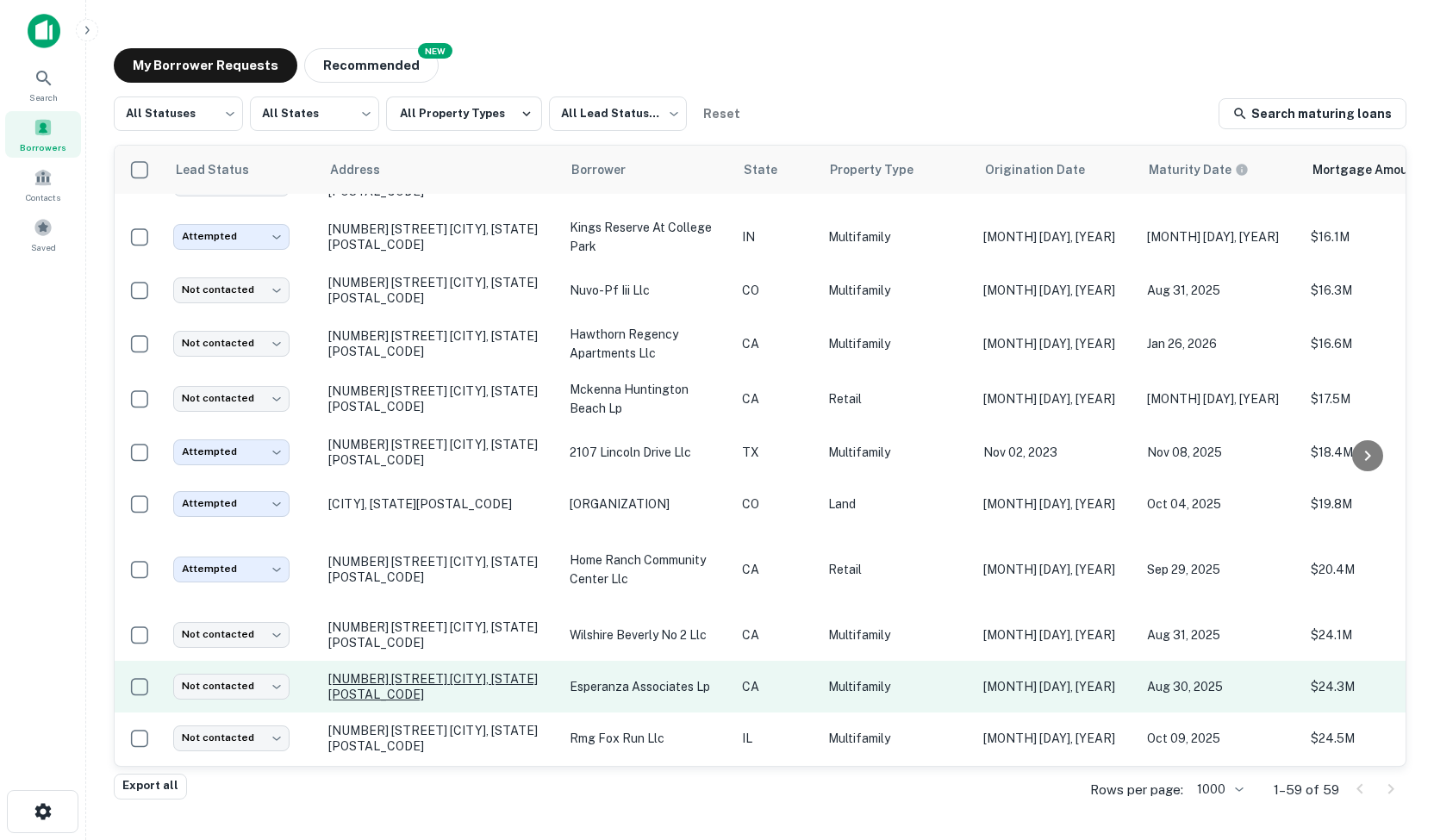 click on "[NUMBER] [STREET] [CITY], [STATE][POSTAL_CODE]" at bounding box center [440, 687] 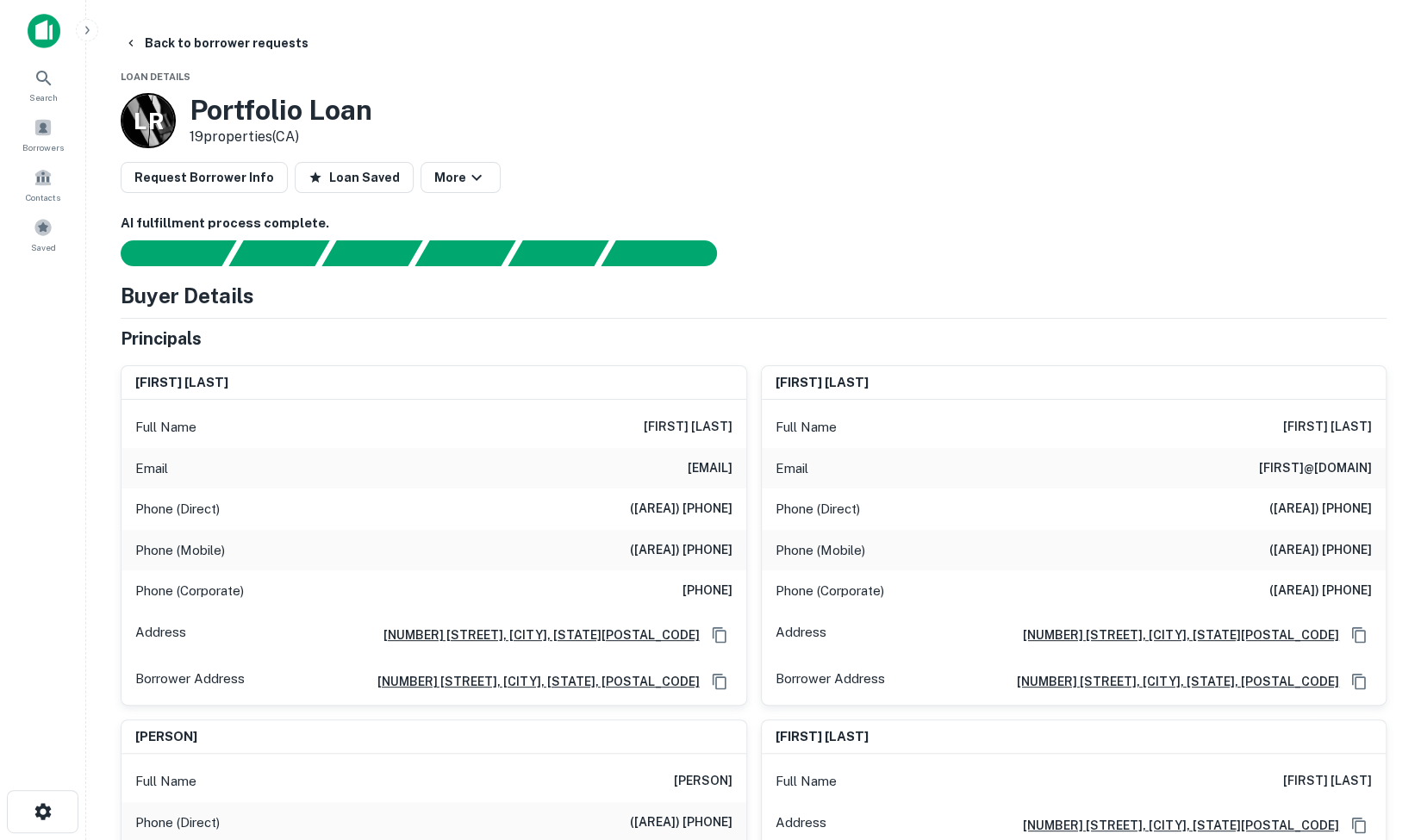 scroll, scrollTop: 1, scrollLeft: 0, axis: vertical 